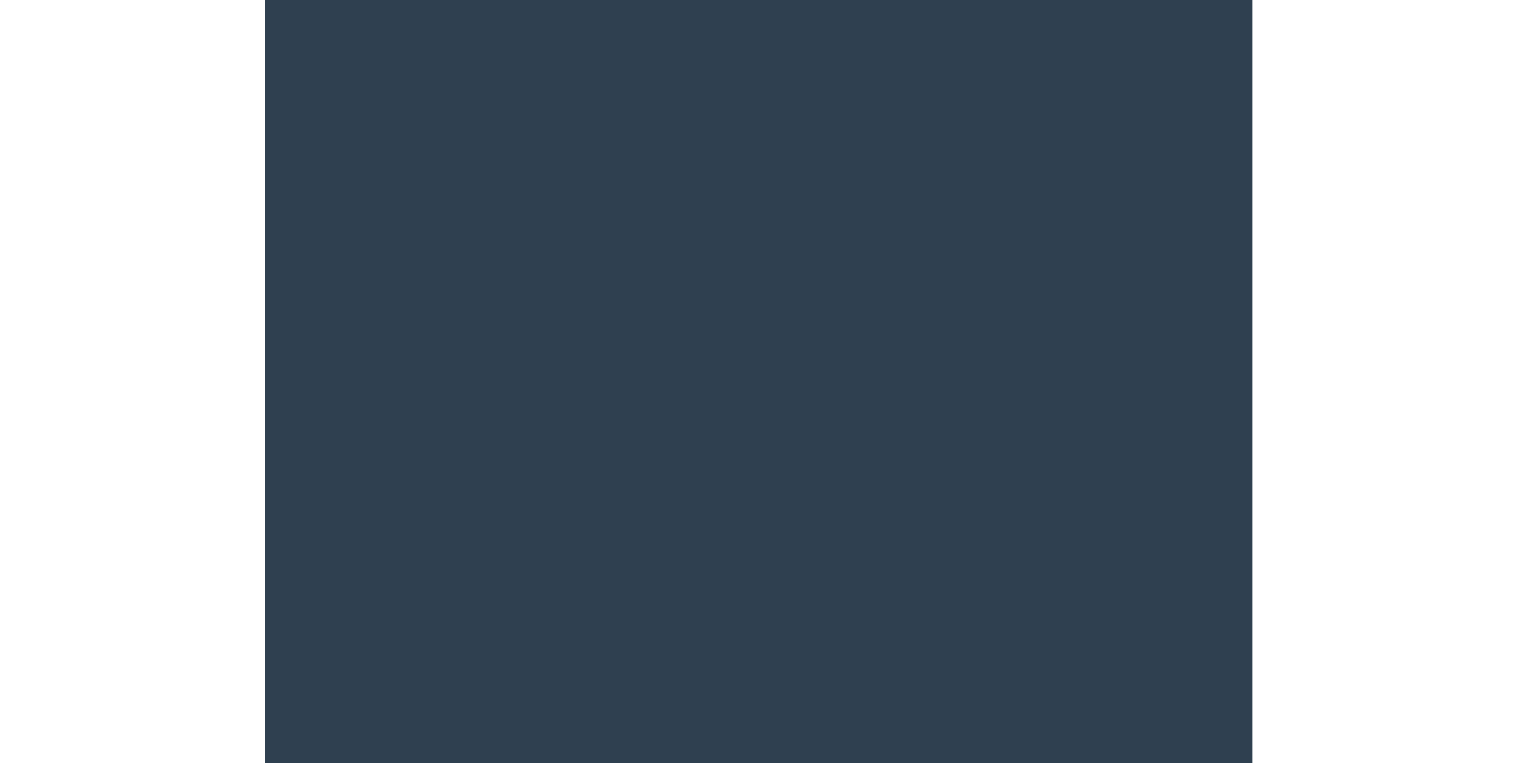 scroll, scrollTop: 0, scrollLeft: 0, axis: both 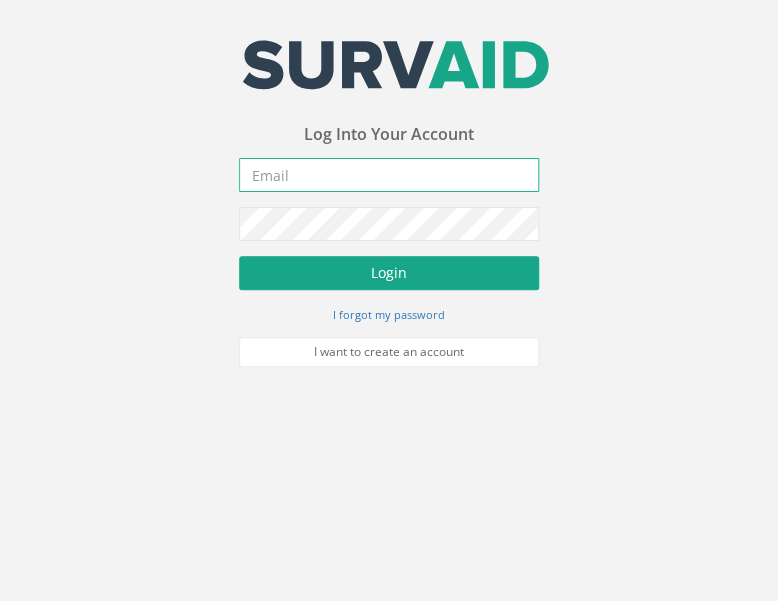 type on "[PERSON_NAME][EMAIL_ADDRESS][PERSON_NAME][DOMAIN_NAME]" 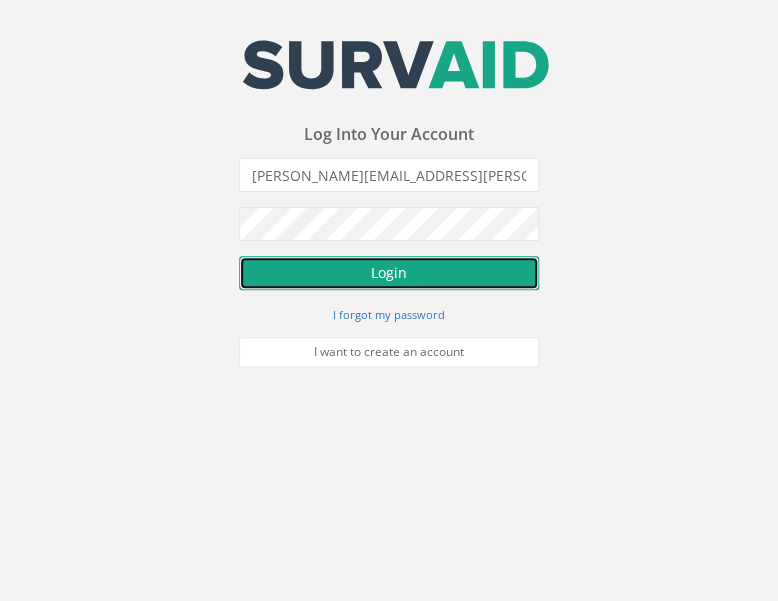 click on "Login" at bounding box center (389, 273) 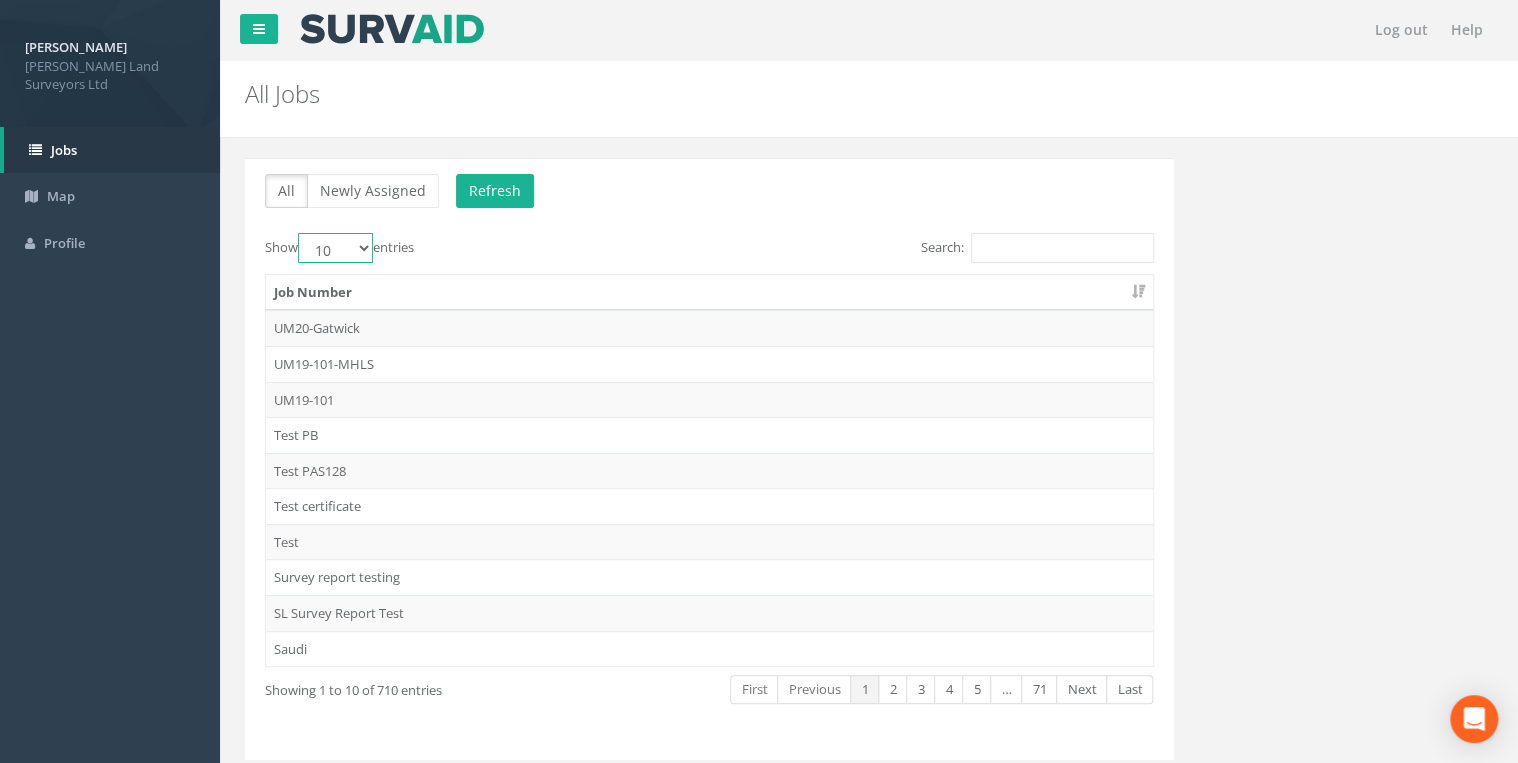 click on "10 25 50 100" at bounding box center [335, 248] 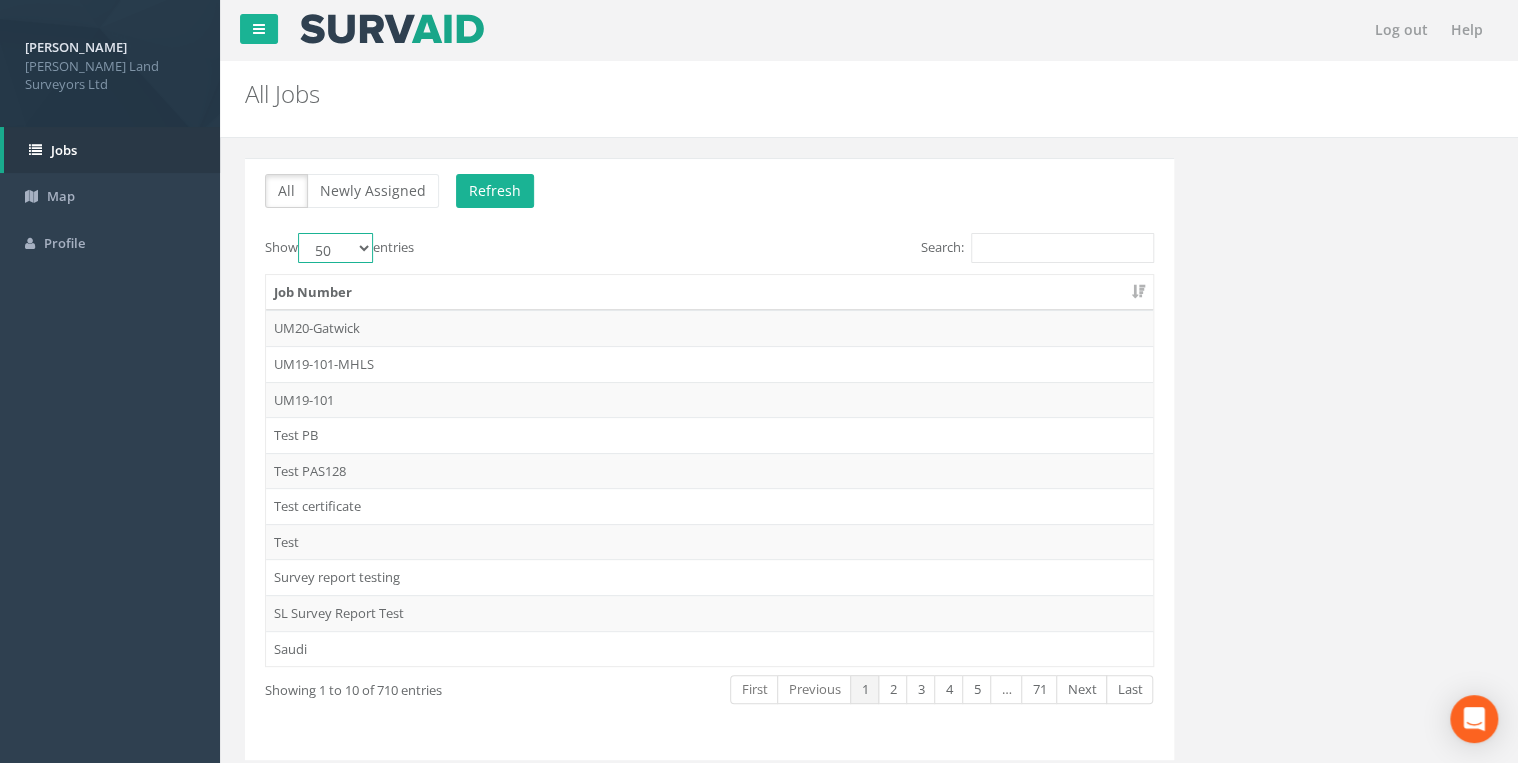 click on "10 25 50 100" at bounding box center (335, 248) 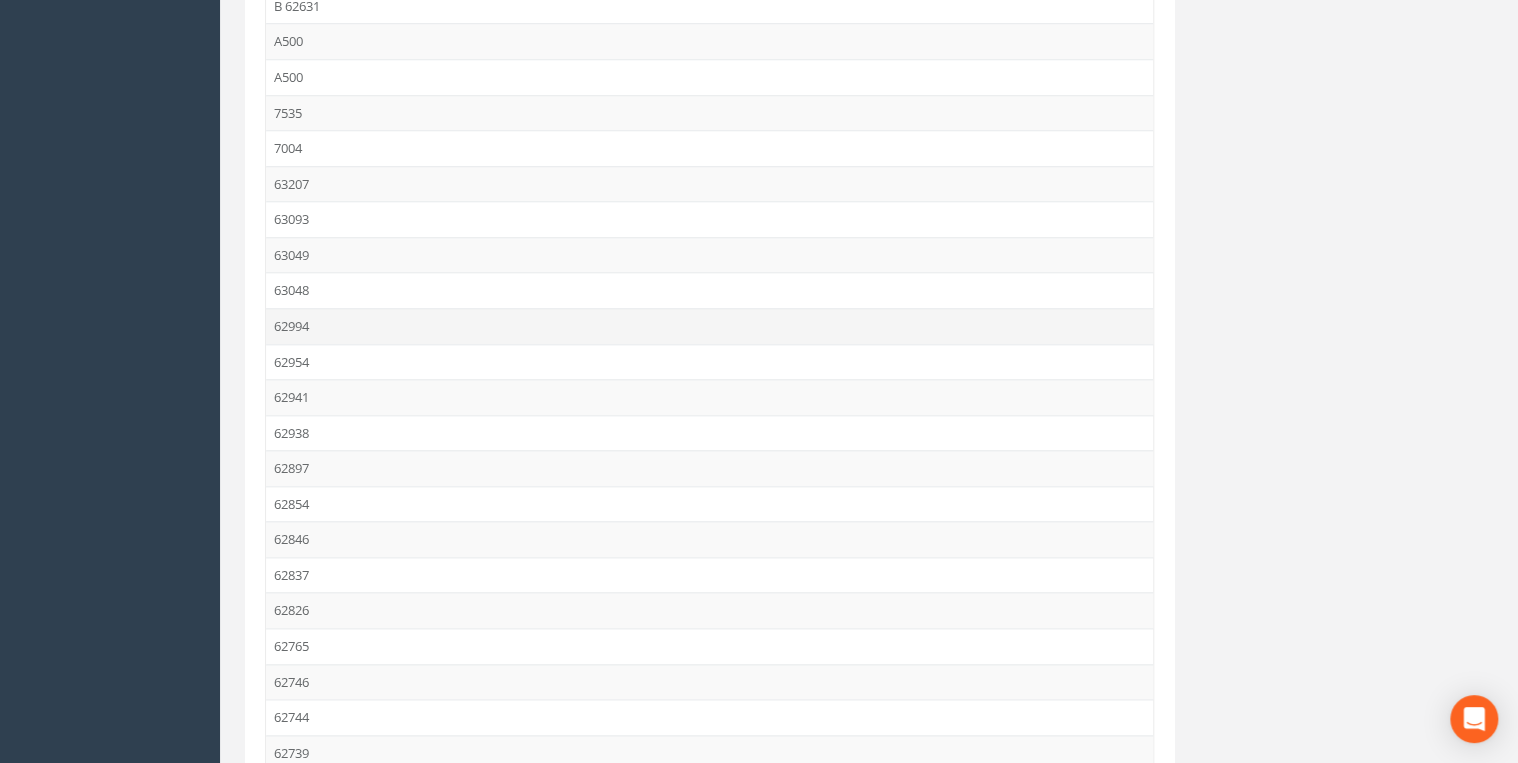 scroll, scrollTop: 720, scrollLeft: 0, axis: vertical 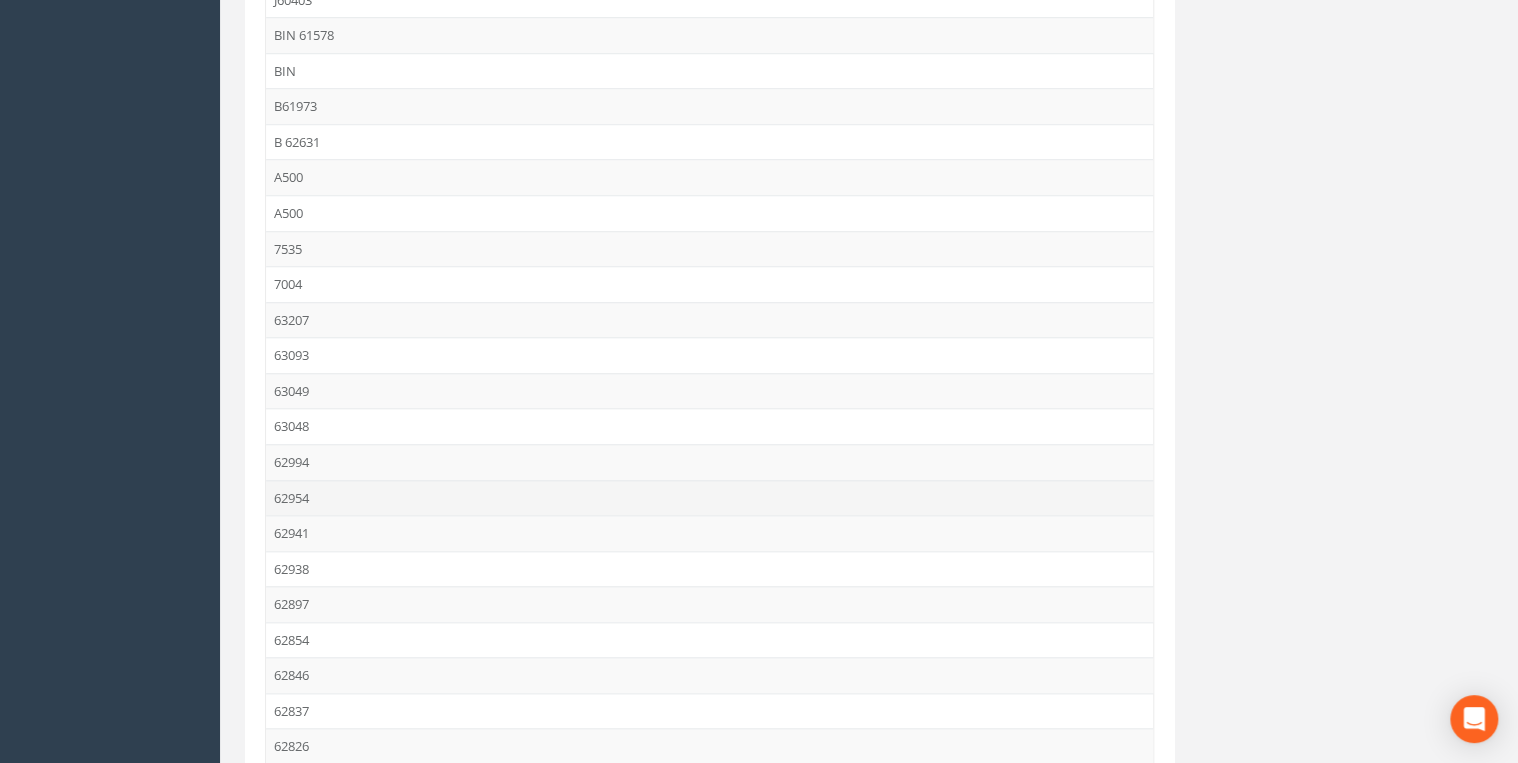 click on "62954" at bounding box center [709, 498] 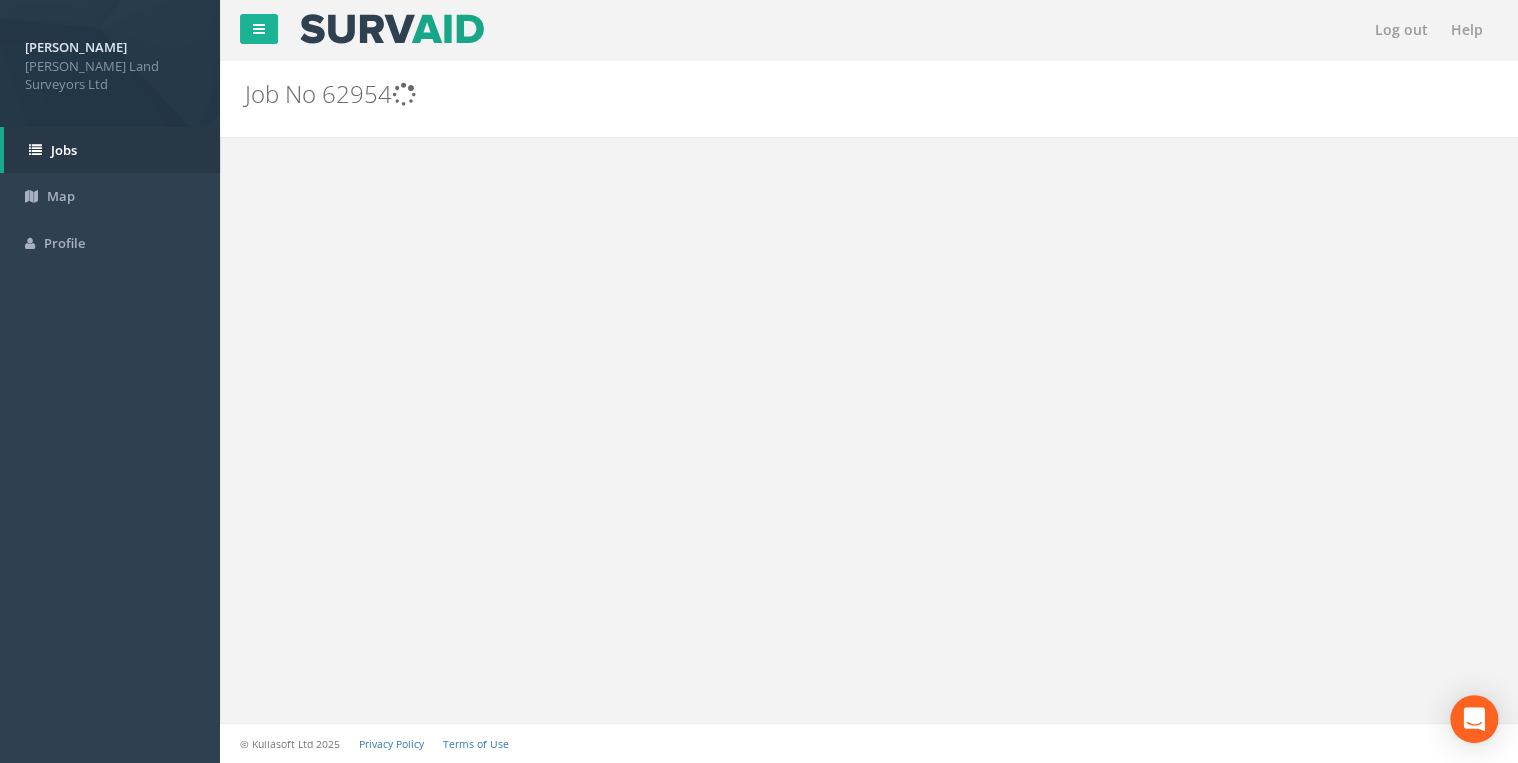scroll, scrollTop: 0, scrollLeft: 0, axis: both 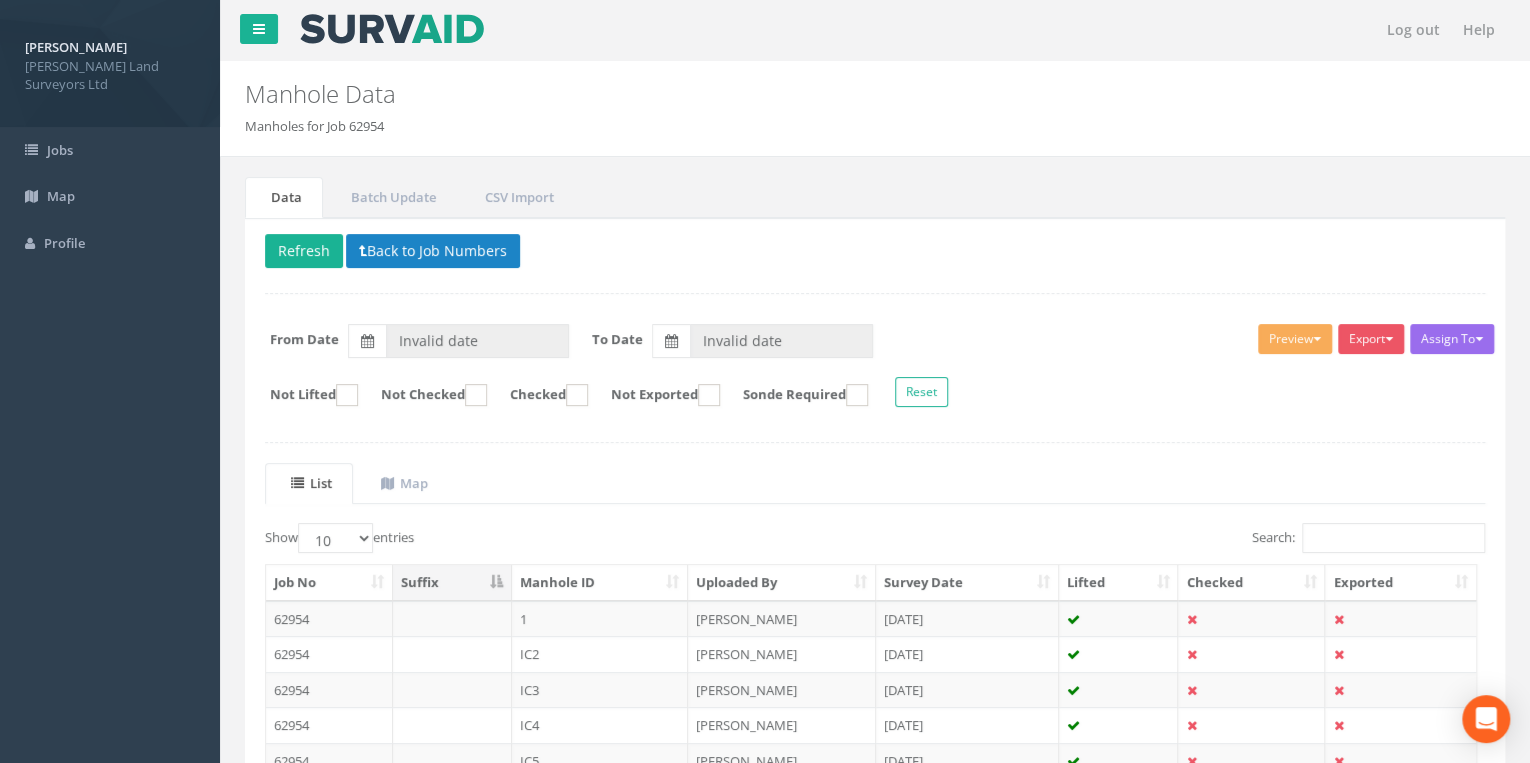 type on "[DATE]" 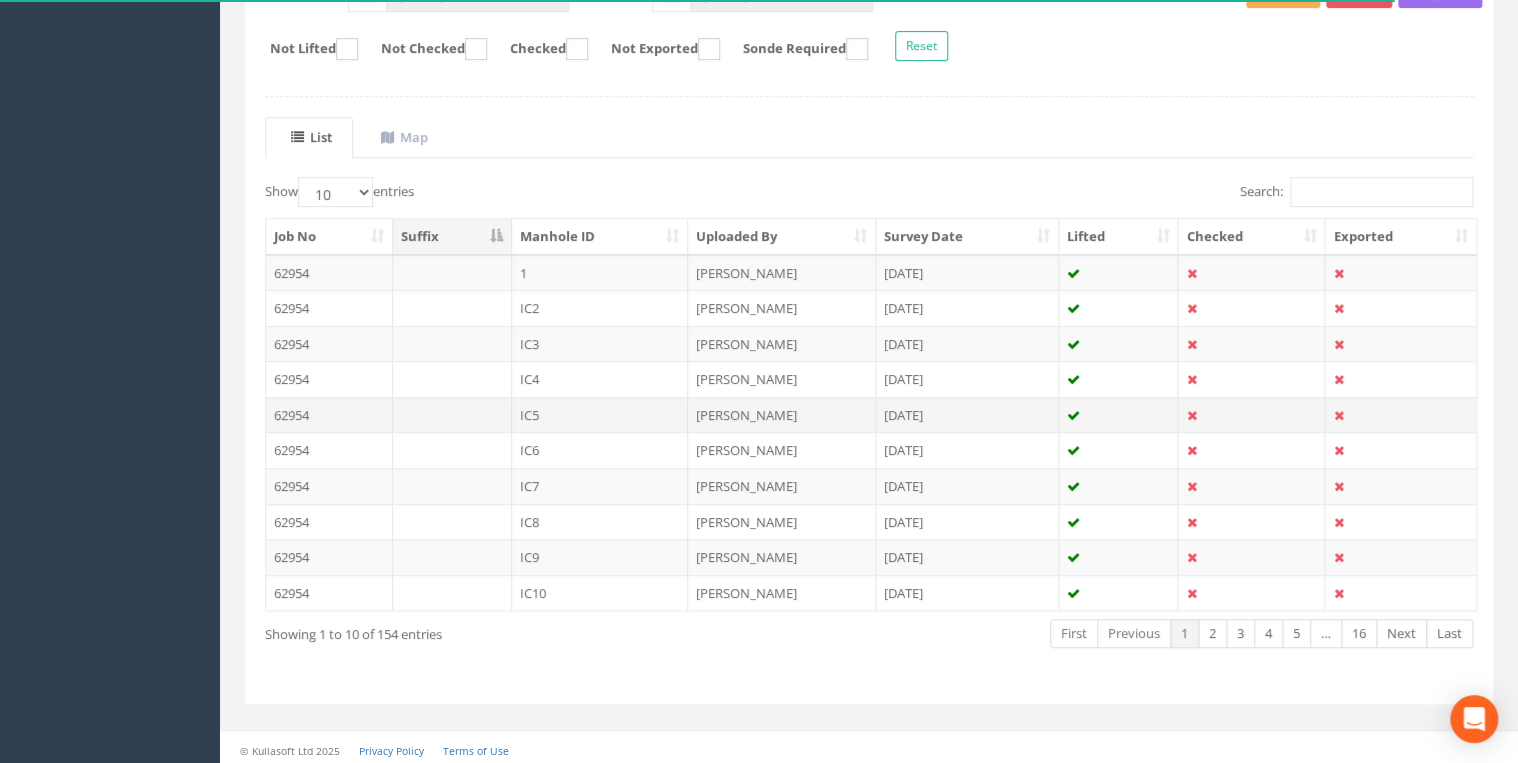 scroll, scrollTop: 347, scrollLeft: 0, axis: vertical 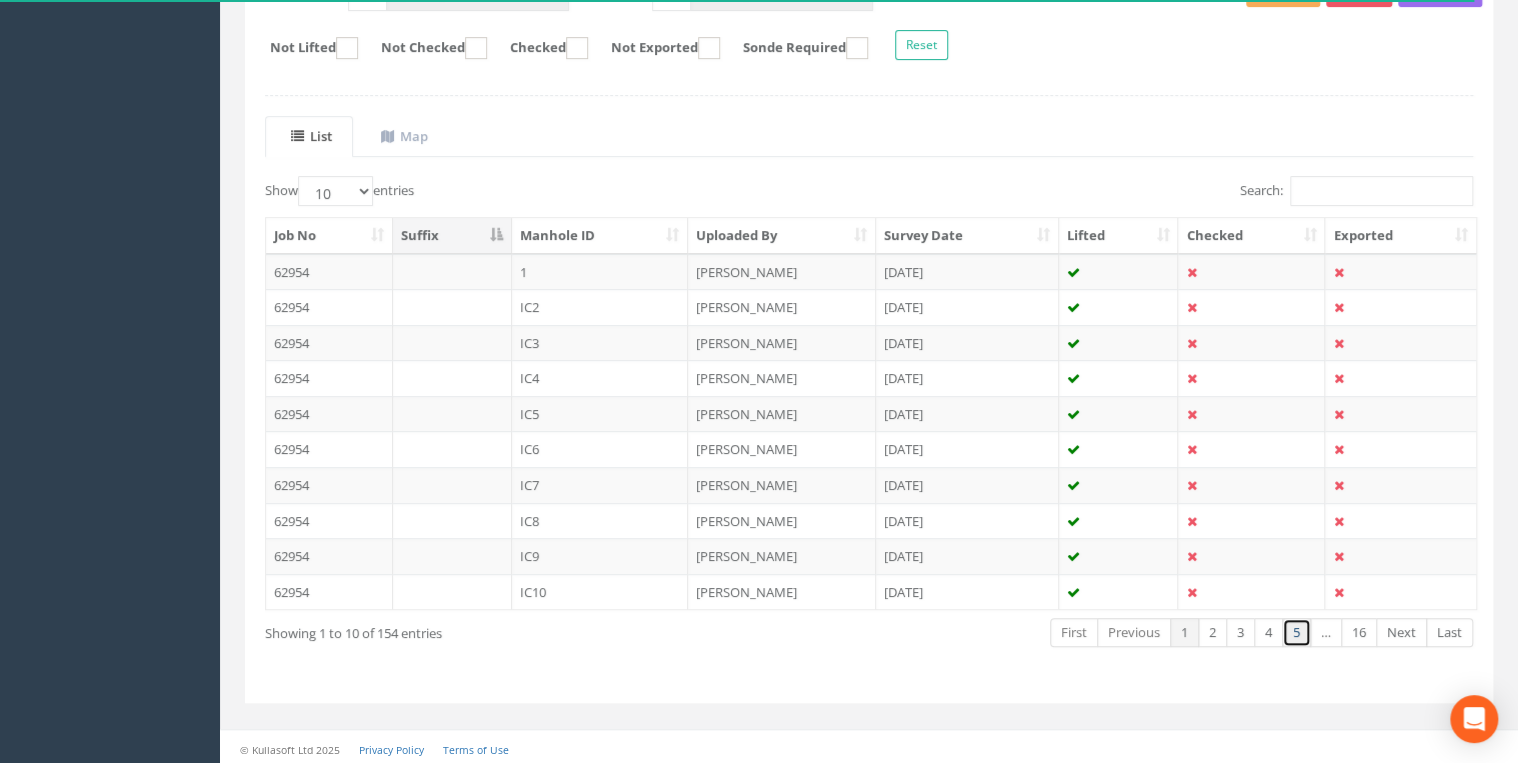click on "5" at bounding box center (1296, 632) 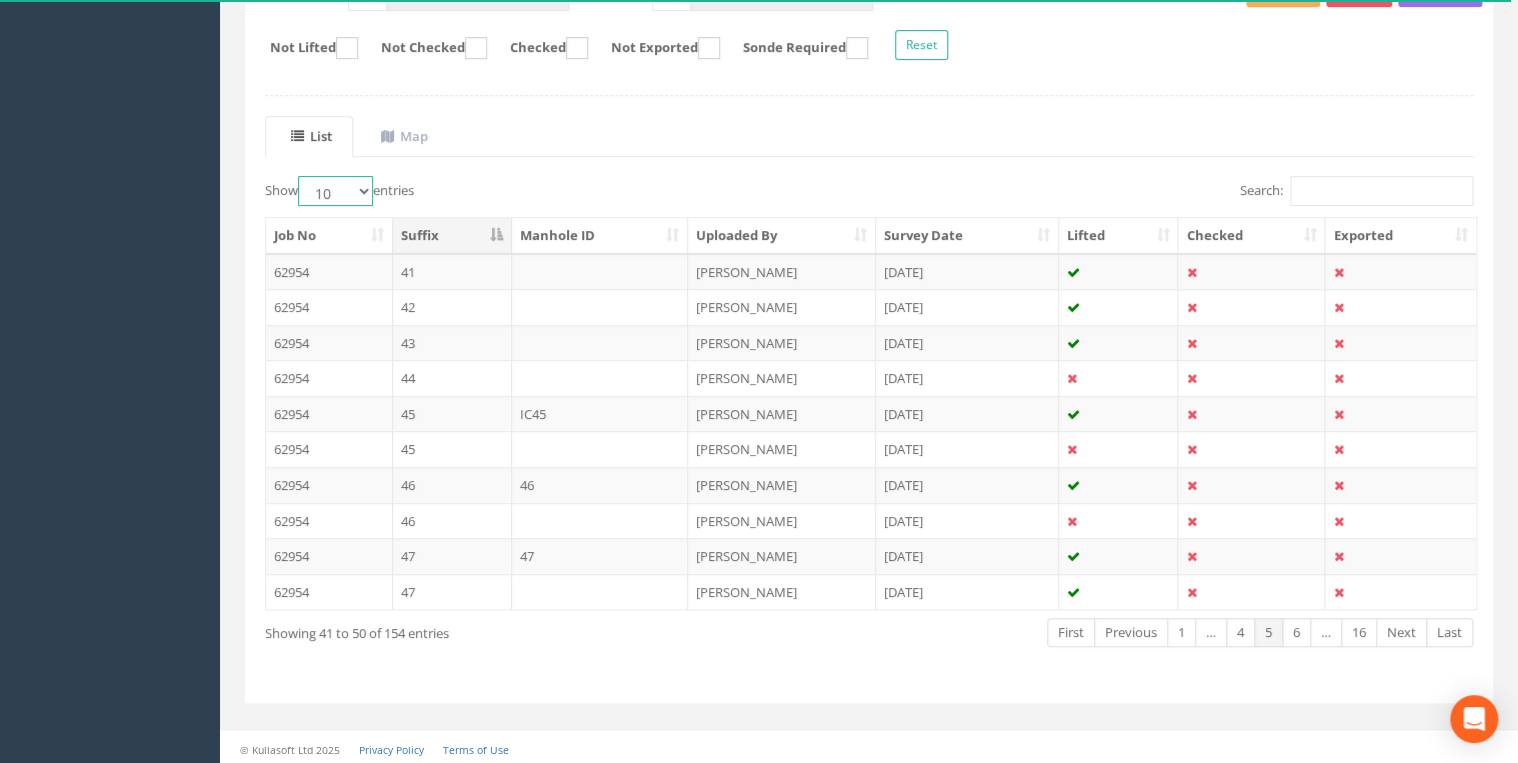 drag, startPoint x: 362, startPoint y: 192, endPoint x: 369, endPoint y: 202, distance: 12.206555 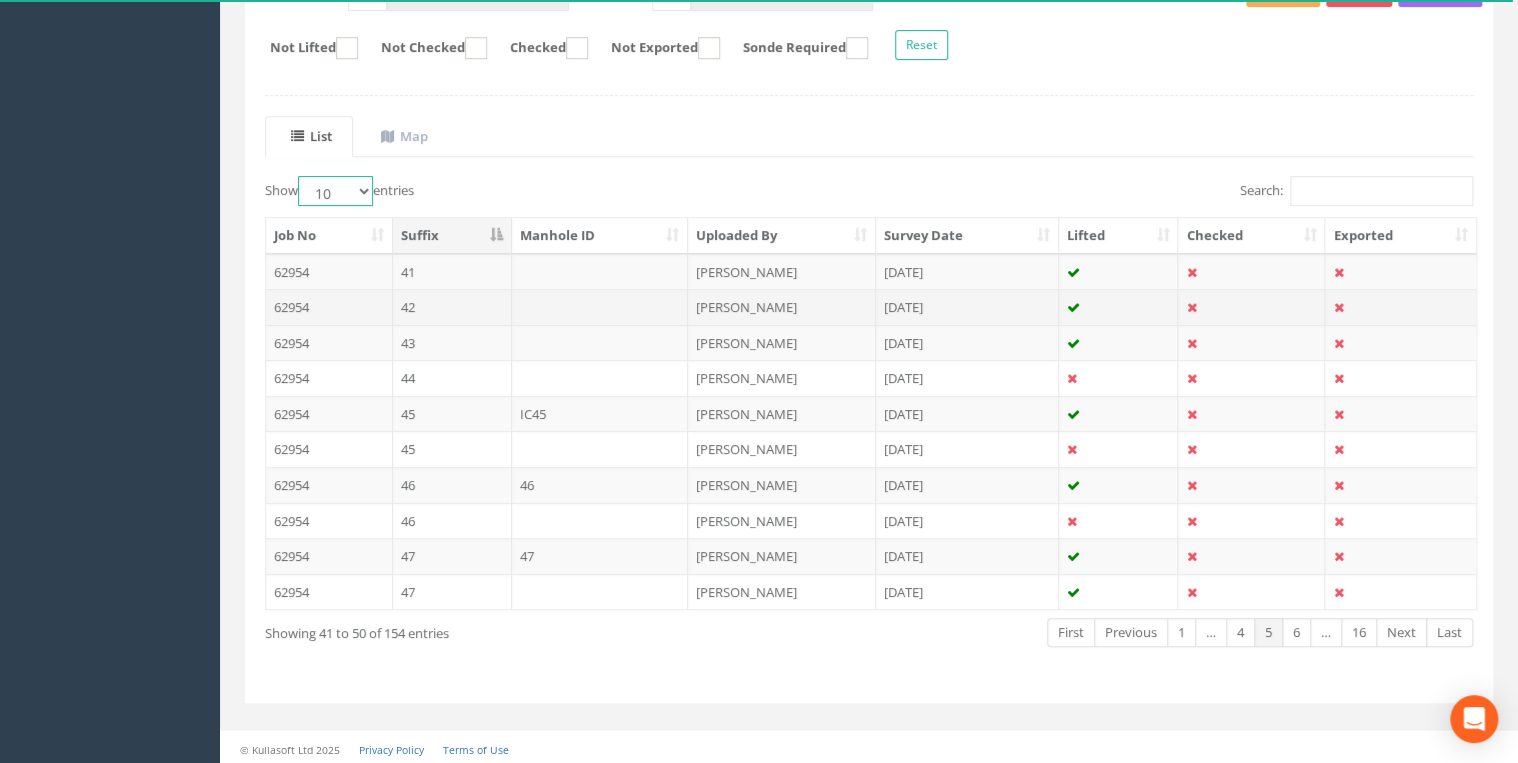 select on "100" 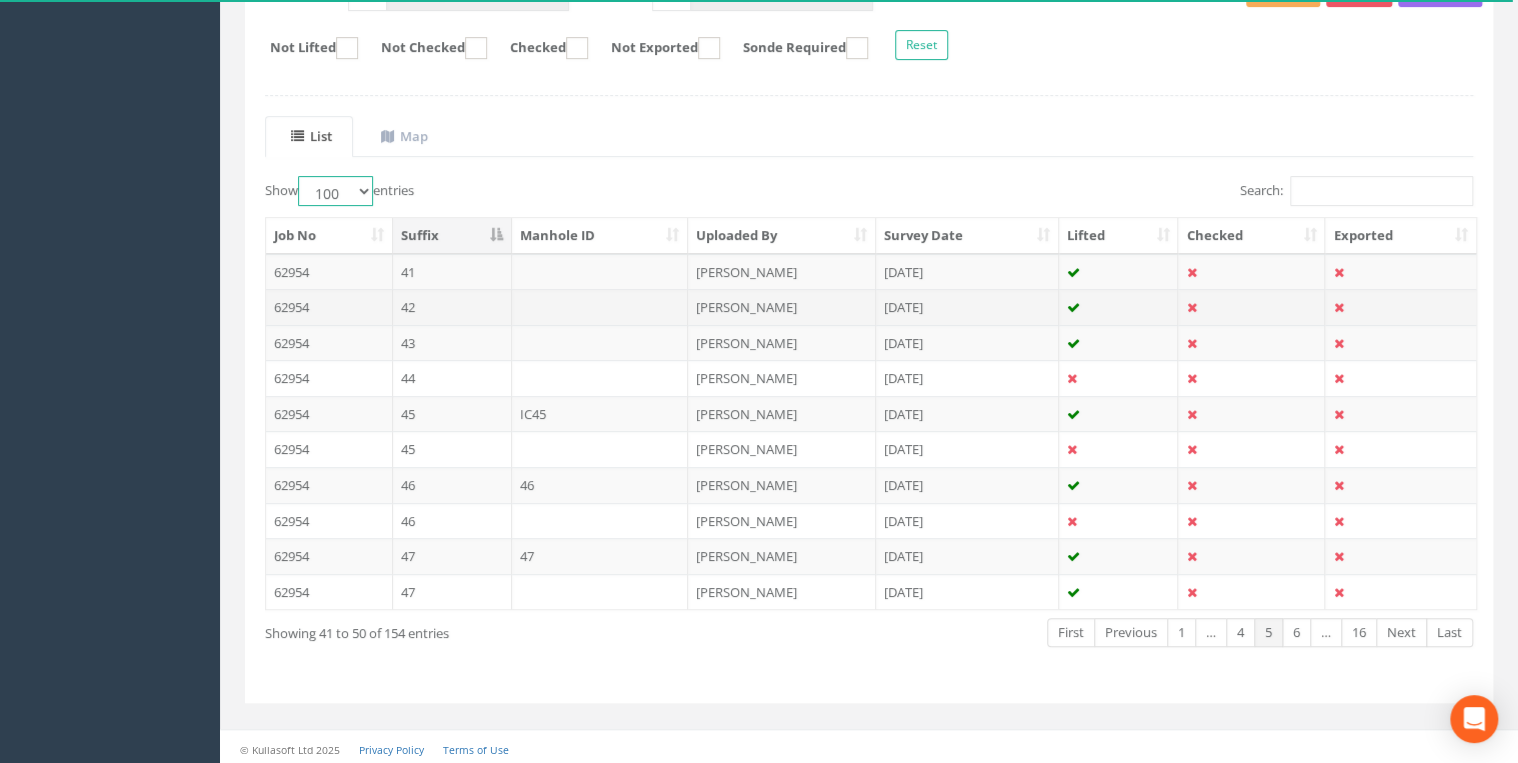 click on "10 25 50 100" at bounding box center [335, 191] 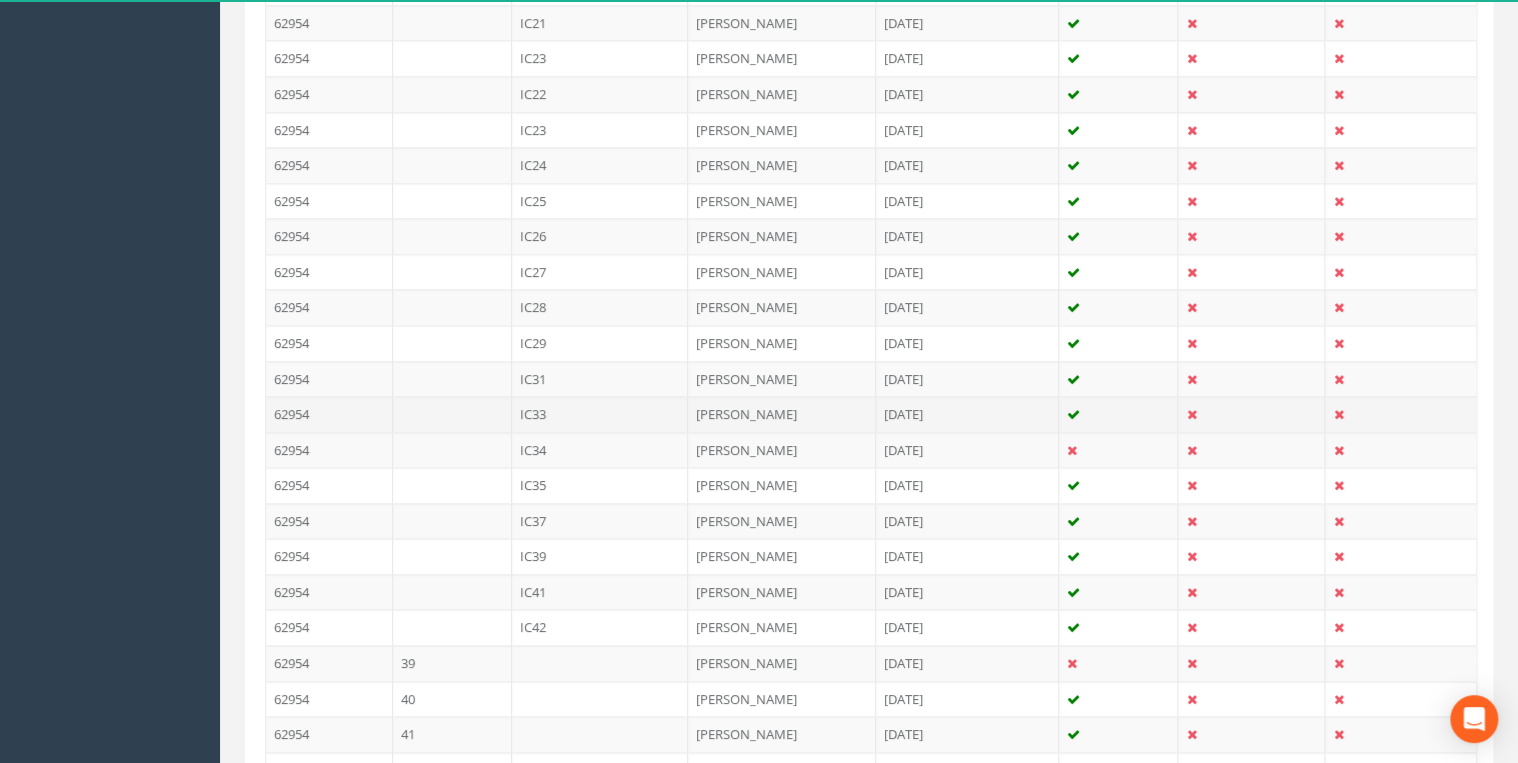 scroll, scrollTop: 1547, scrollLeft: 0, axis: vertical 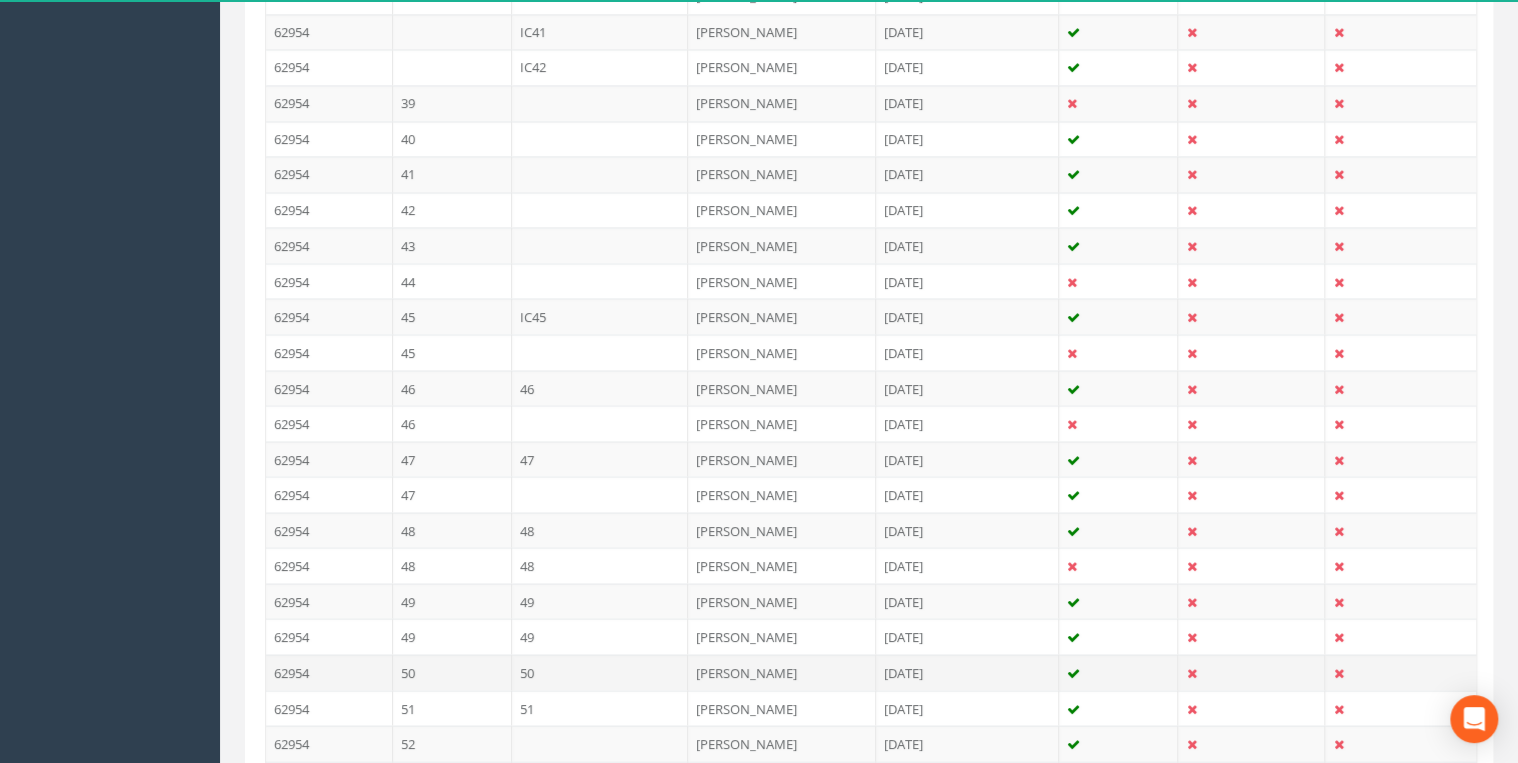 click on "50" at bounding box center [600, 672] 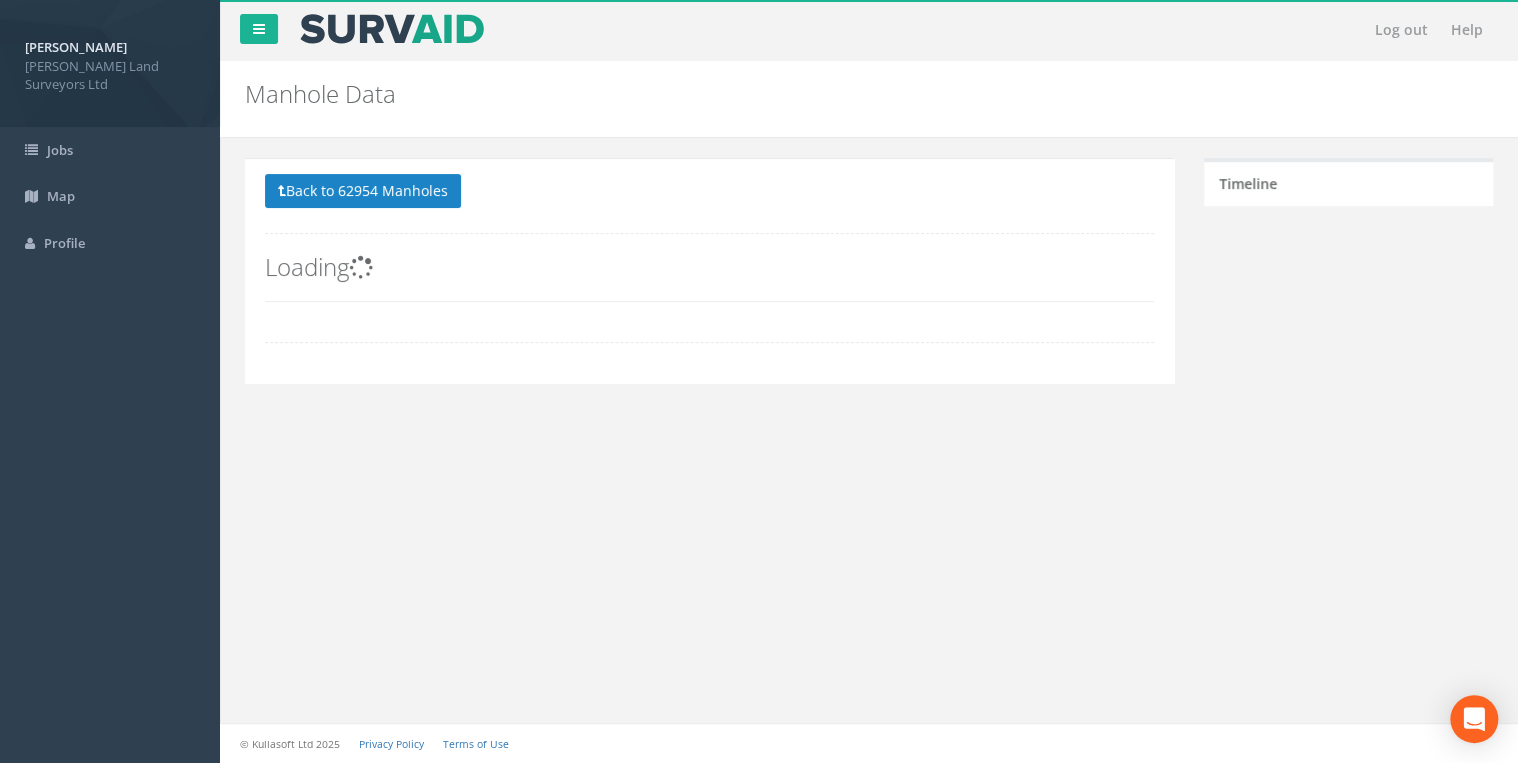 scroll, scrollTop: 0, scrollLeft: 0, axis: both 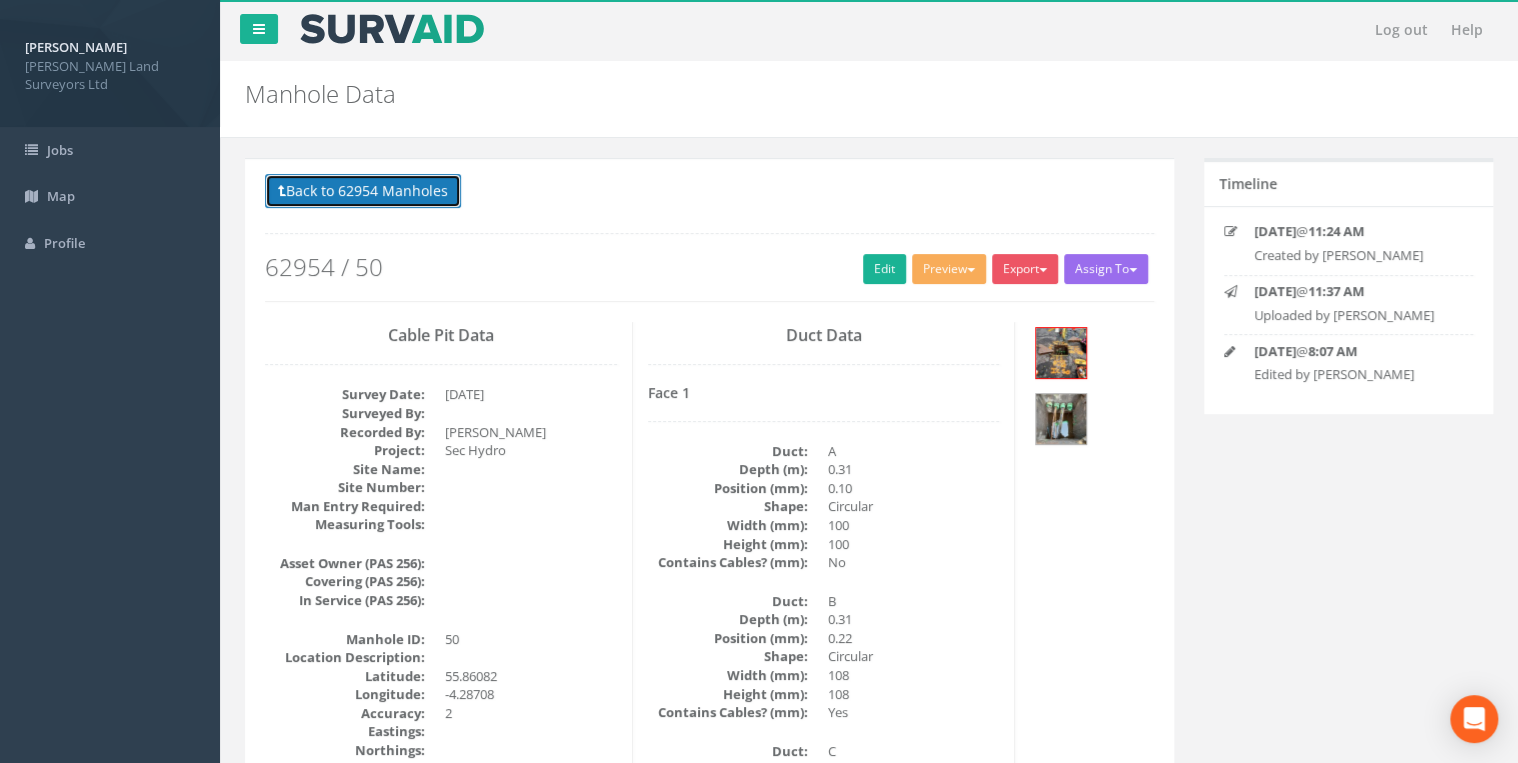 click on "Back to 62954 Manholes" at bounding box center (363, 191) 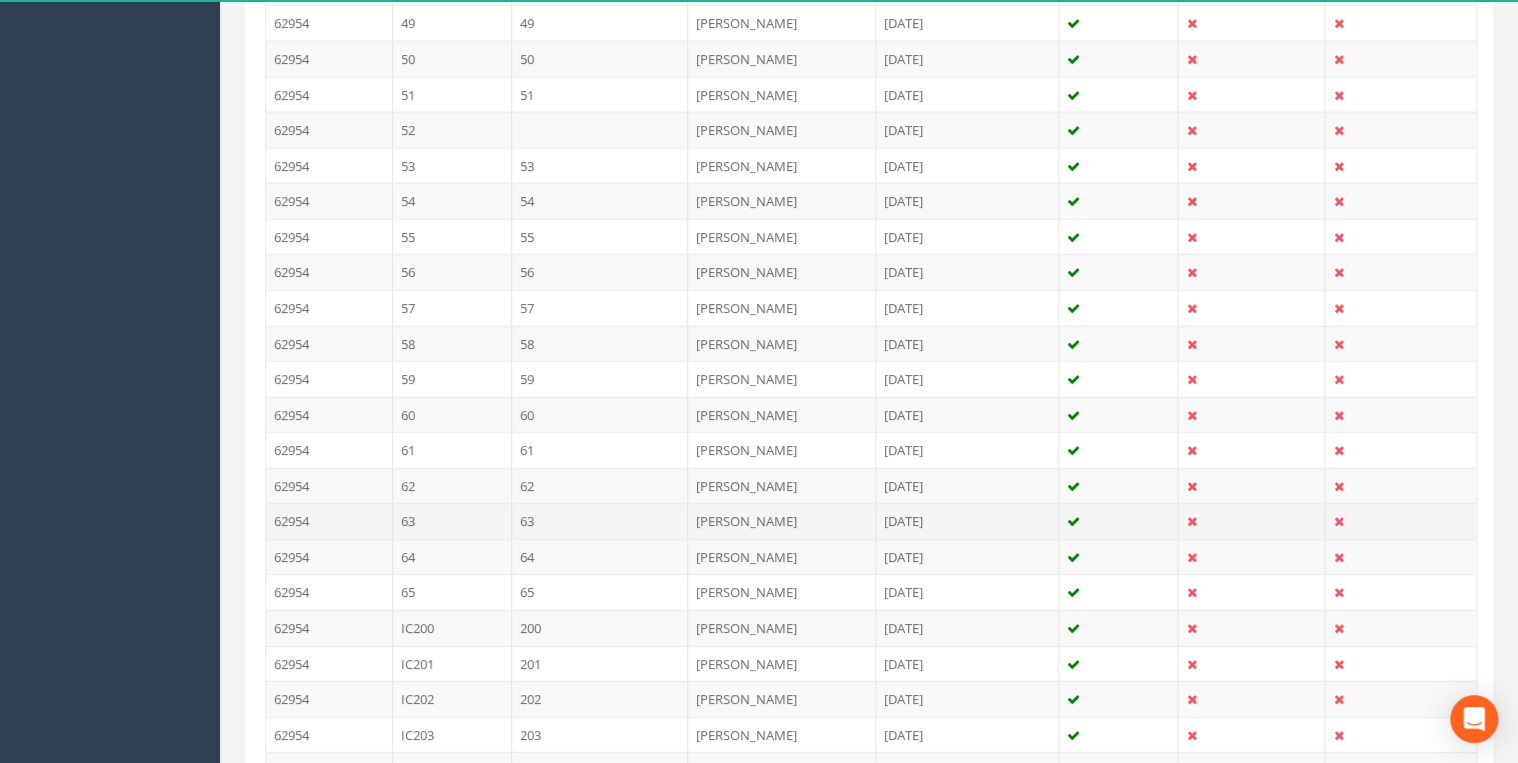 scroll, scrollTop: 2480, scrollLeft: 0, axis: vertical 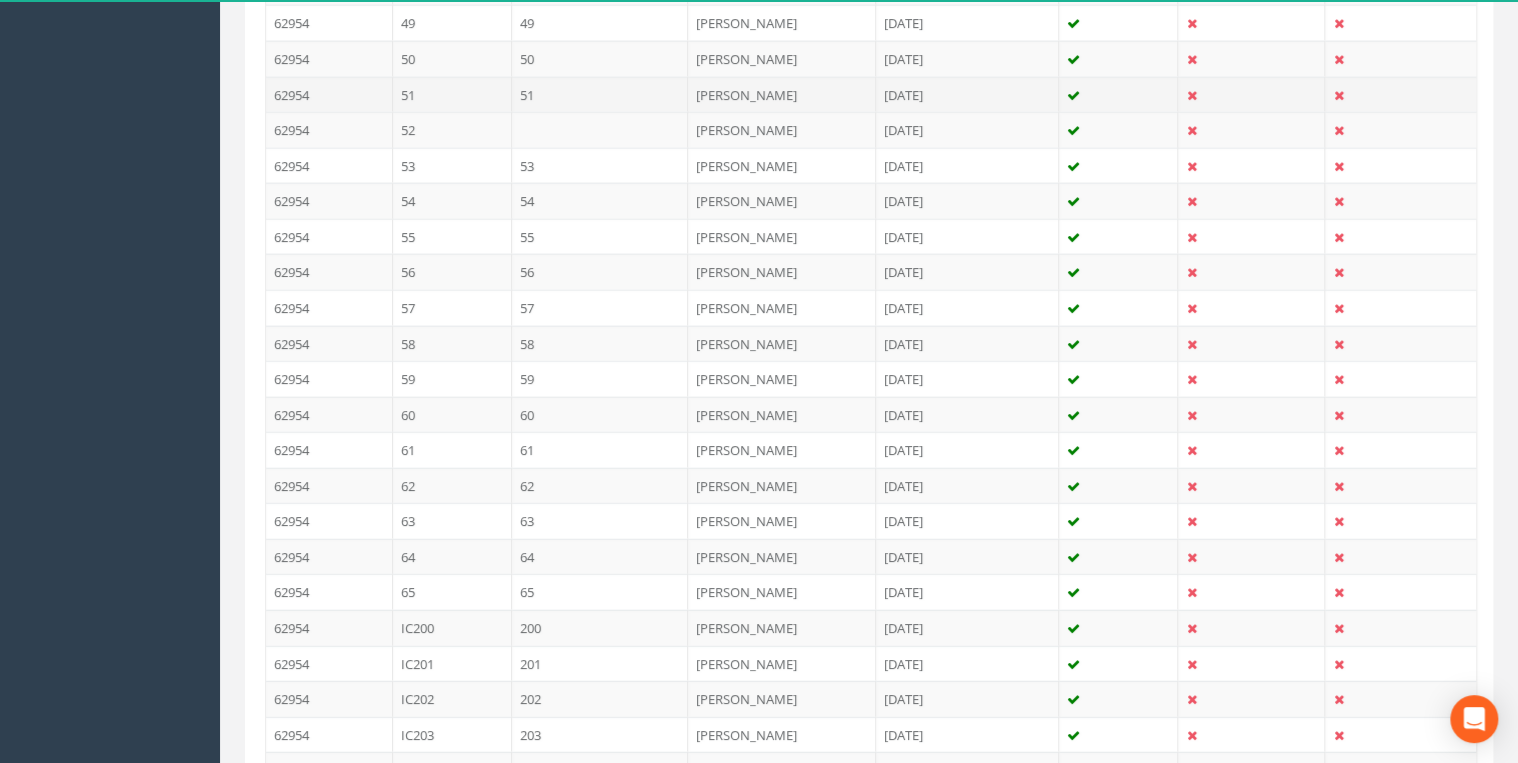 click on "51" at bounding box center [600, 95] 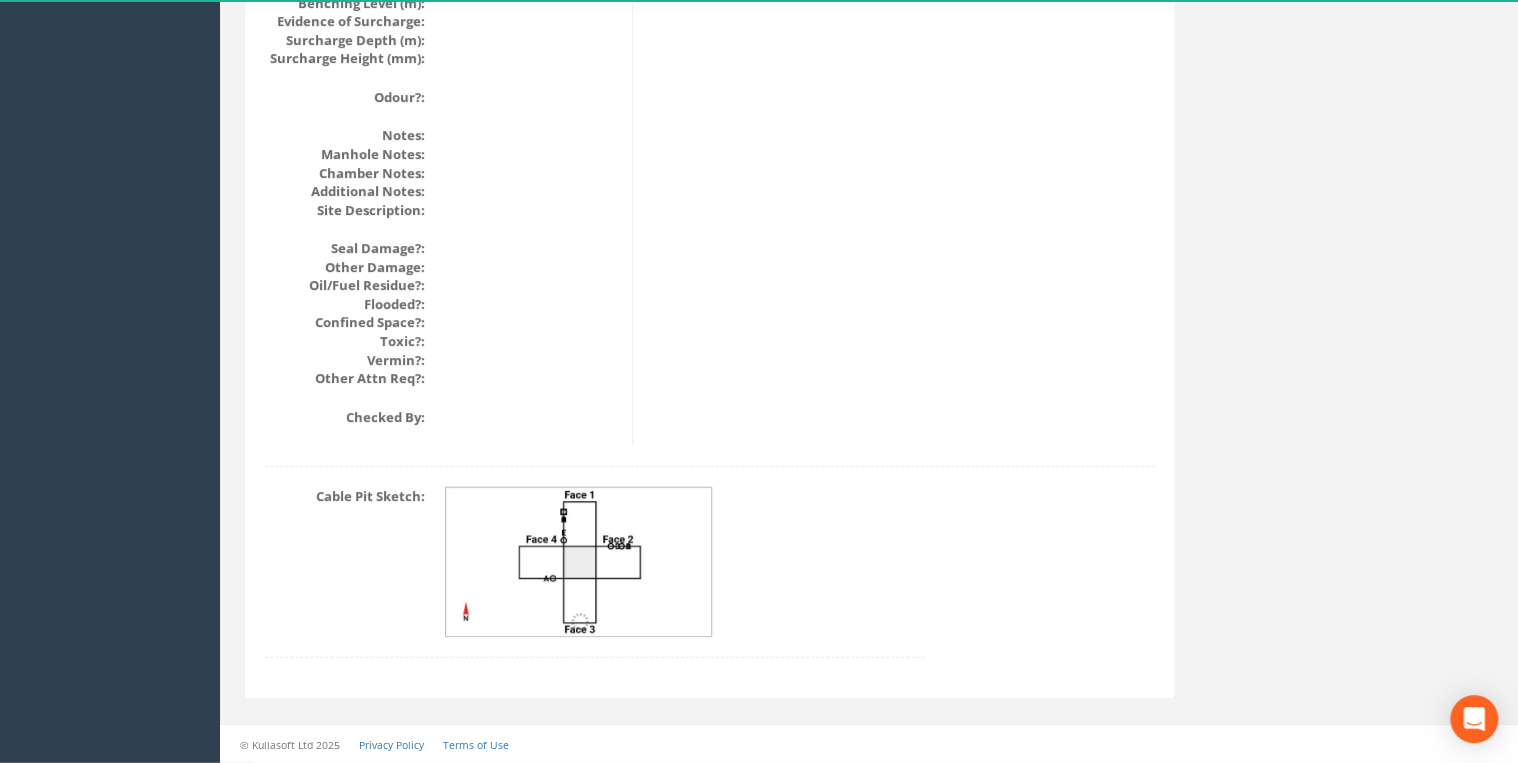 scroll, scrollTop: 0, scrollLeft: 0, axis: both 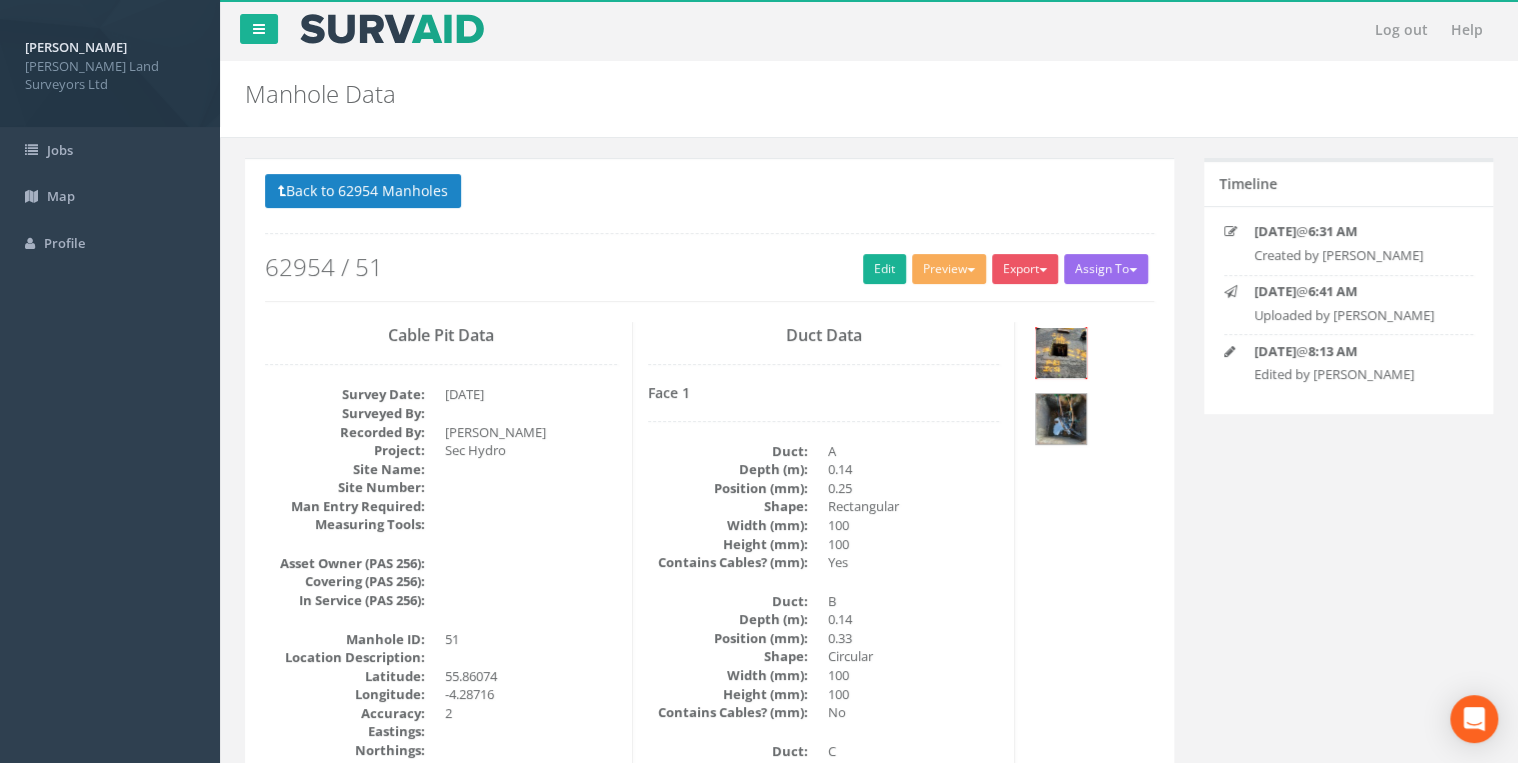 click at bounding box center (1061, 353) 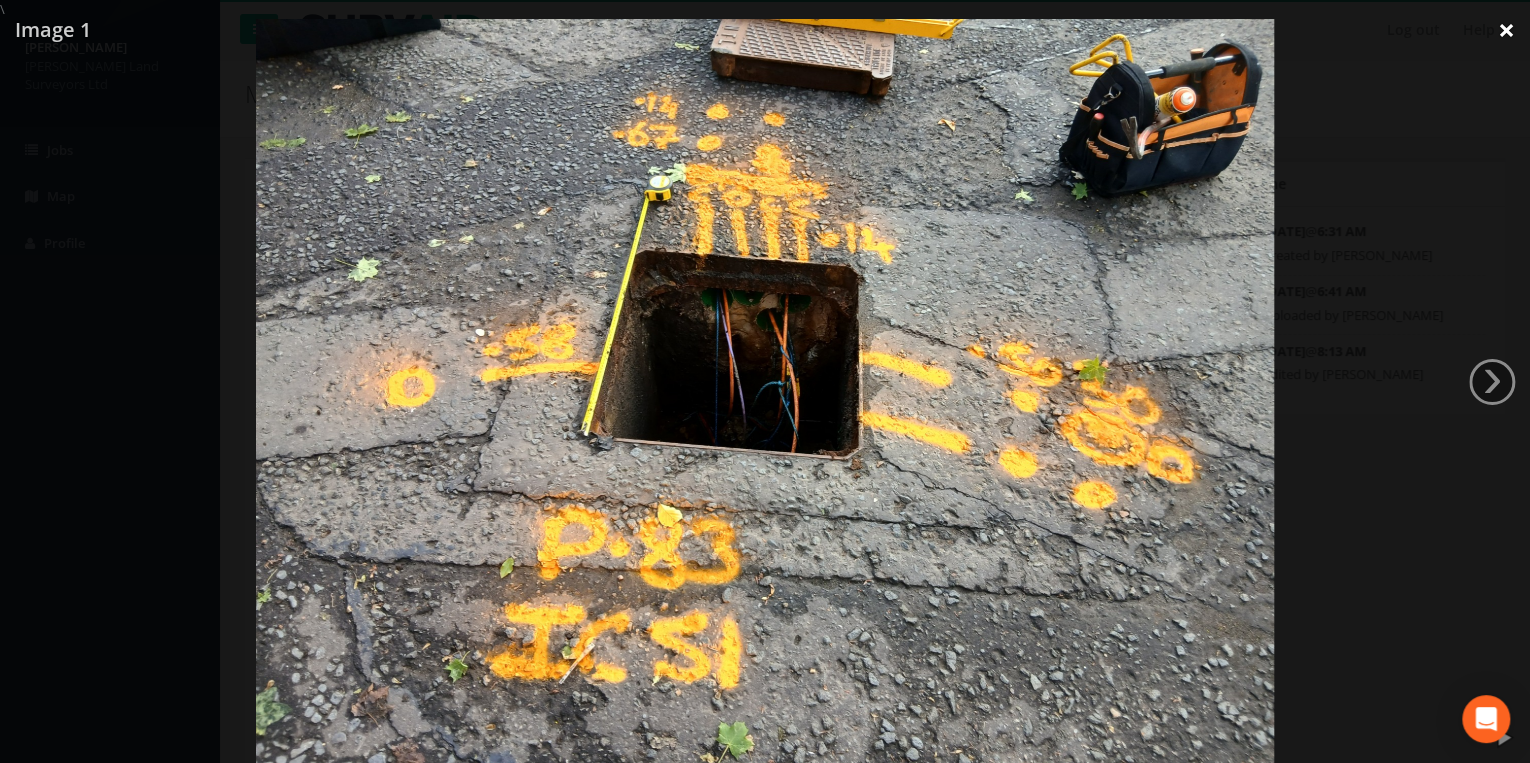 click on "×" at bounding box center [1506, 30] 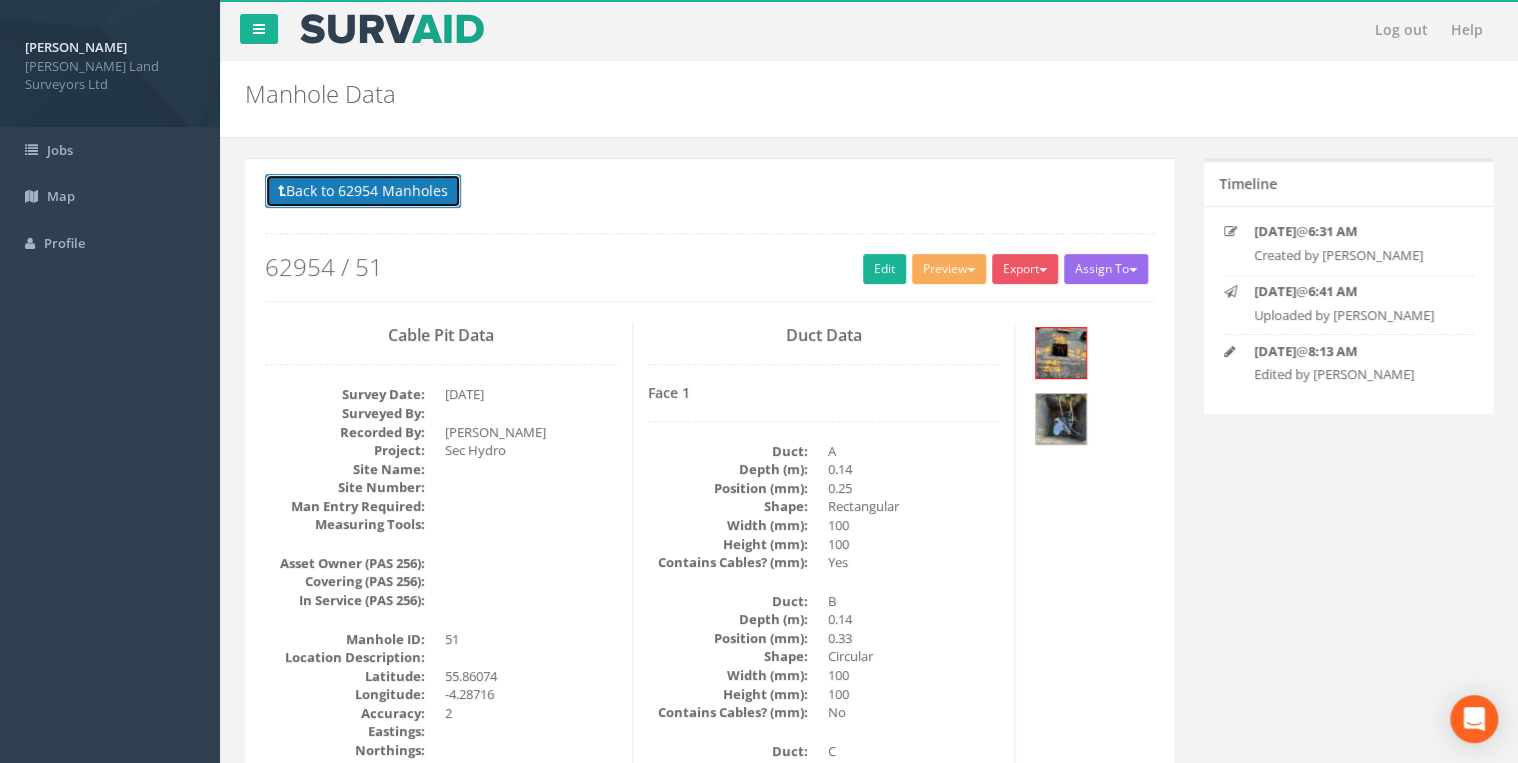 click on "Back to 62954 Manholes" at bounding box center [363, 191] 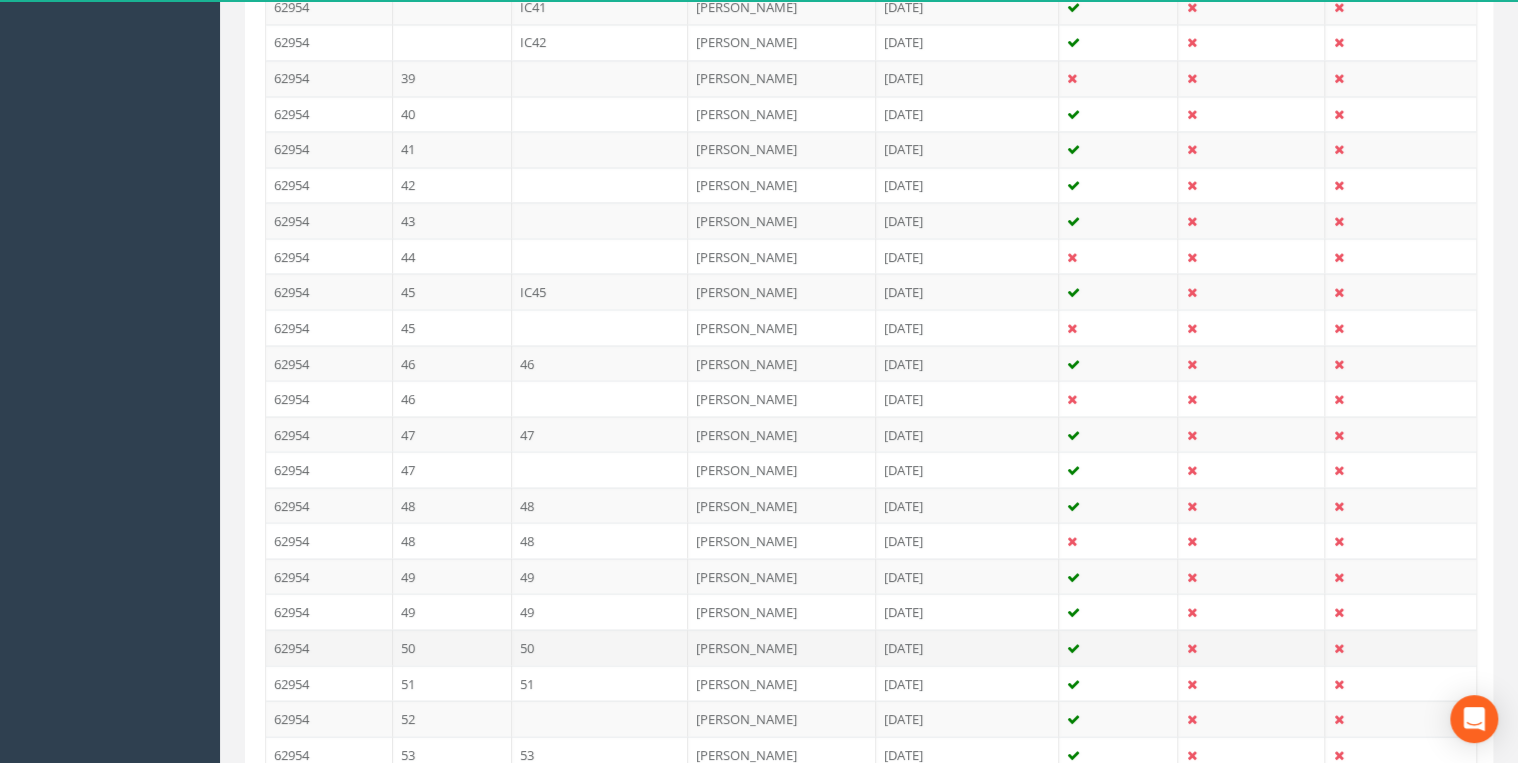 scroll, scrollTop: 1920, scrollLeft: 0, axis: vertical 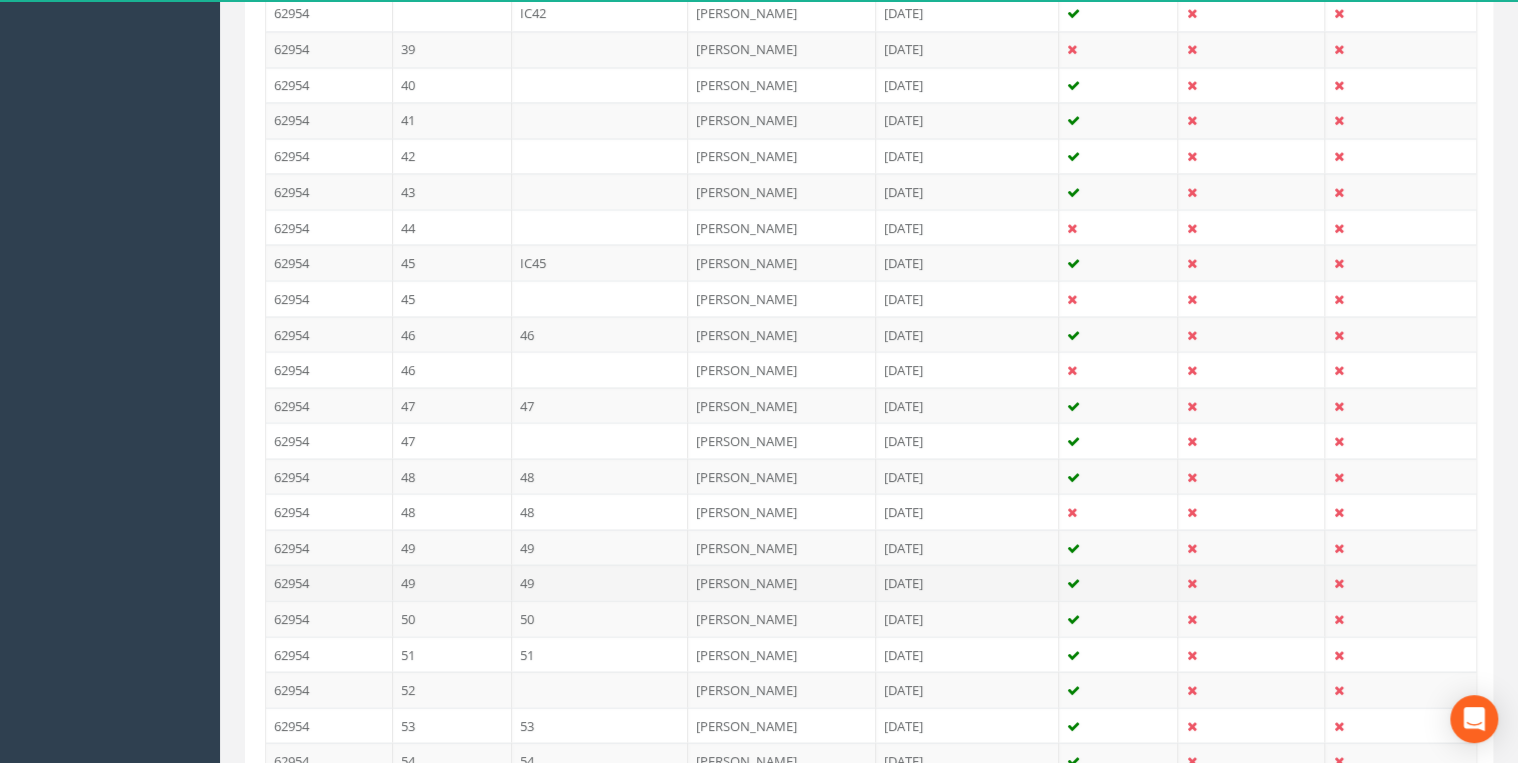click on "49" at bounding box center [600, 583] 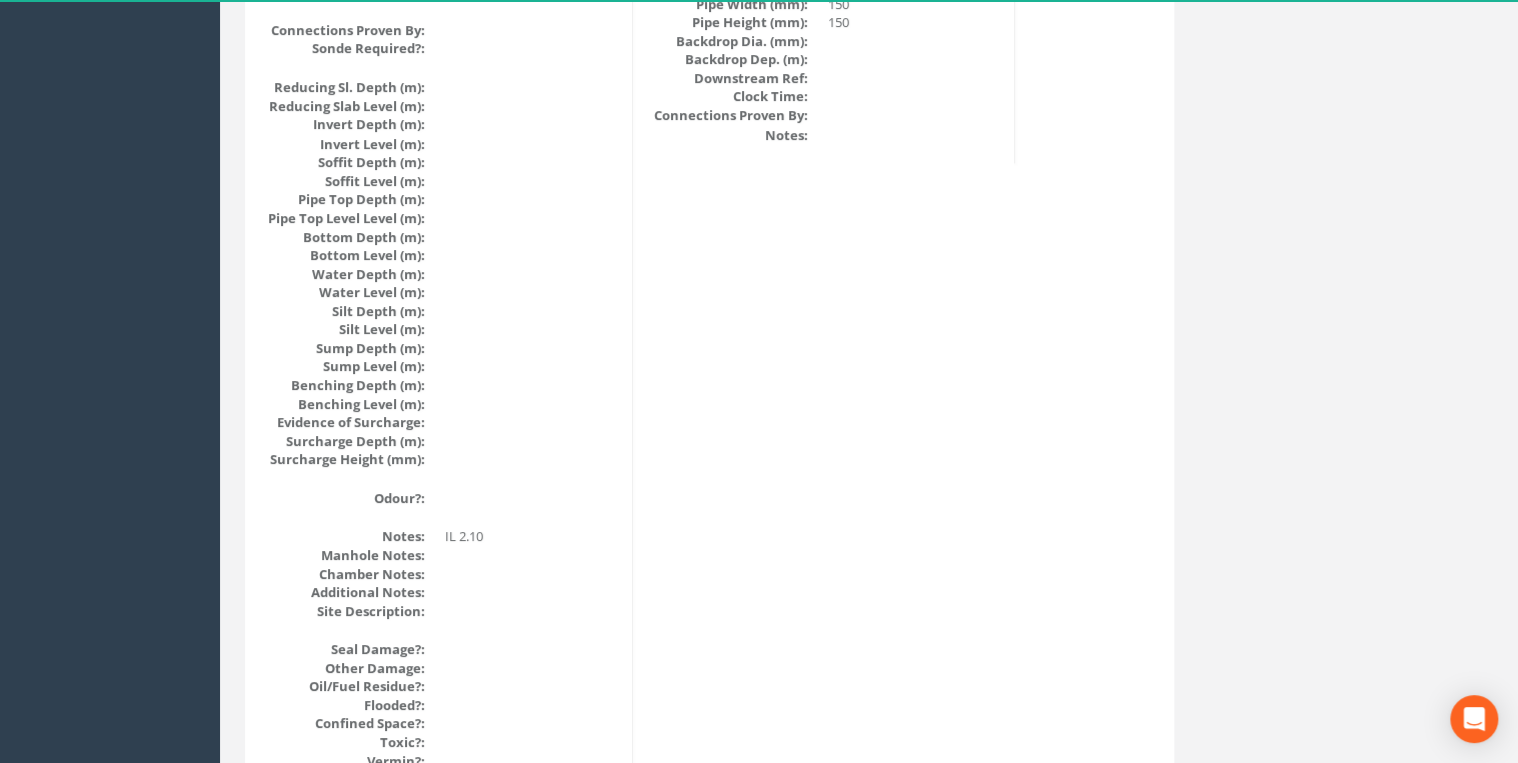 scroll, scrollTop: 0, scrollLeft: 0, axis: both 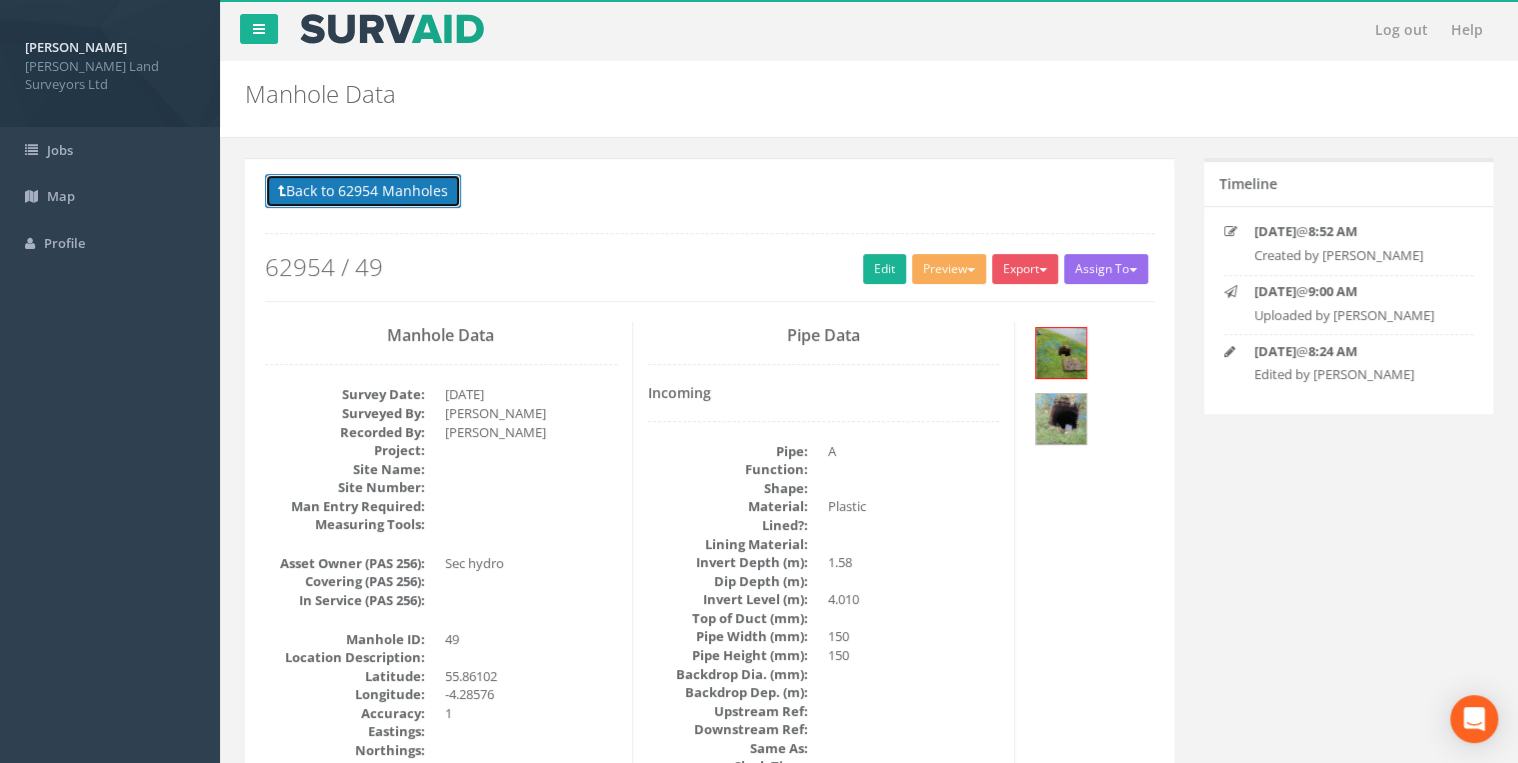 click on "Back to 62954 Manholes" at bounding box center [363, 191] 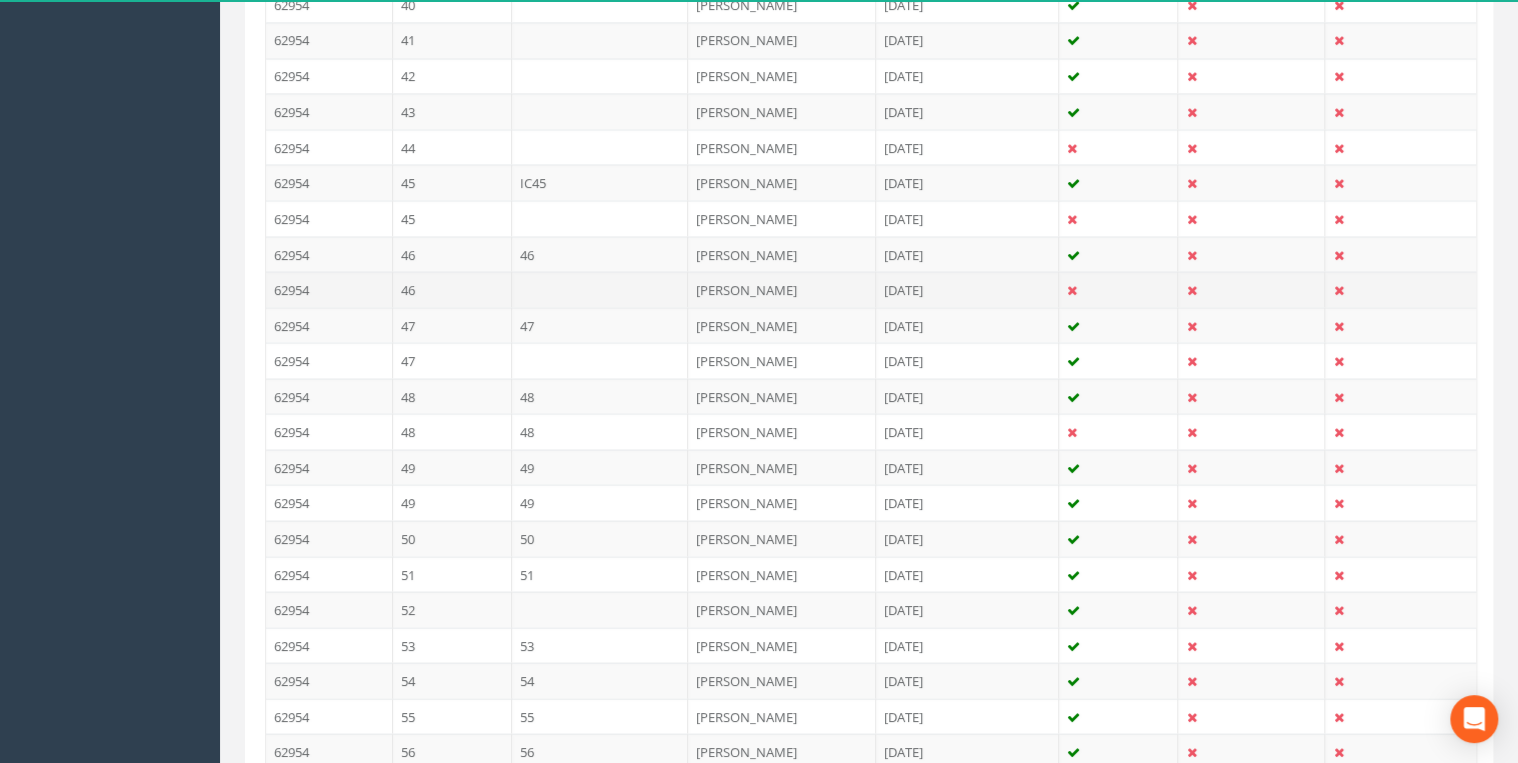 scroll, scrollTop: 1840, scrollLeft: 0, axis: vertical 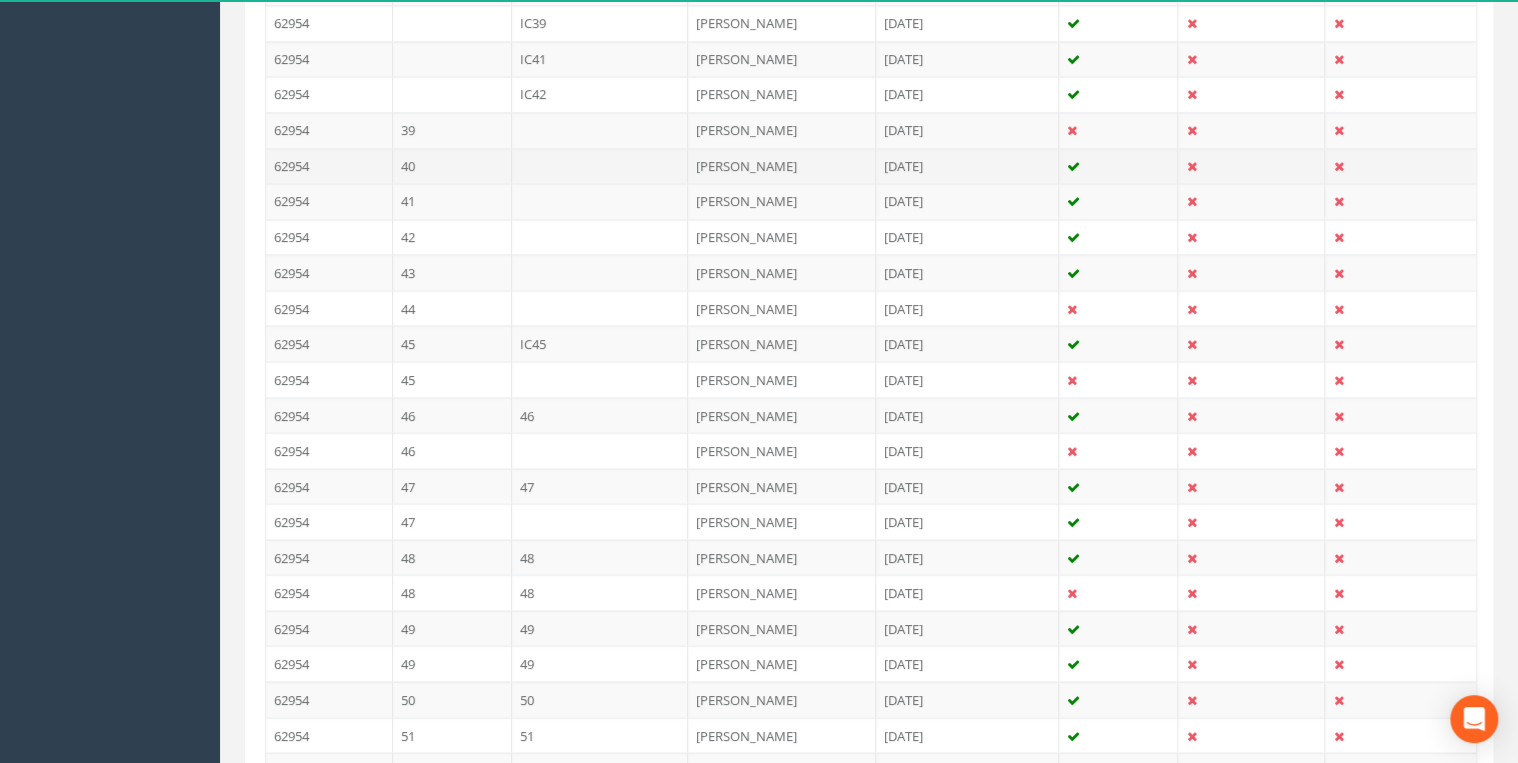 click on "40" at bounding box center (452, 166) 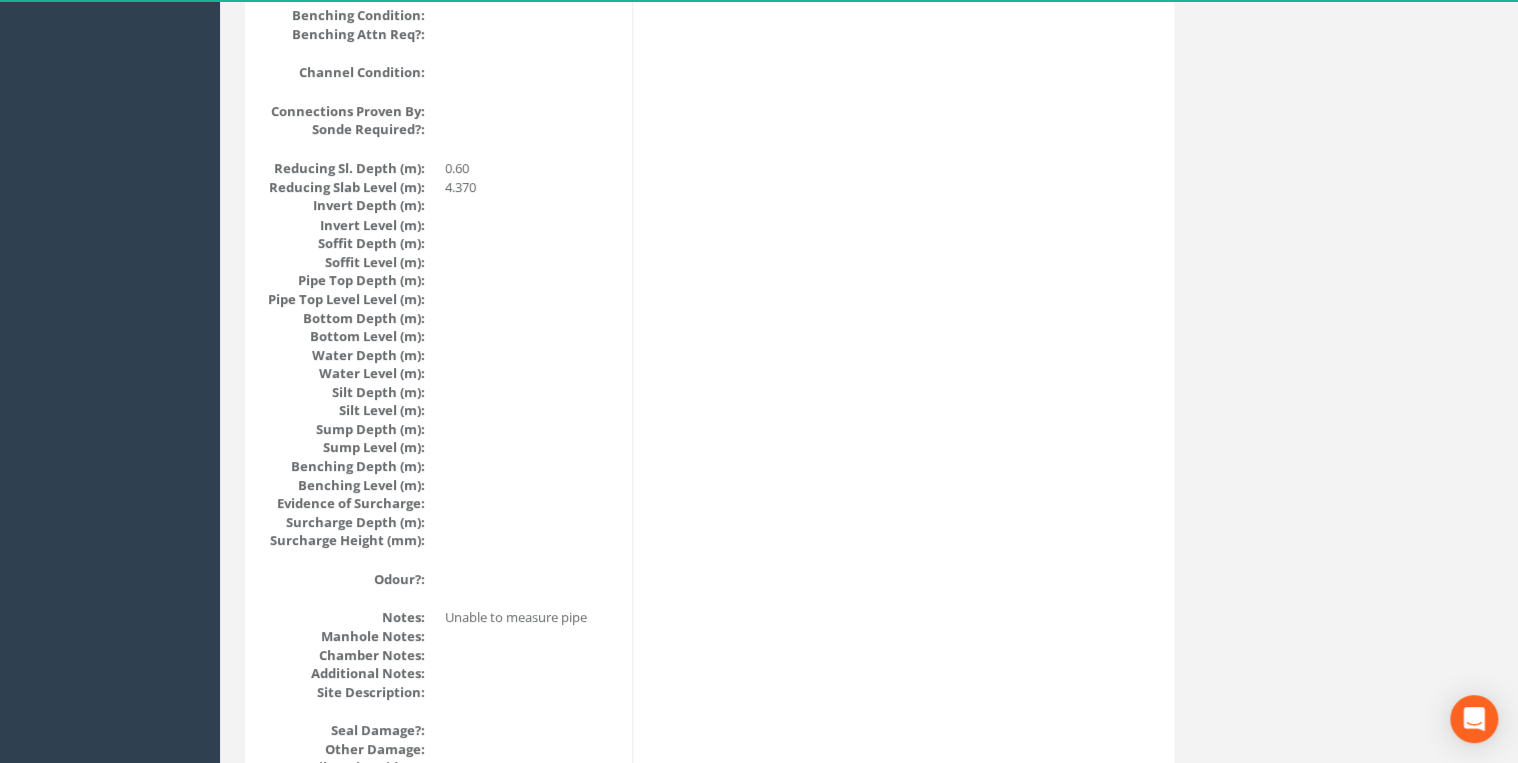 scroll, scrollTop: 0, scrollLeft: 0, axis: both 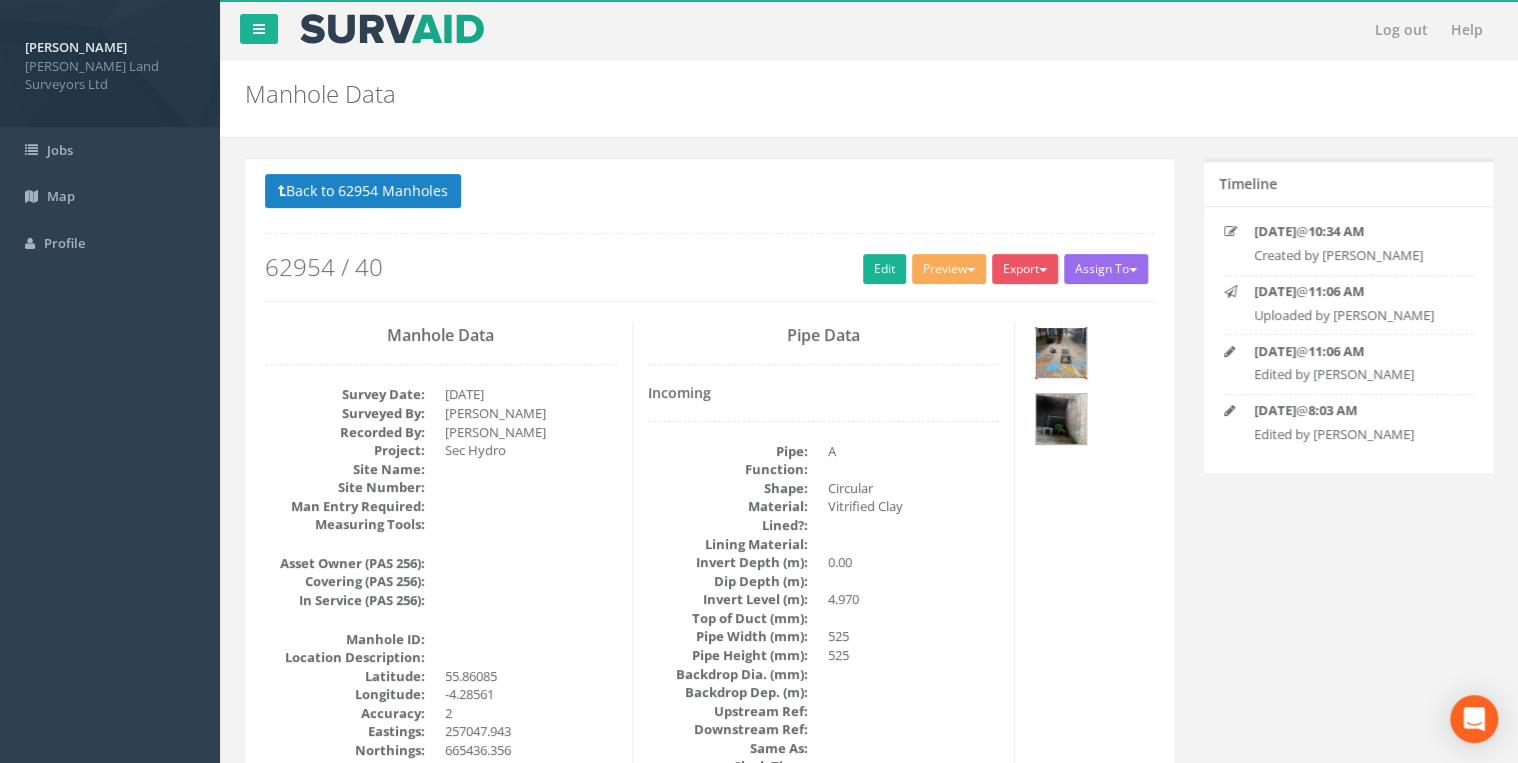 click at bounding box center (1061, 353) 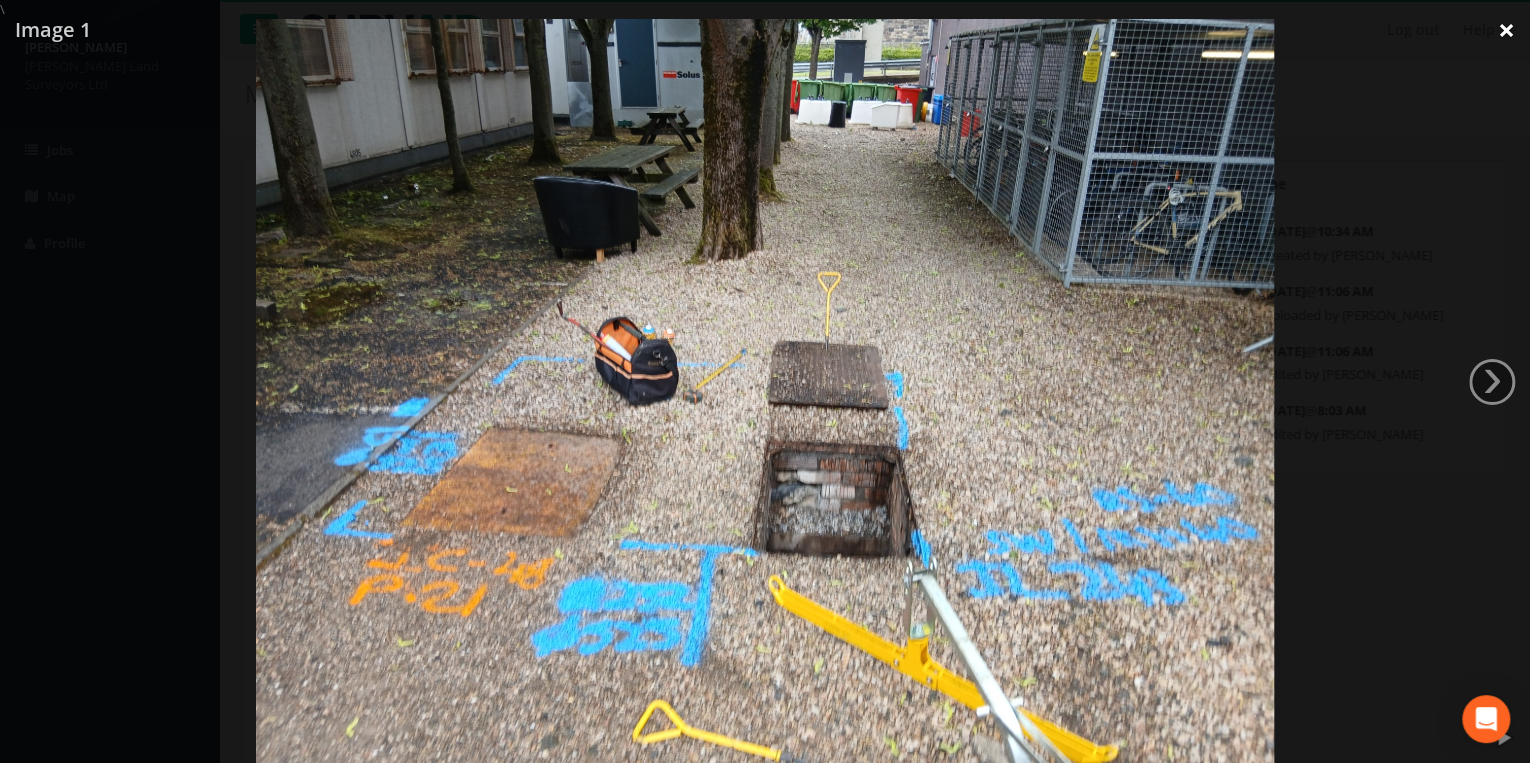 click on "×" at bounding box center (1506, 30) 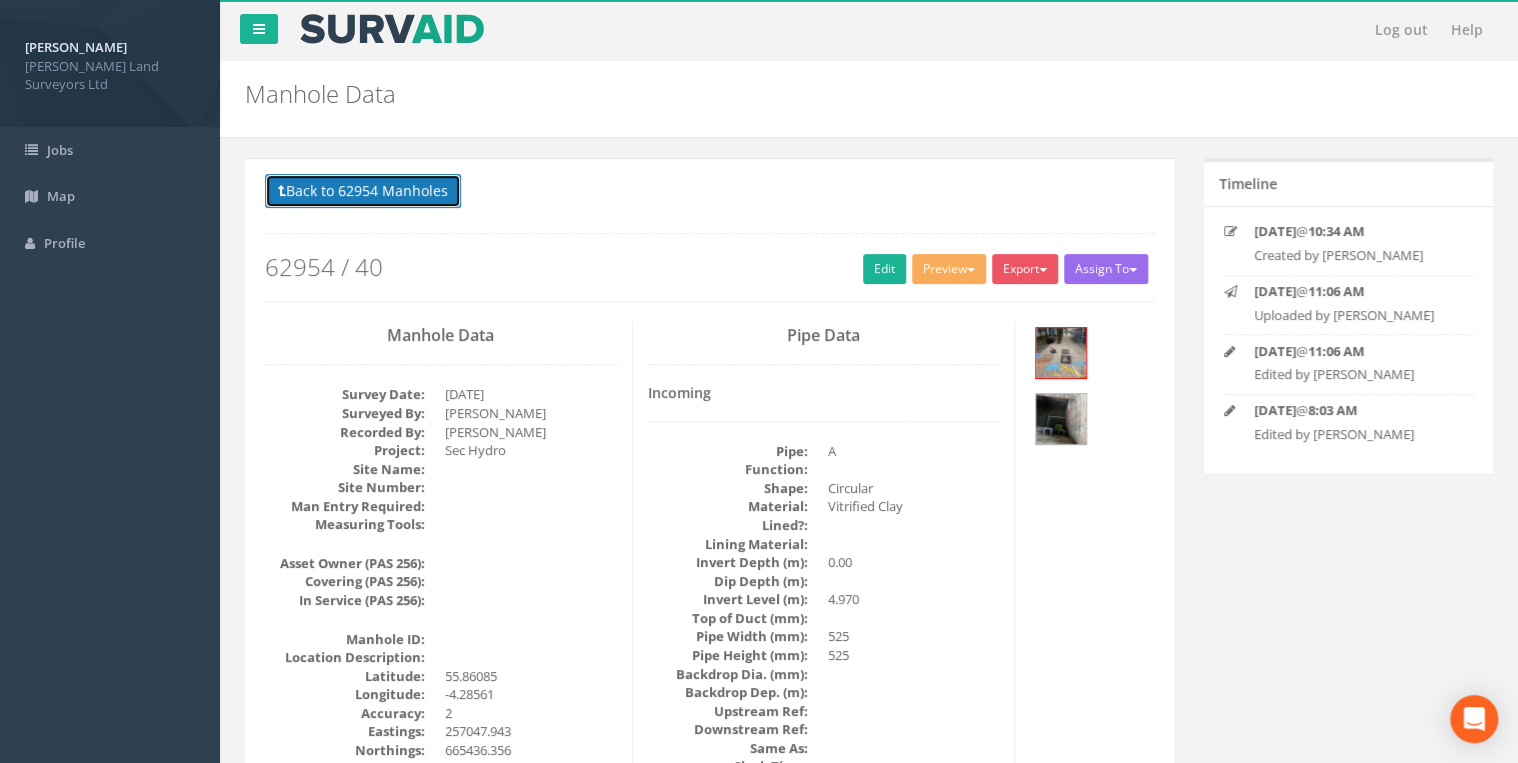 click on "Back to 62954 Manholes" at bounding box center (363, 191) 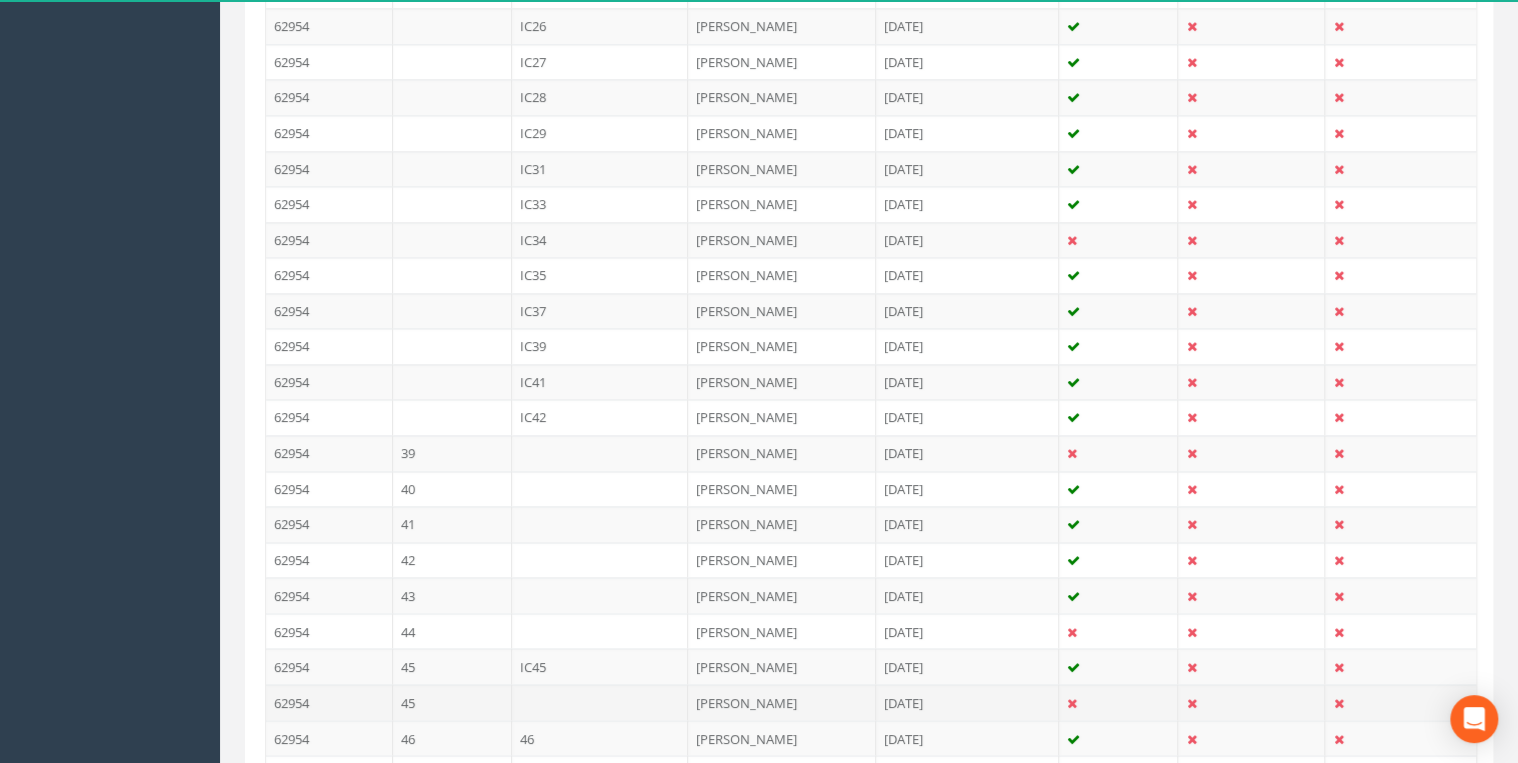 scroll, scrollTop: 1680, scrollLeft: 0, axis: vertical 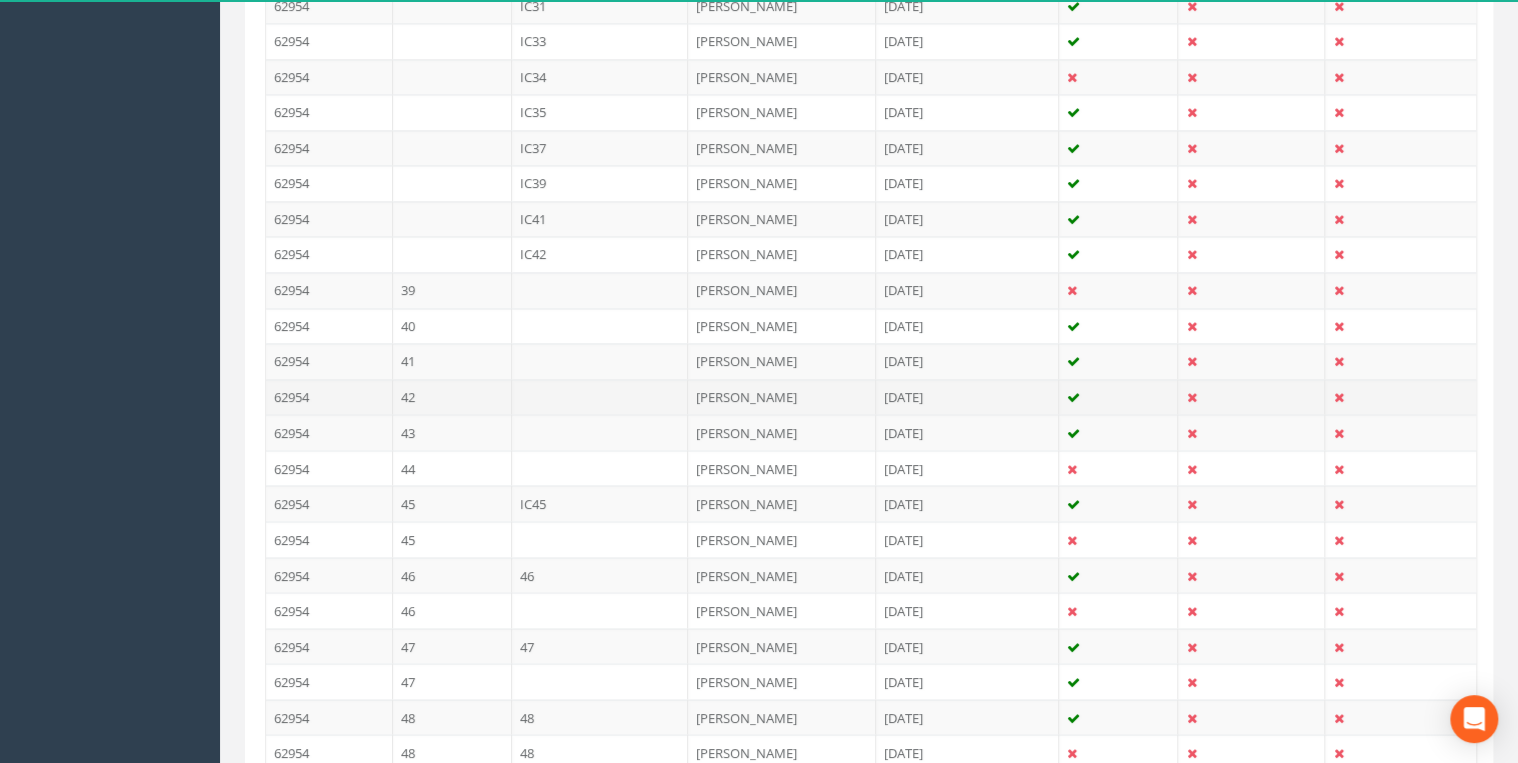 click on "42" at bounding box center (452, 397) 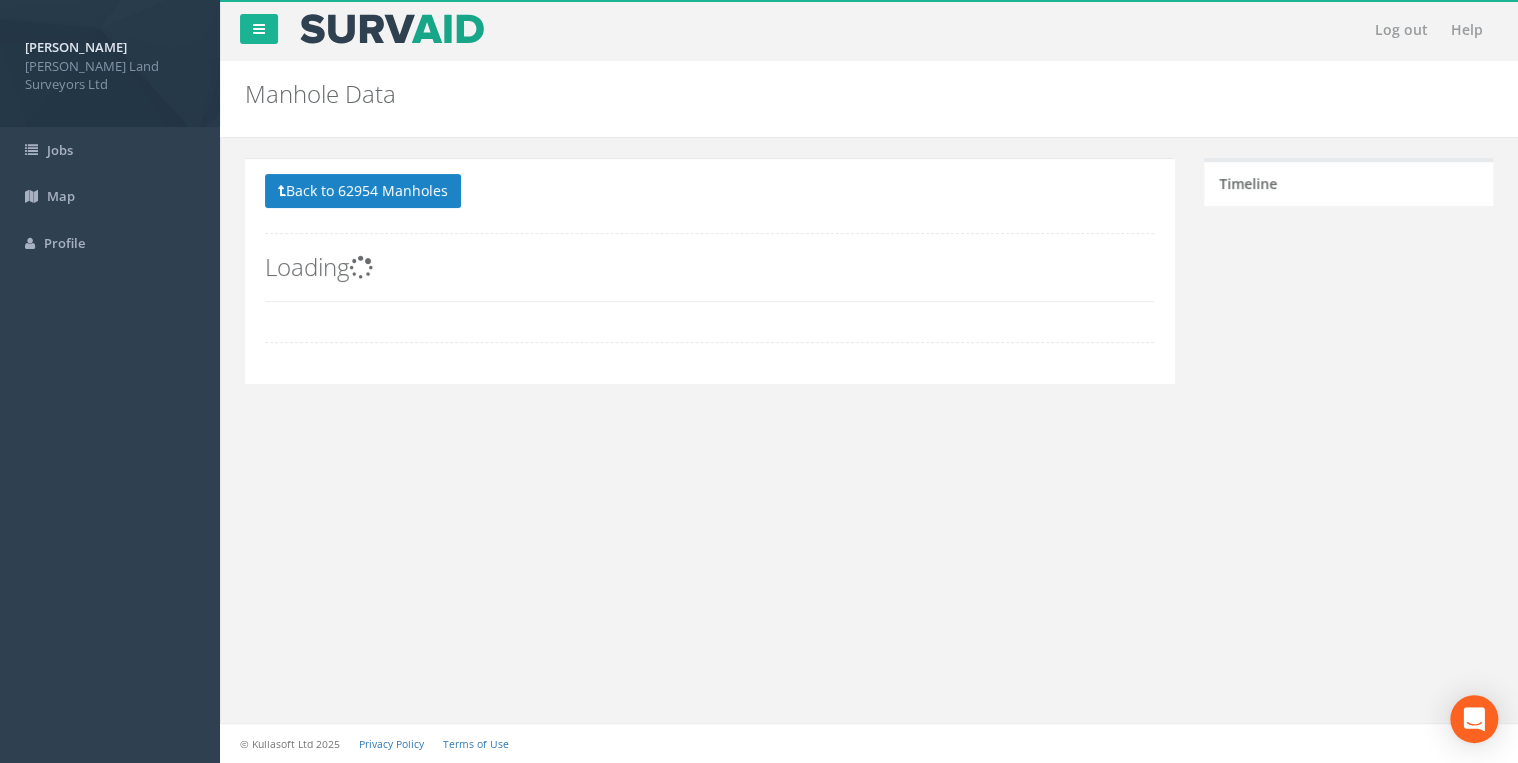 scroll, scrollTop: 0, scrollLeft: 0, axis: both 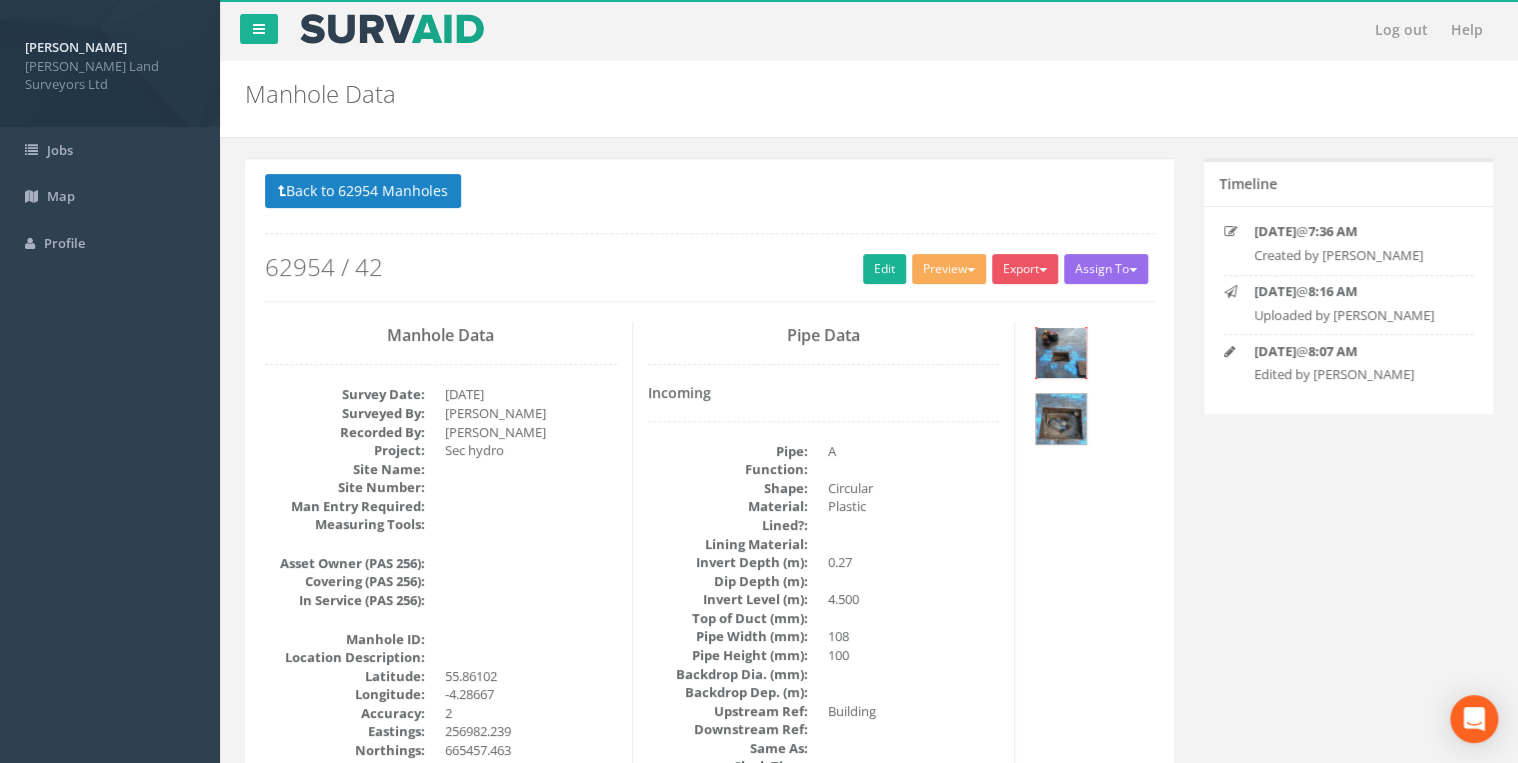 click at bounding box center [1061, 353] 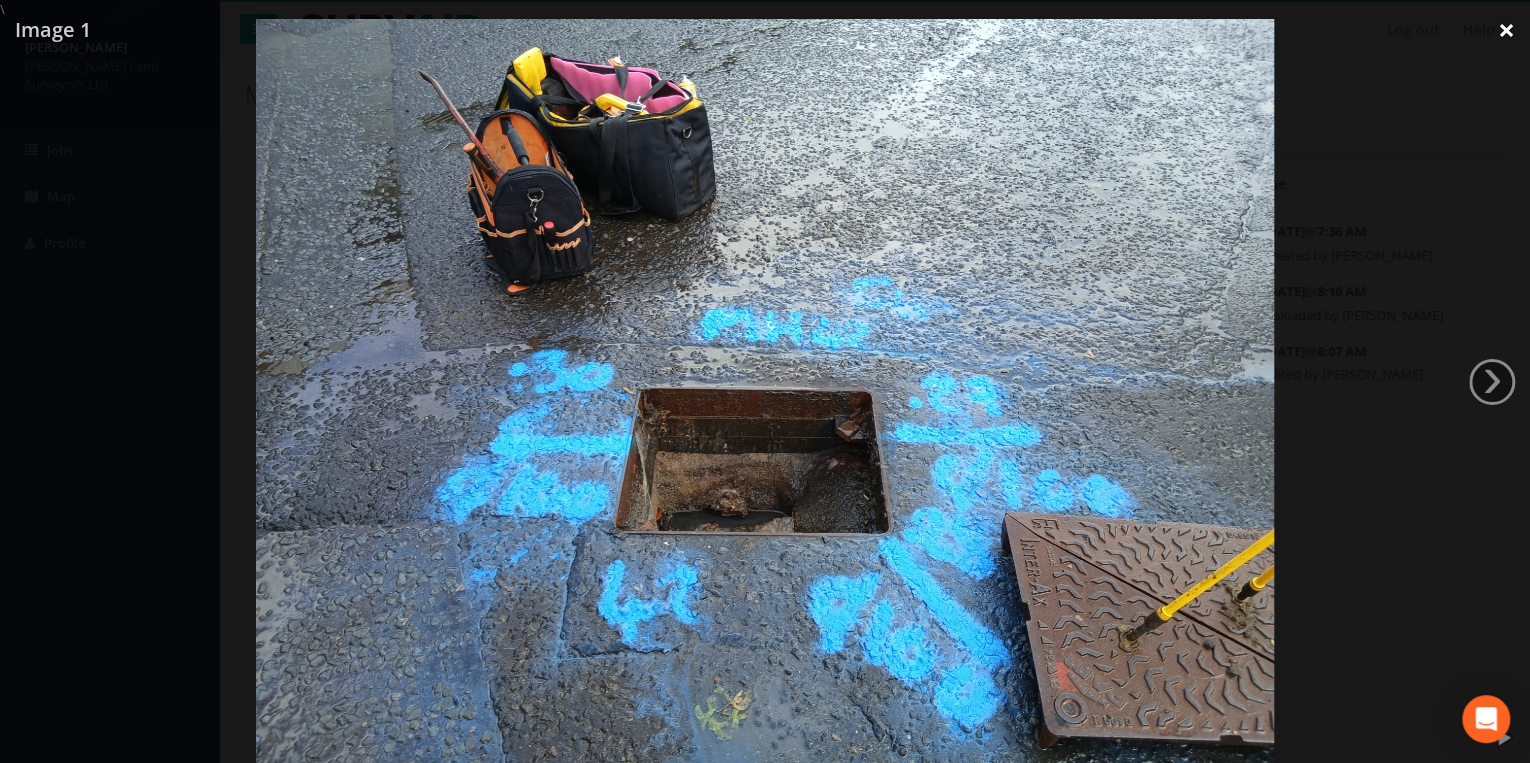 click on "×" at bounding box center (1506, 30) 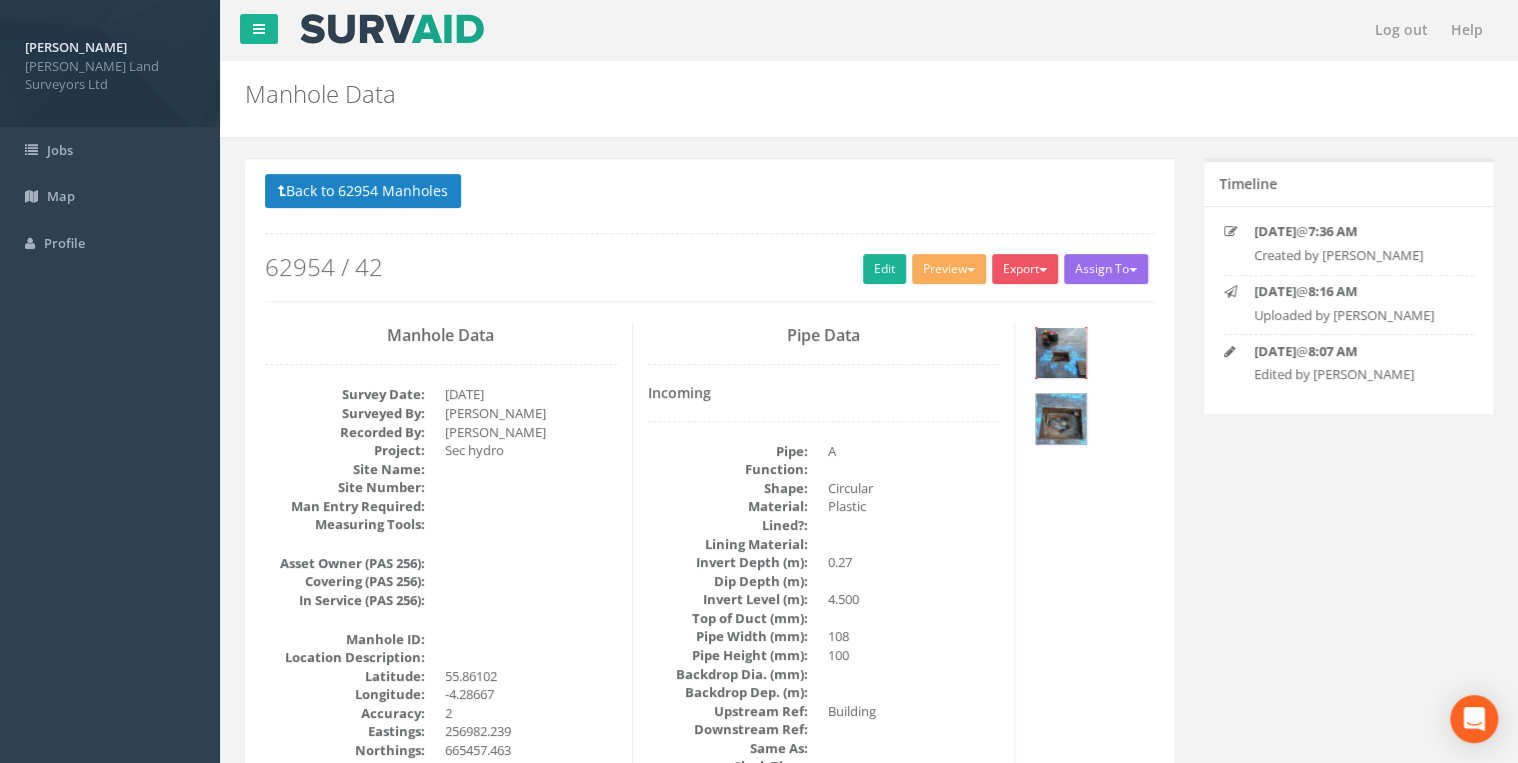 click at bounding box center [1061, 353] 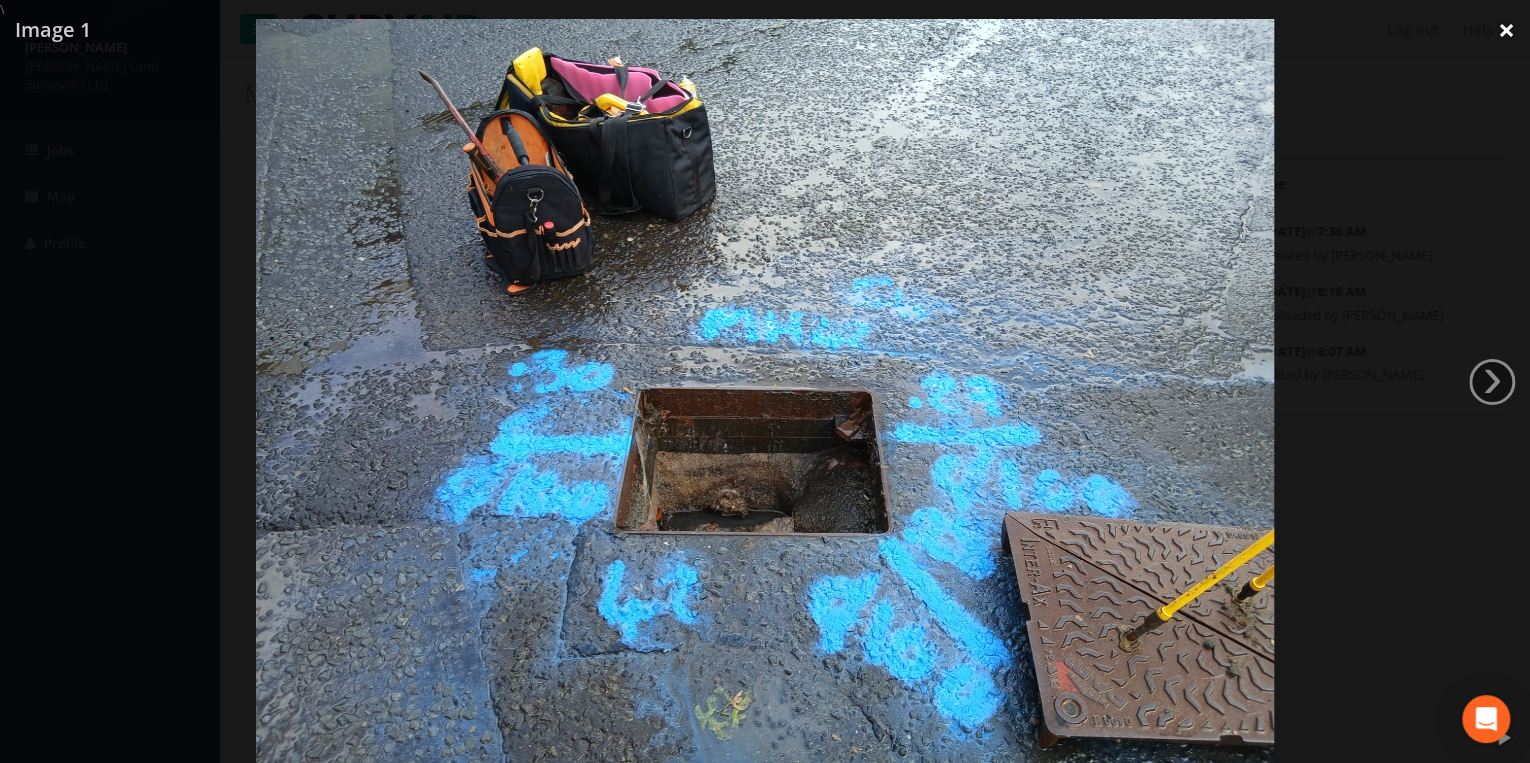 click on "×" at bounding box center [1506, 30] 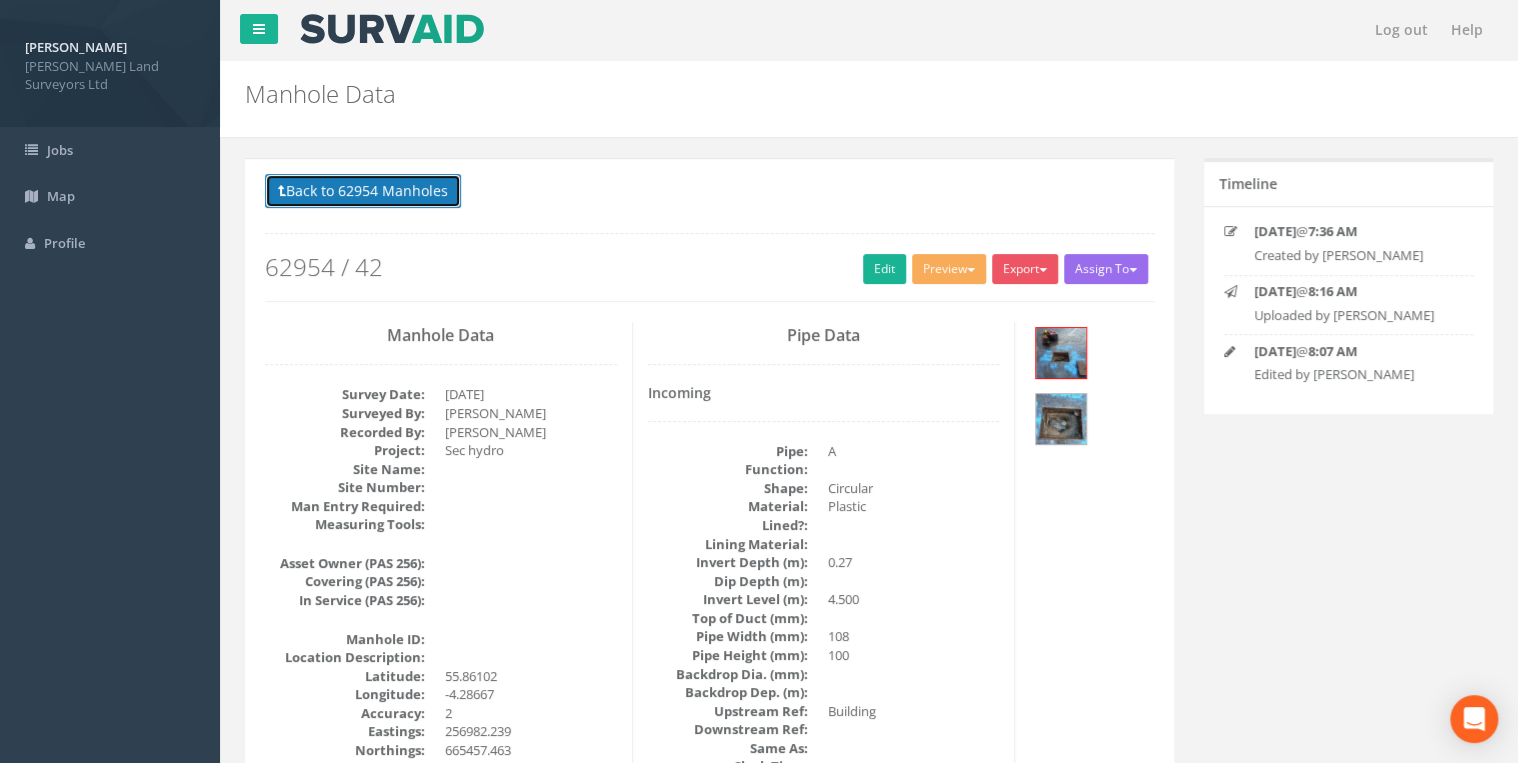 click on "Back to 62954 Manholes" at bounding box center [363, 191] 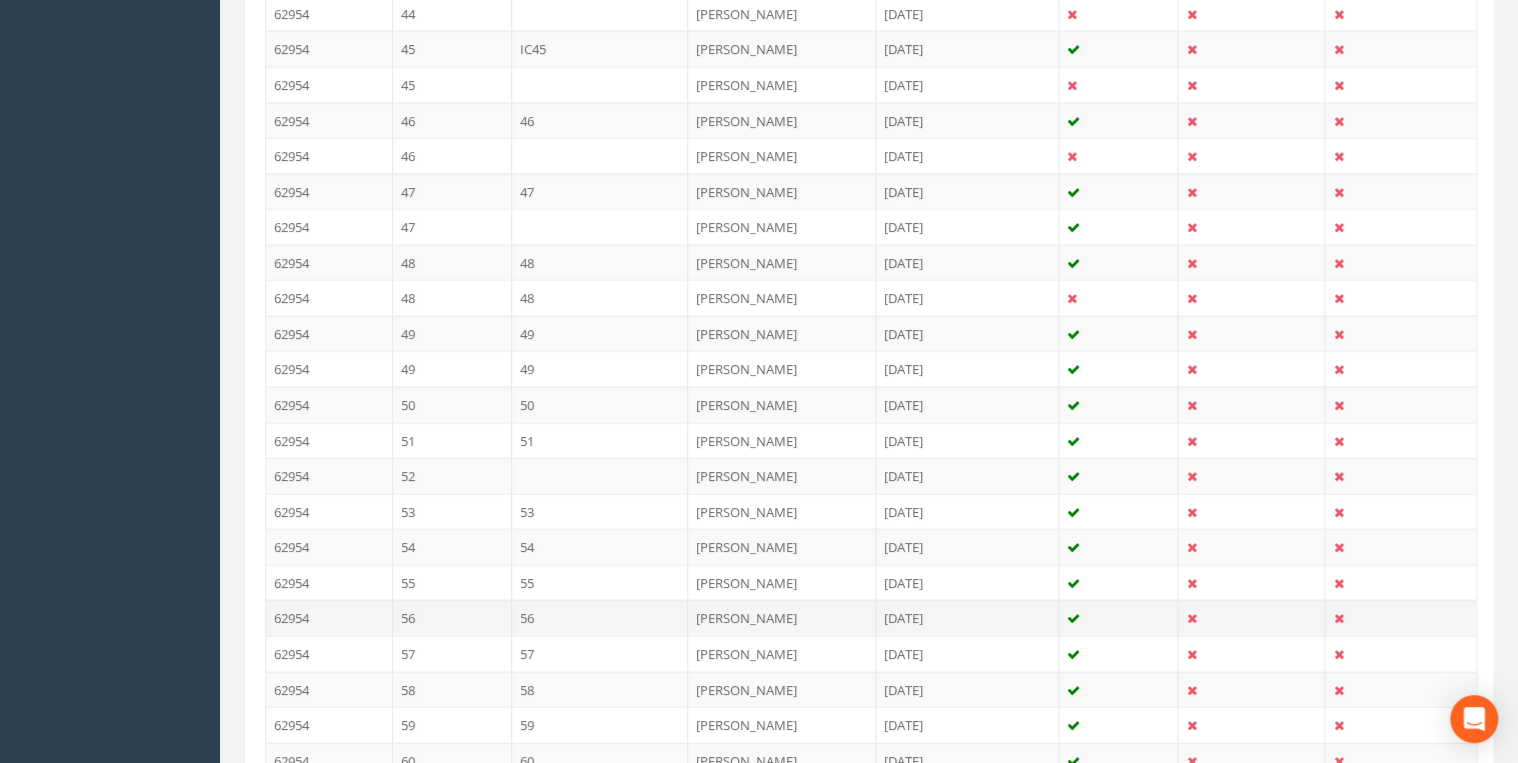 scroll, scrollTop: 2320, scrollLeft: 0, axis: vertical 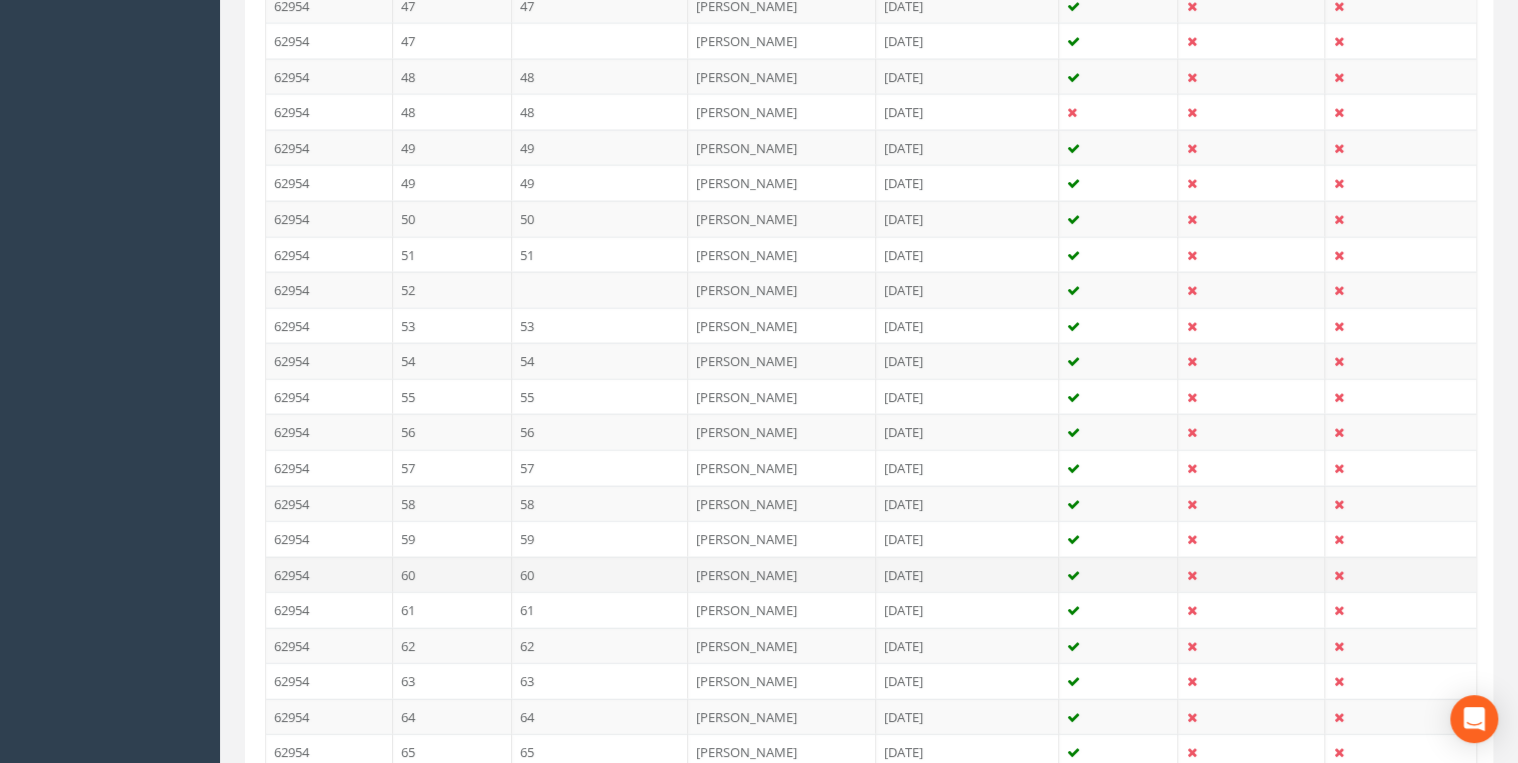 click on "60" at bounding box center [600, 575] 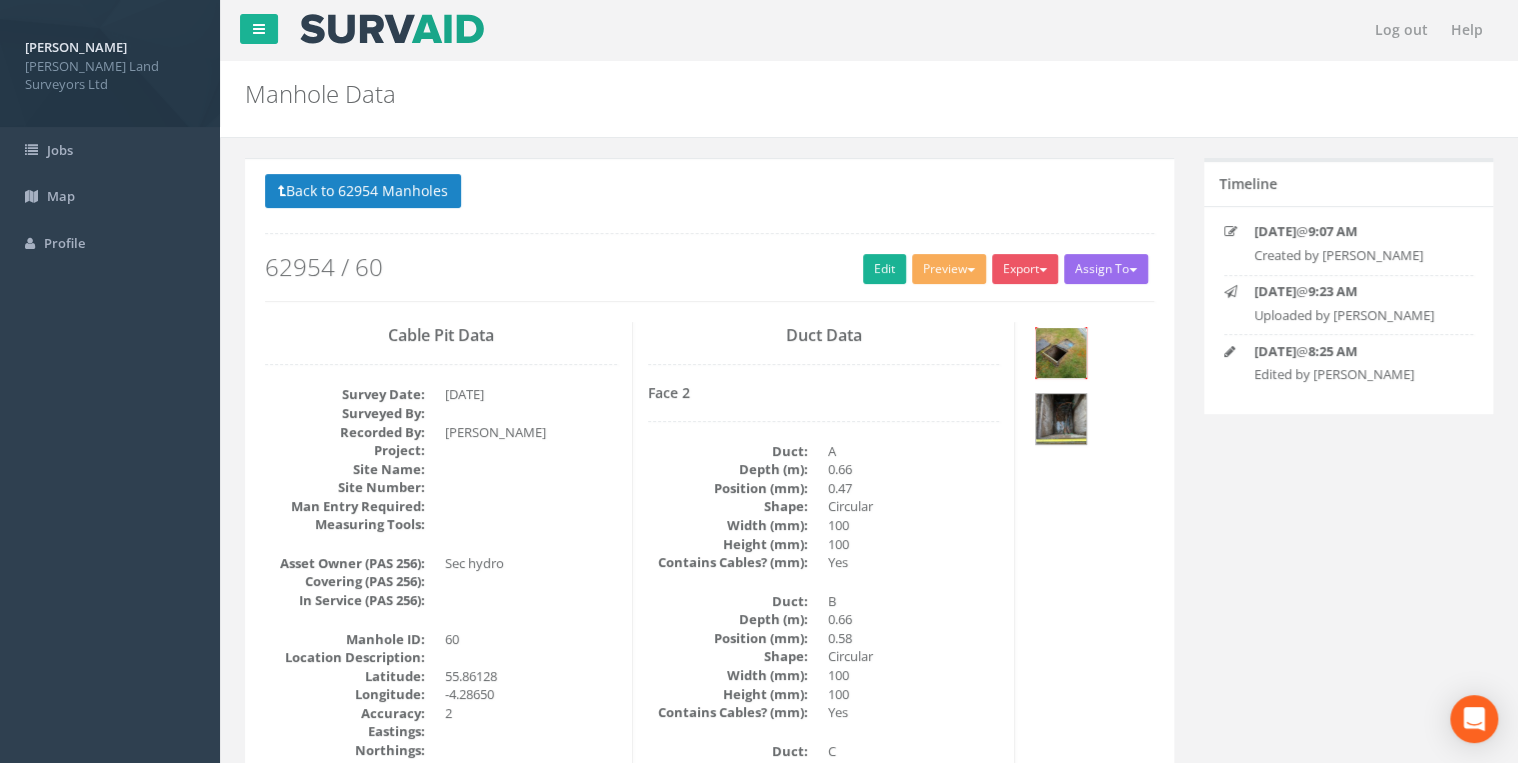 click at bounding box center (1061, 353) 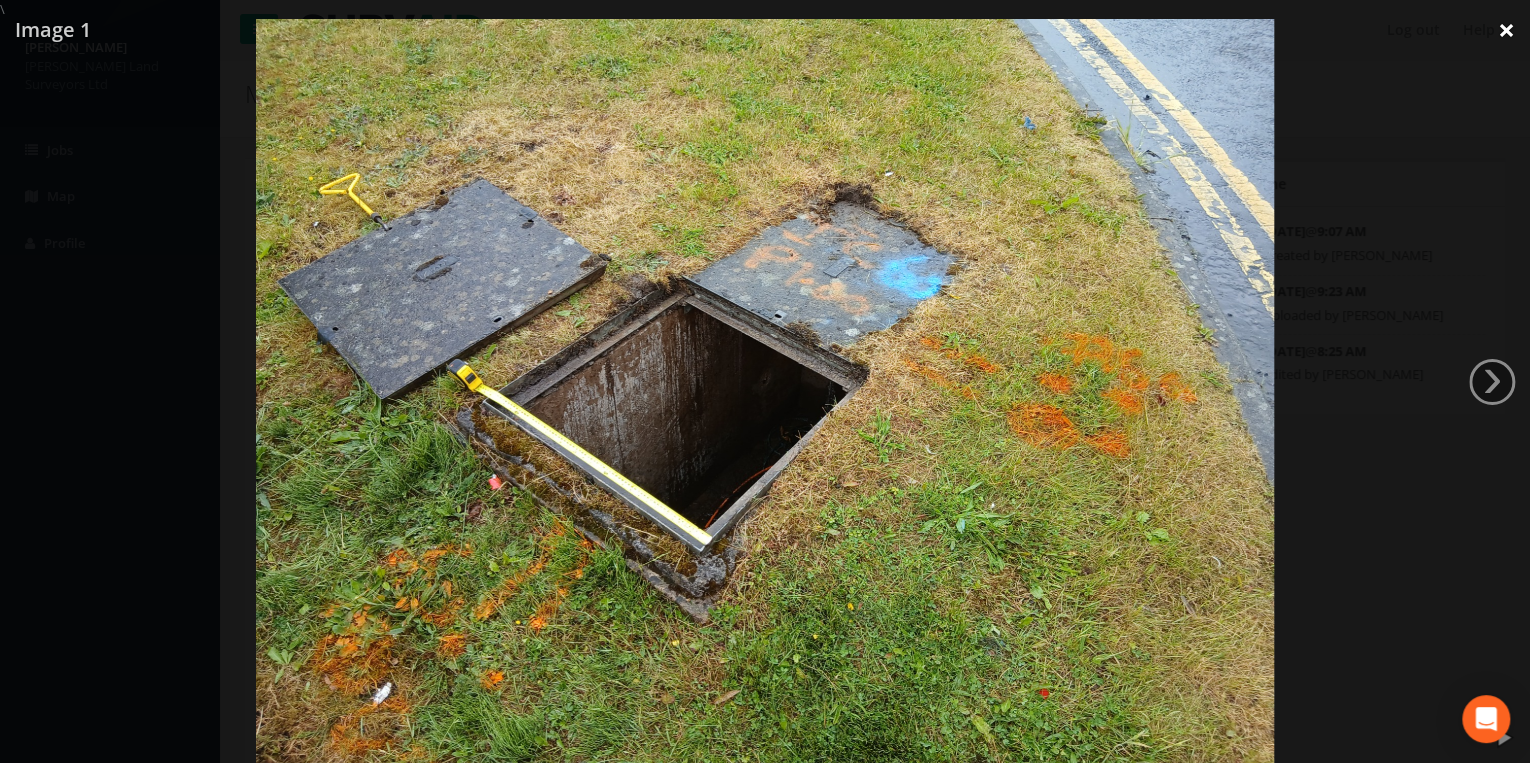 click on "×" at bounding box center [1506, 30] 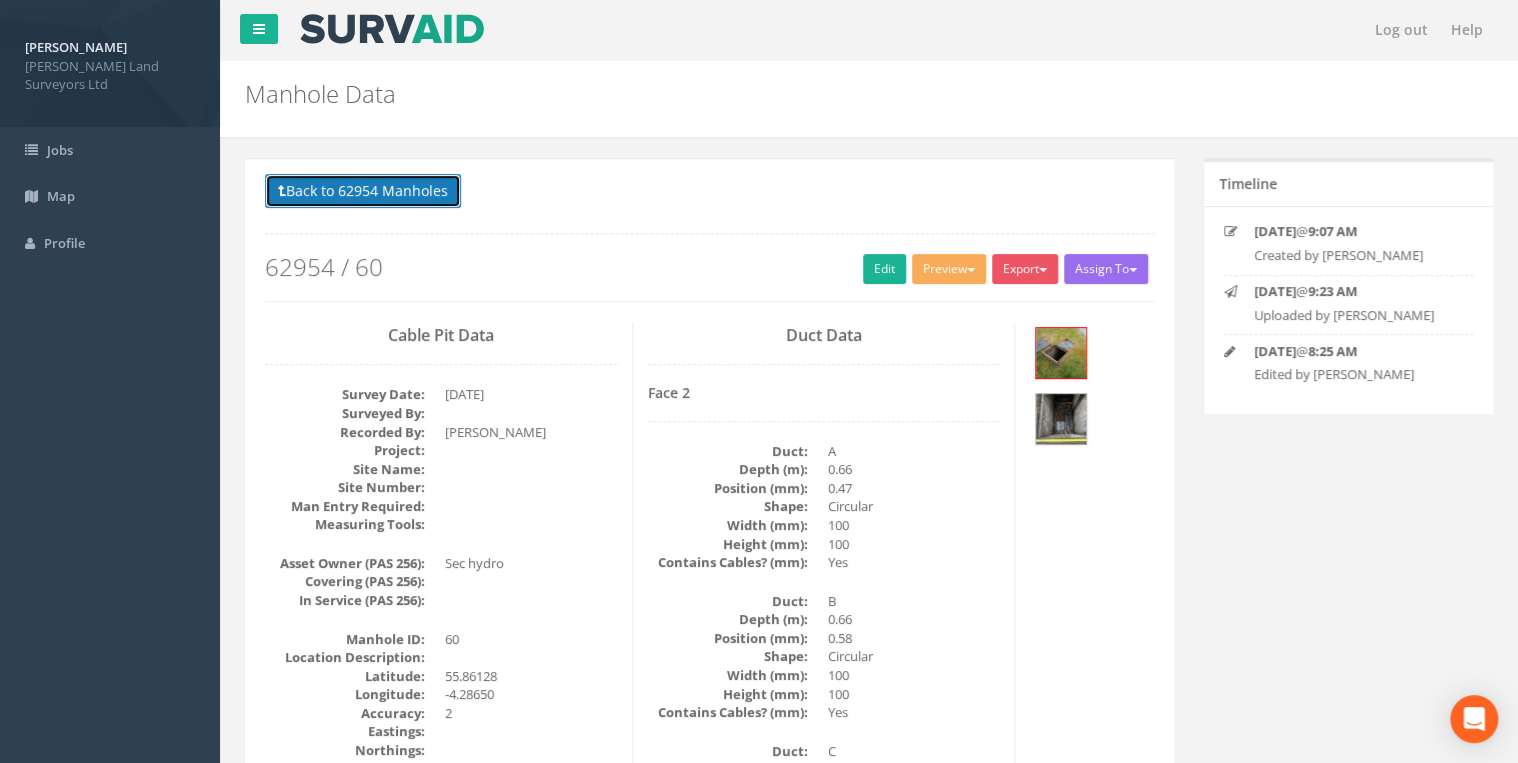 click on "Back to 62954 Manholes" at bounding box center [363, 191] 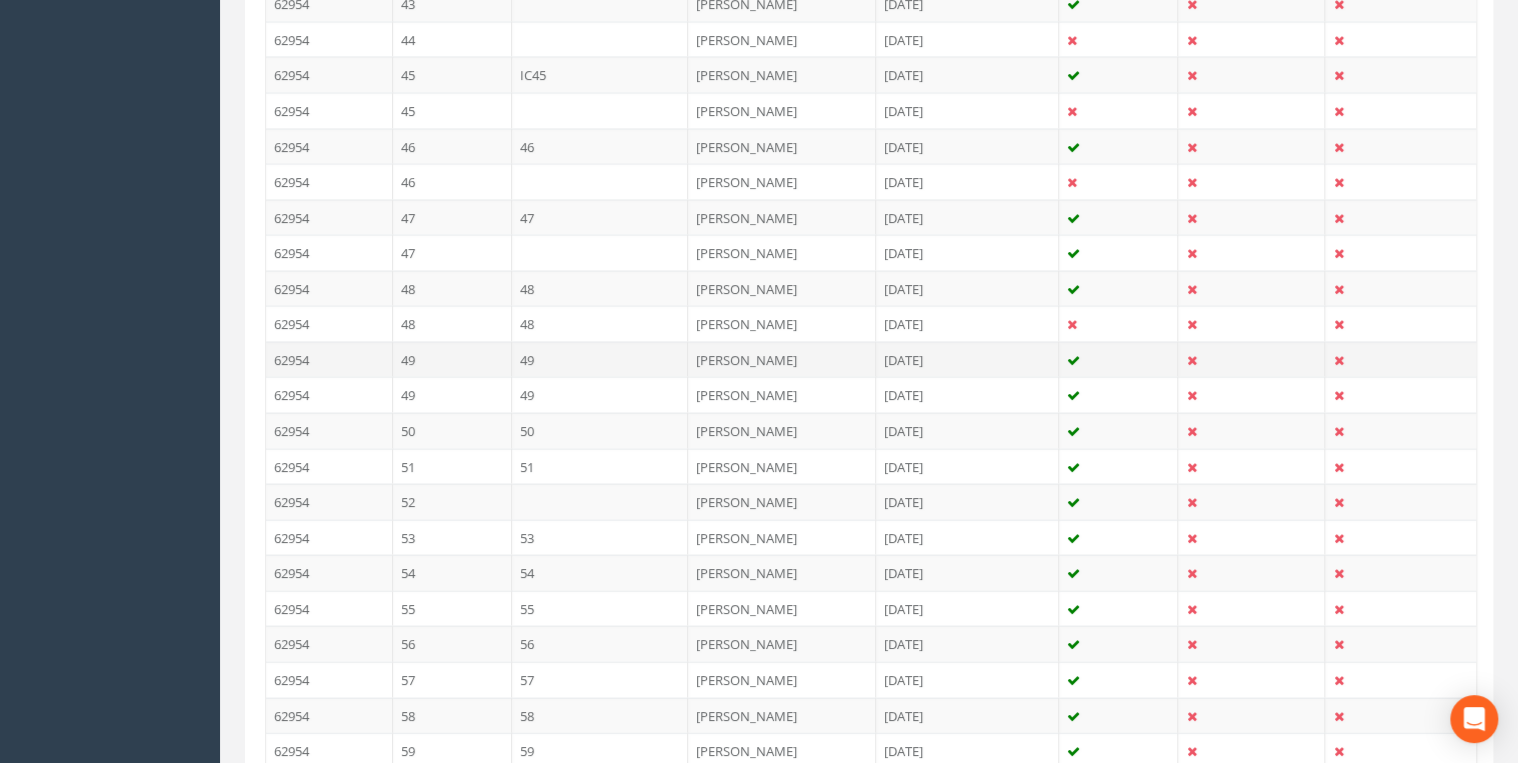scroll, scrollTop: 2080, scrollLeft: 0, axis: vertical 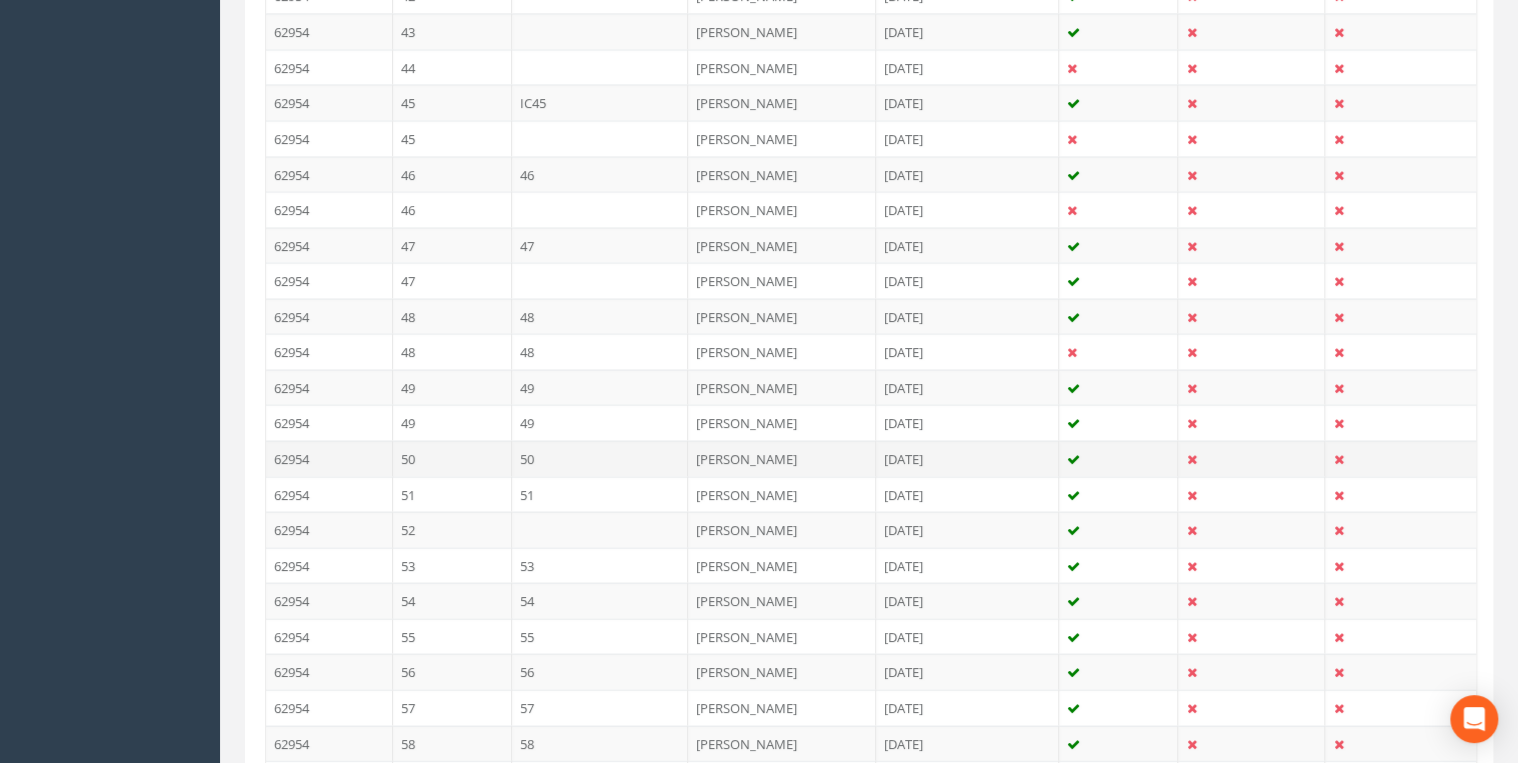 click on "50" at bounding box center [600, 459] 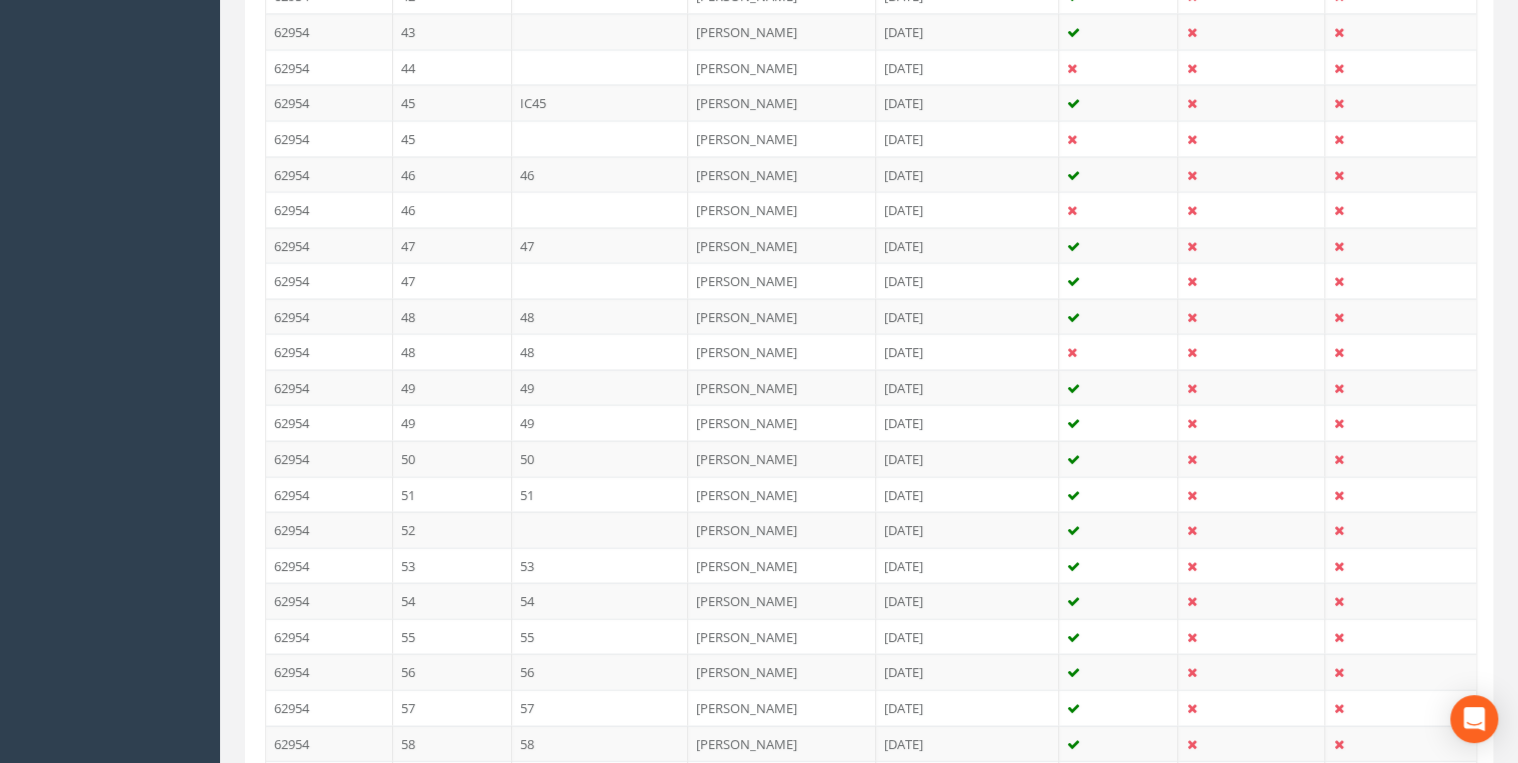 scroll, scrollTop: 0, scrollLeft: 0, axis: both 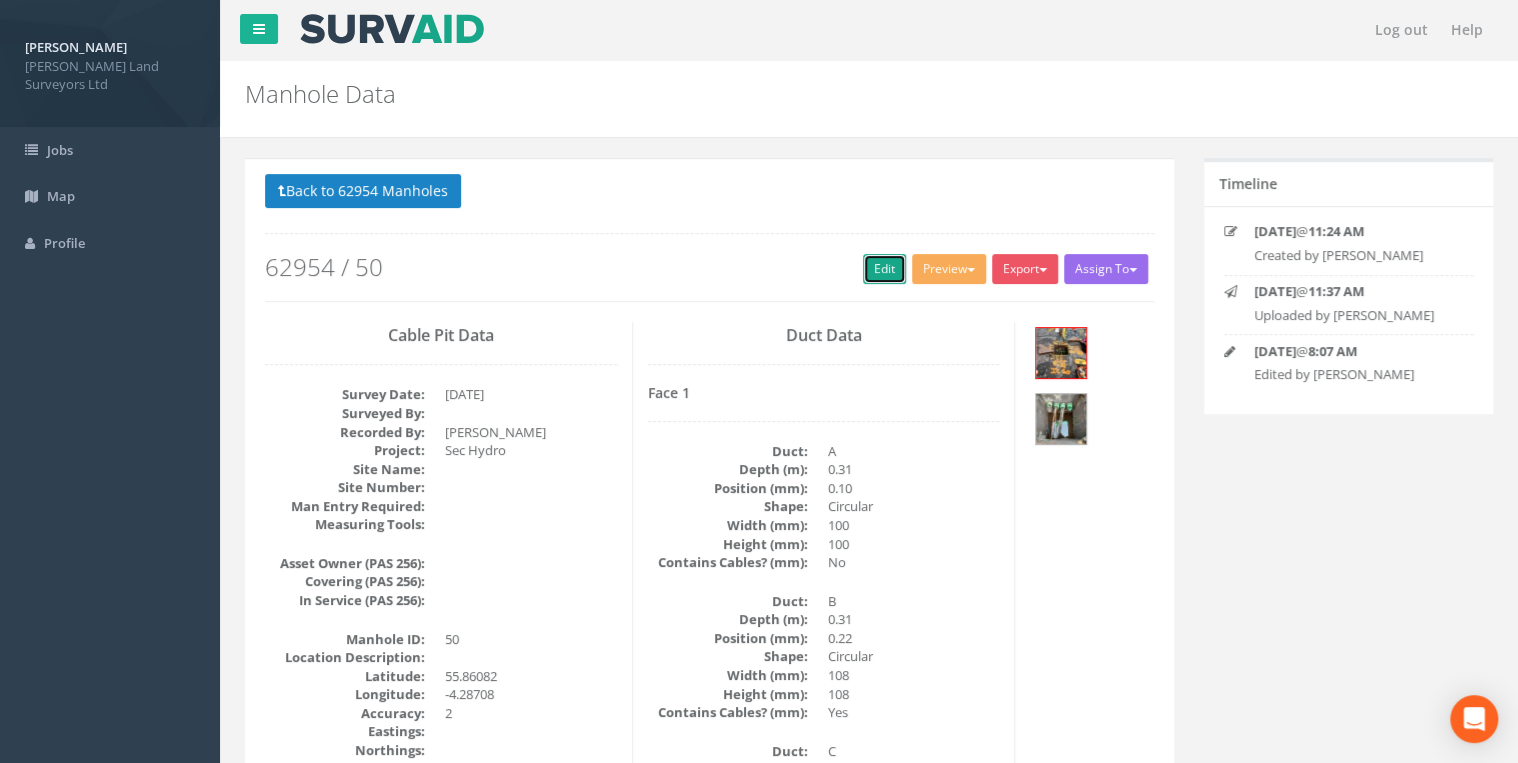 click on "Edit" at bounding box center [884, 269] 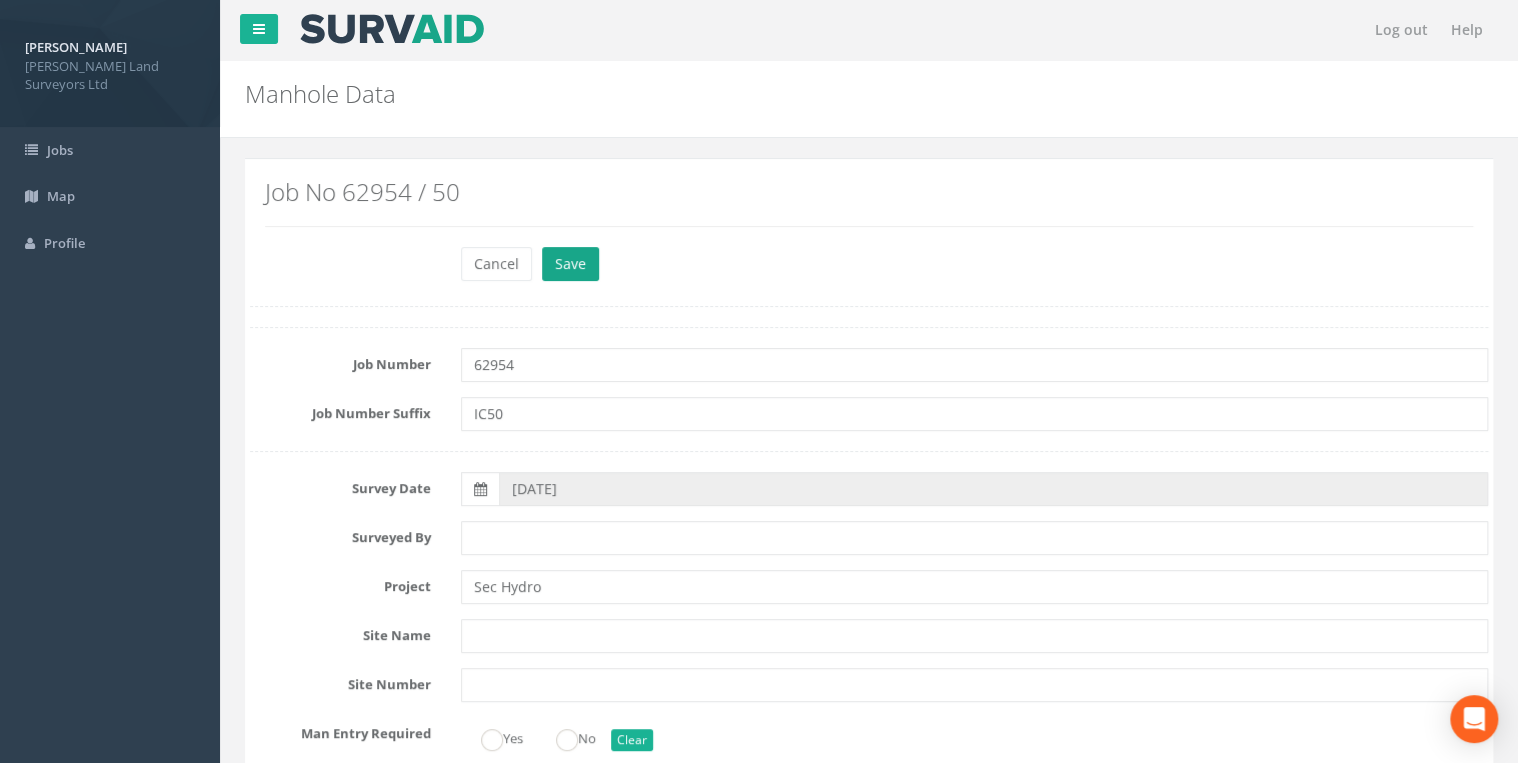 type on "IC50" 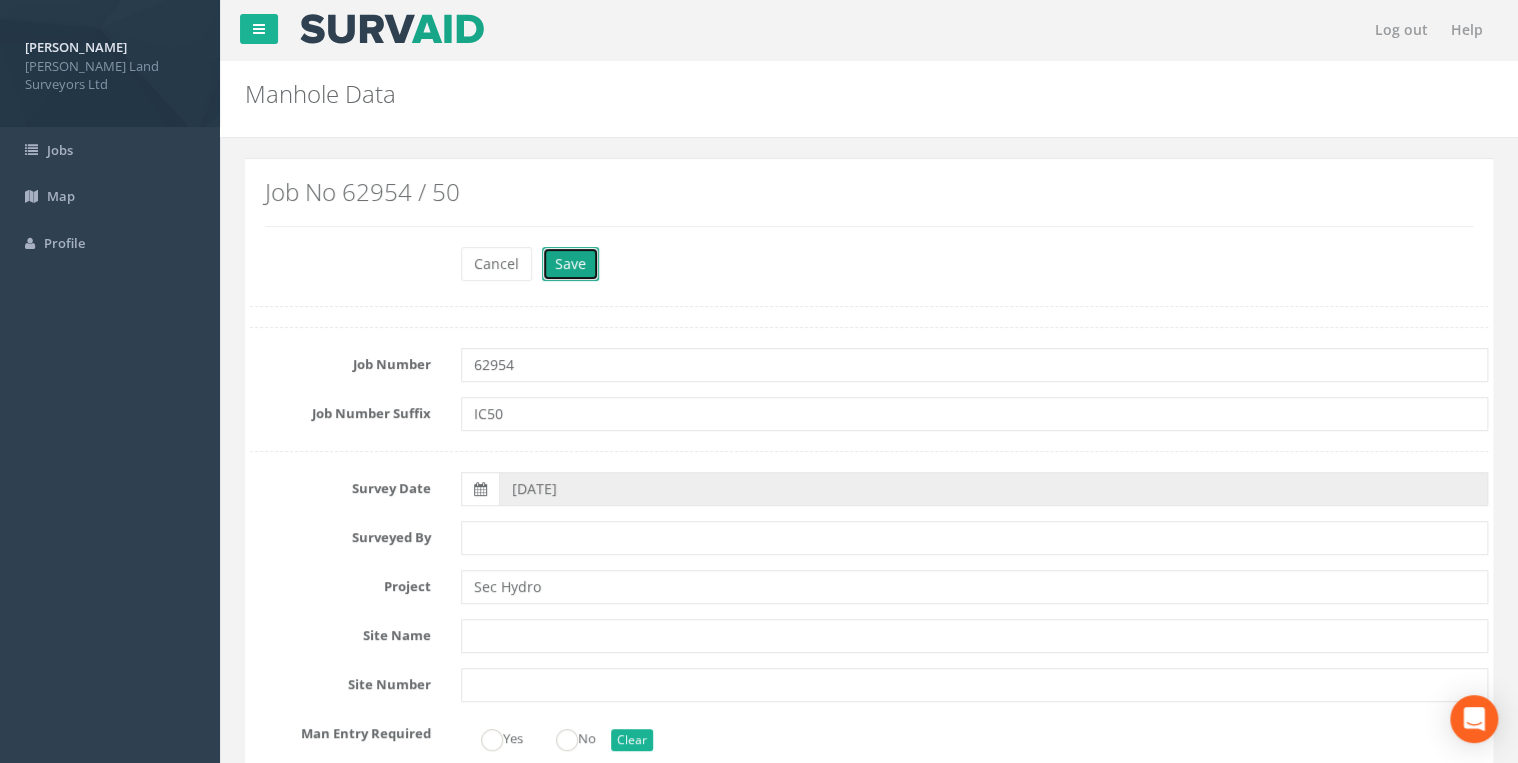 click on "Save" at bounding box center (570, 264) 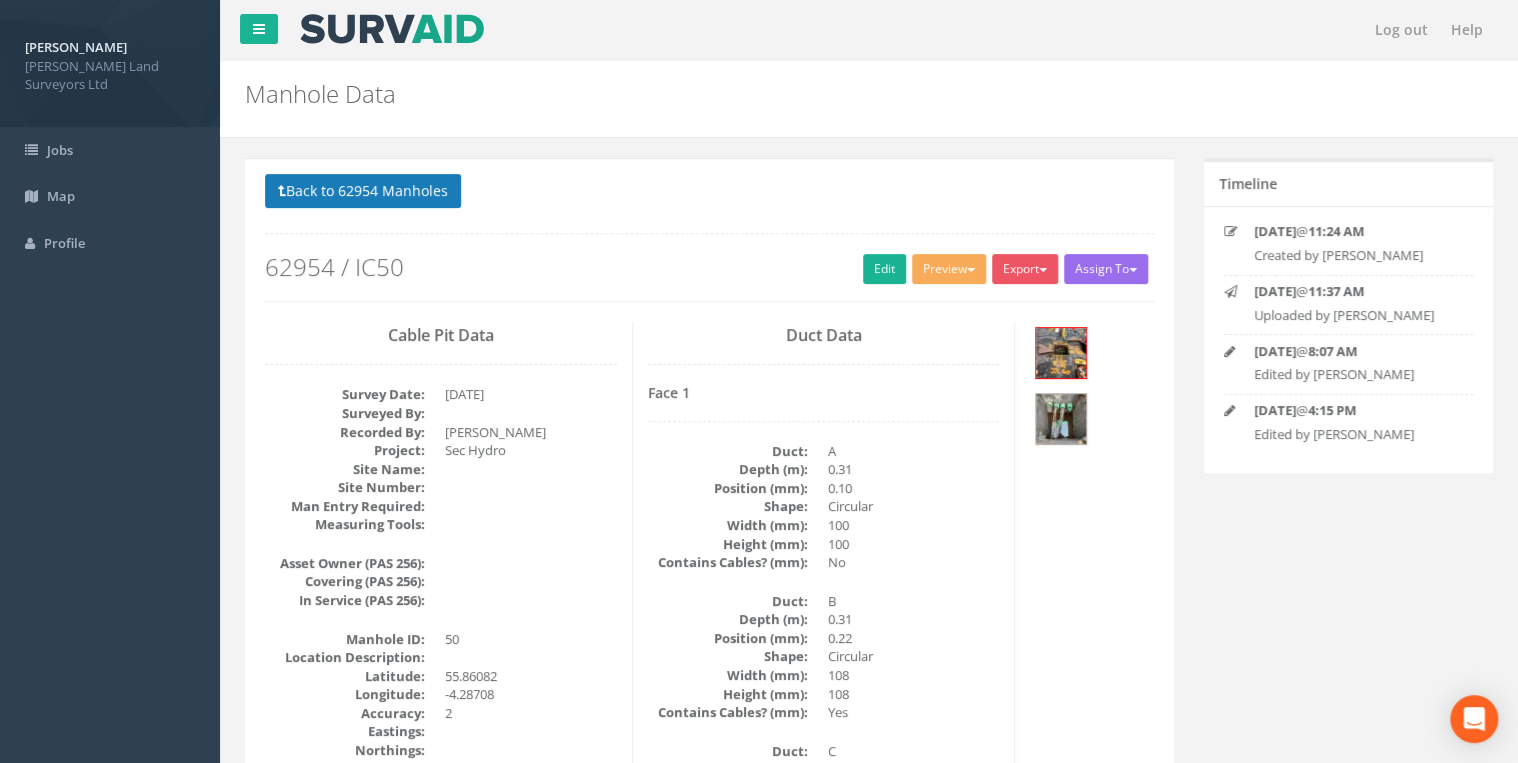 click on "Back to 62954 Manholes       Back to Map           Assign To            Utility Mapping     No Companies Added          Export        MHLS Cable Pit   MHLS Cable Pit Notes Page 2   MHLS Not Used   [PERSON_NAME]   PAS 128   SP Manhole   STC25   Simple       Heathrow   United Utilities       SurvAid IC   SurvAid Manhole            Preview        MHLS Cable Pit   MHLS Cable Pit Notes Page 2   MHLS Not Used   [PERSON_NAME]   PAS 128   SP Manhole   STC25   Simple       Heathrow   United Utilities       SurvAid IC   SurvAid Manhole         Edit   62954 / IC50                                                Cable Pit Data       Survey Date:  [DATE]  Surveyed By:    Recorded By:  [PERSON_NAME]  Project:  Sec Hydro   Site Name:    Site Number:    Man Entry Required:    Measuring Tools:        Asset Owner (PAS 256):    Covering (PAS 256):    In Service (PAS 256):        Manhole ID:  50  Location Description:    [GEOGRAPHIC_DATA]  Accuracy:  2  Eastings:    Northings:    Datum:        CCTV" at bounding box center (709, 1588) 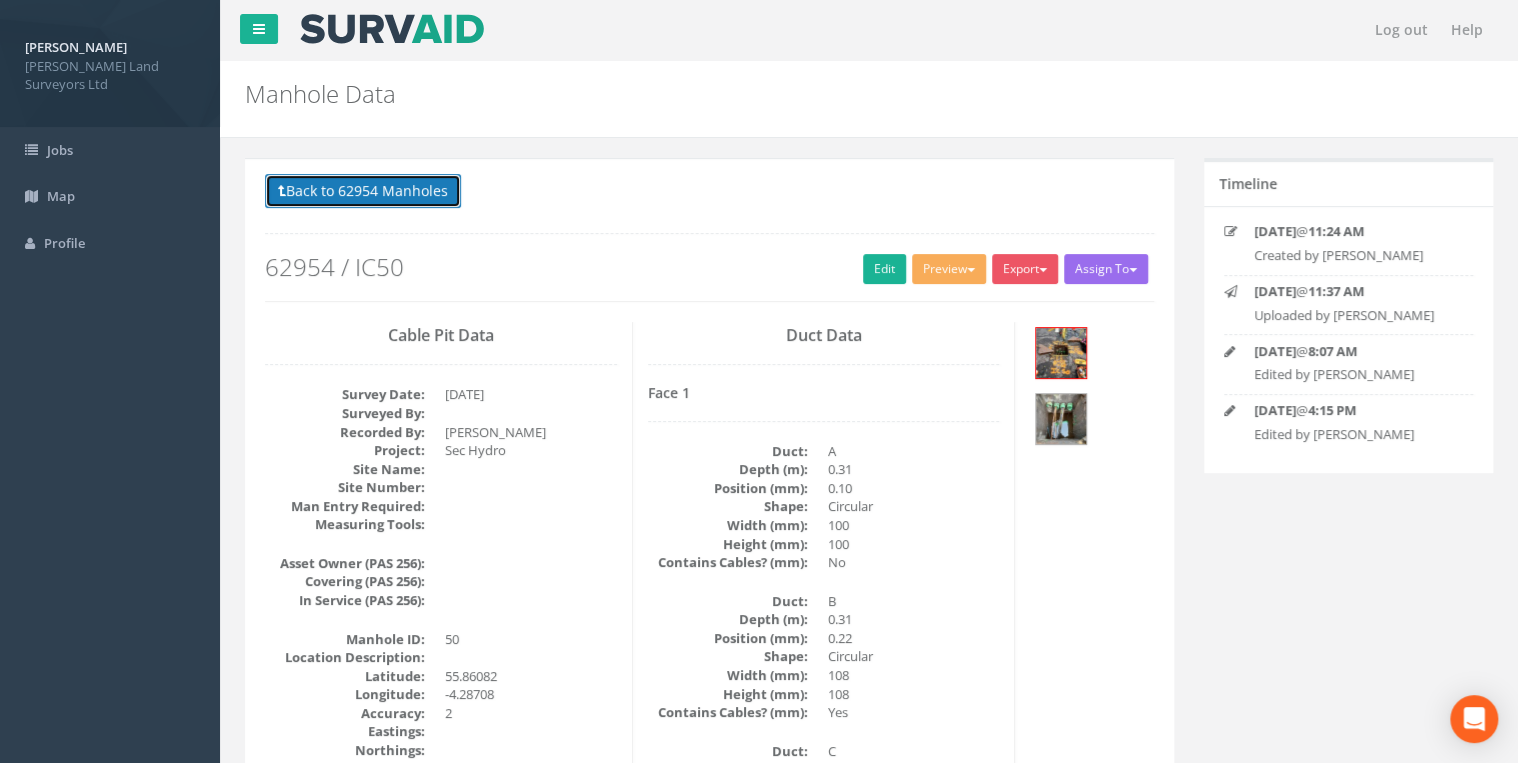 click on "Back to 62954 Manholes" at bounding box center [363, 191] 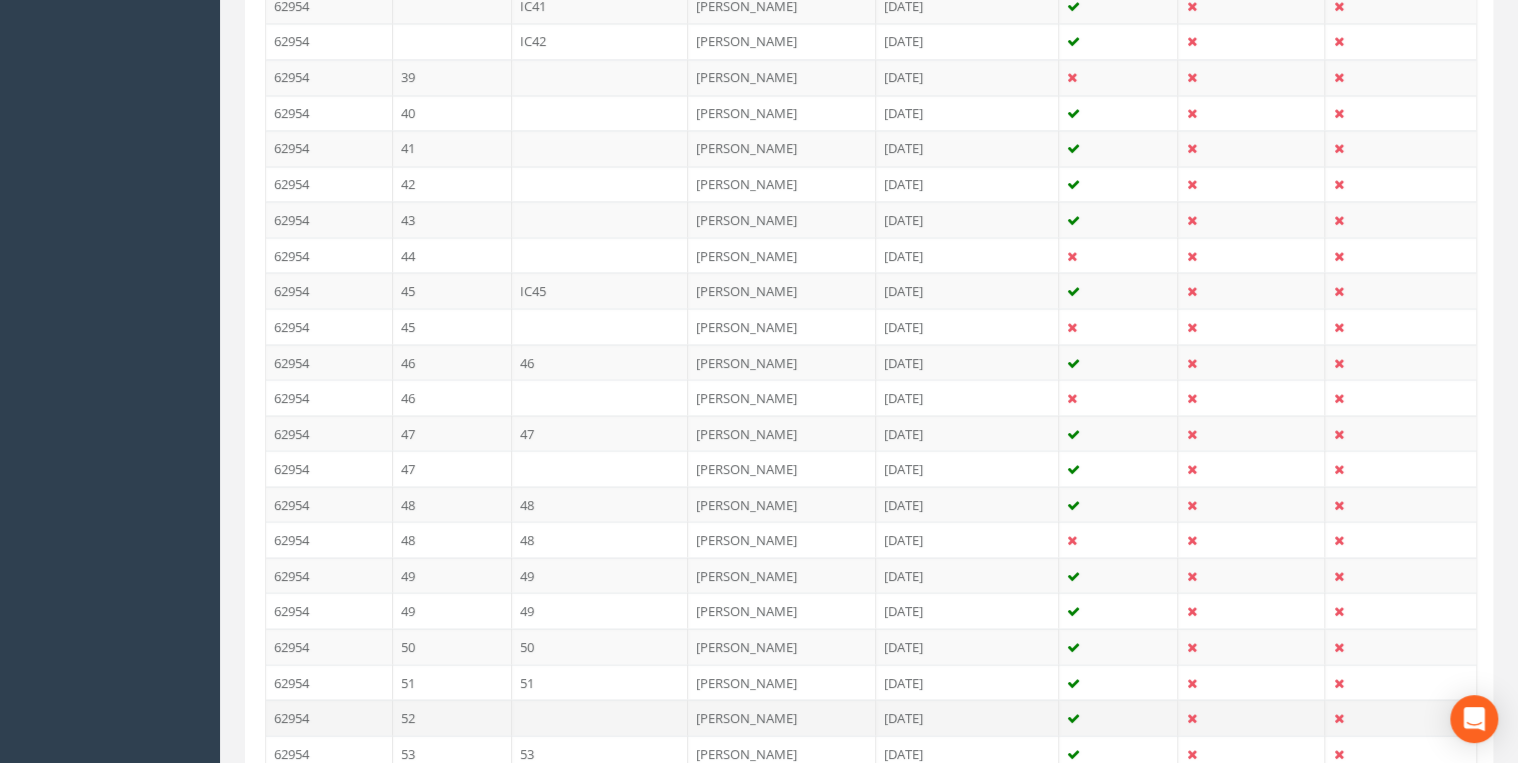 scroll, scrollTop: 1920, scrollLeft: 0, axis: vertical 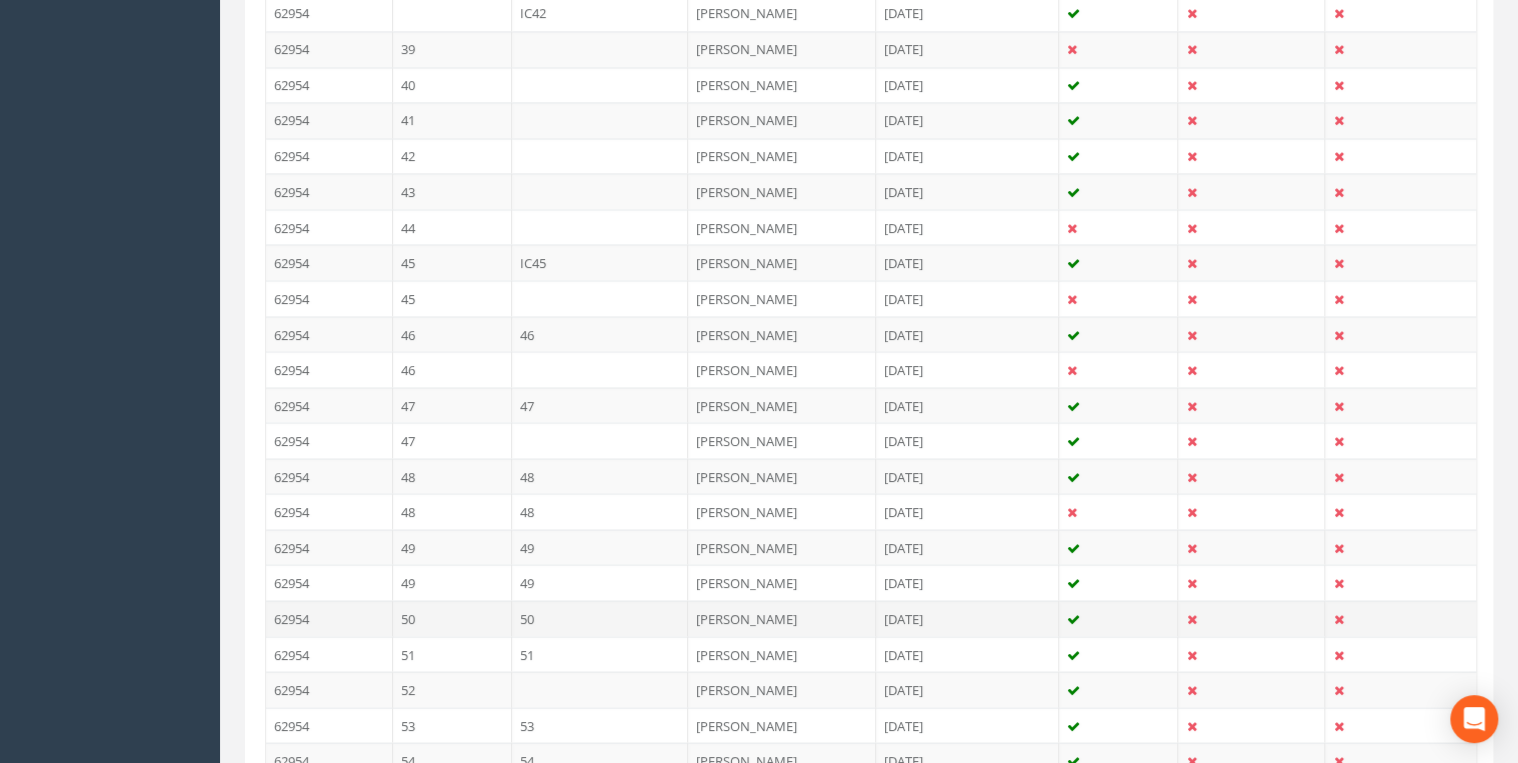 click on "50" at bounding box center [600, 619] 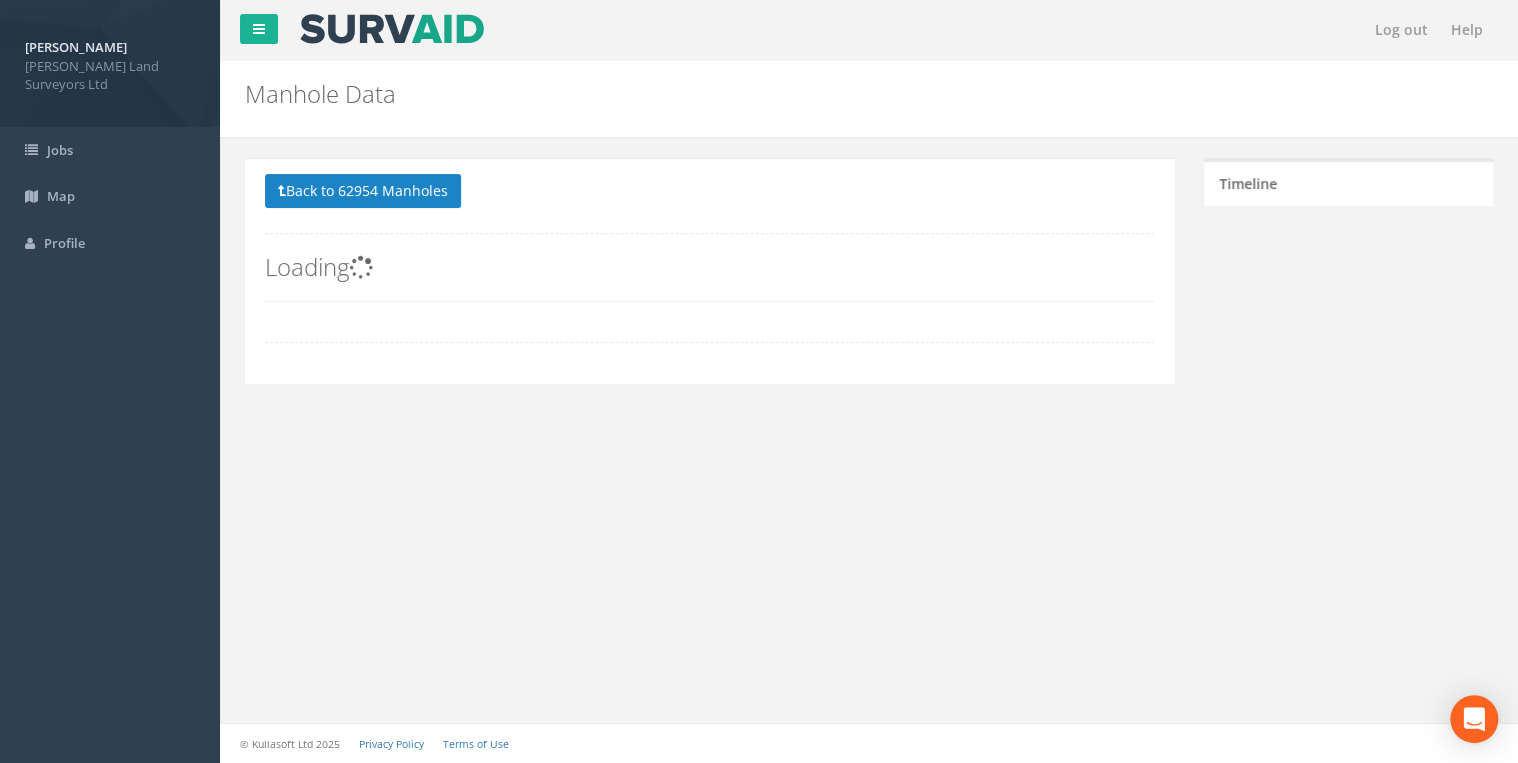 scroll, scrollTop: 0, scrollLeft: 0, axis: both 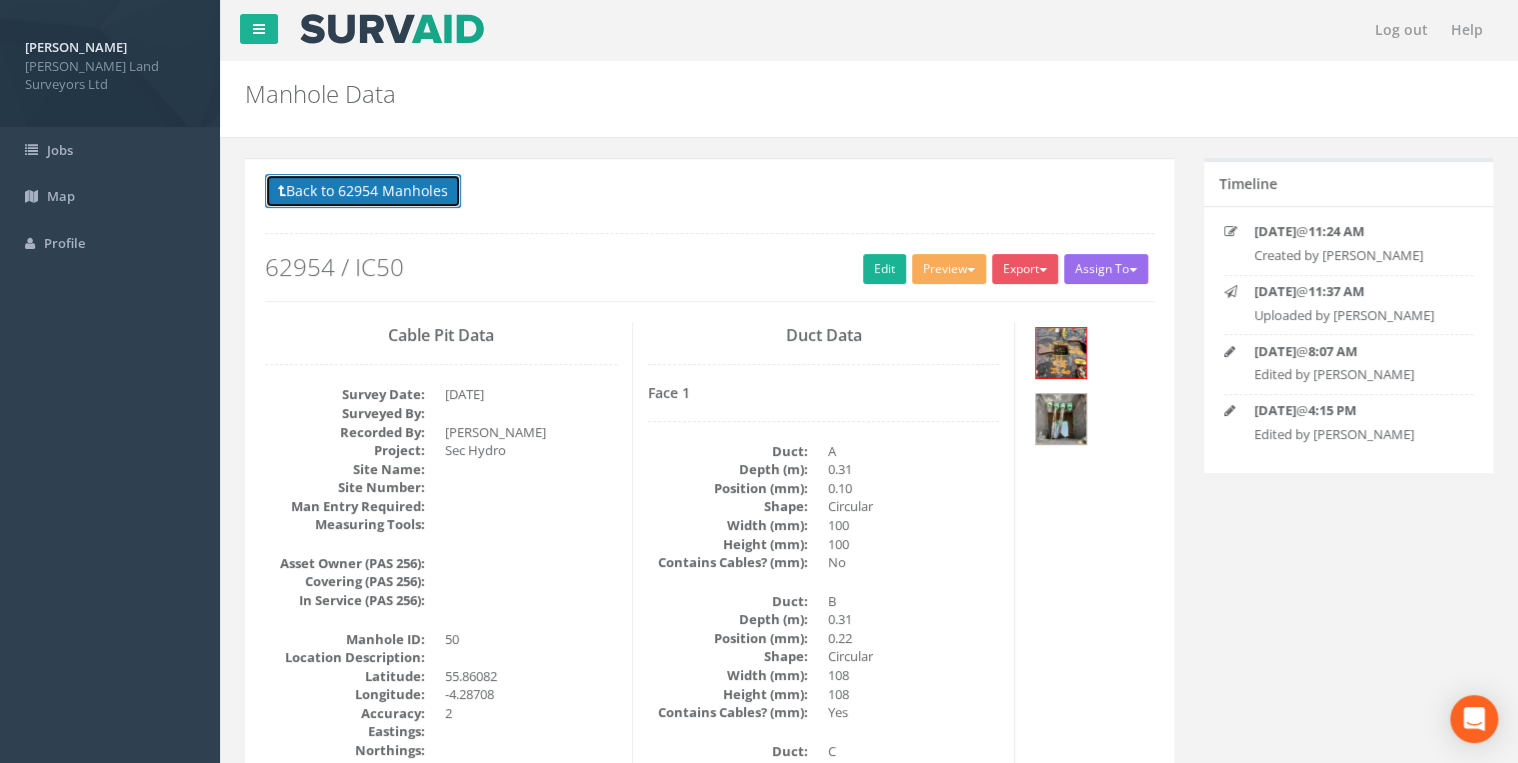 click on "Back to 62954 Manholes" at bounding box center [363, 191] 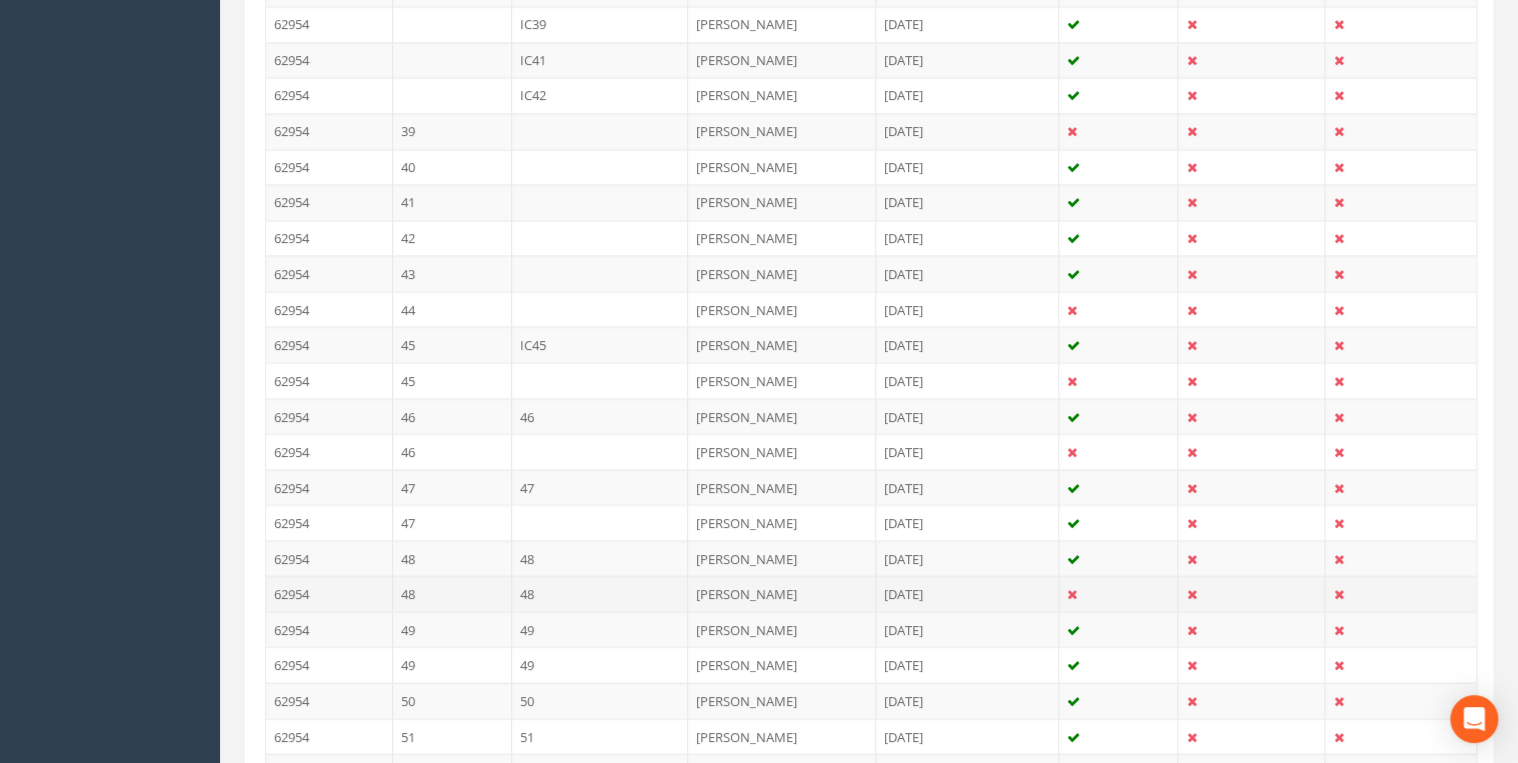 scroll, scrollTop: 1920, scrollLeft: 0, axis: vertical 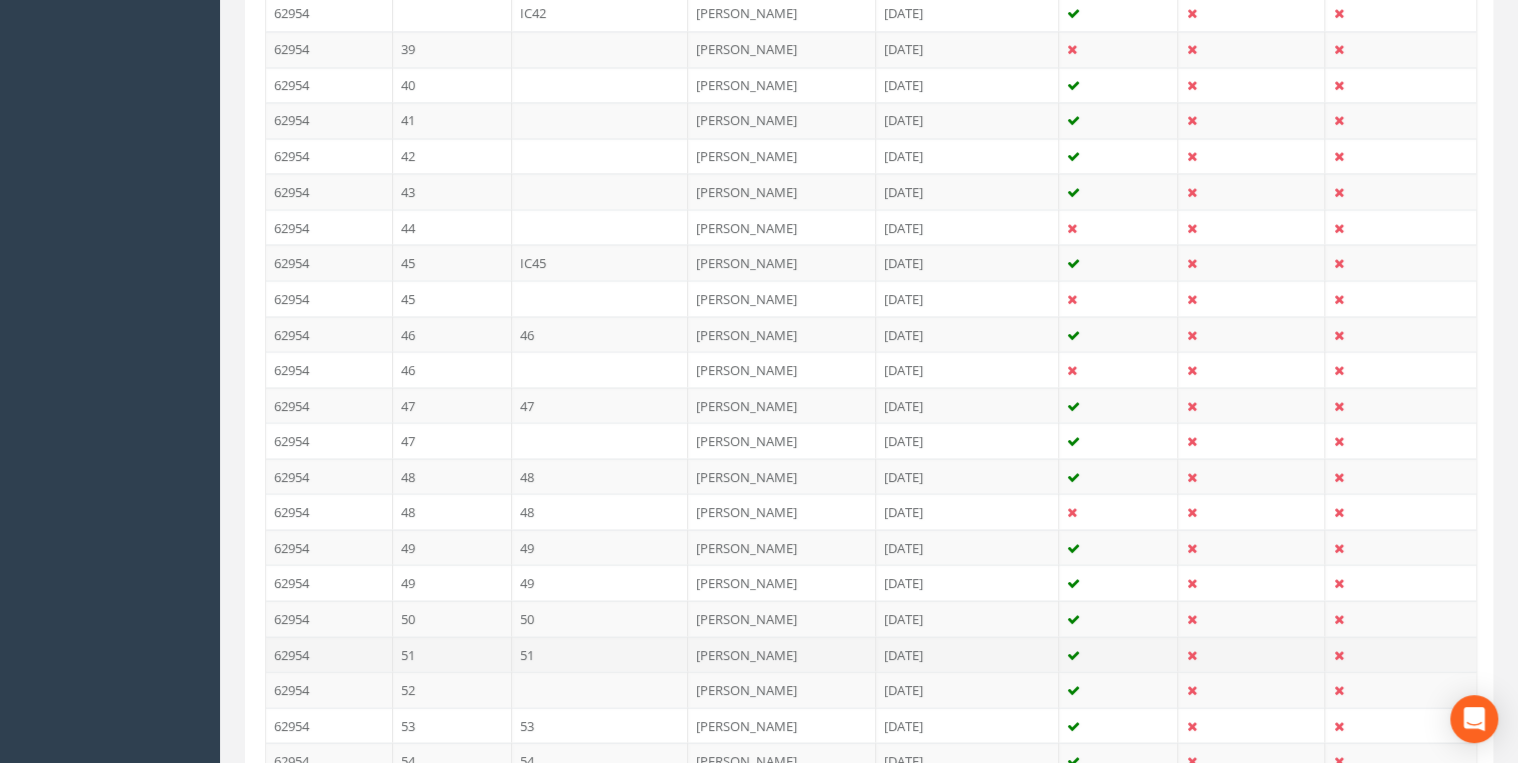 click on "51" at bounding box center [600, 655] 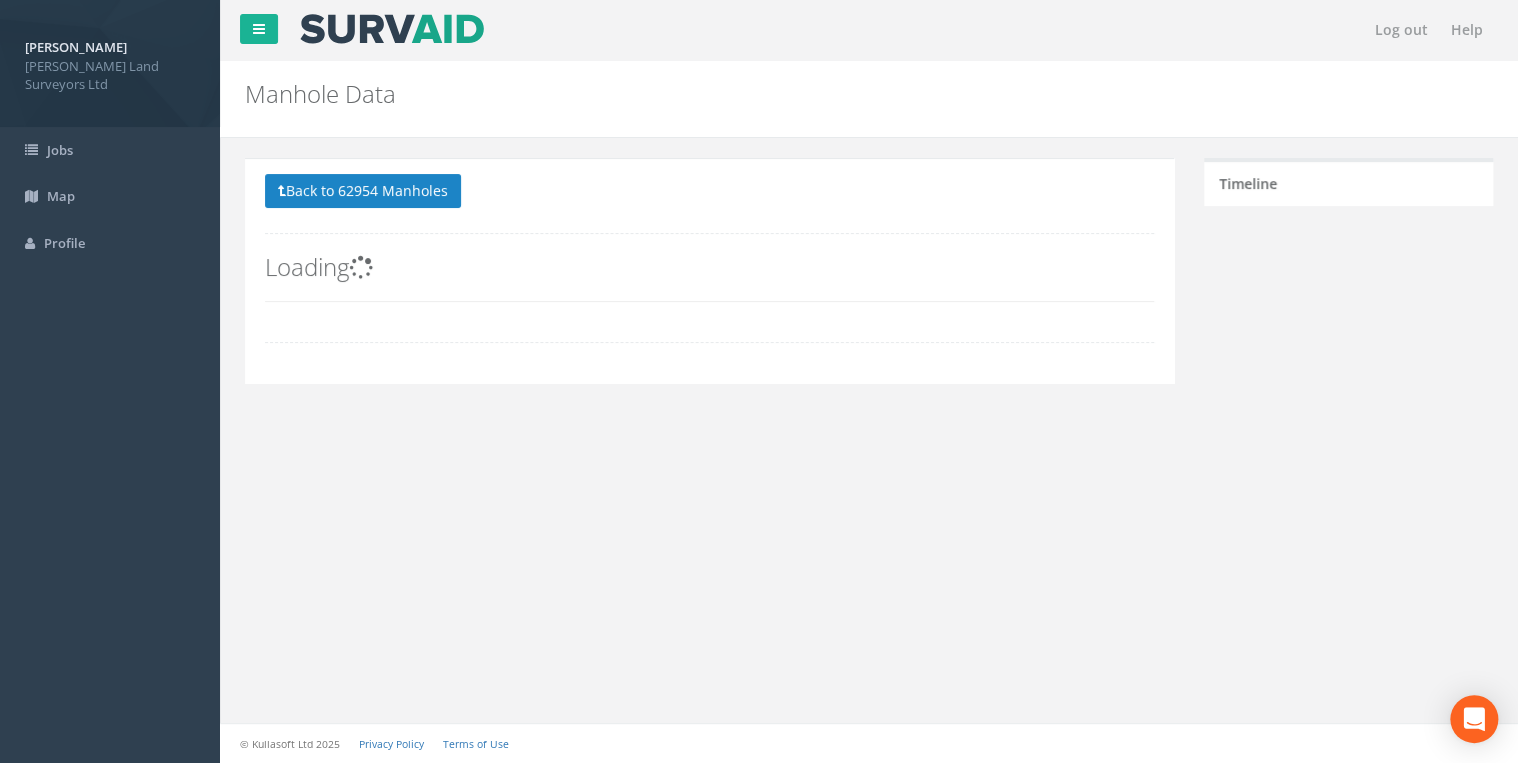 scroll, scrollTop: 0, scrollLeft: 0, axis: both 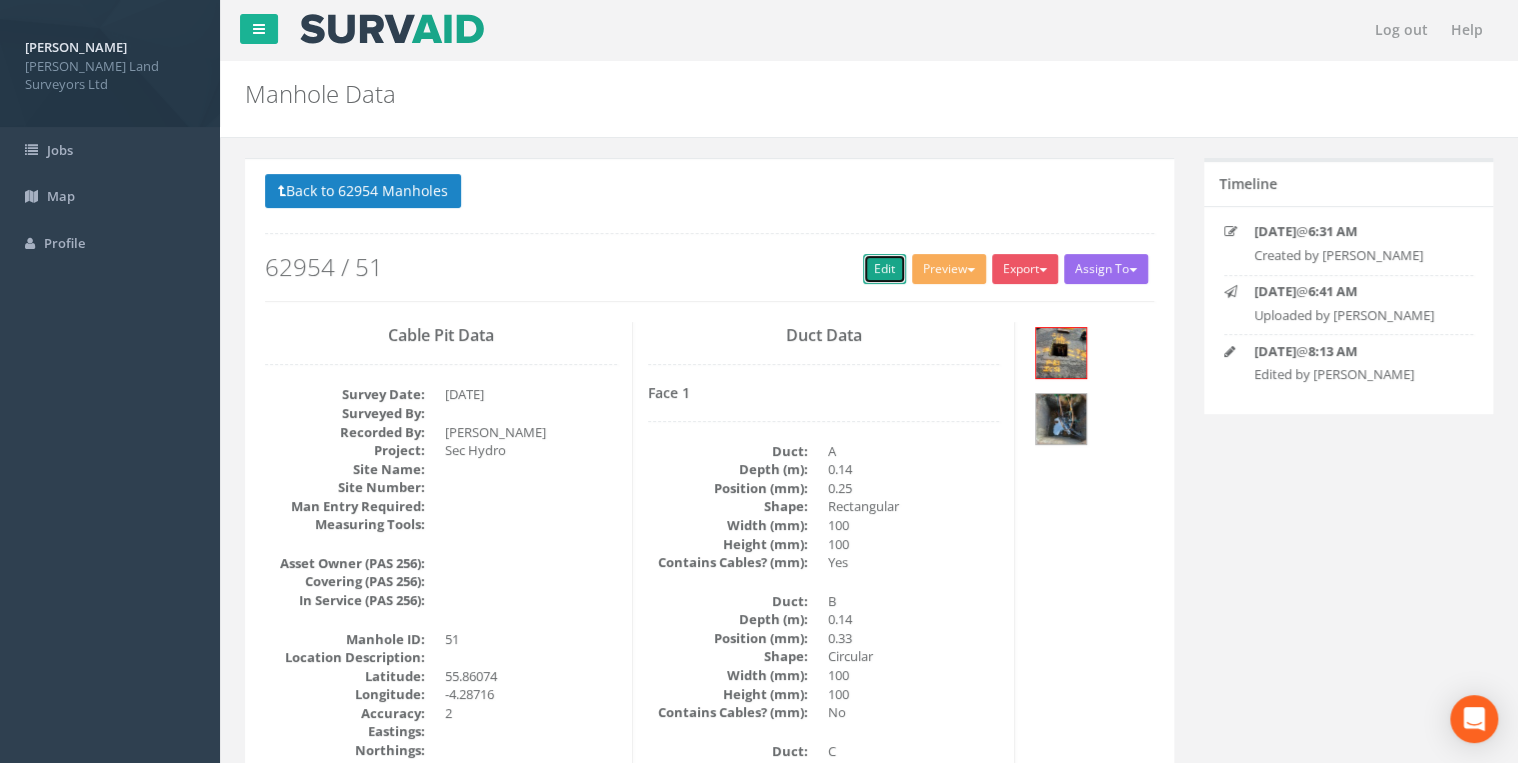 click on "Edit" at bounding box center [884, 269] 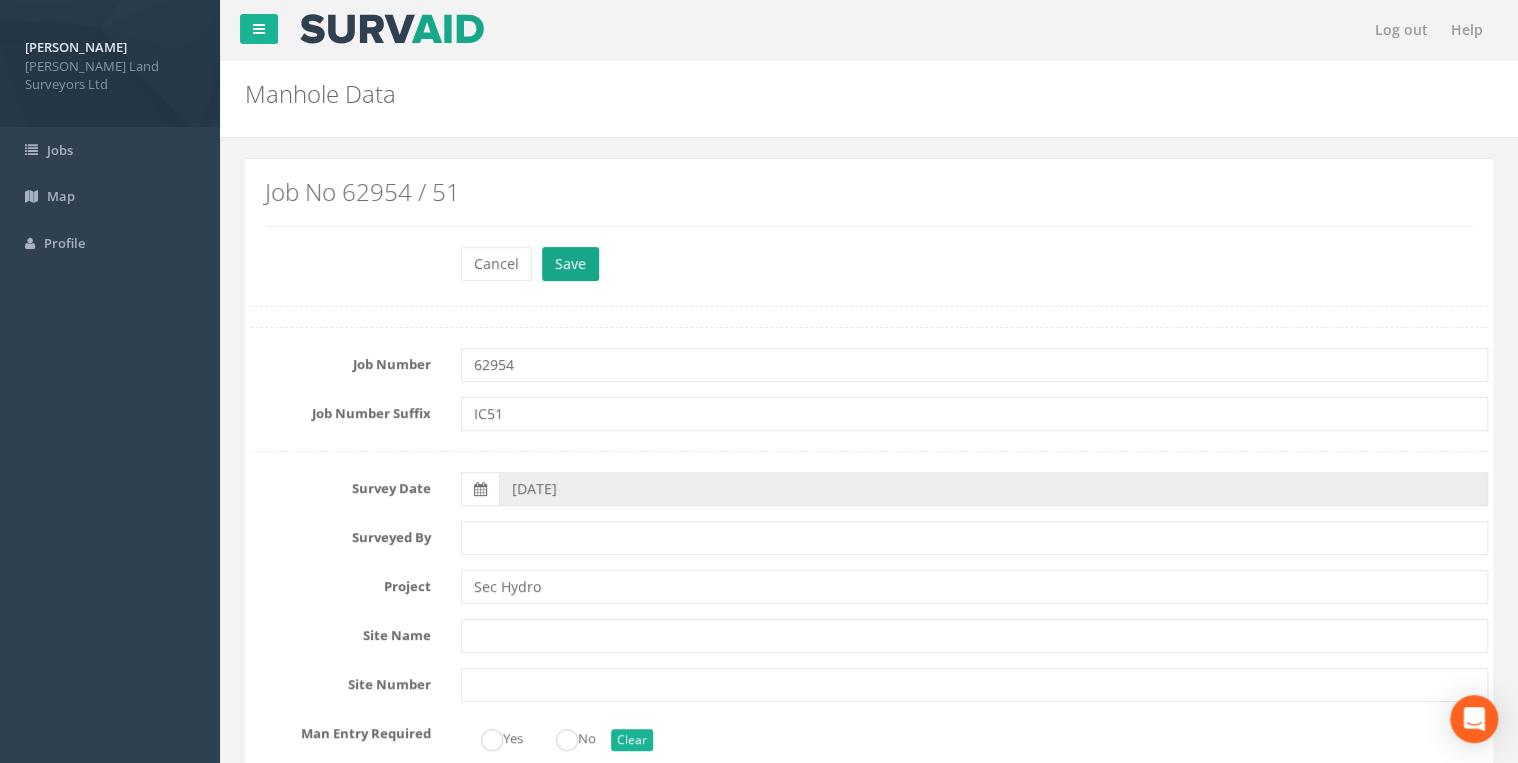 type on "IC51" 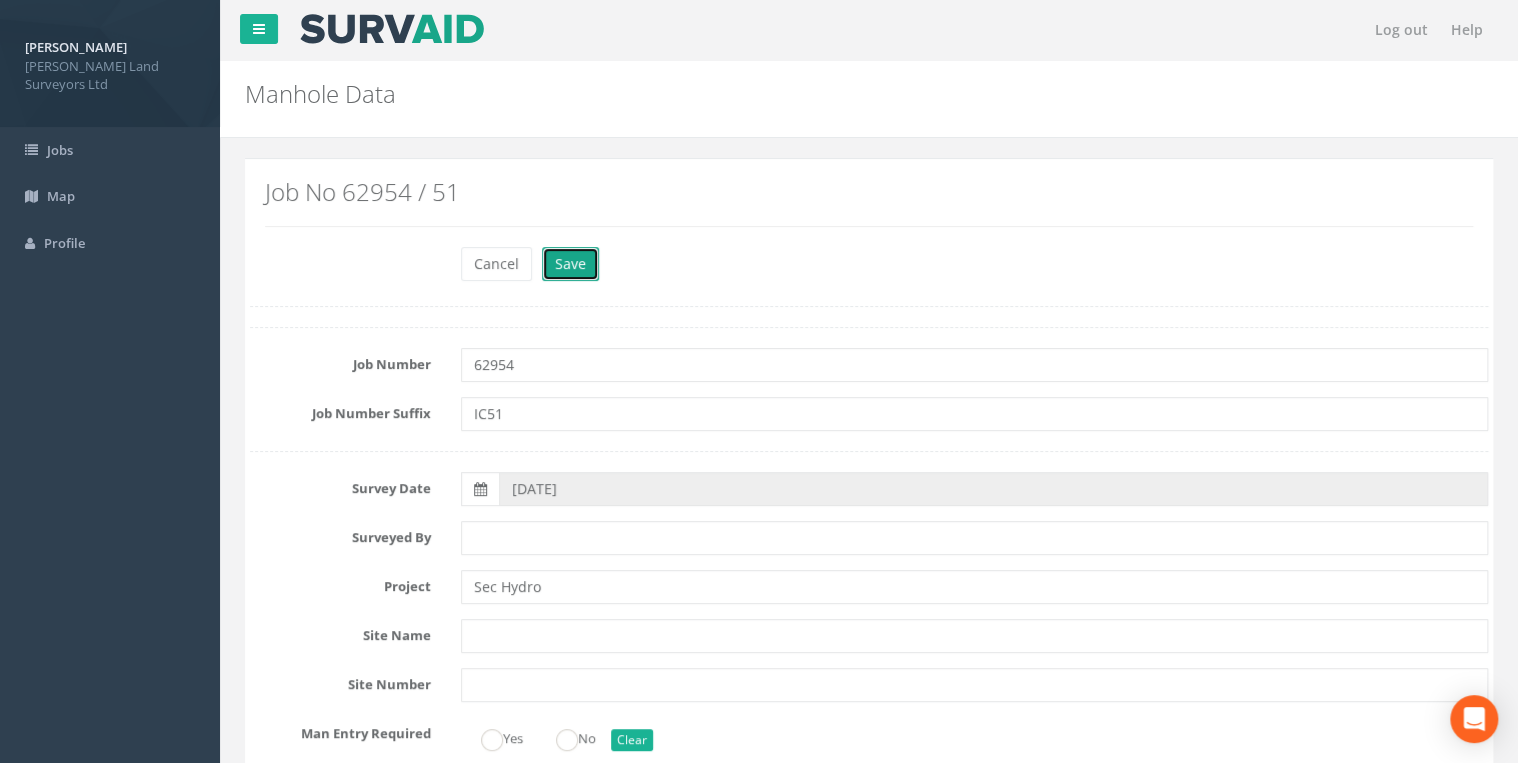 click on "Save" at bounding box center [570, 264] 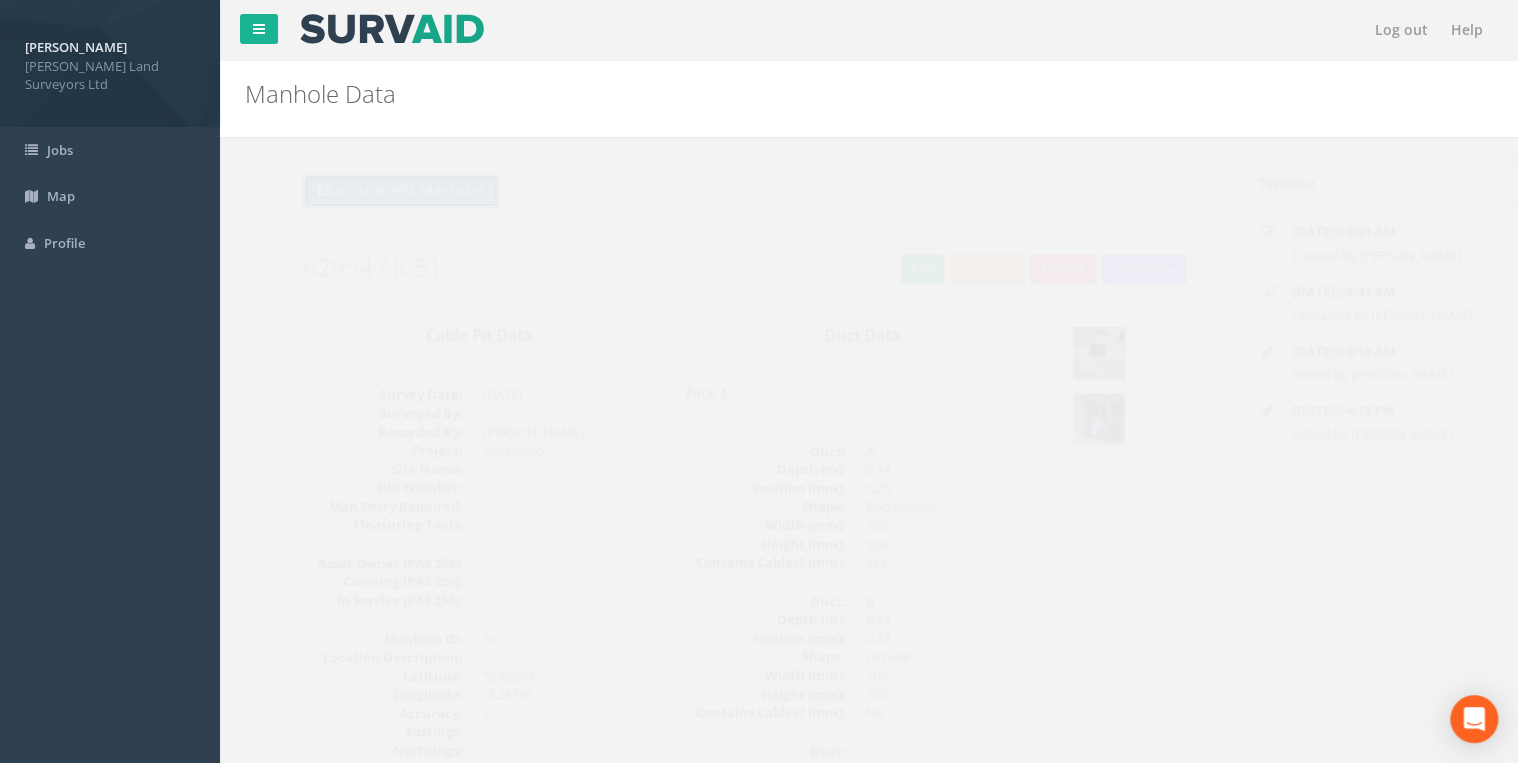 click on "Back to 62954 Manholes" at bounding box center (363, 191) 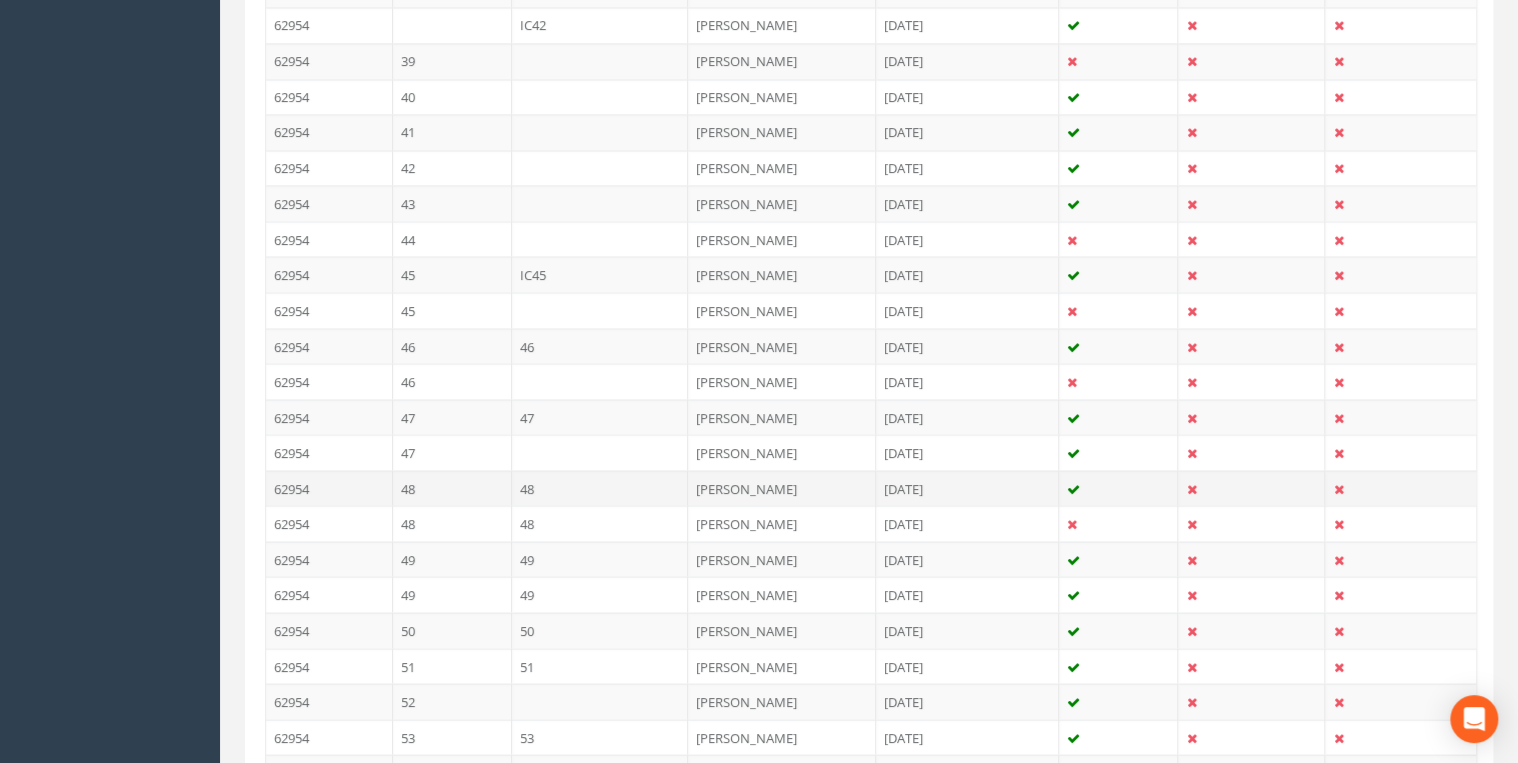 scroll, scrollTop: 1920, scrollLeft: 0, axis: vertical 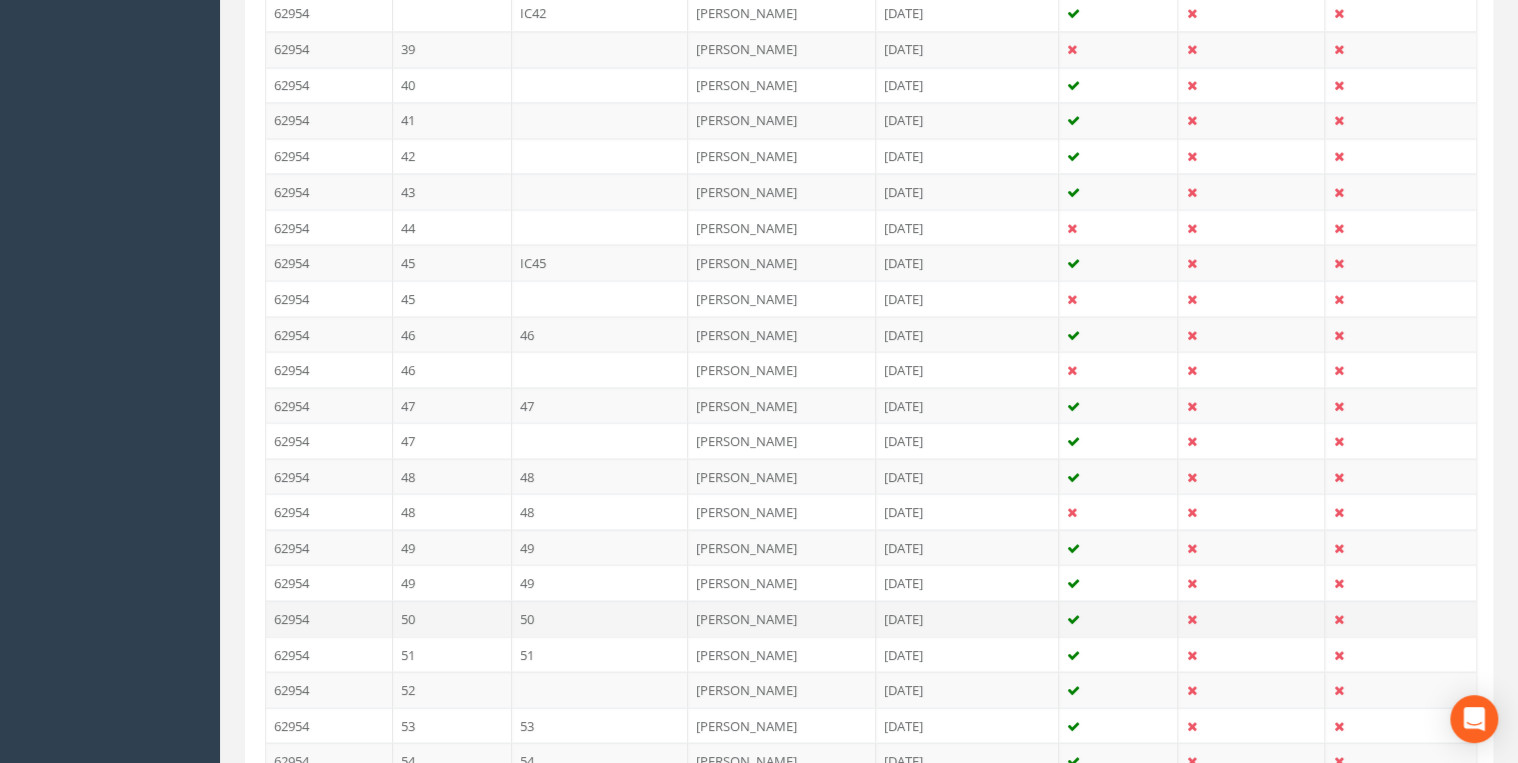 click on "50" at bounding box center (600, 619) 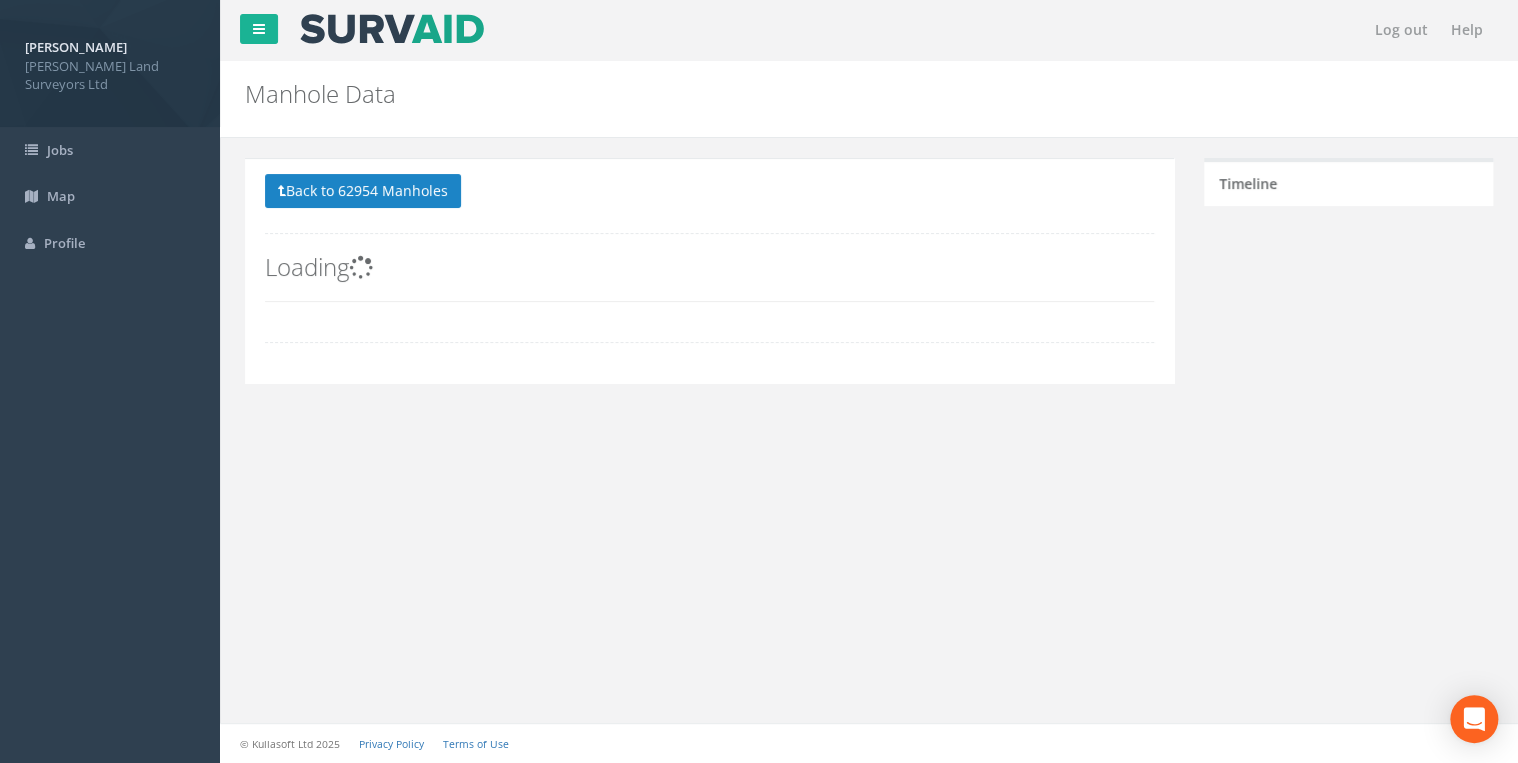 scroll, scrollTop: 0, scrollLeft: 0, axis: both 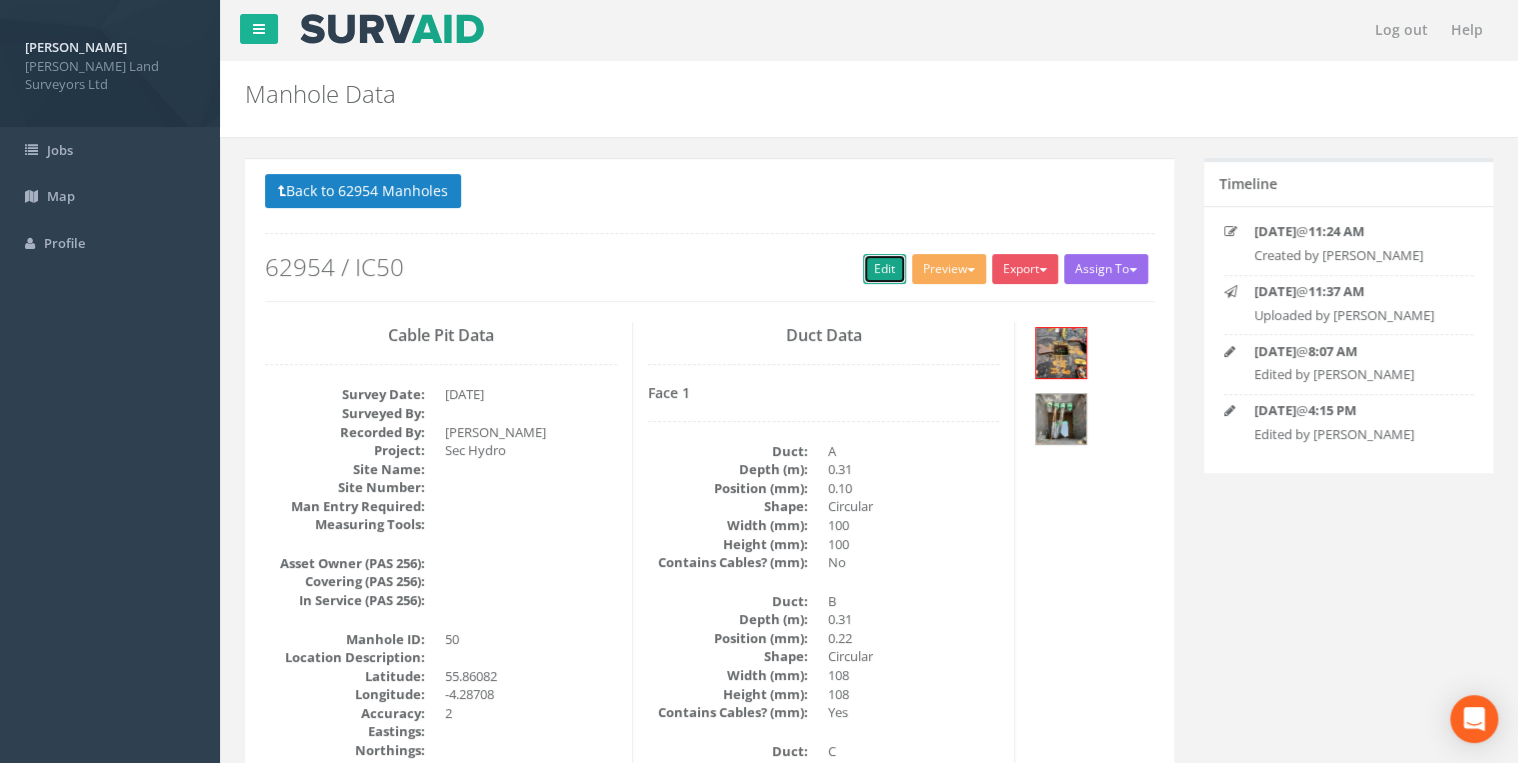 click on "Edit" at bounding box center [884, 269] 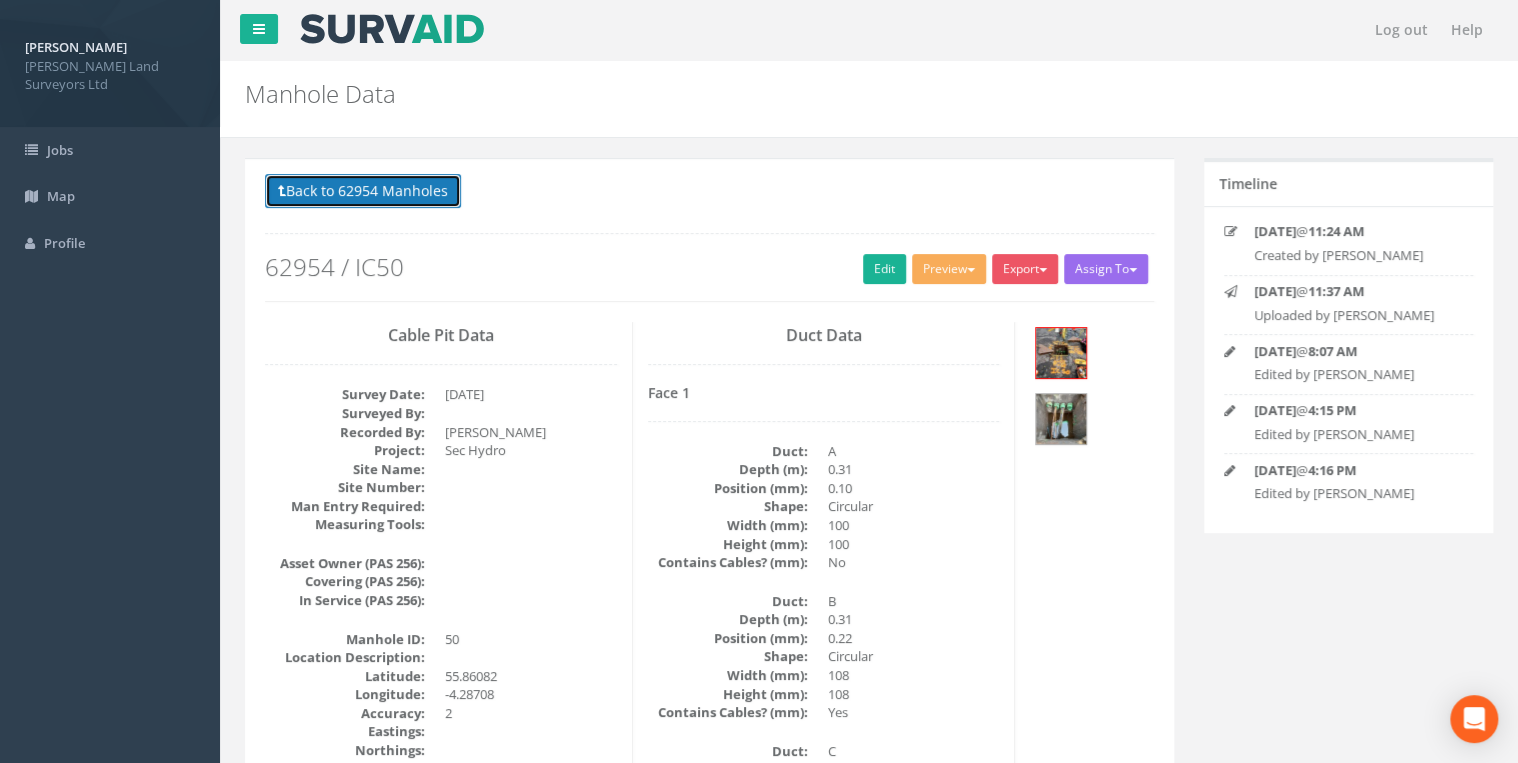 click on "Back to 62954 Manholes" at bounding box center [363, 191] 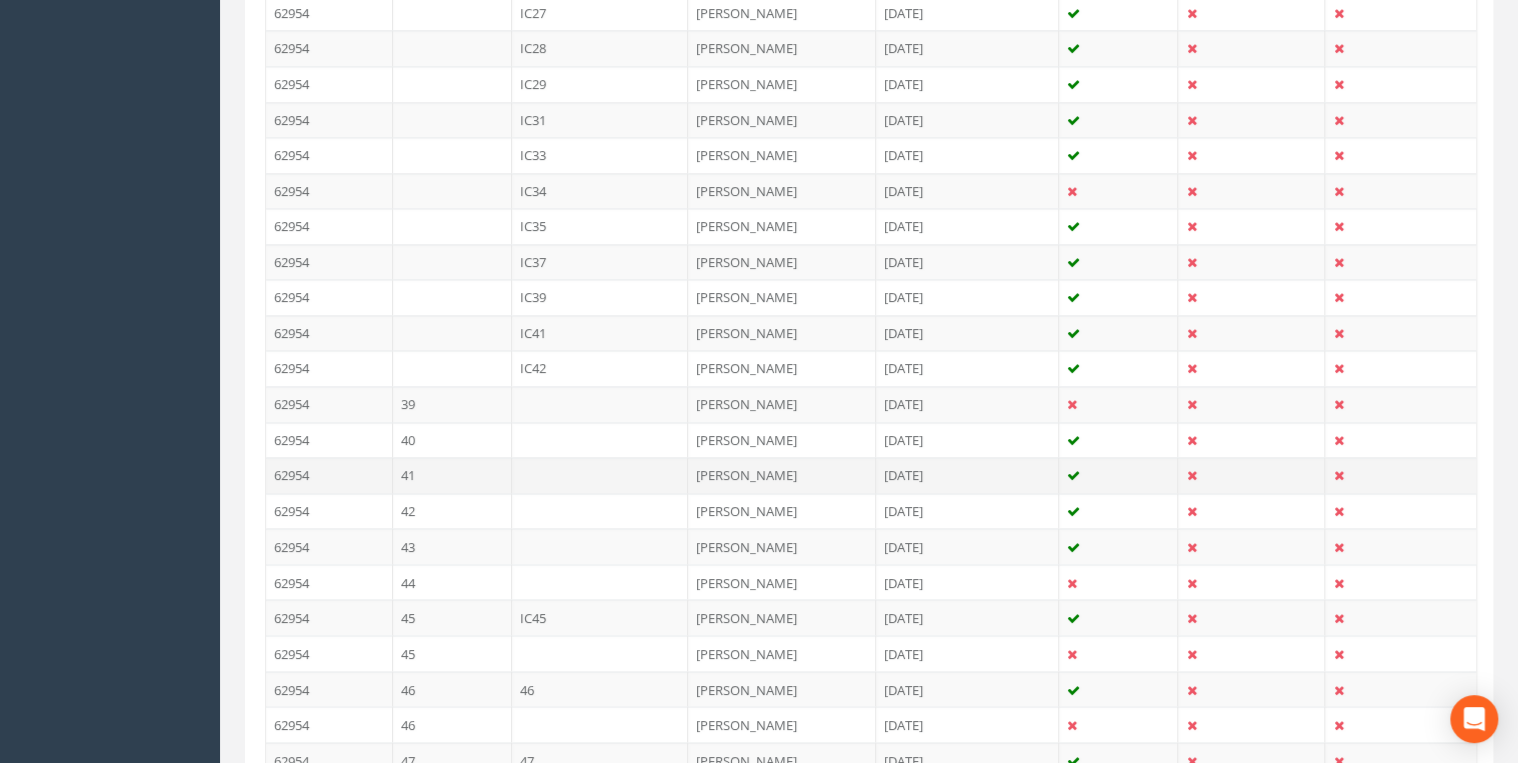 scroll, scrollTop: 1760, scrollLeft: 0, axis: vertical 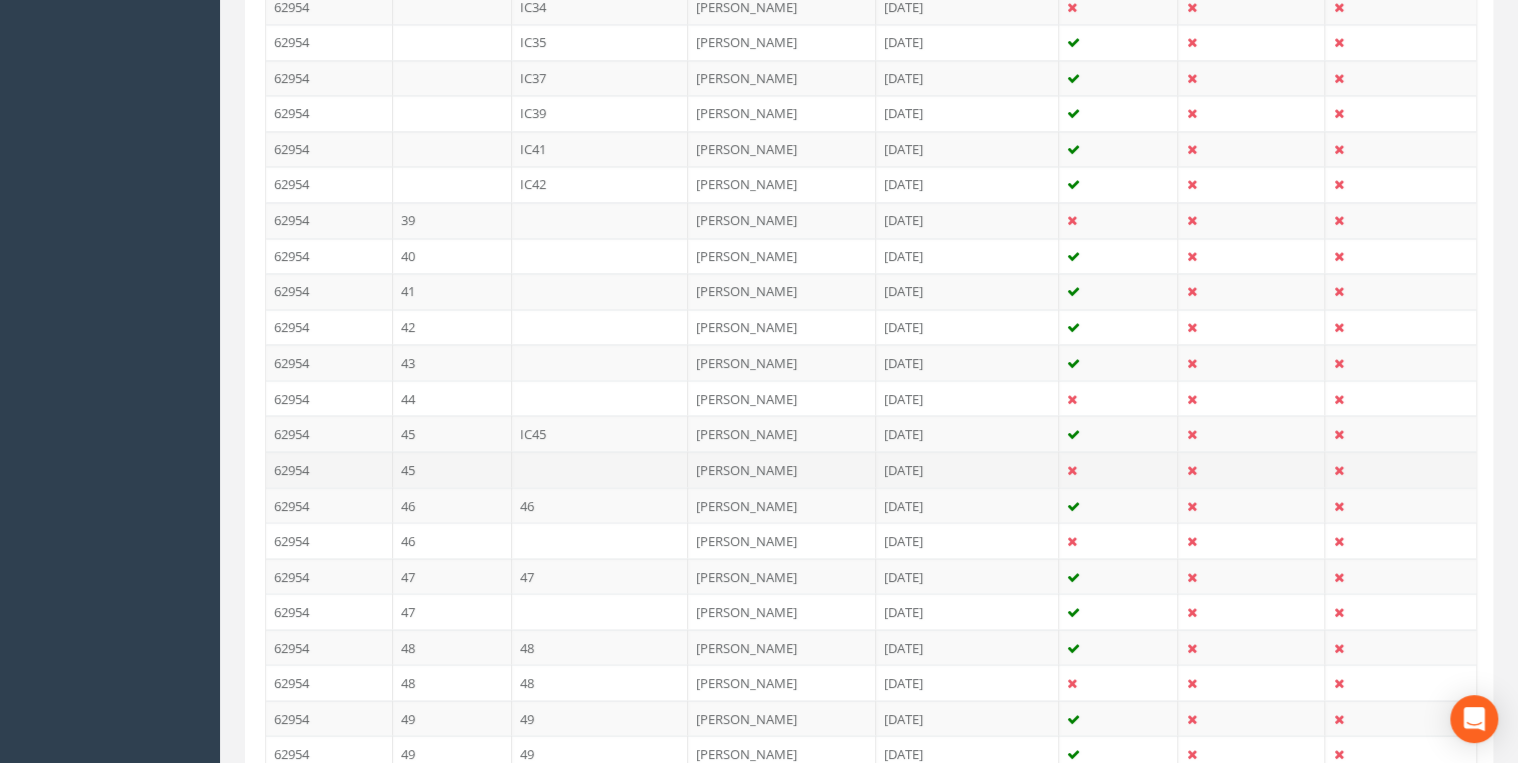 drag, startPoint x: 556, startPoint y: 570, endPoint x: 564, endPoint y: 483, distance: 87.36704 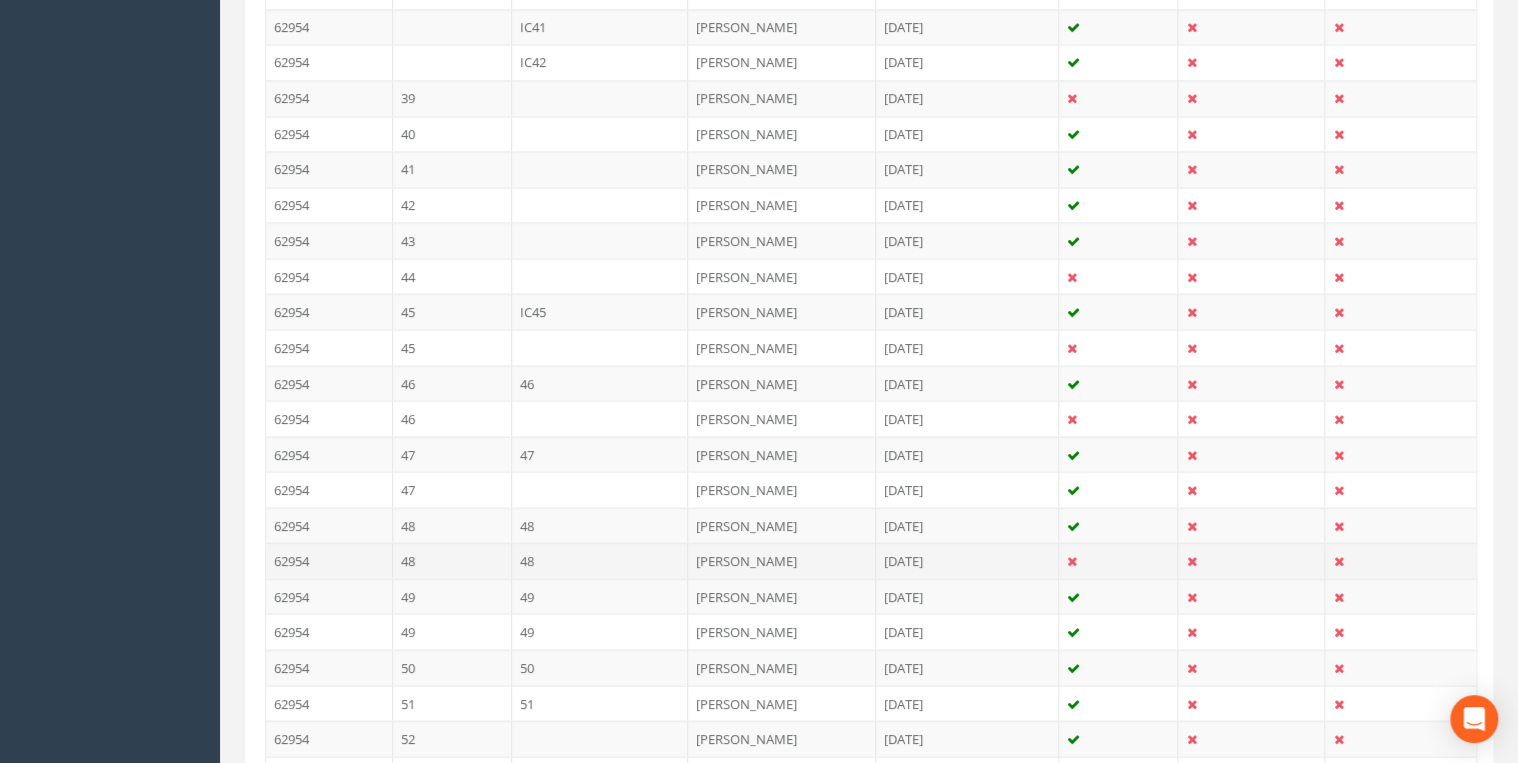 scroll, scrollTop: 1970, scrollLeft: 0, axis: vertical 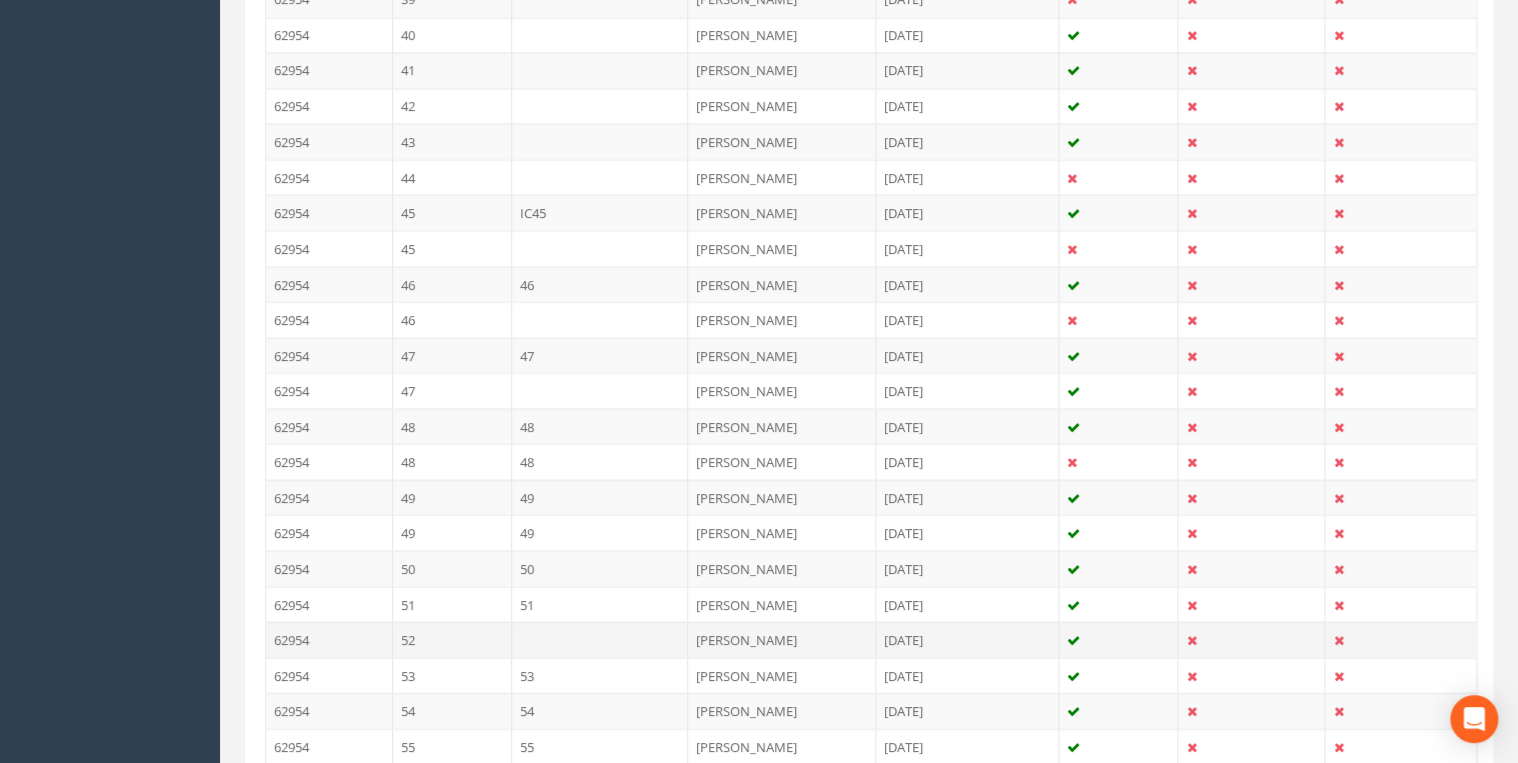 click on "52" at bounding box center [452, 640] 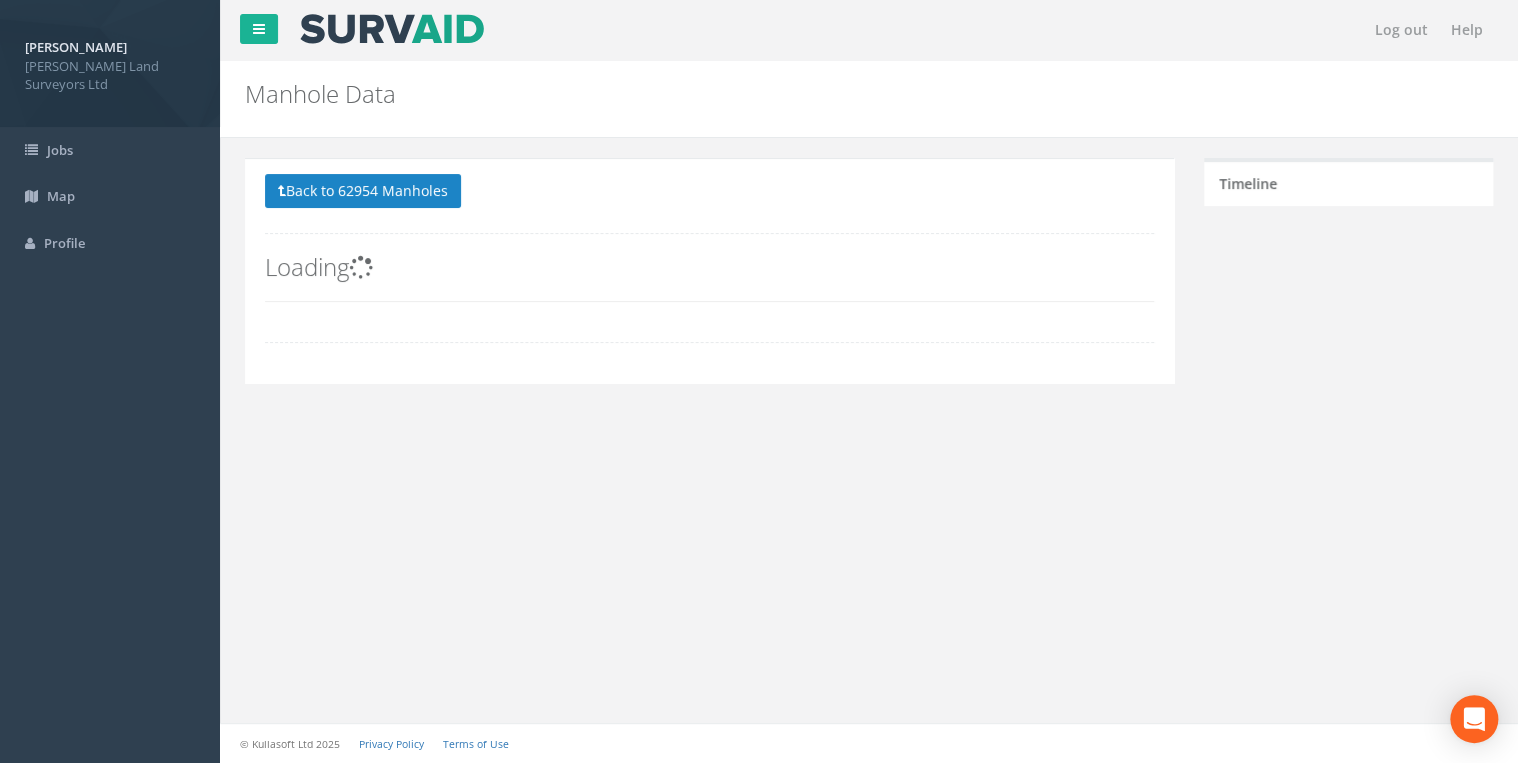 scroll, scrollTop: 0, scrollLeft: 0, axis: both 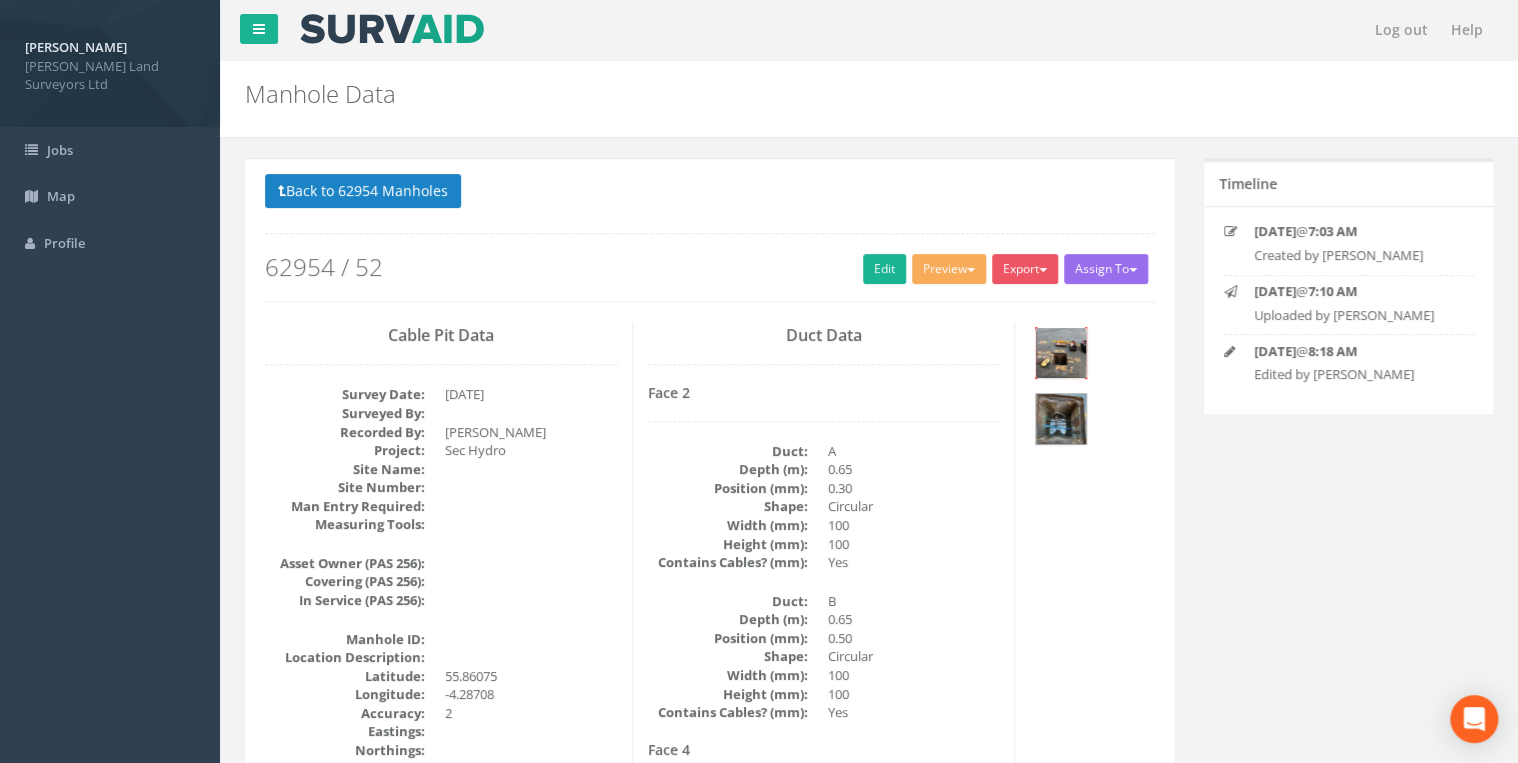 click at bounding box center (1061, 353) 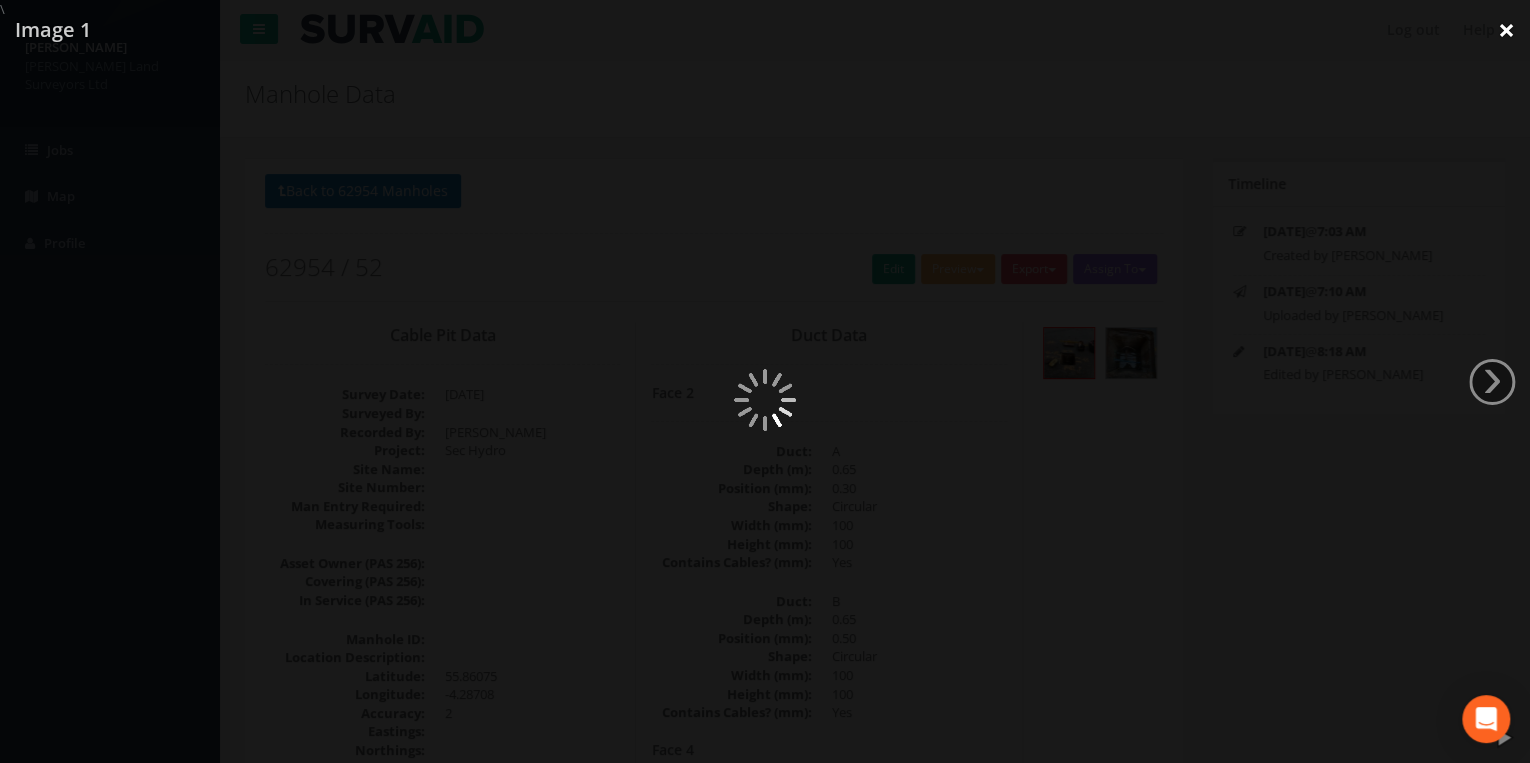 click on "×" at bounding box center (1506, 30) 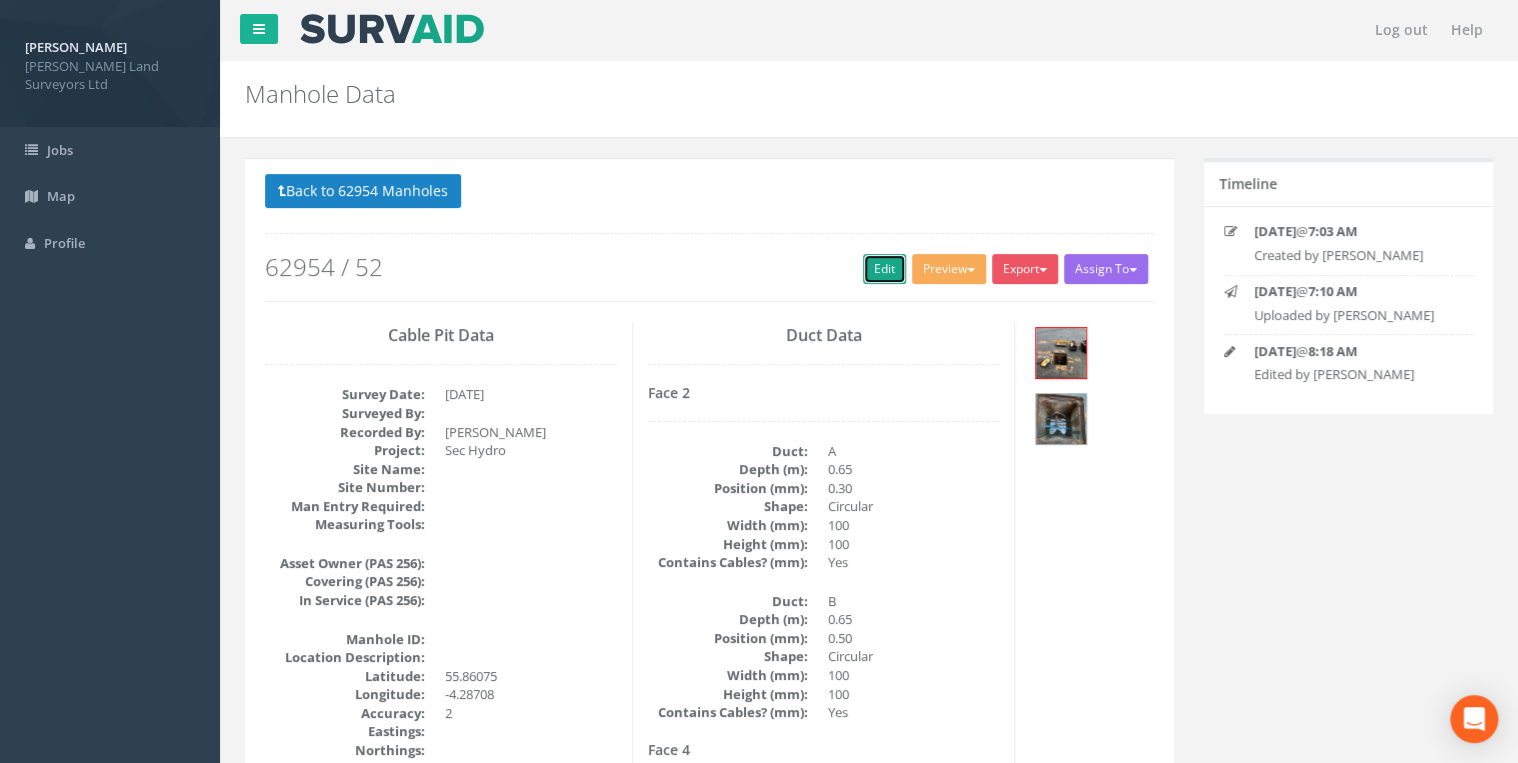 click on "Edit" at bounding box center (884, 269) 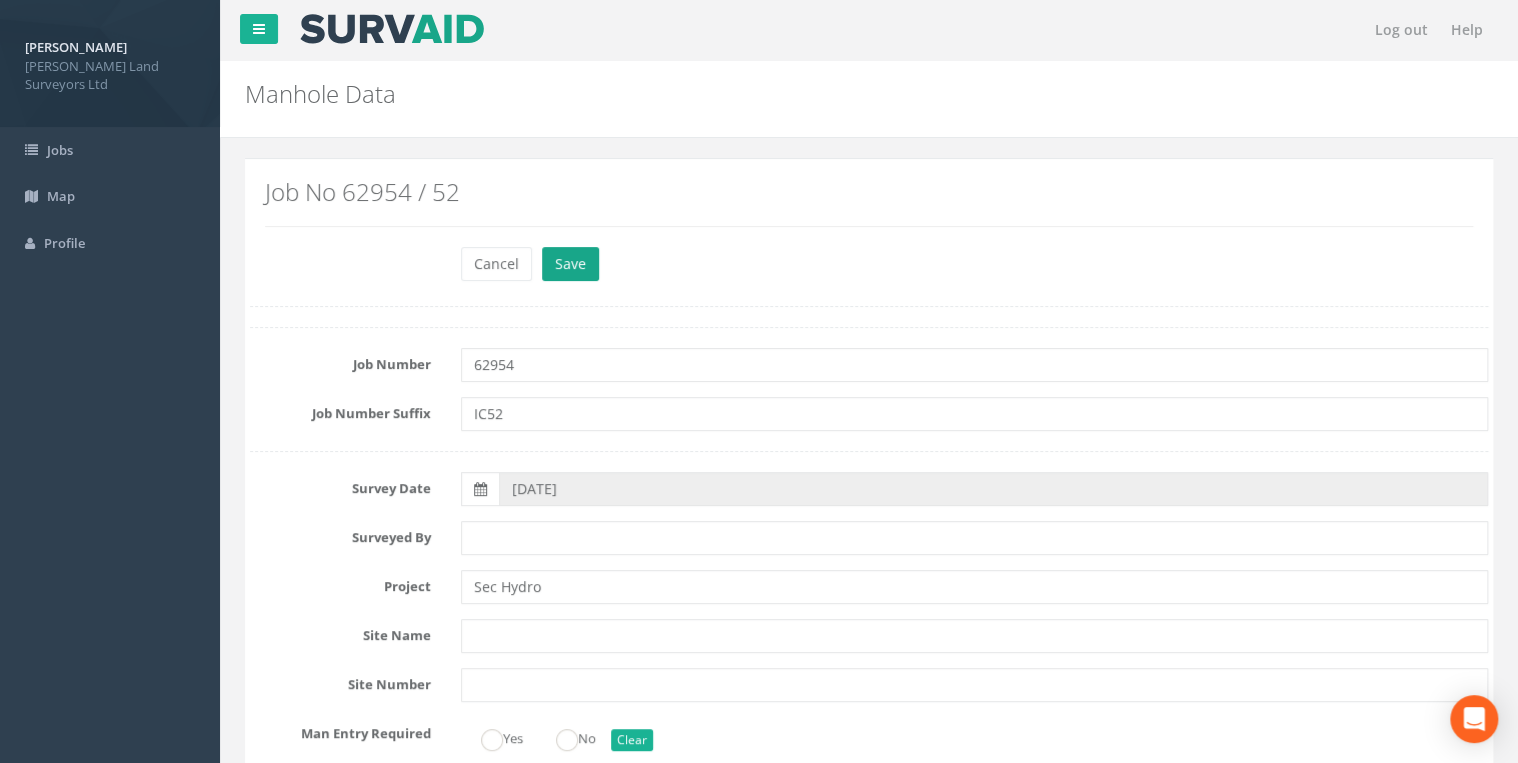 type on "IC52" 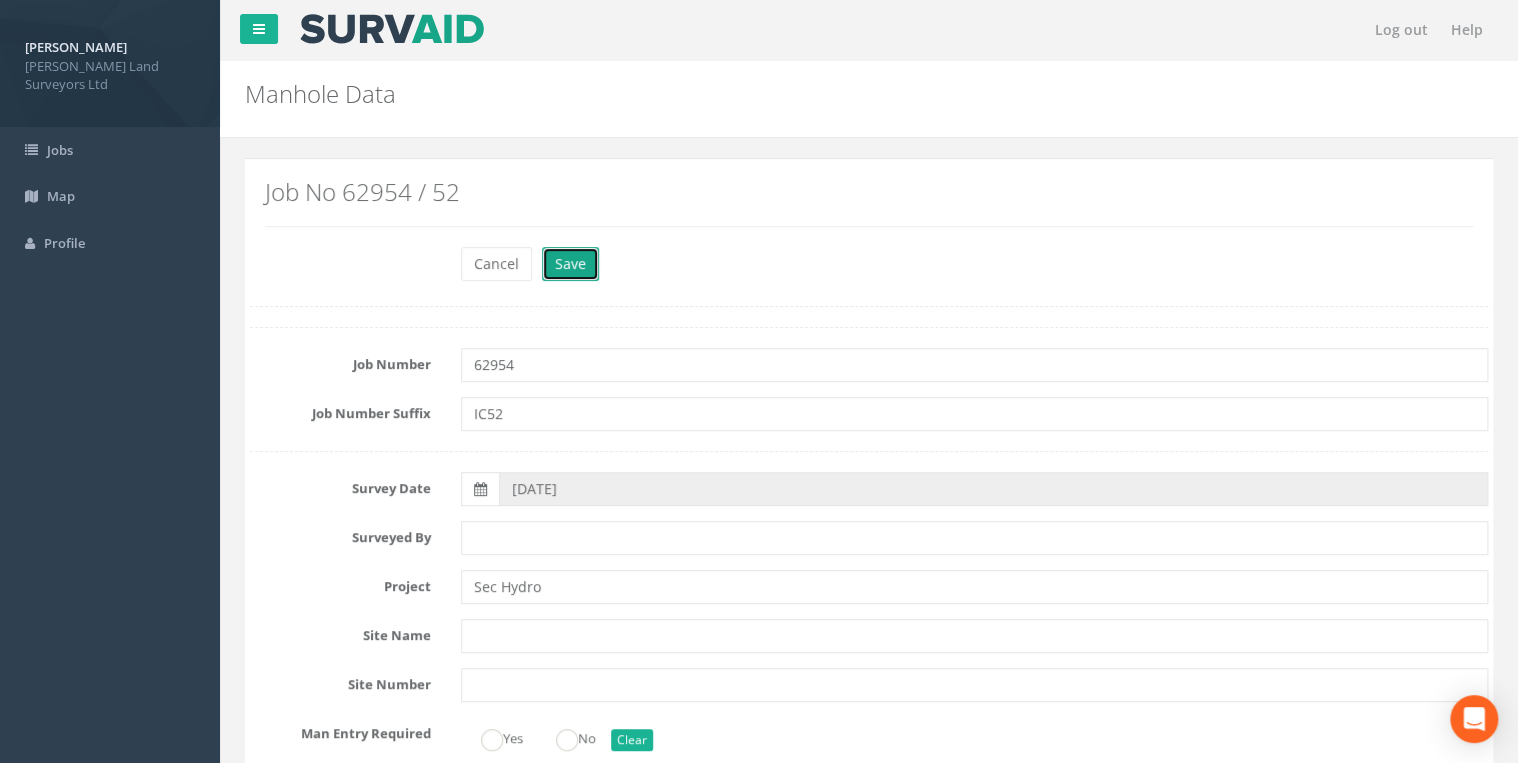 click on "Save" at bounding box center [570, 264] 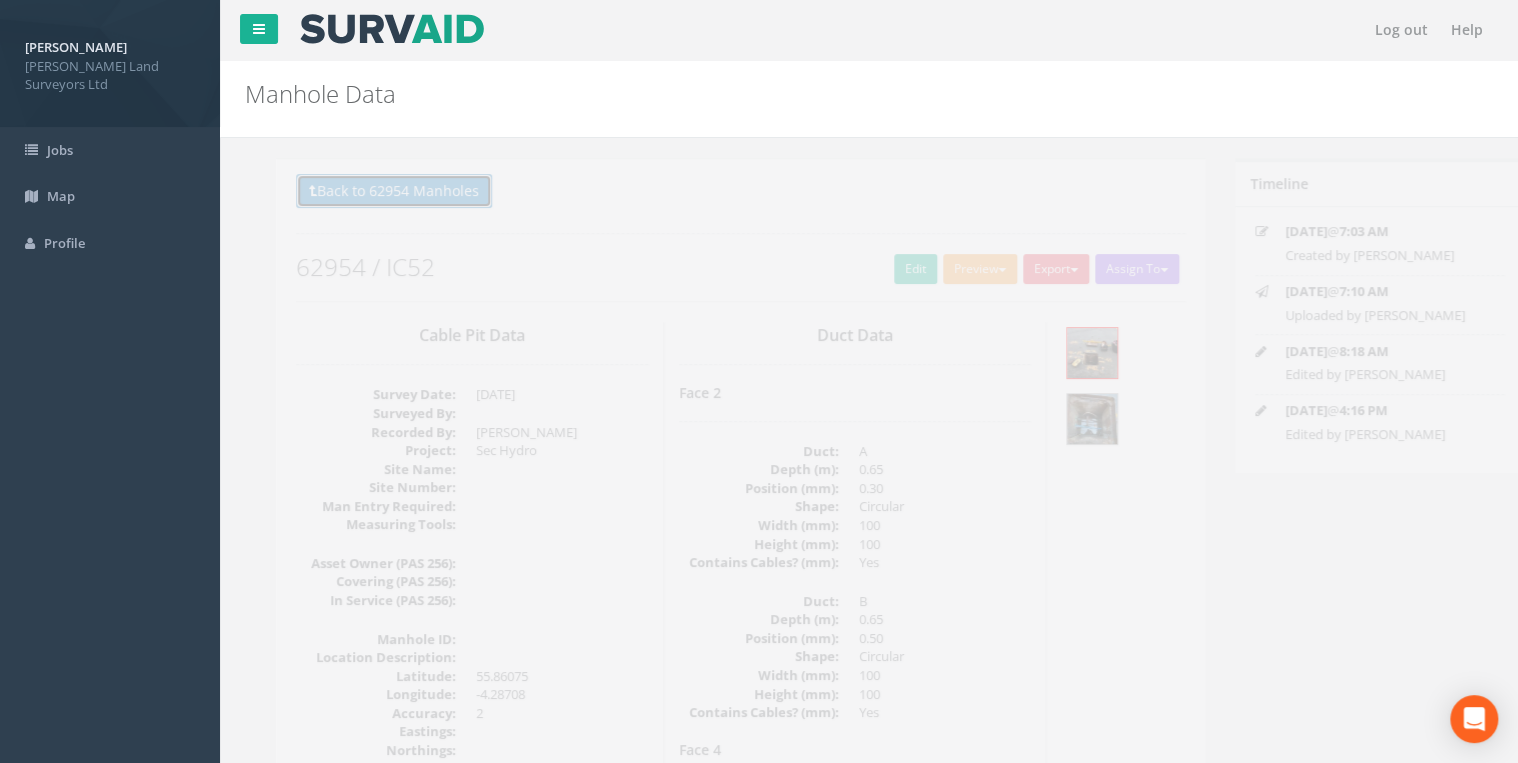 click on "Back to 62954 Manholes" at bounding box center [363, 191] 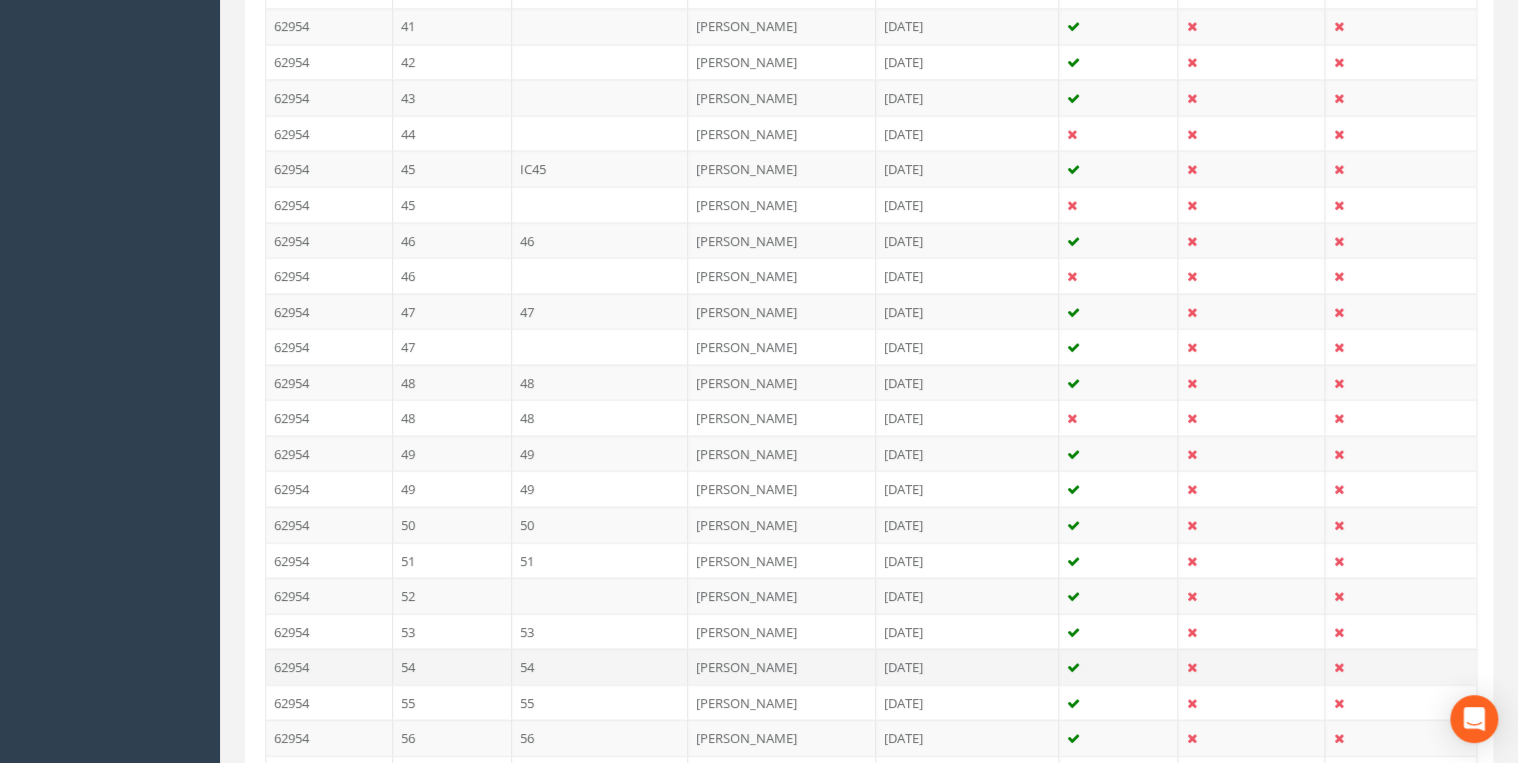scroll, scrollTop: 2160, scrollLeft: 0, axis: vertical 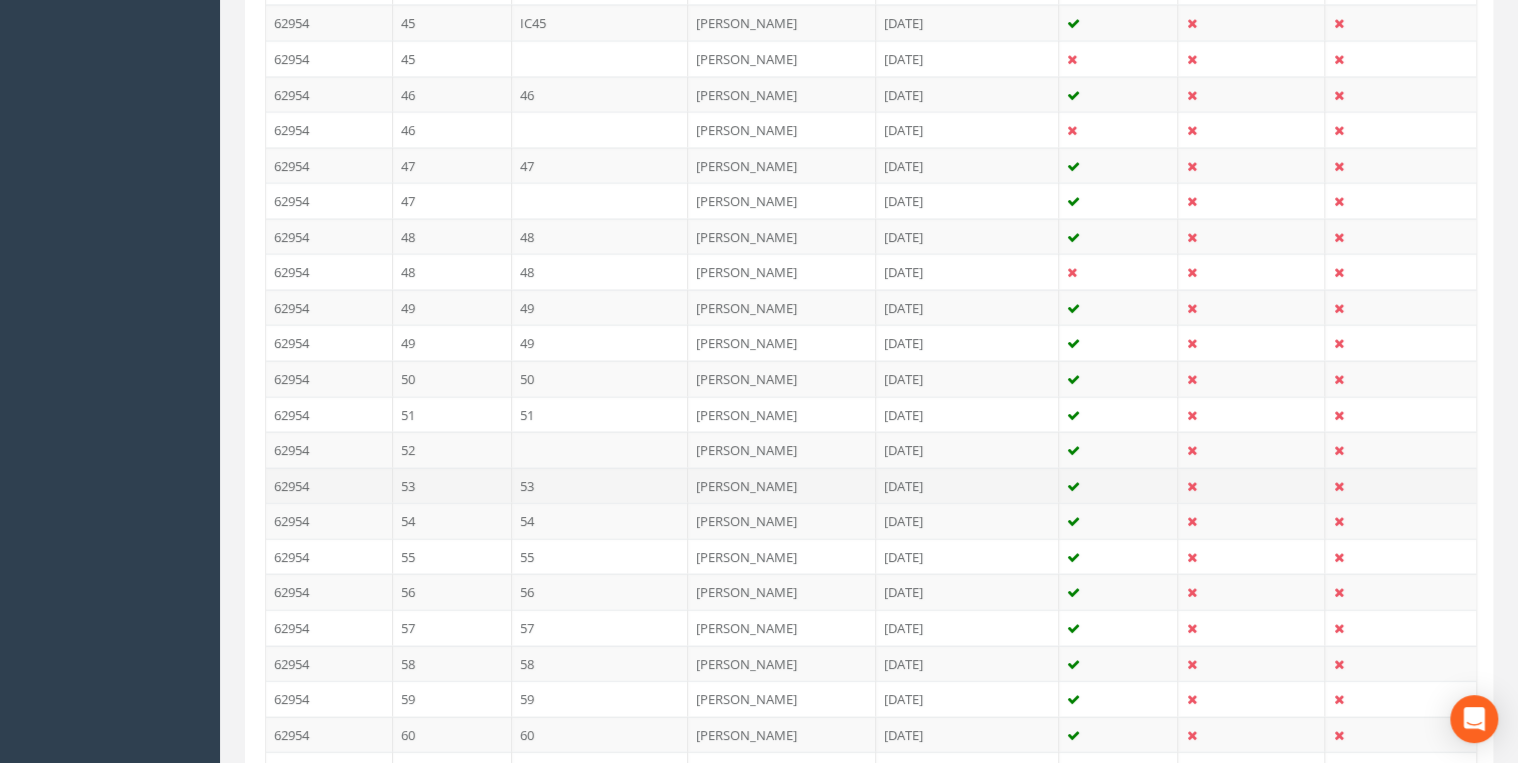 click on "53" at bounding box center [600, 486] 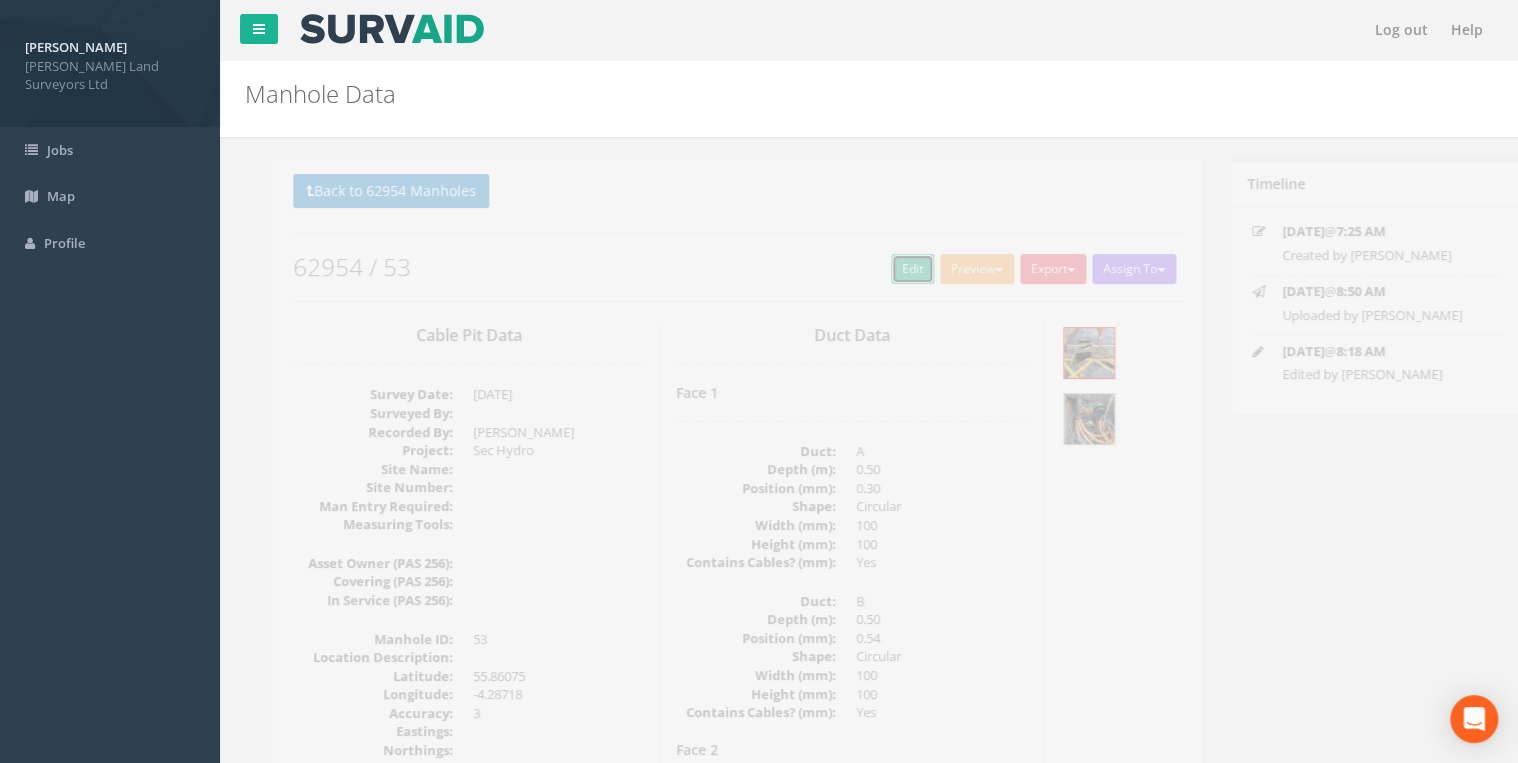 click on "Edit" at bounding box center [884, 269] 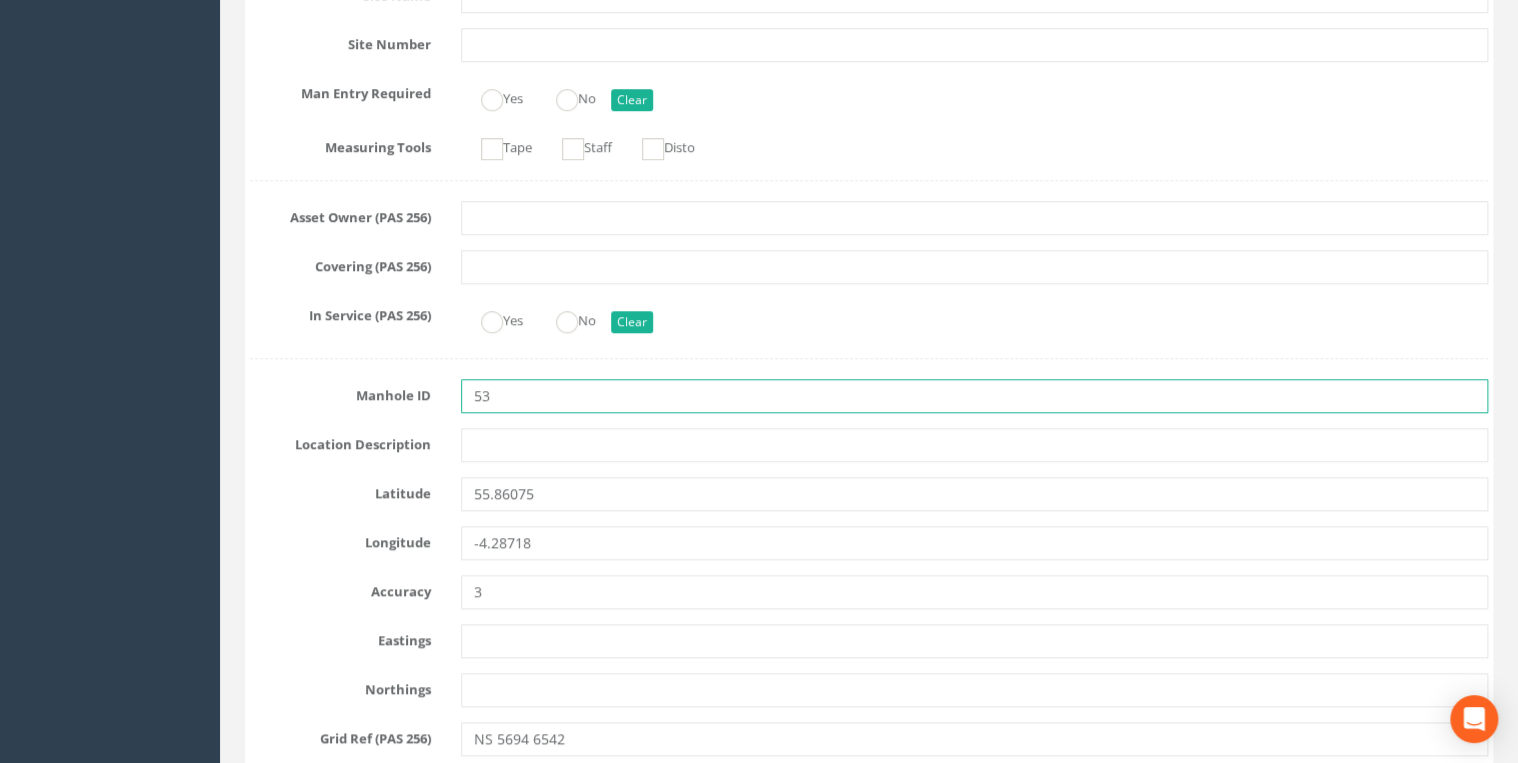 drag, startPoint x: 867, startPoint y: 278, endPoint x: 676, endPoint y: 382, distance: 217.47873 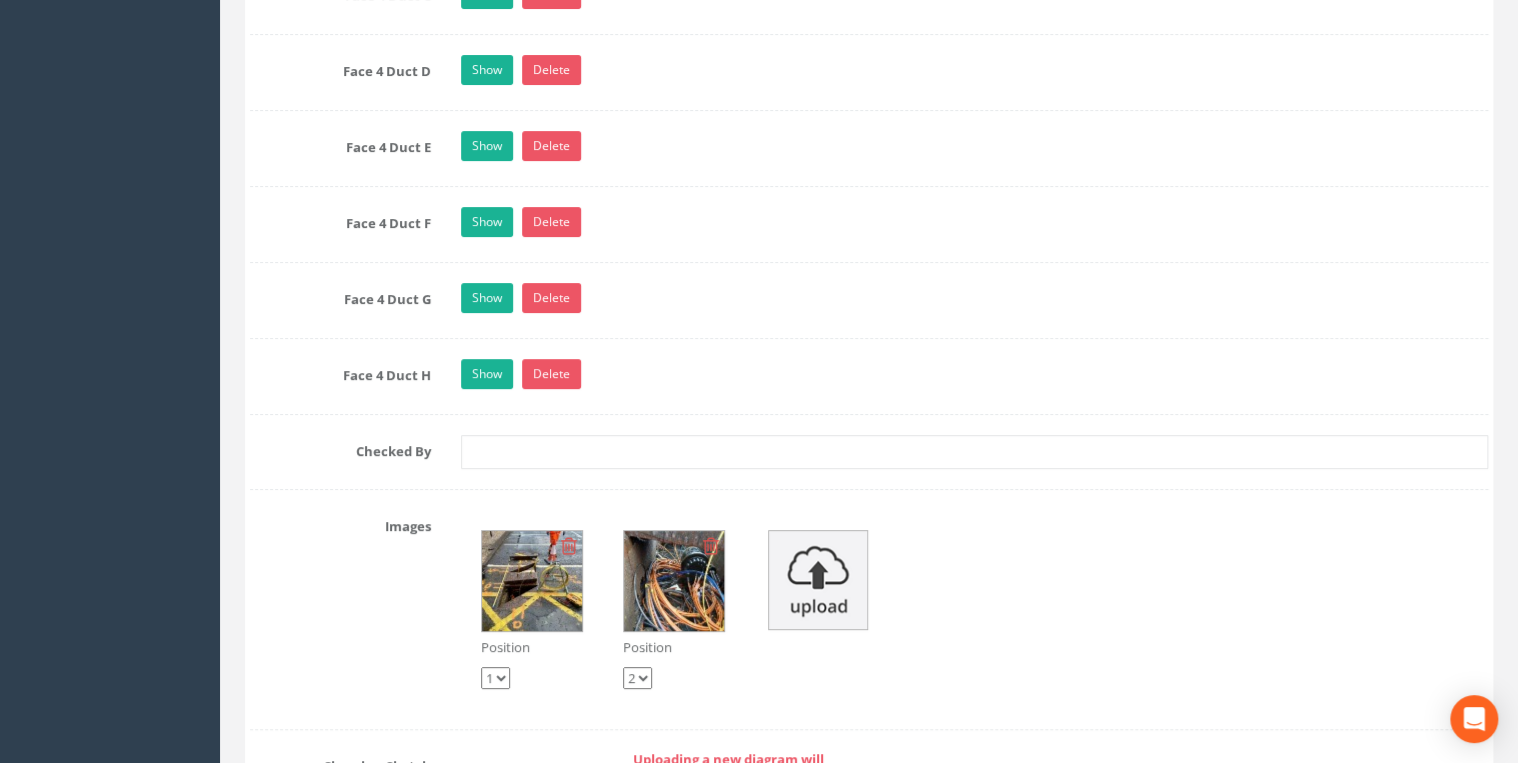 scroll, scrollTop: 4240, scrollLeft: 0, axis: vertical 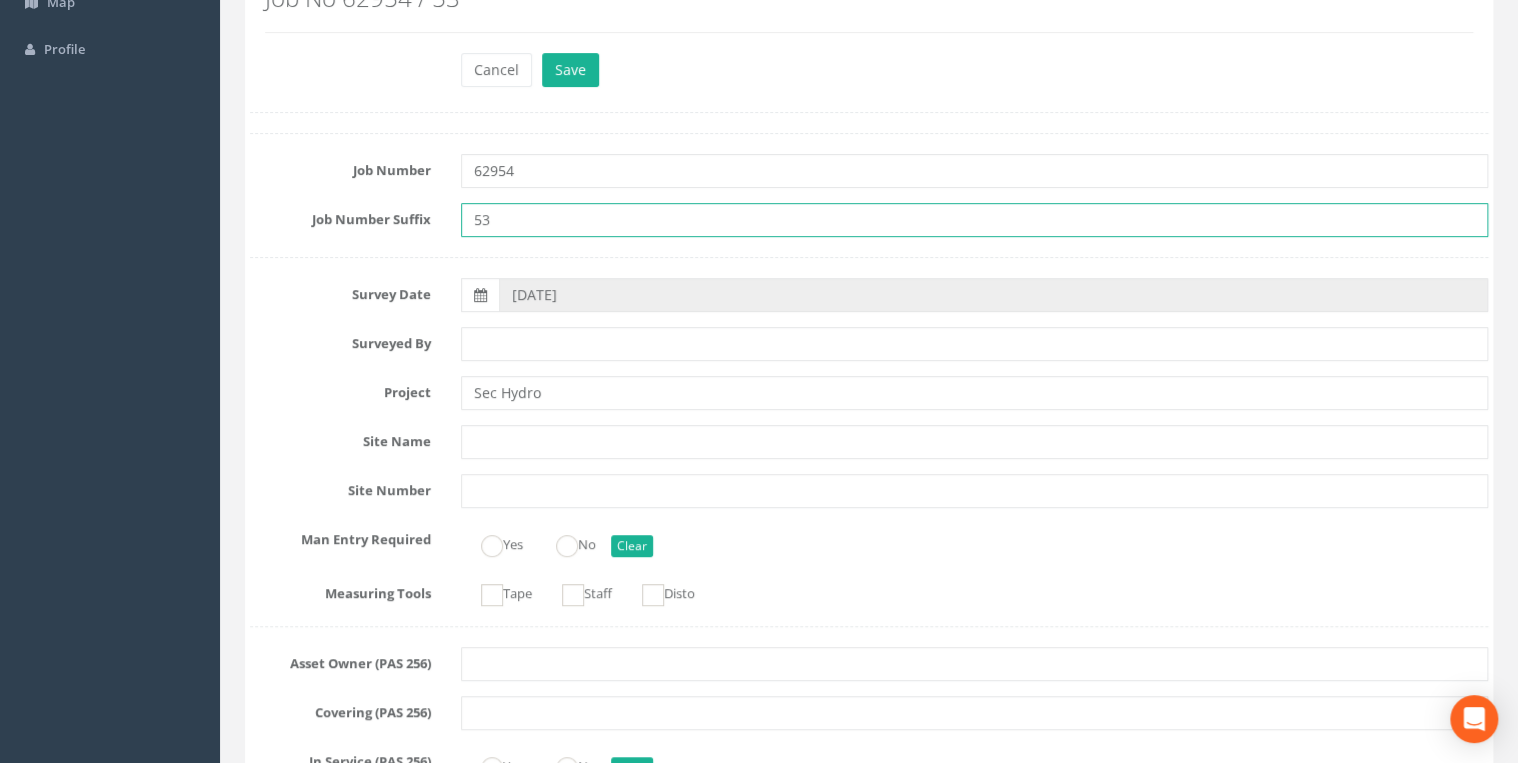 click on "53" at bounding box center (974, 220) 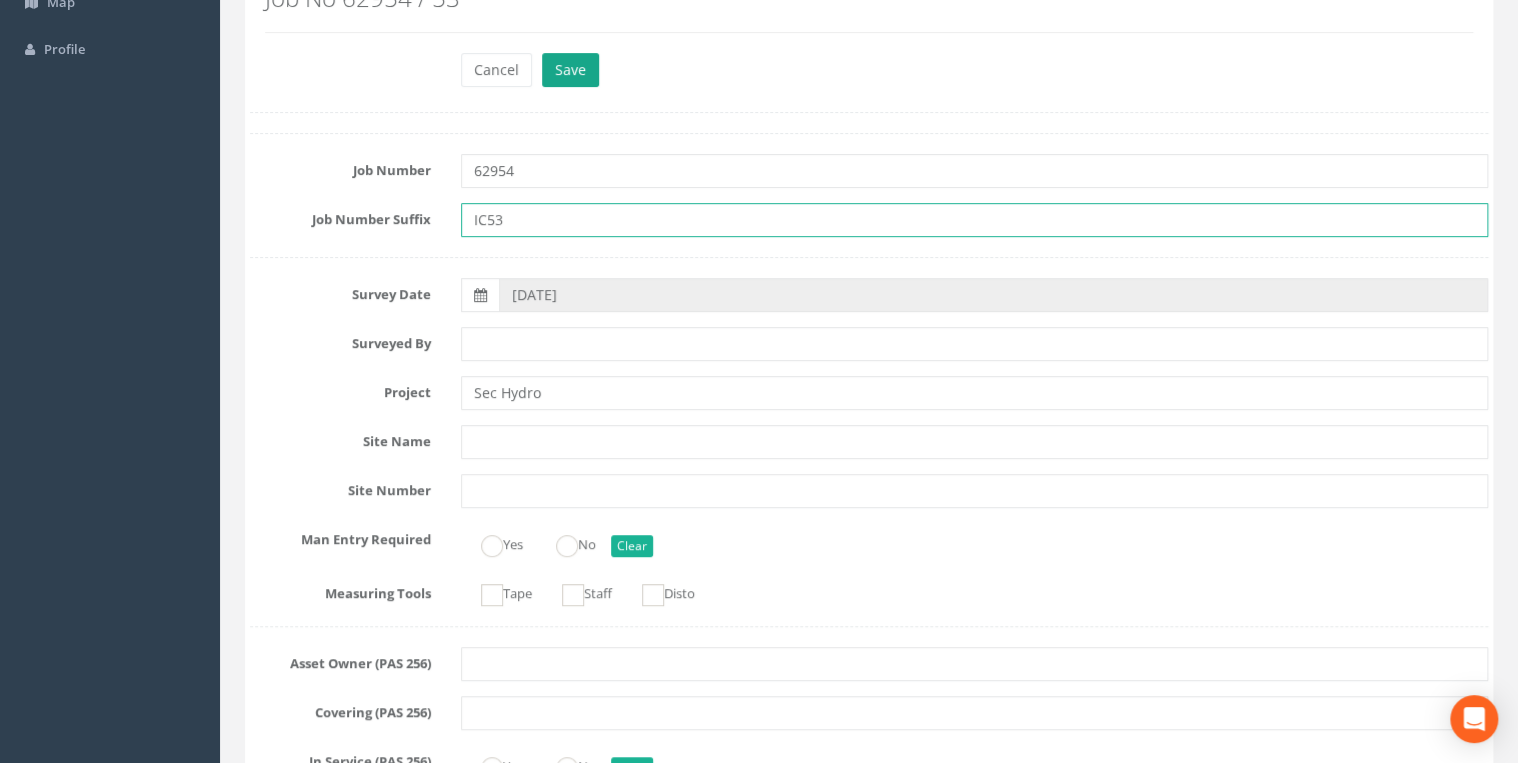 type on "IC53" 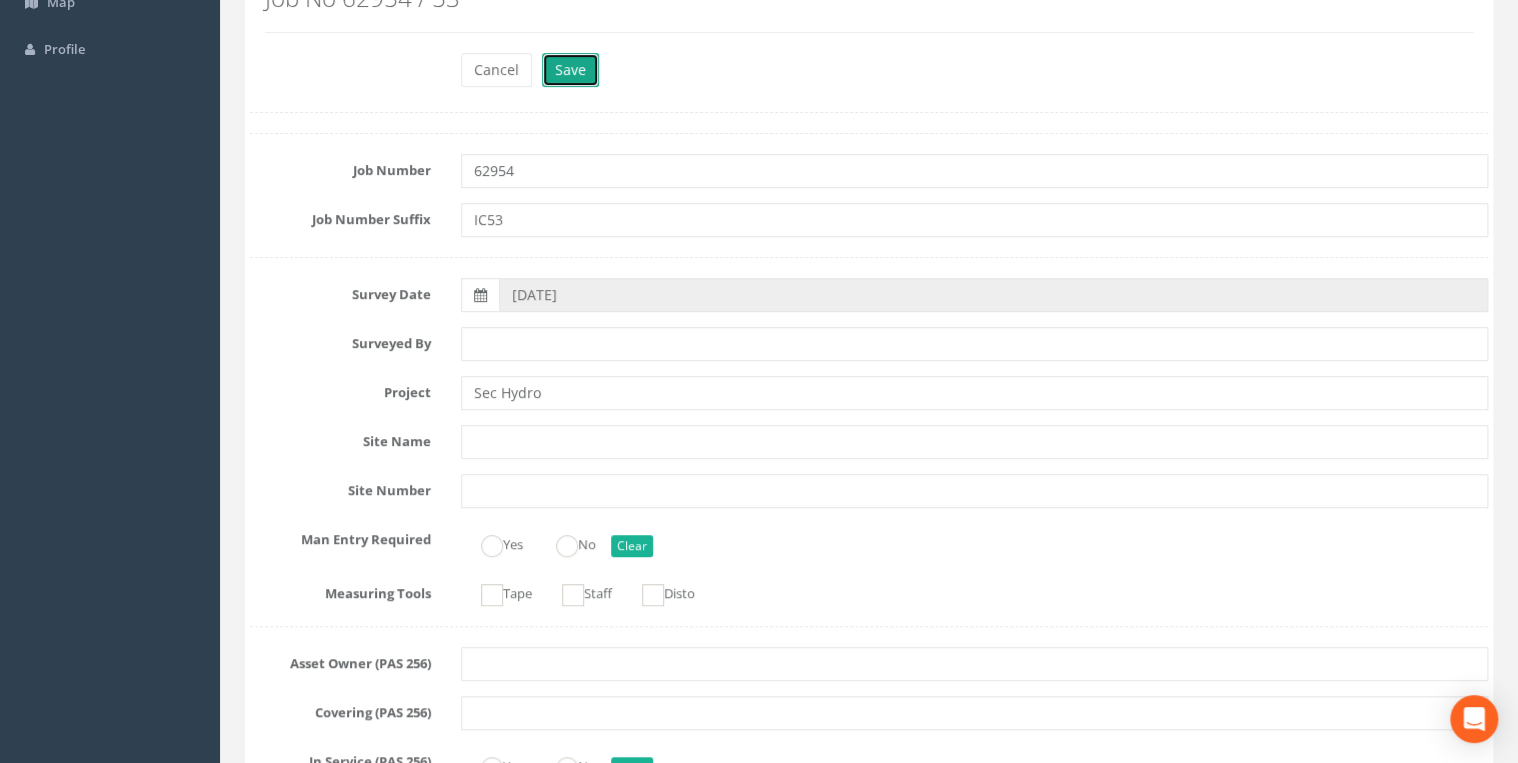 click on "Save" at bounding box center [570, 70] 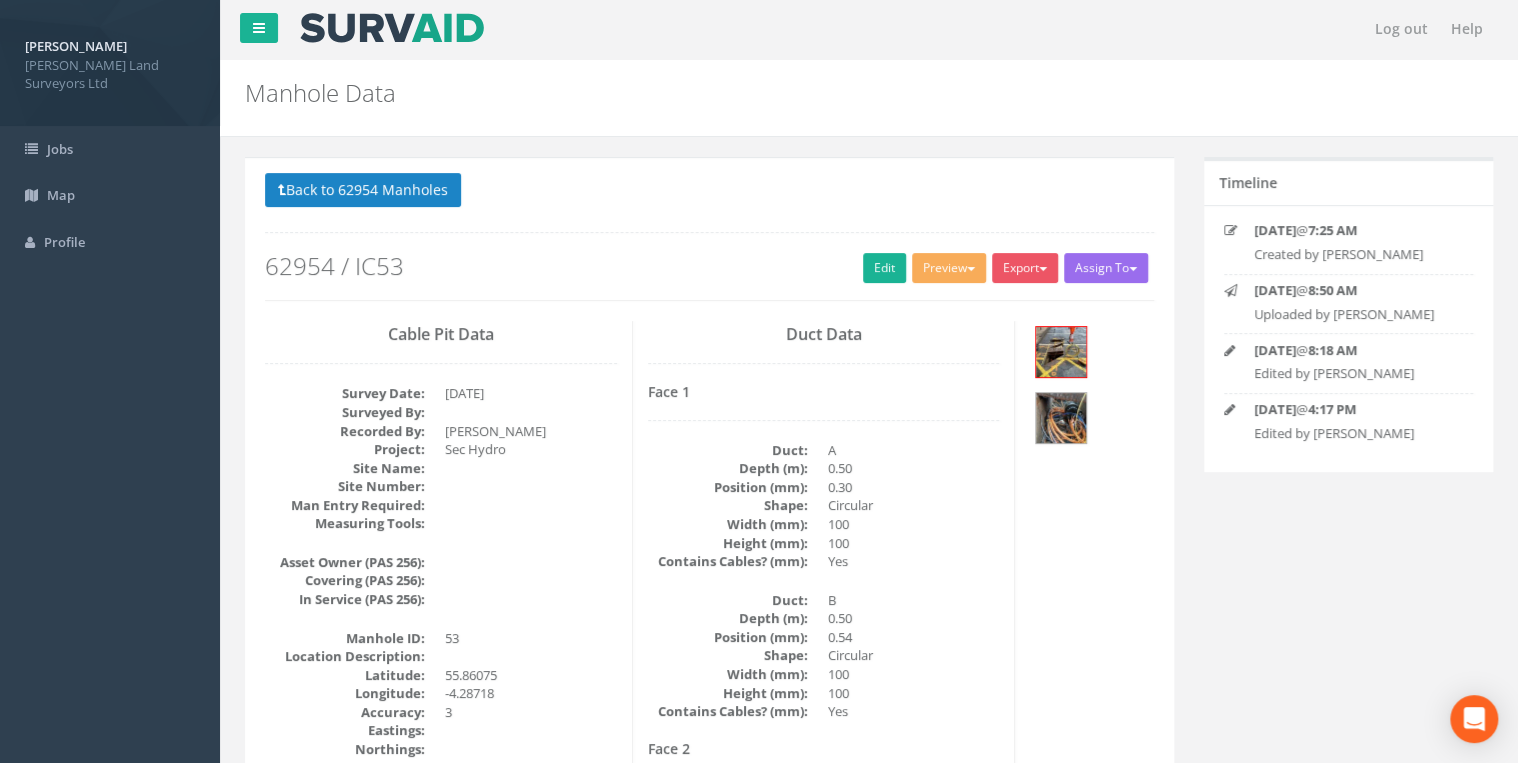 scroll, scrollTop: 0, scrollLeft: 0, axis: both 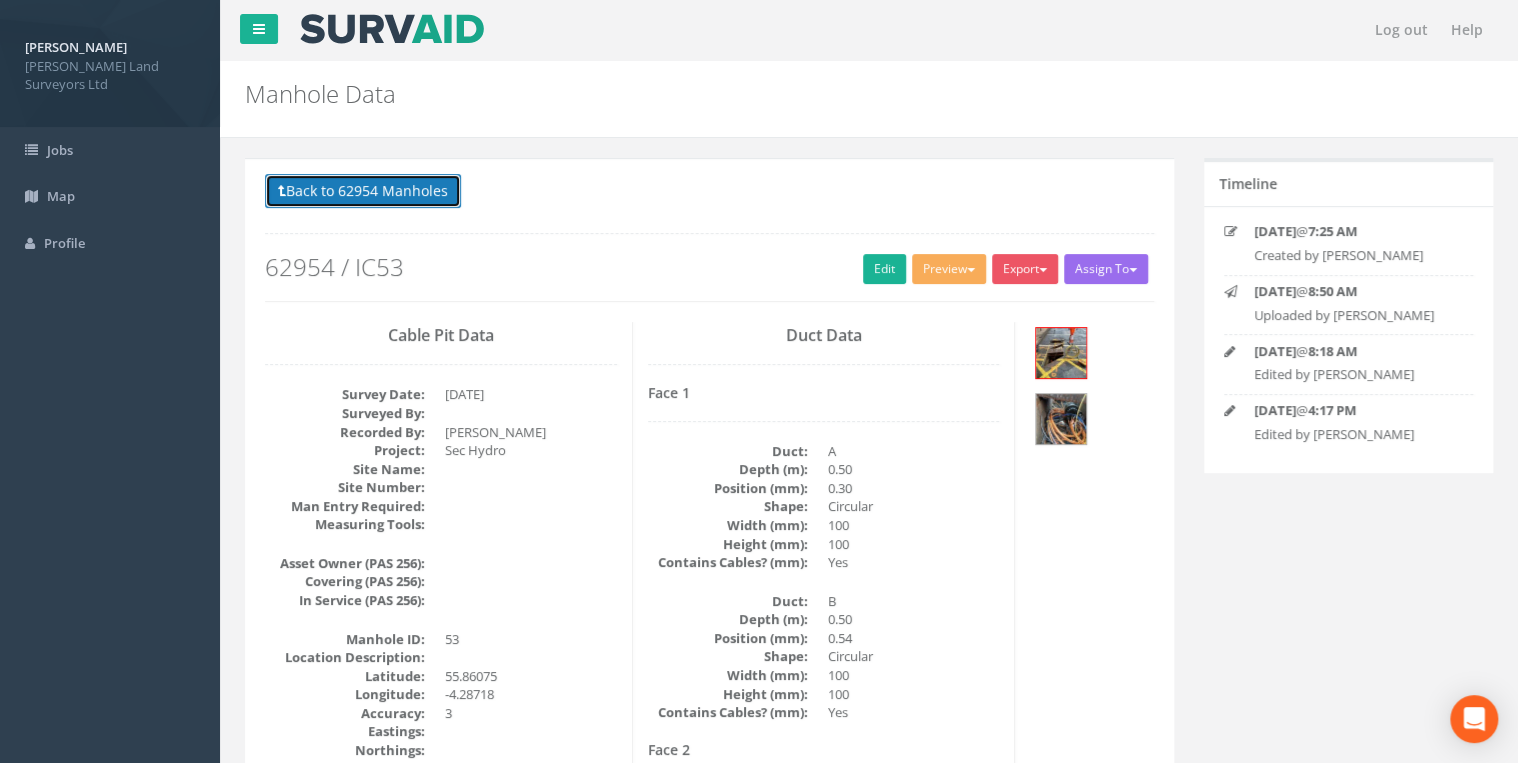 click on "Back to 62954 Manholes" at bounding box center [363, 191] 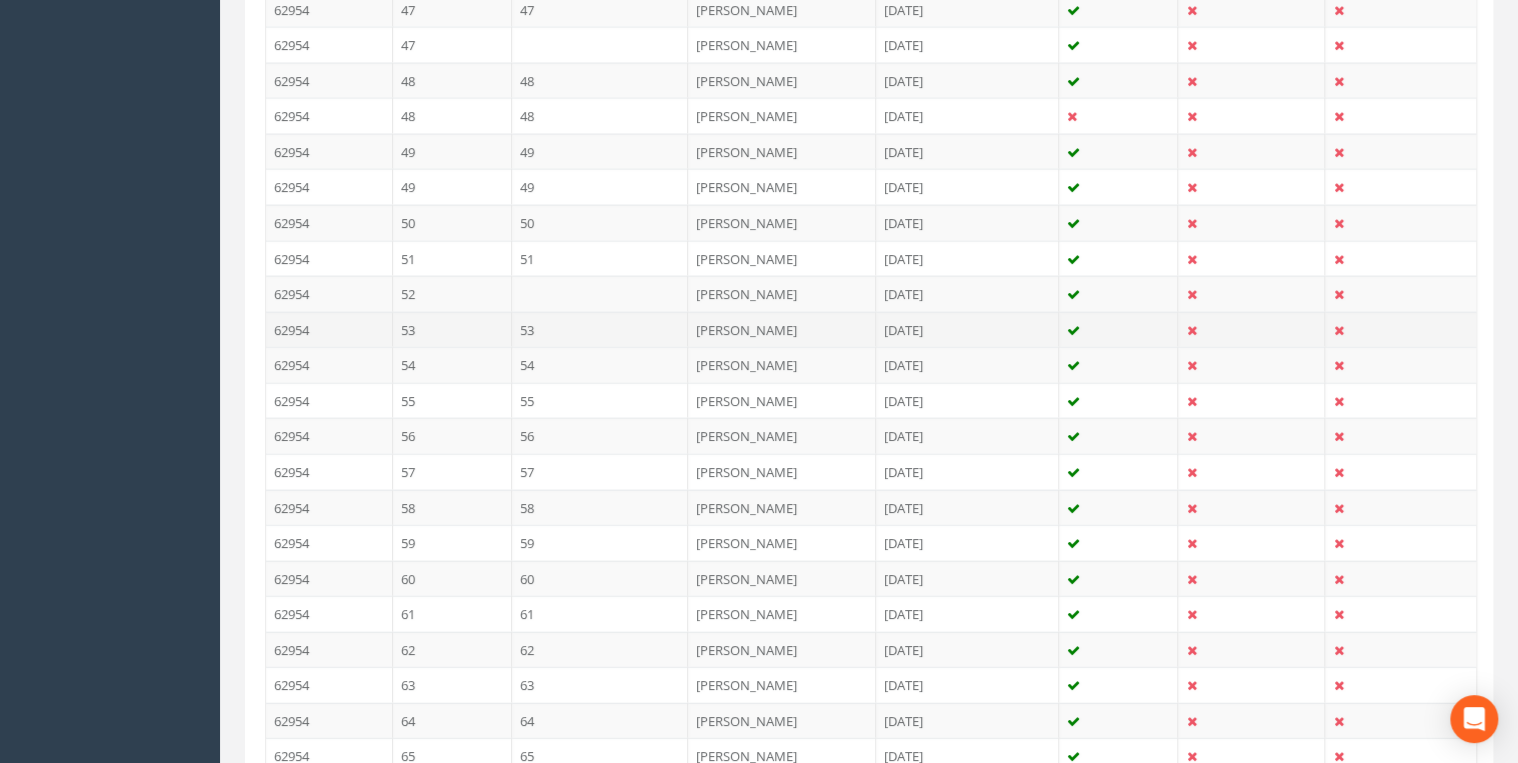 scroll, scrollTop: 2320, scrollLeft: 0, axis: vertical 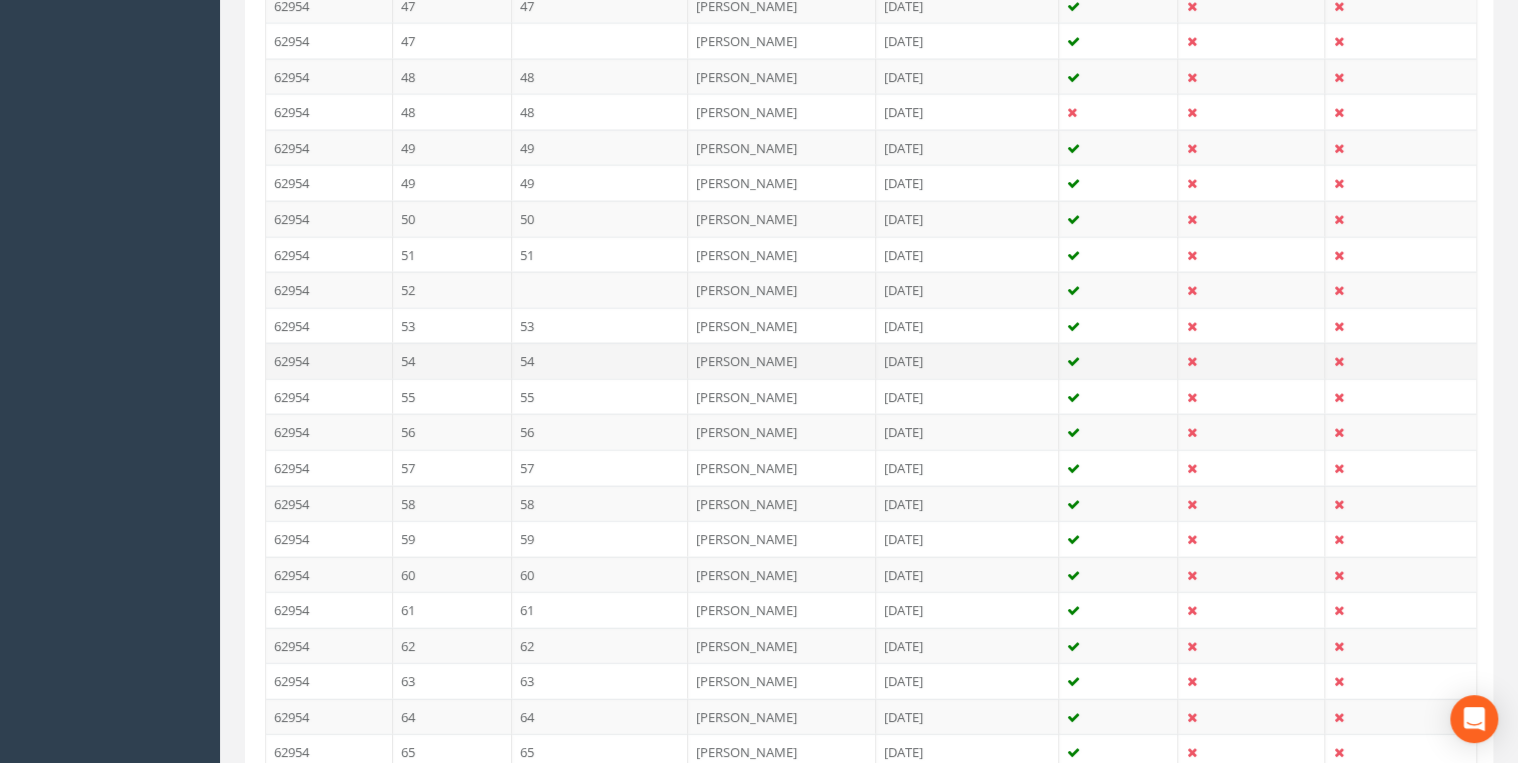 click on "54" at bounding box center [600, 361] 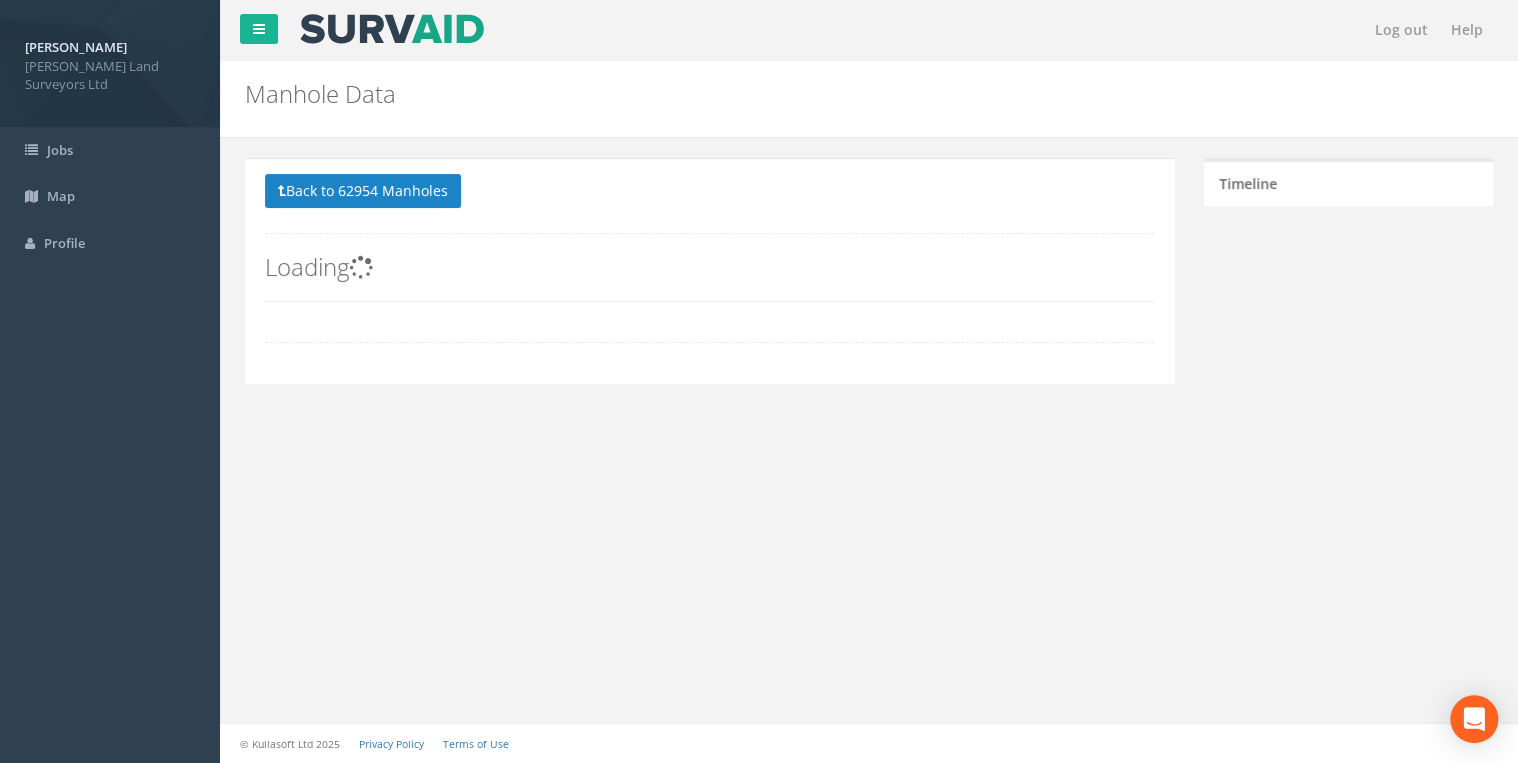 scroll, scrollTop: 0, scrollLeft: 0, axis: both 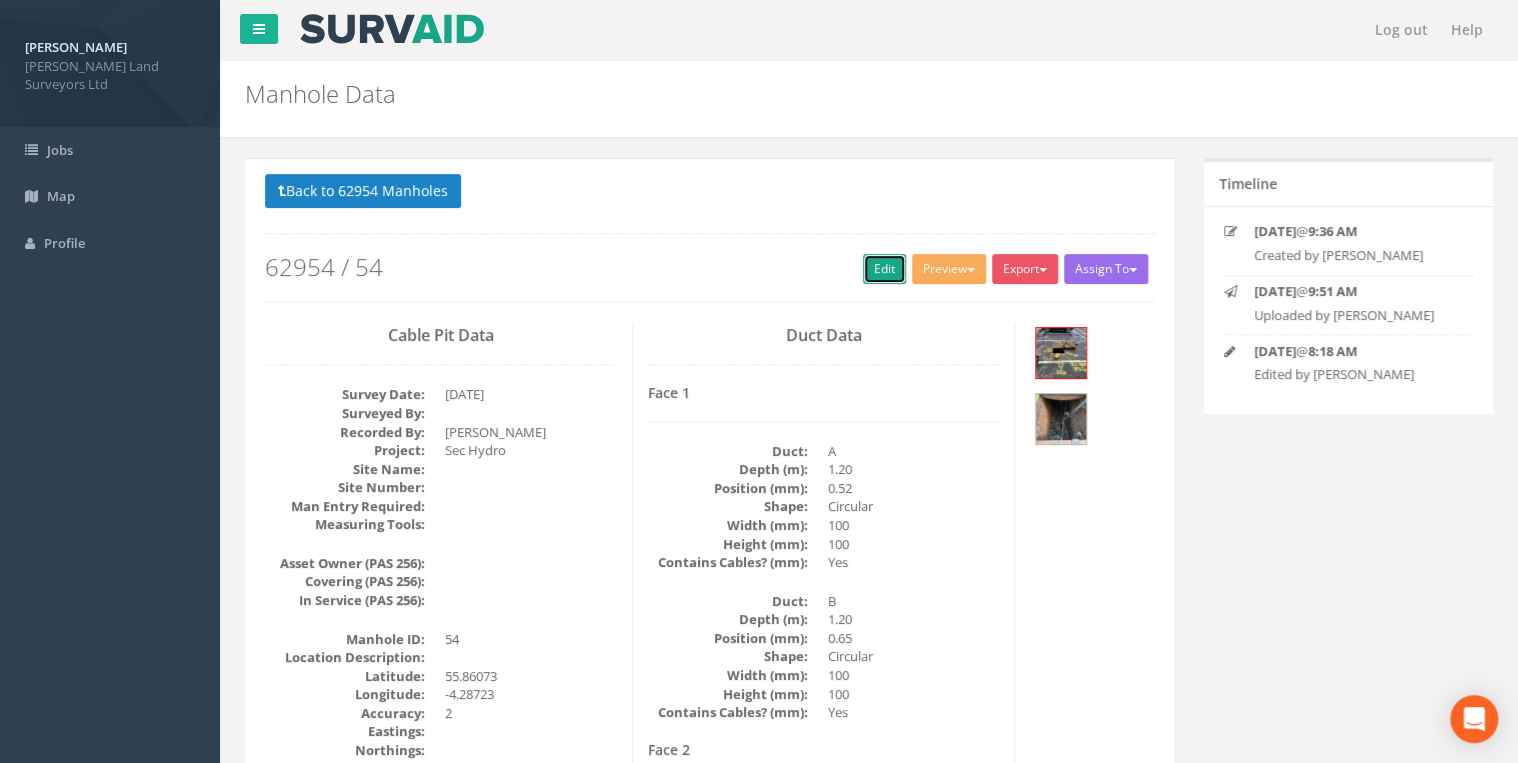 click on "Edit" at bounding box center (884, 269) 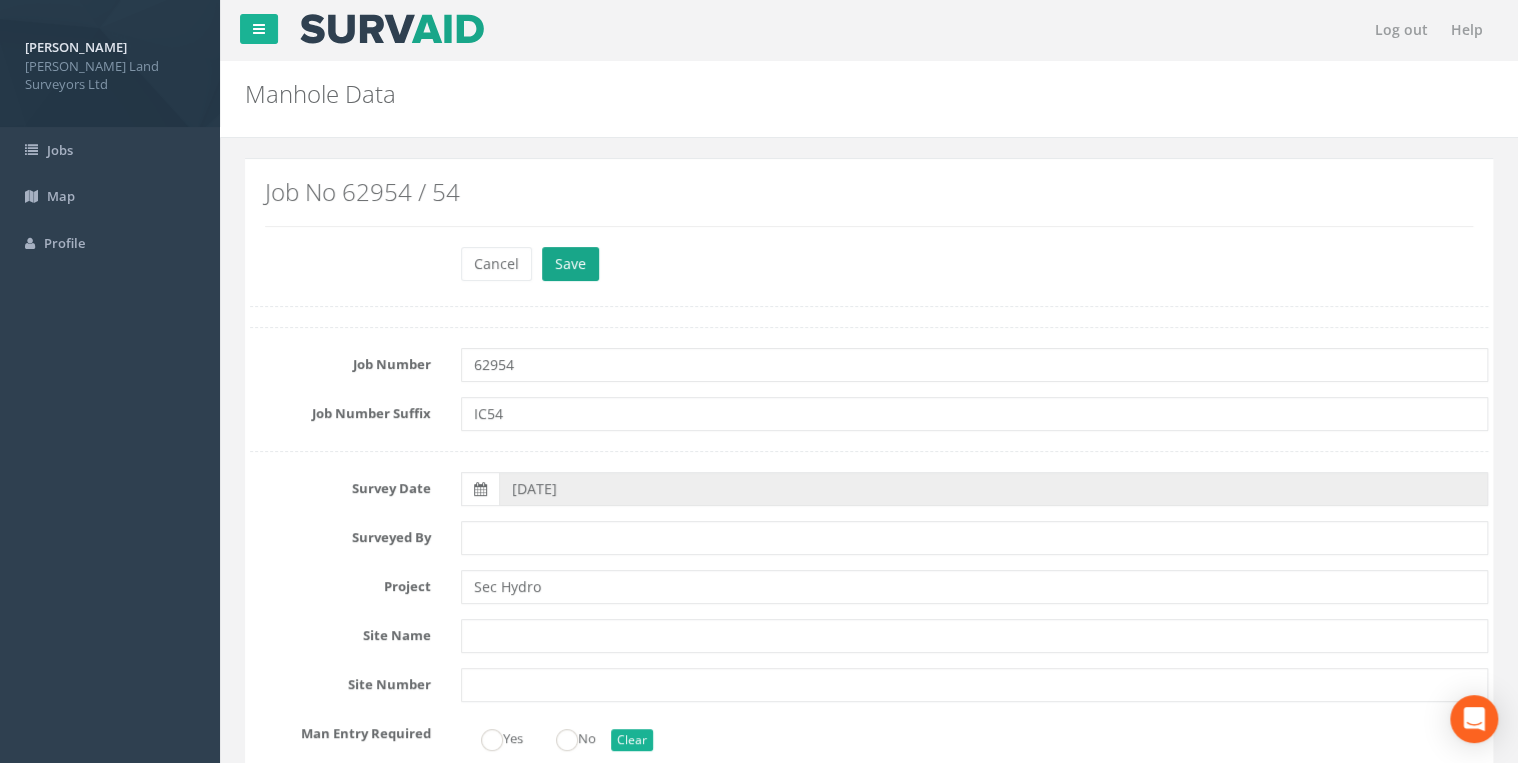 type on "IC54" 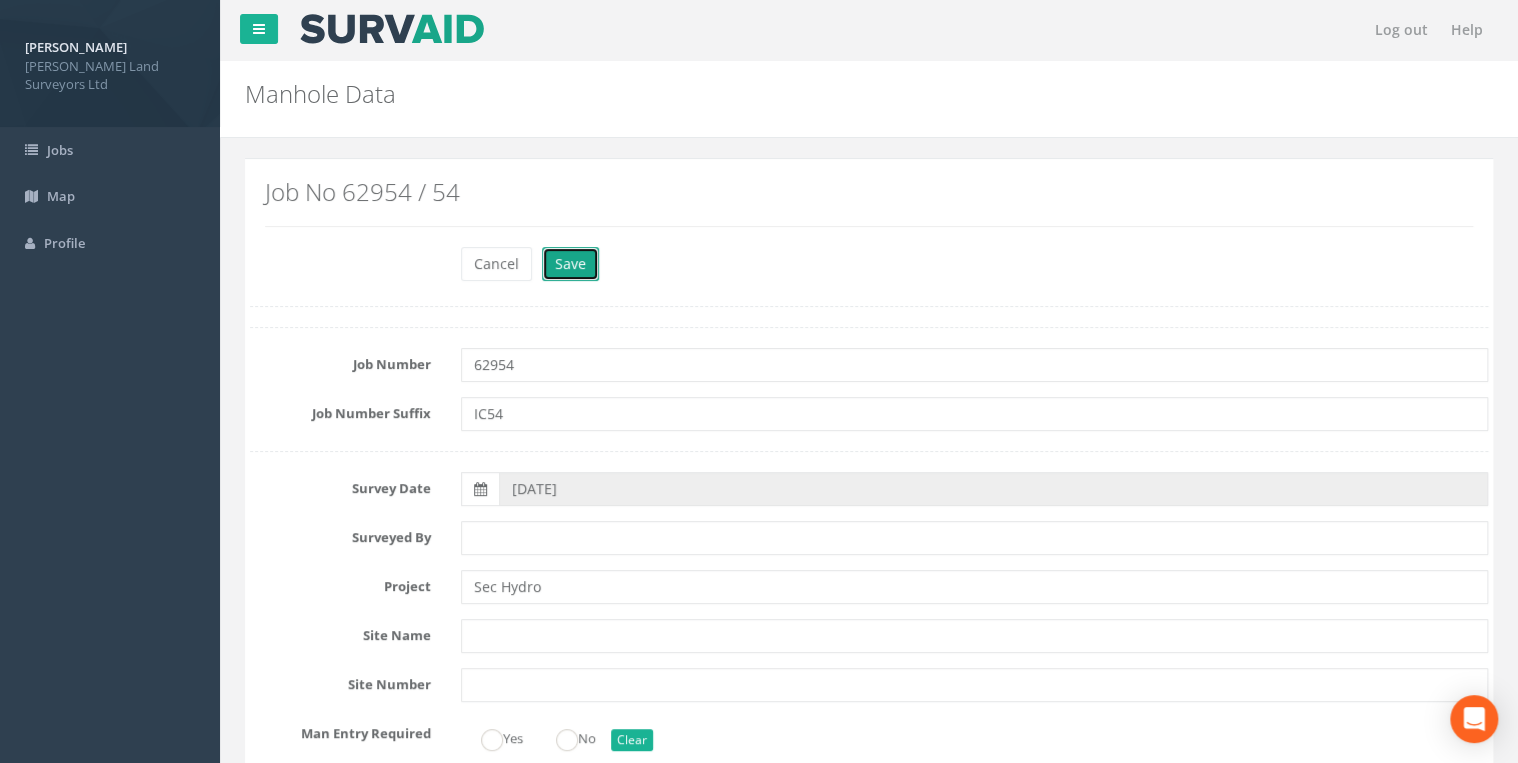 click on "Save" at bounding box center [570, 264] 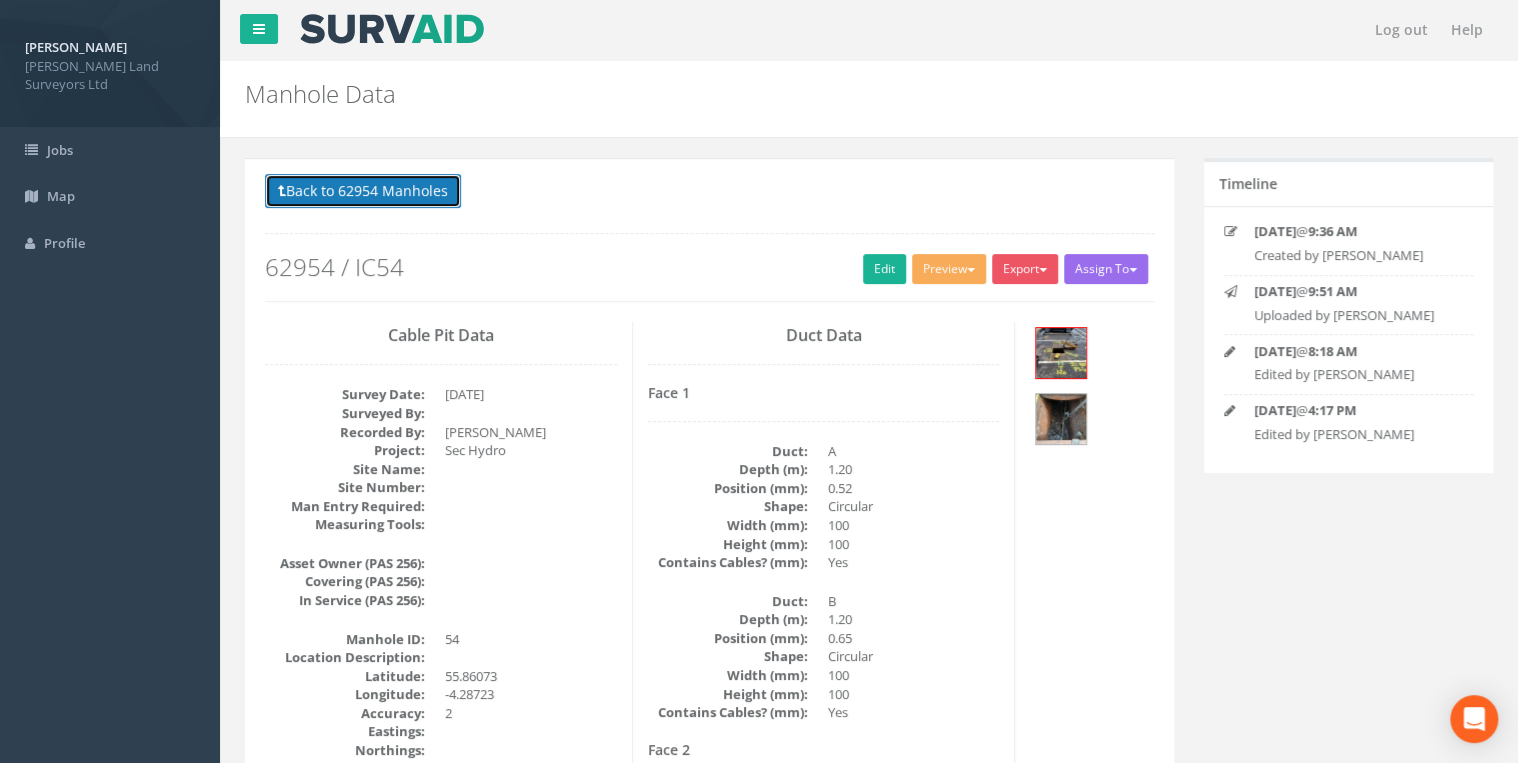 click on "Back to 62954 Manholes" at bounding box center [363, 191] 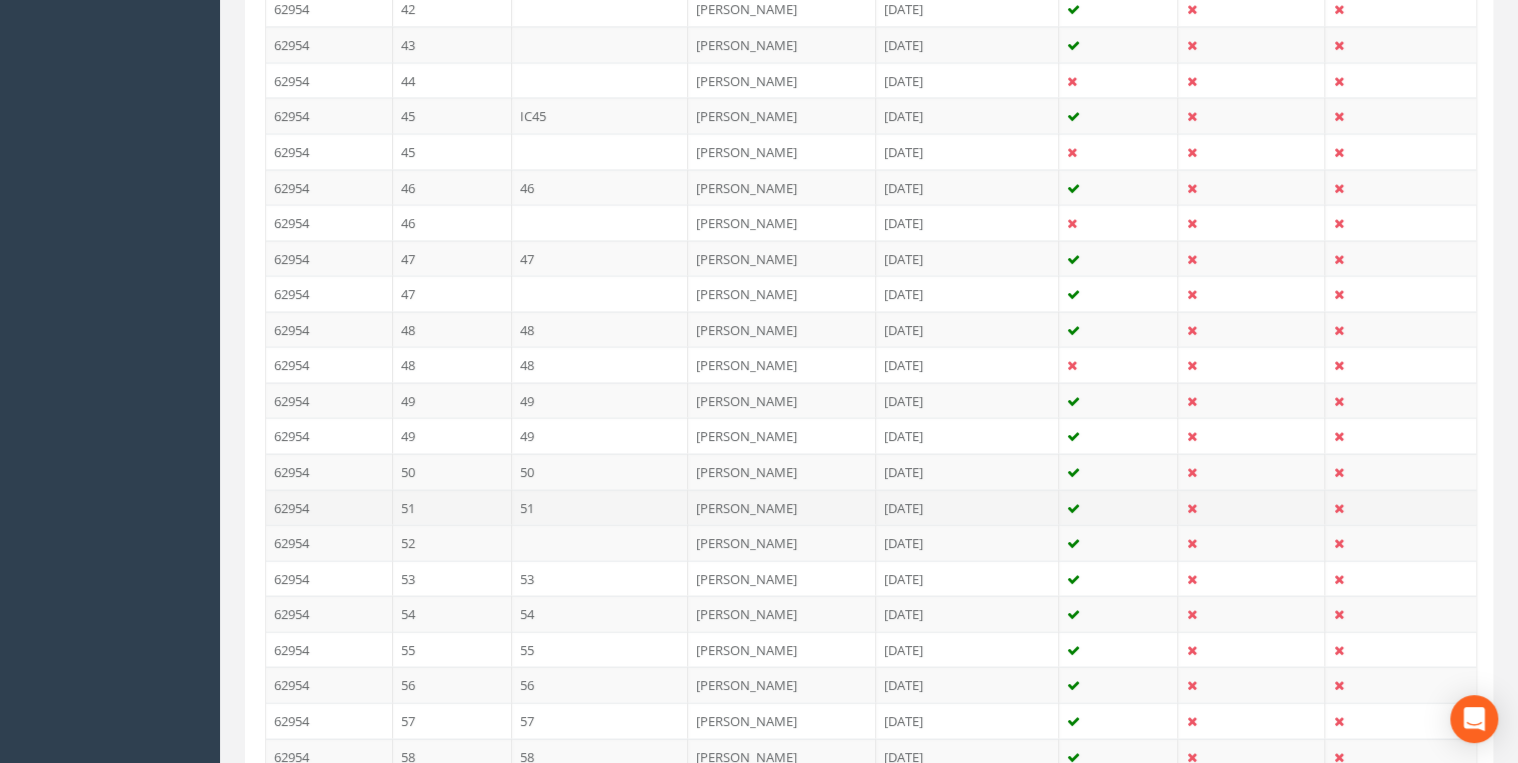 scroll, scrollTop: 2080, scrollLeft: 0, axis: vertical 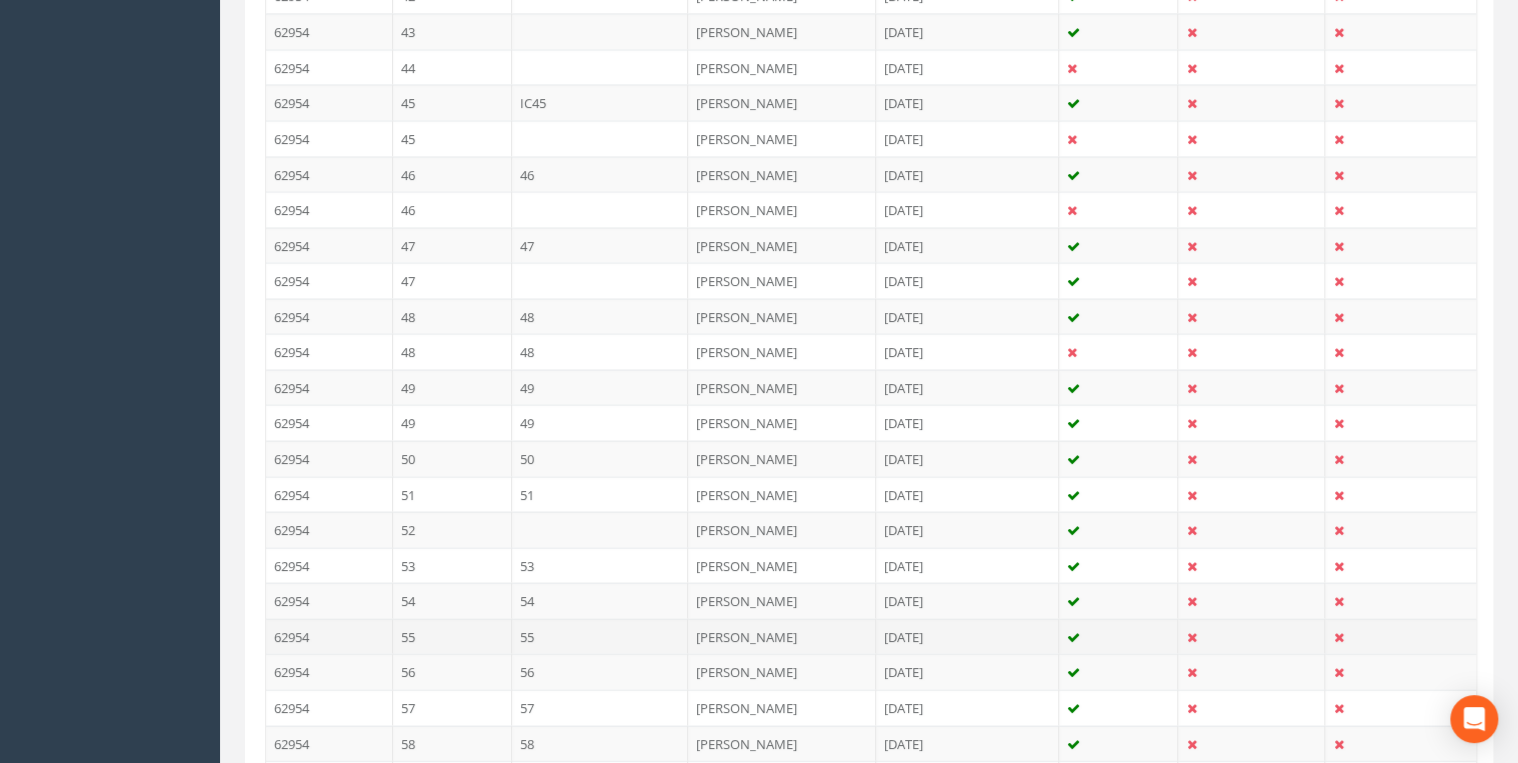 click on "55" at bounding box center (600, 637) 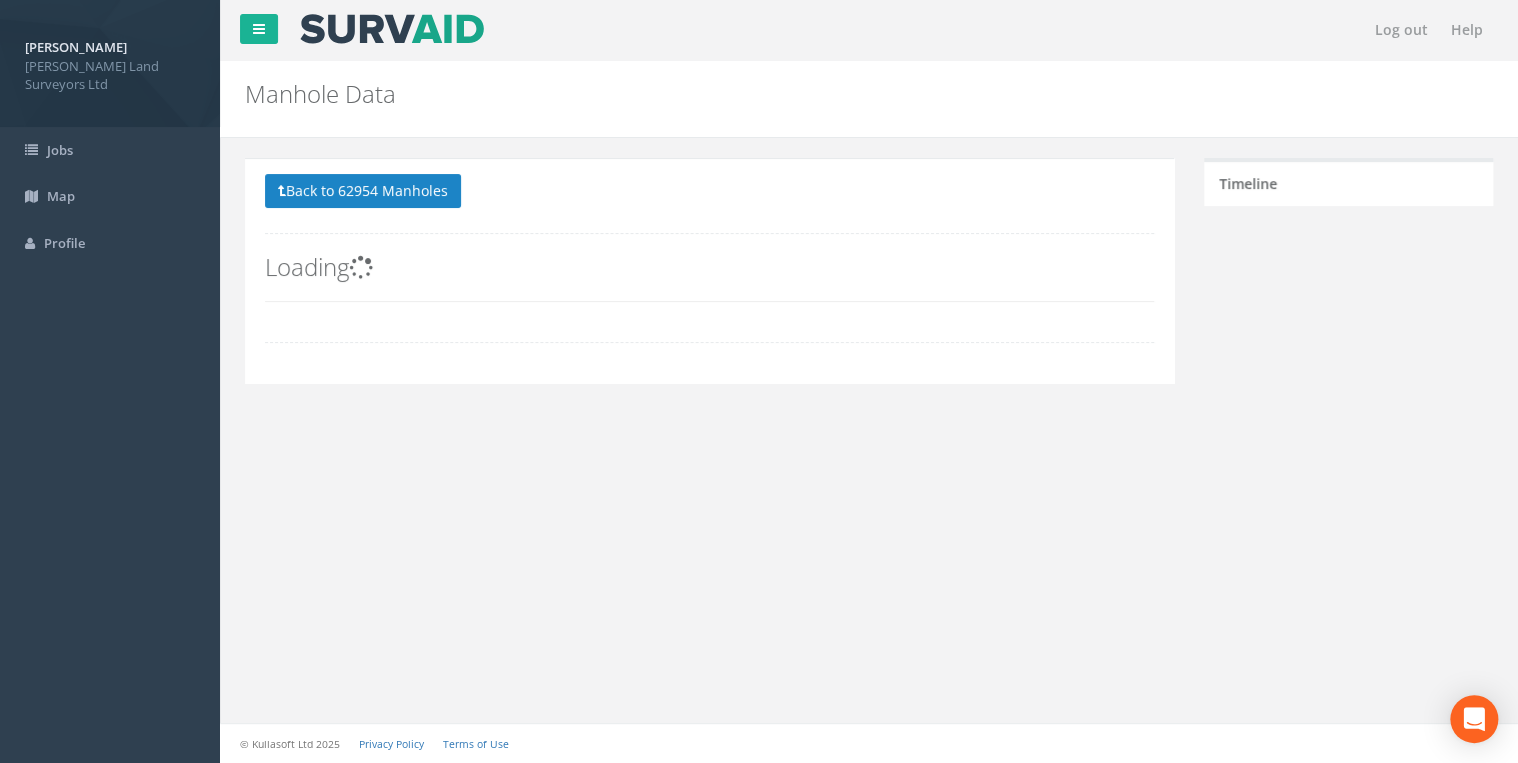 scroll, scrollTop: 0, scrollLeft: 0, axis: both 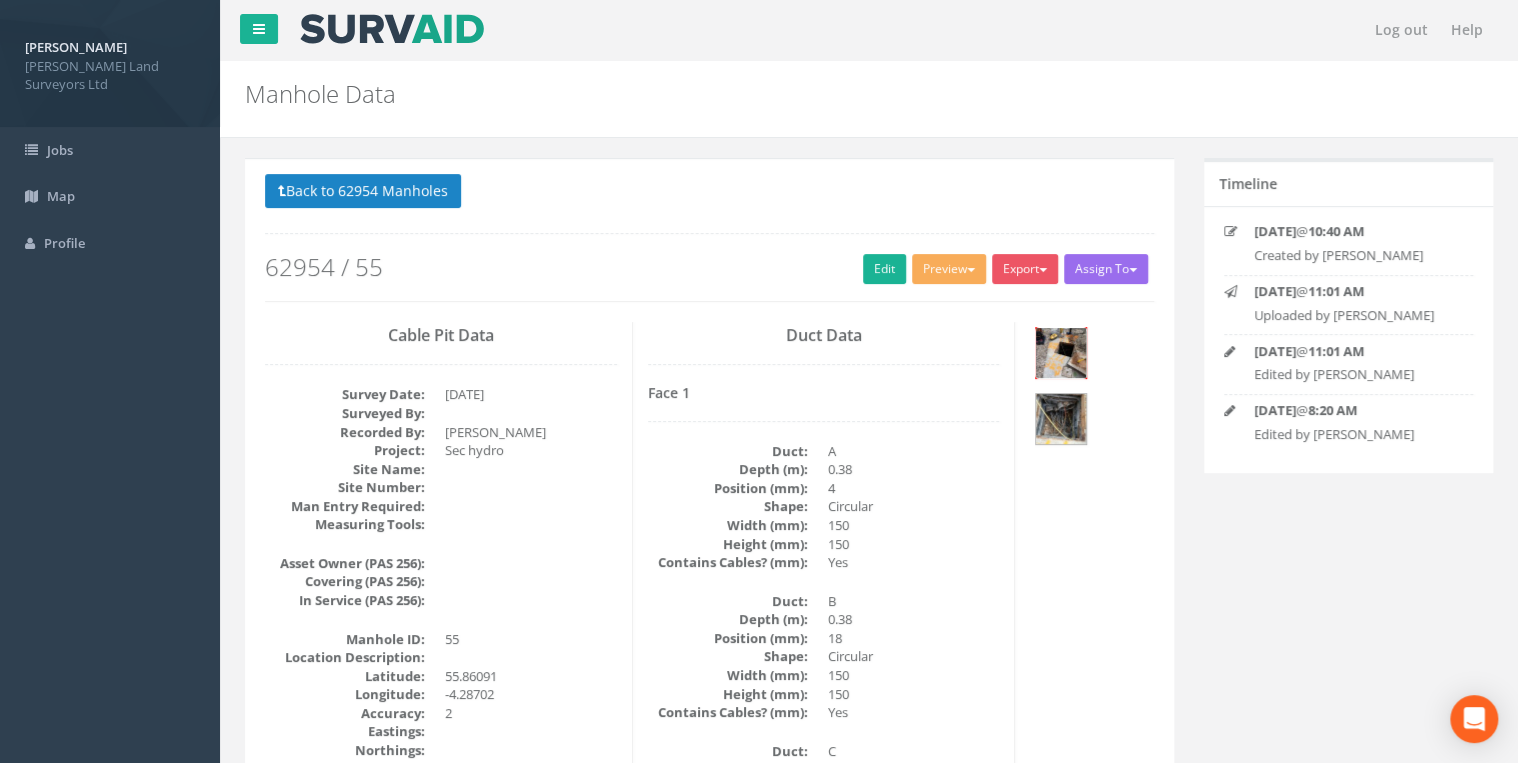 click at bounding box center (1061, 353) 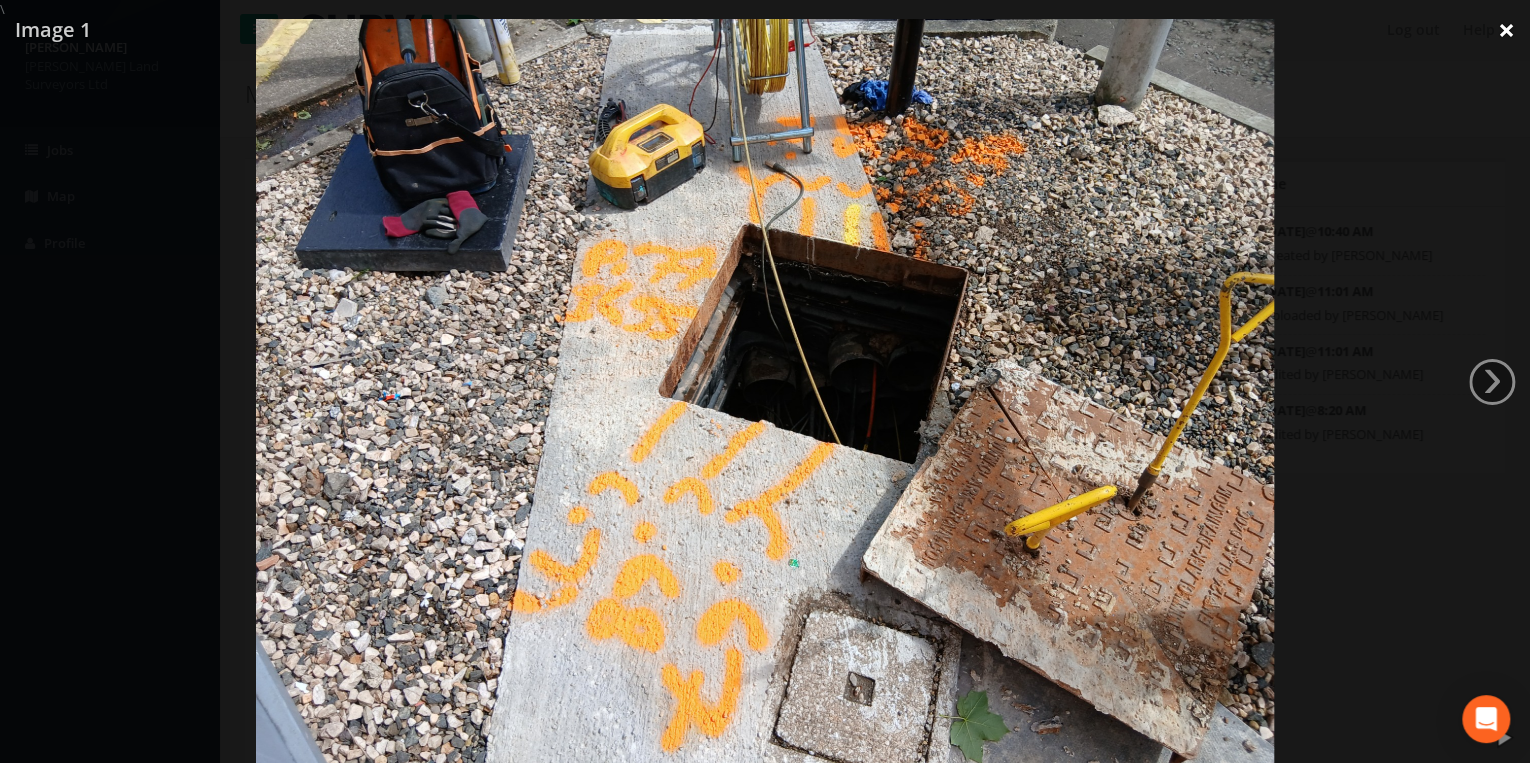 click on "×" at bounding box center [1506, 30] 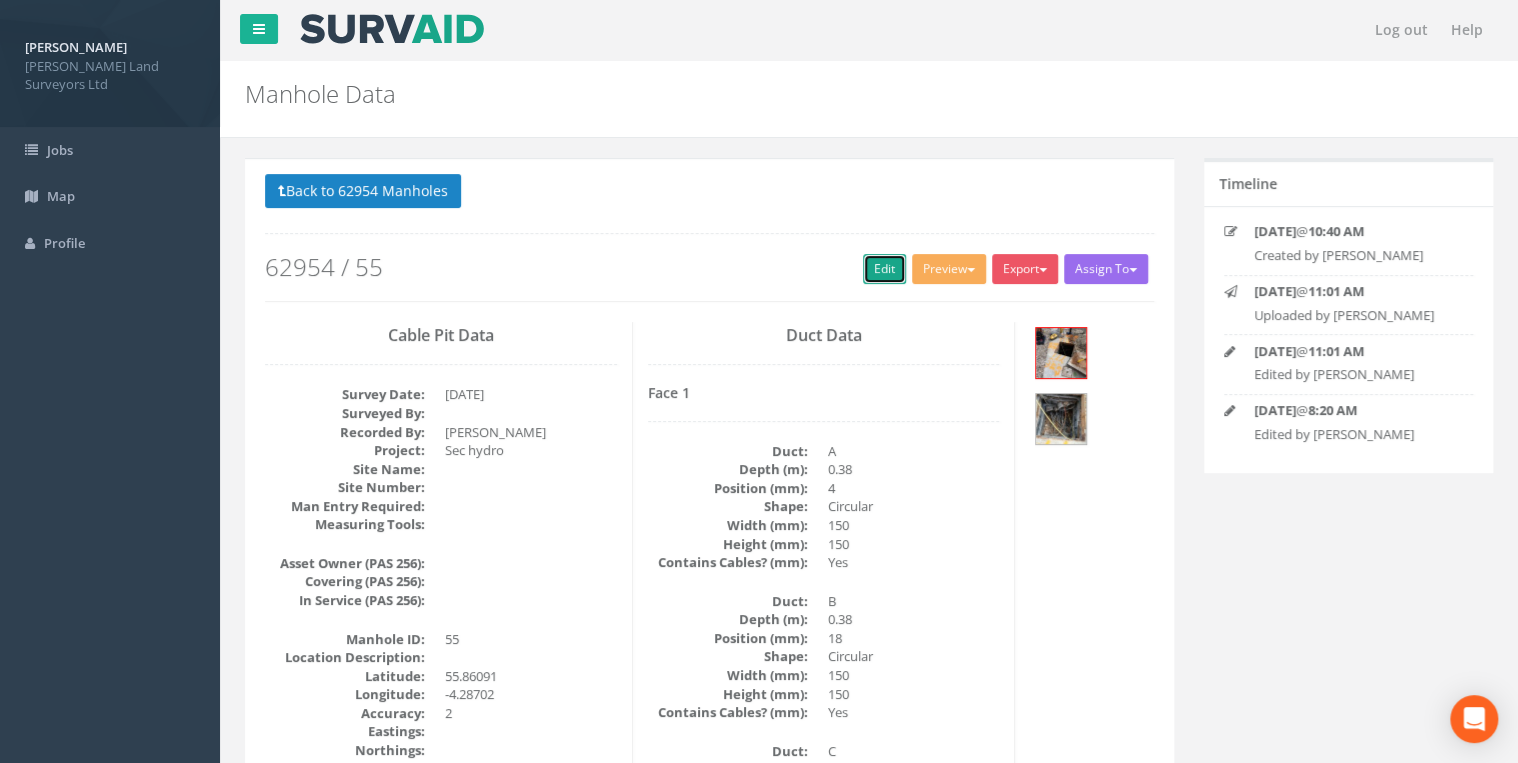 click on "Edit" at bounding box center [884, 269] 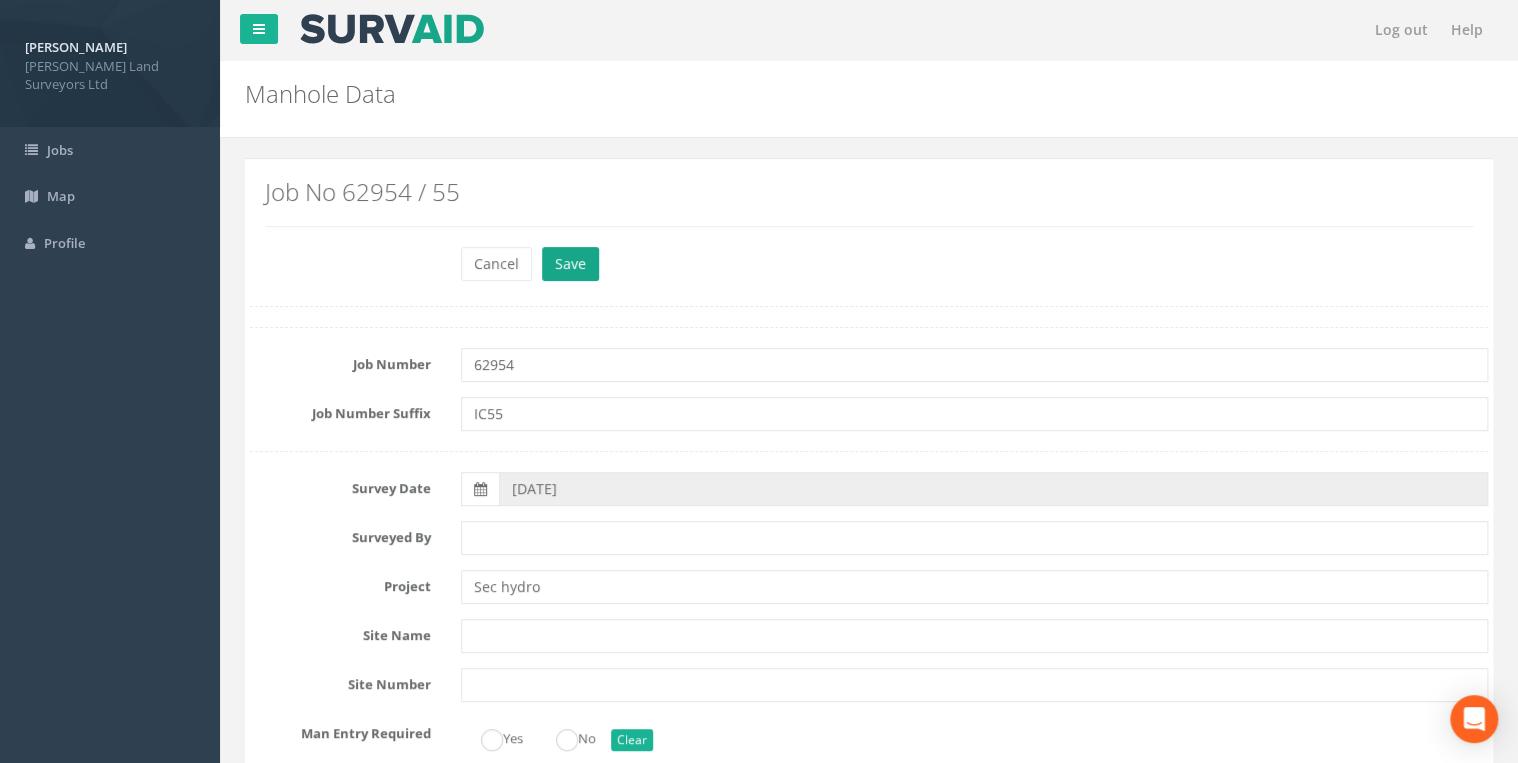 type on "IC55" 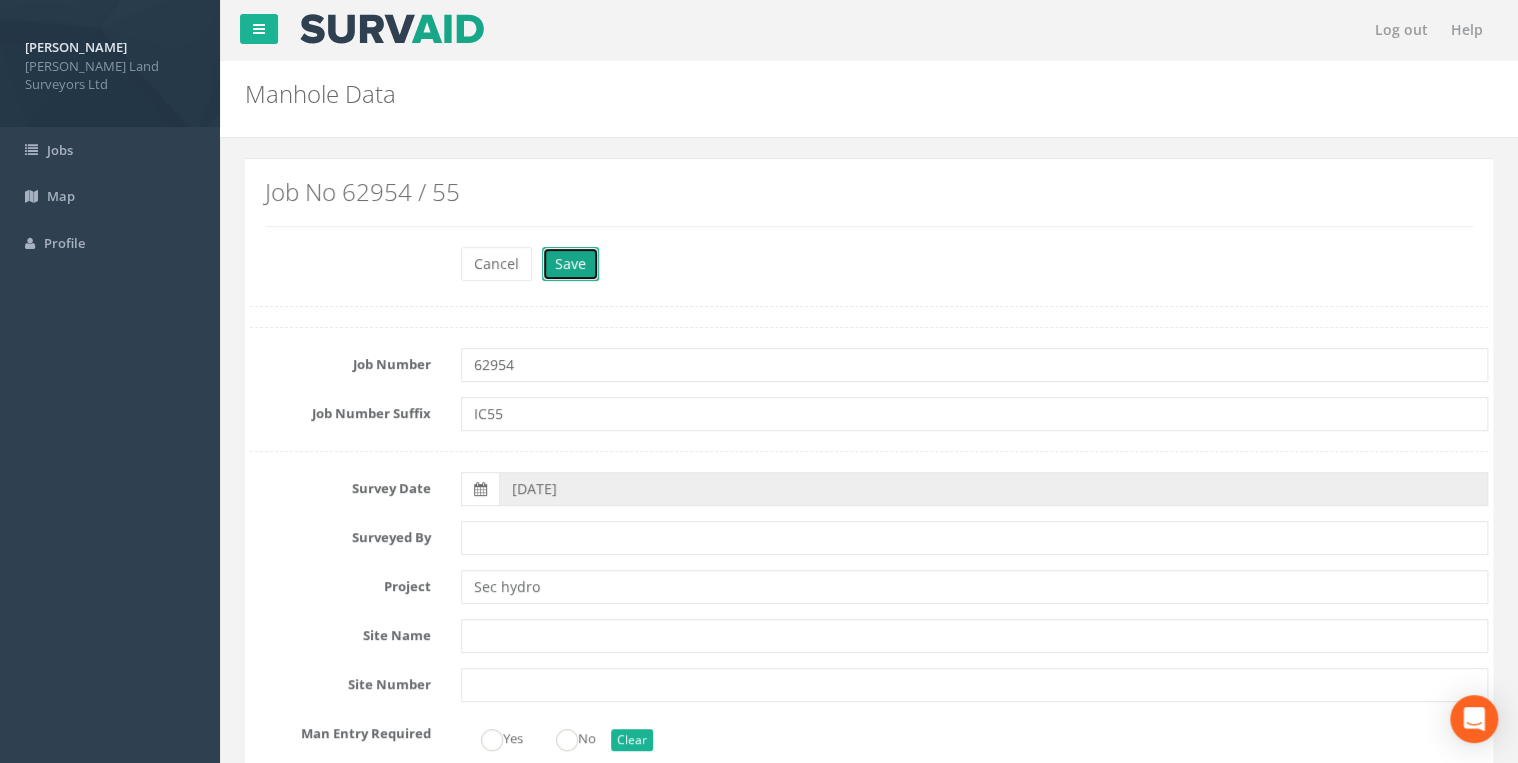 click on "Save" at bounding box center (570, 264) 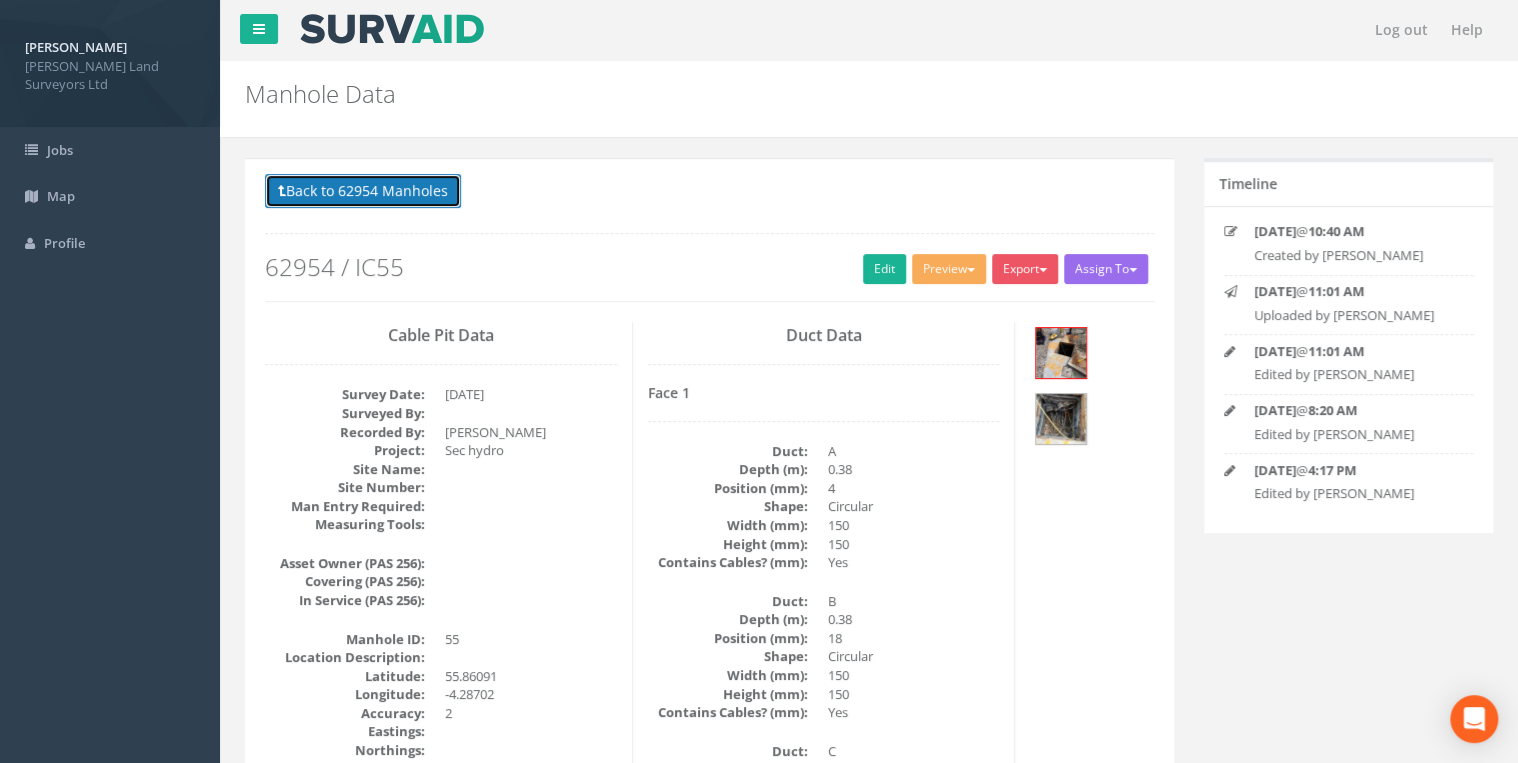 click on "Back to 62954 Manholes" at bounding box center (363, 191) 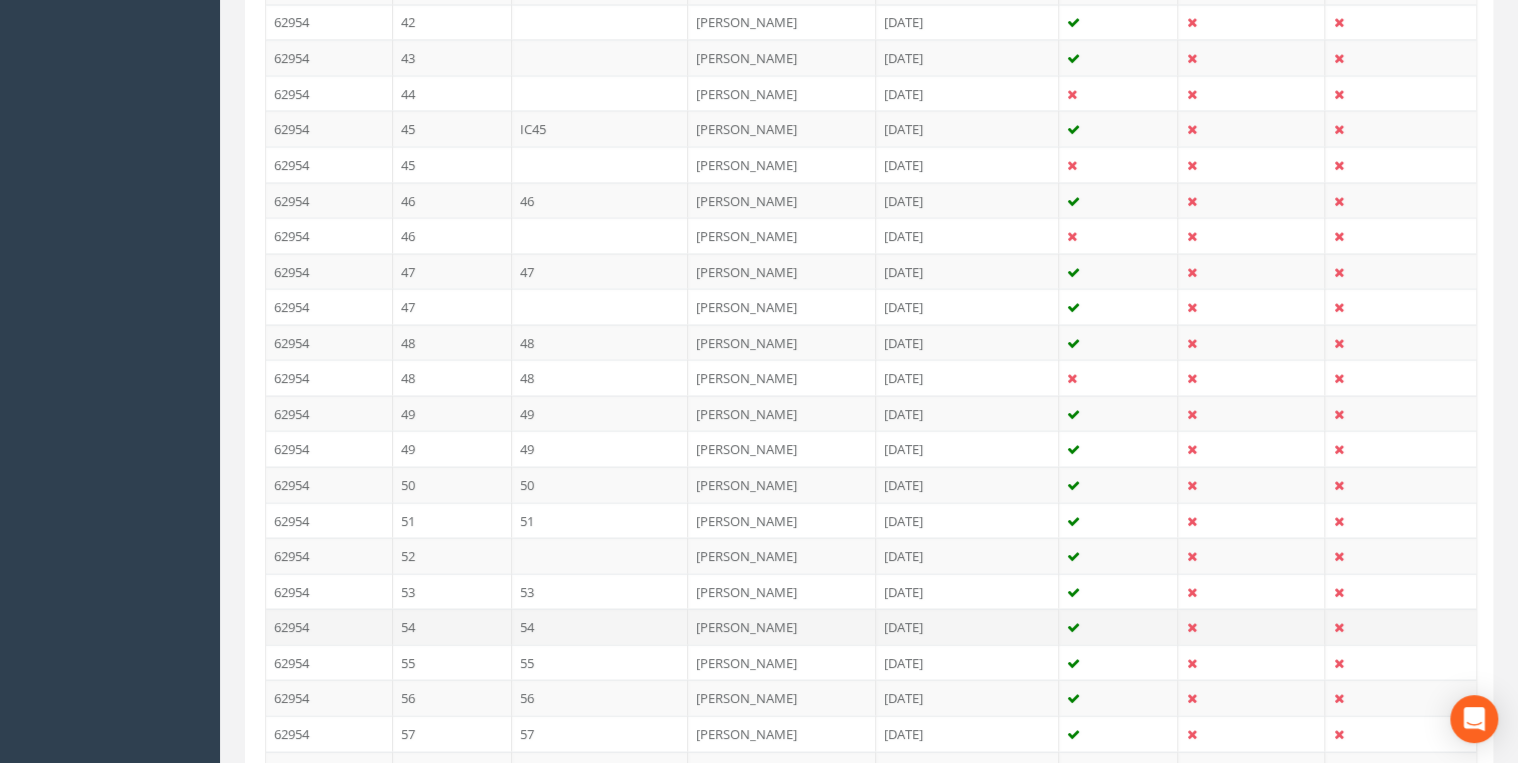 scroll, scrollTop: 2080, scrollLeft: 0, axis: vertical 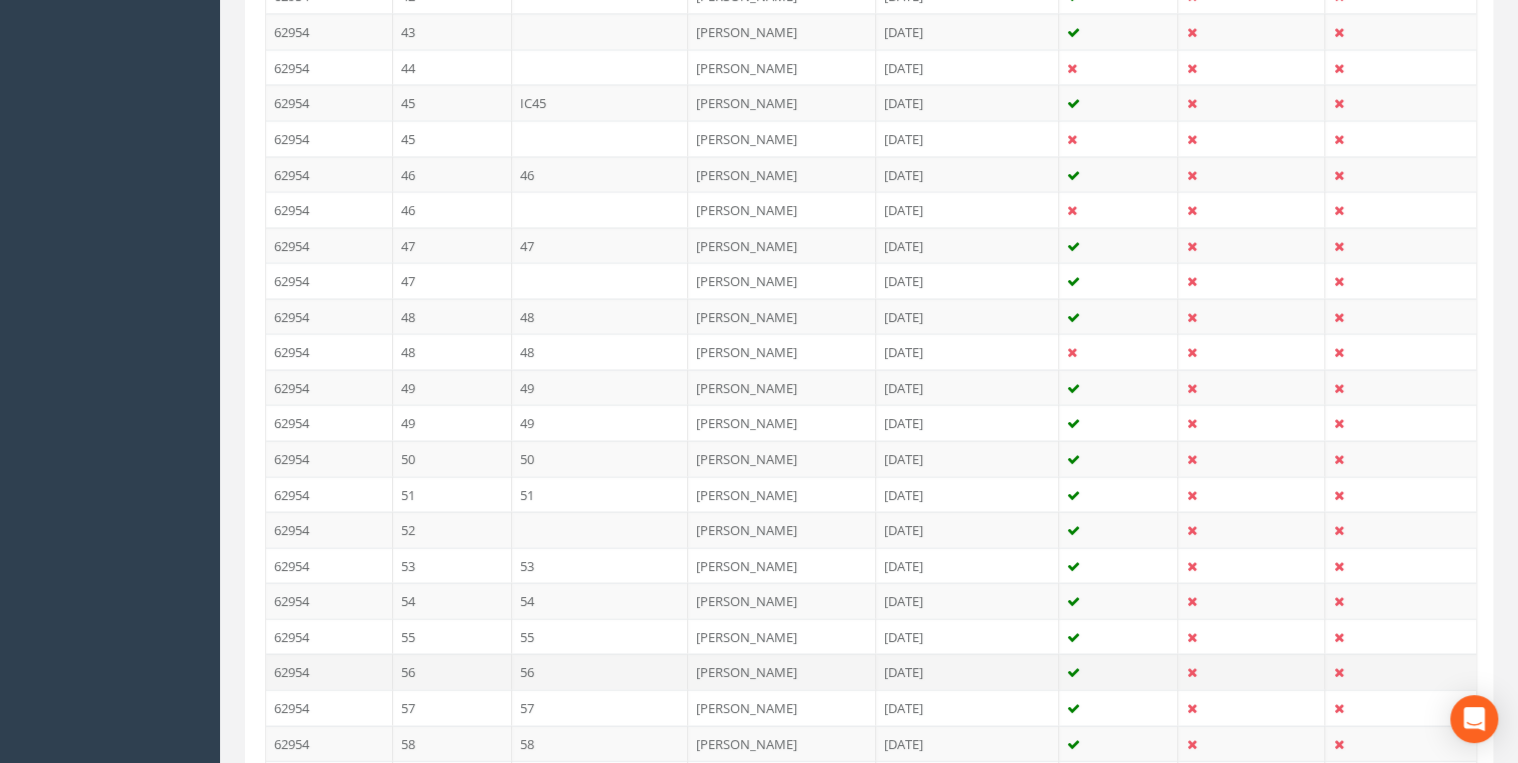 click on "56" at bounding box center [600, 672] 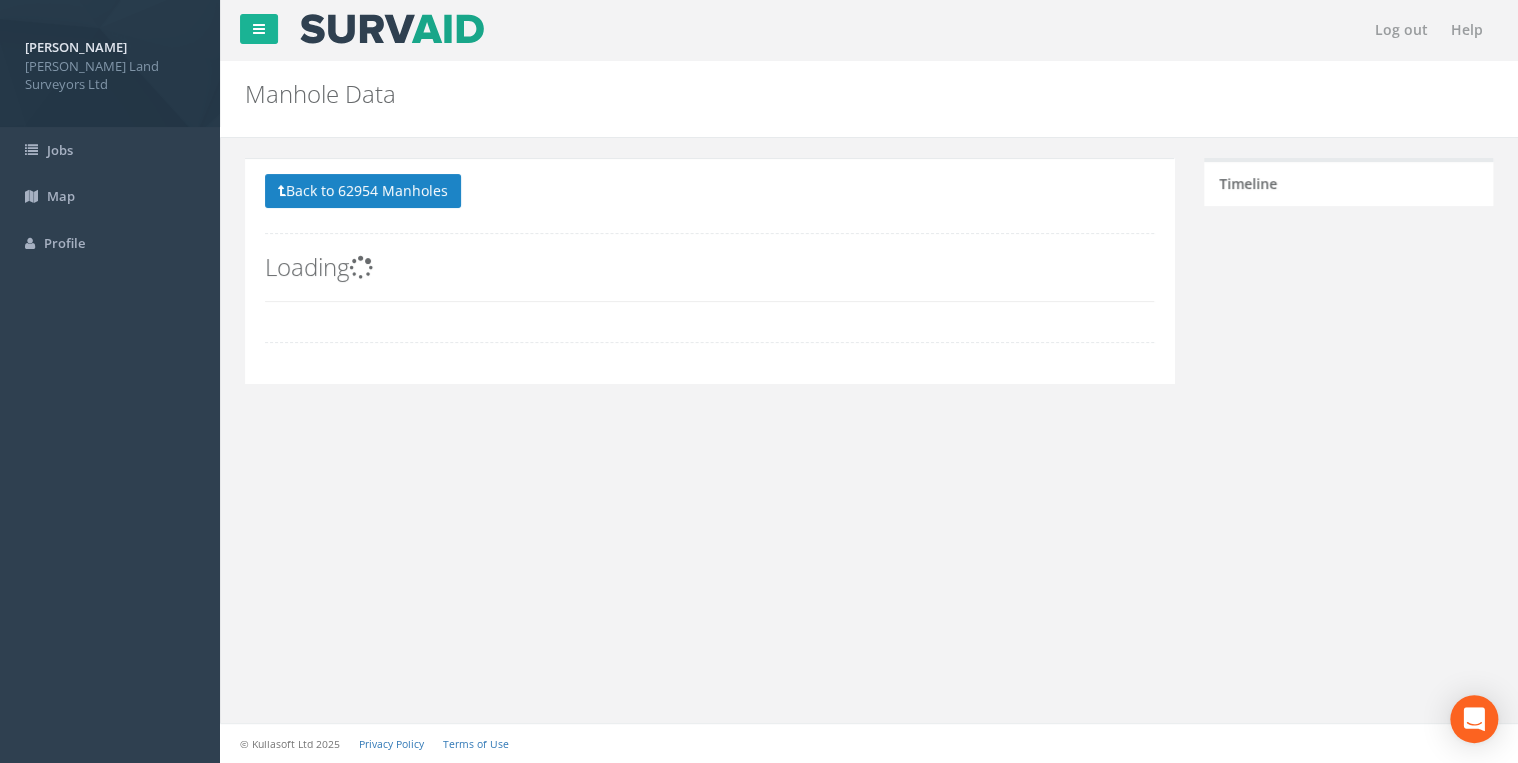 scroll, scrollTop: 0, scrollLeft: 0, axis: both 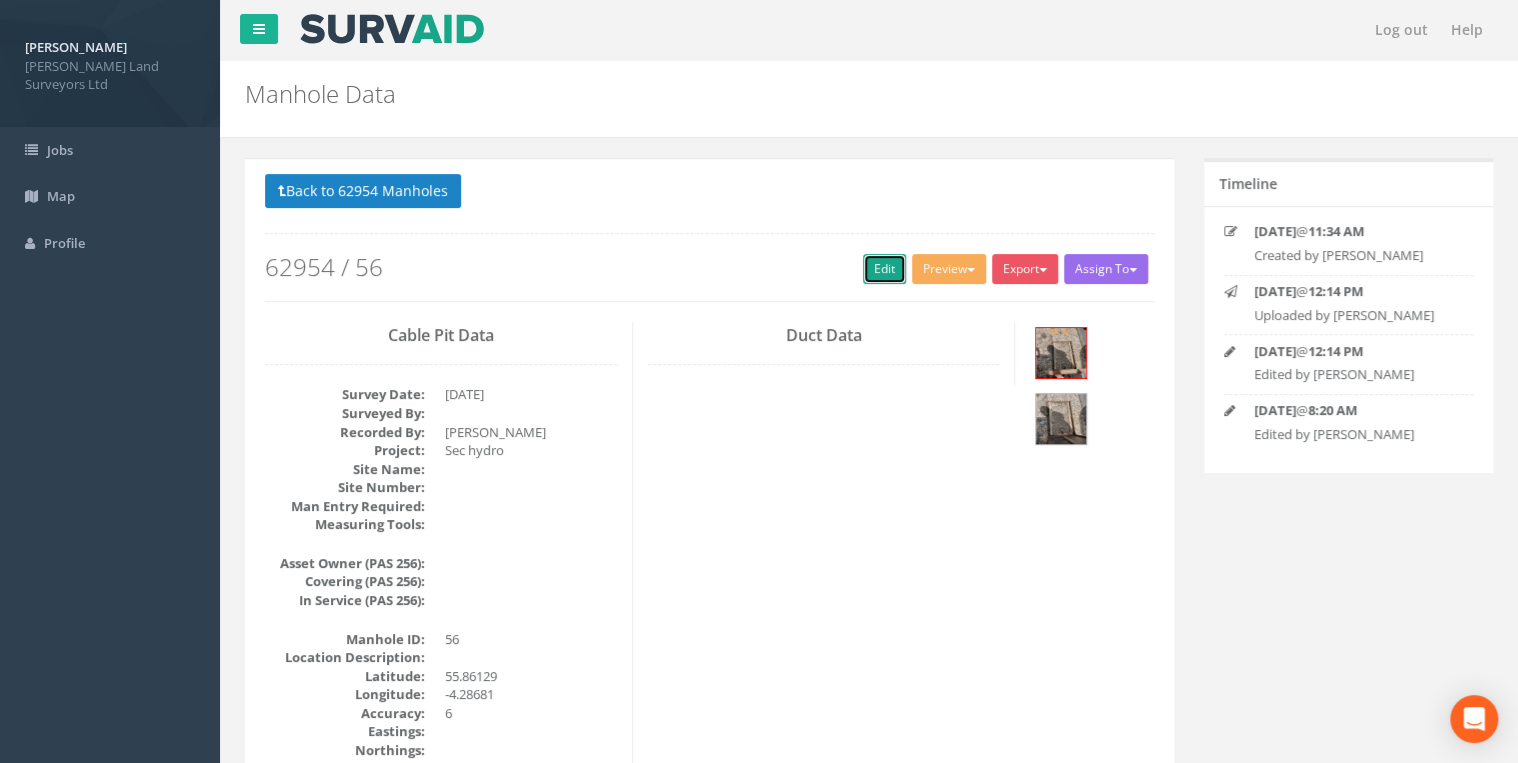 click on "Edit" at bounding box center (884, 269) 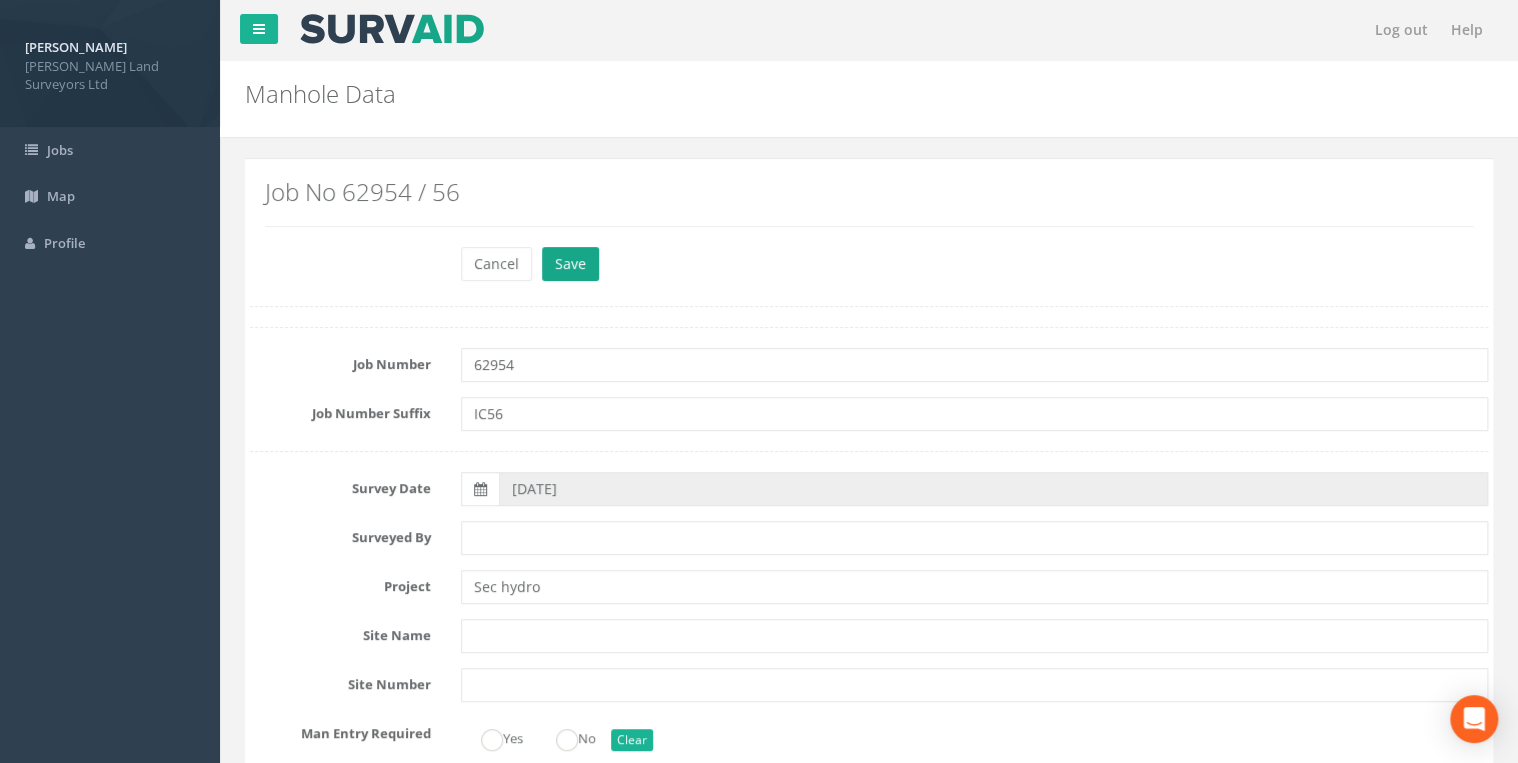 type on "IC56" 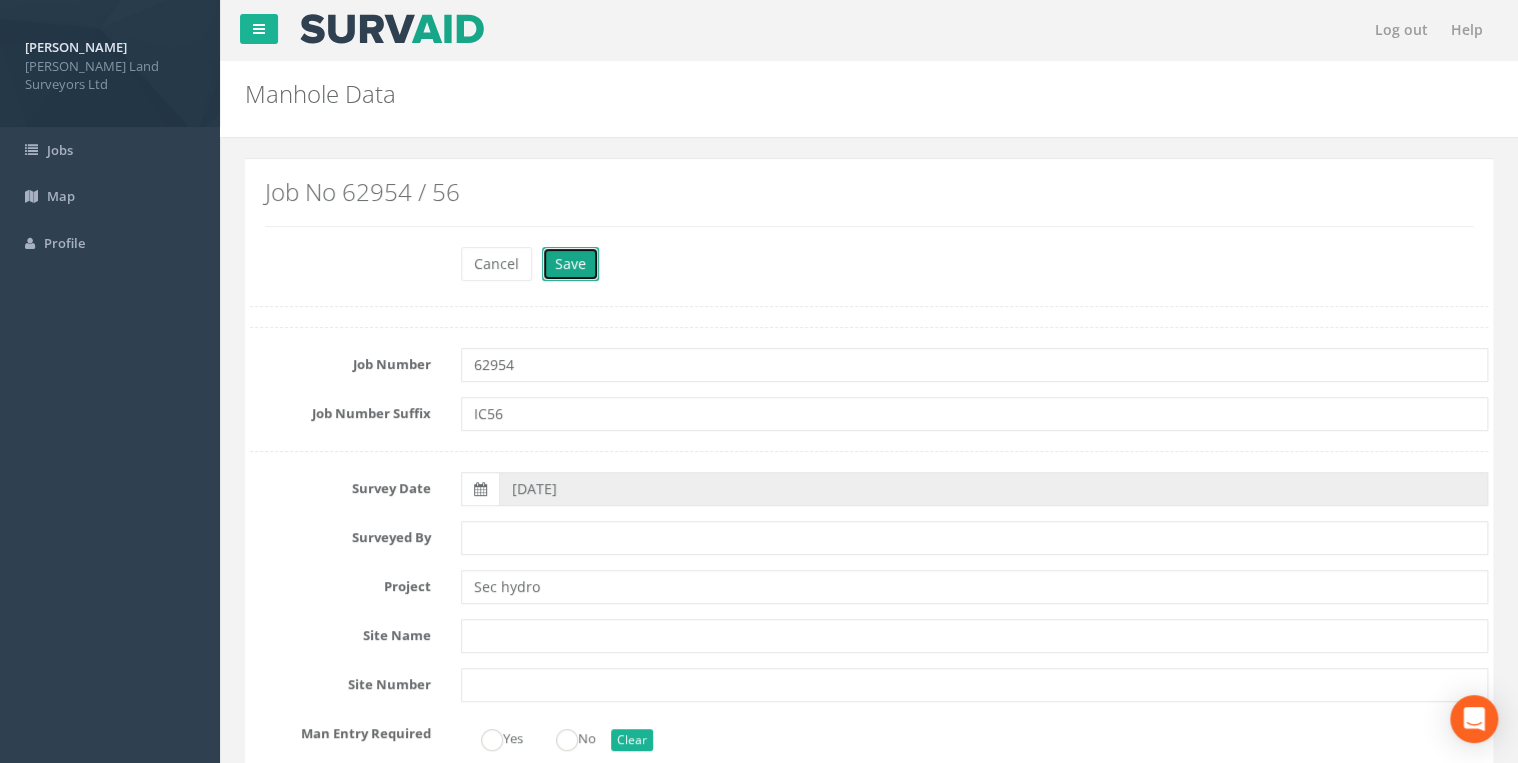 click on "Save" at bounding box center [570, 264] 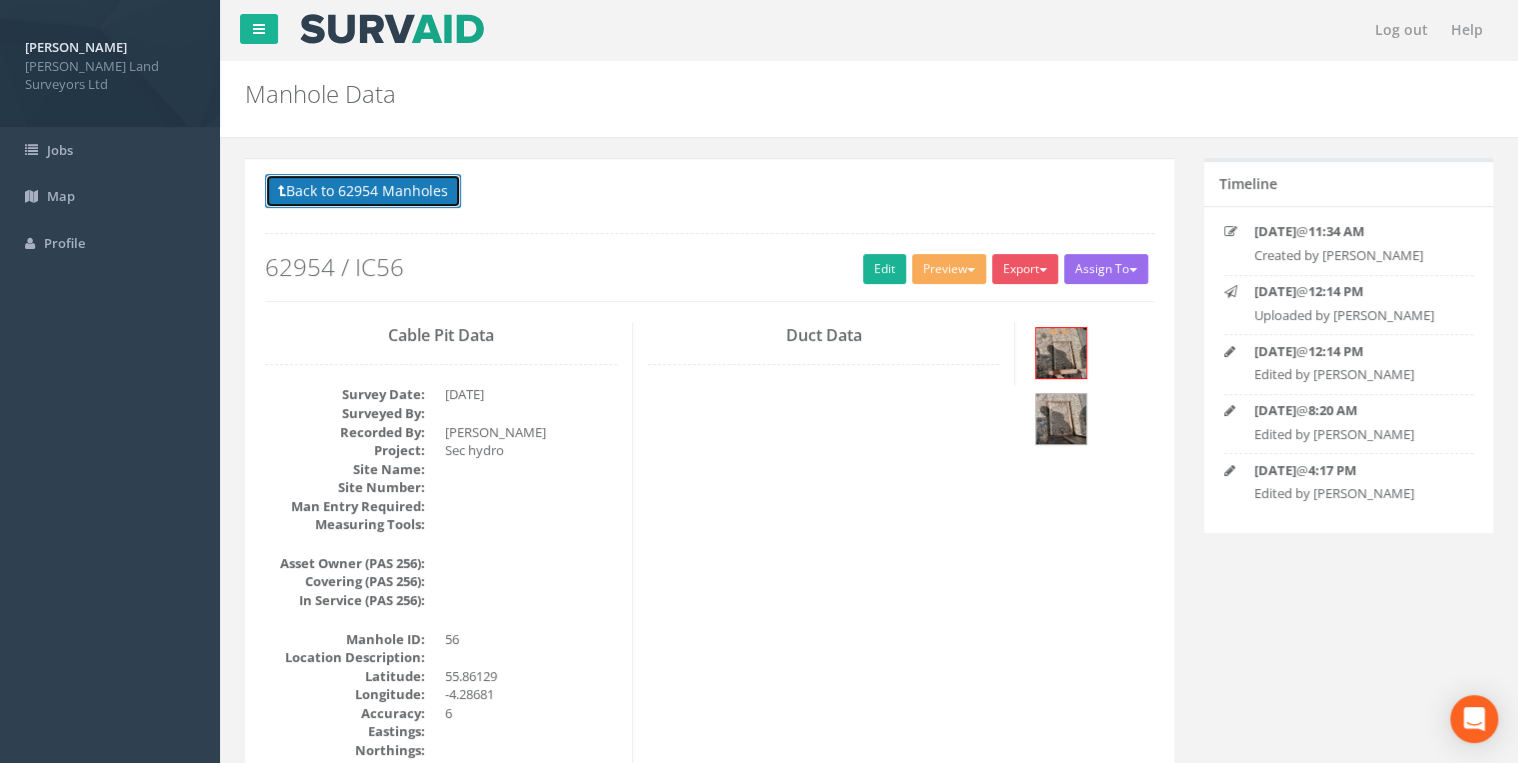 click on "Back to 62954 Manholes" at bounding box center [363, 191] 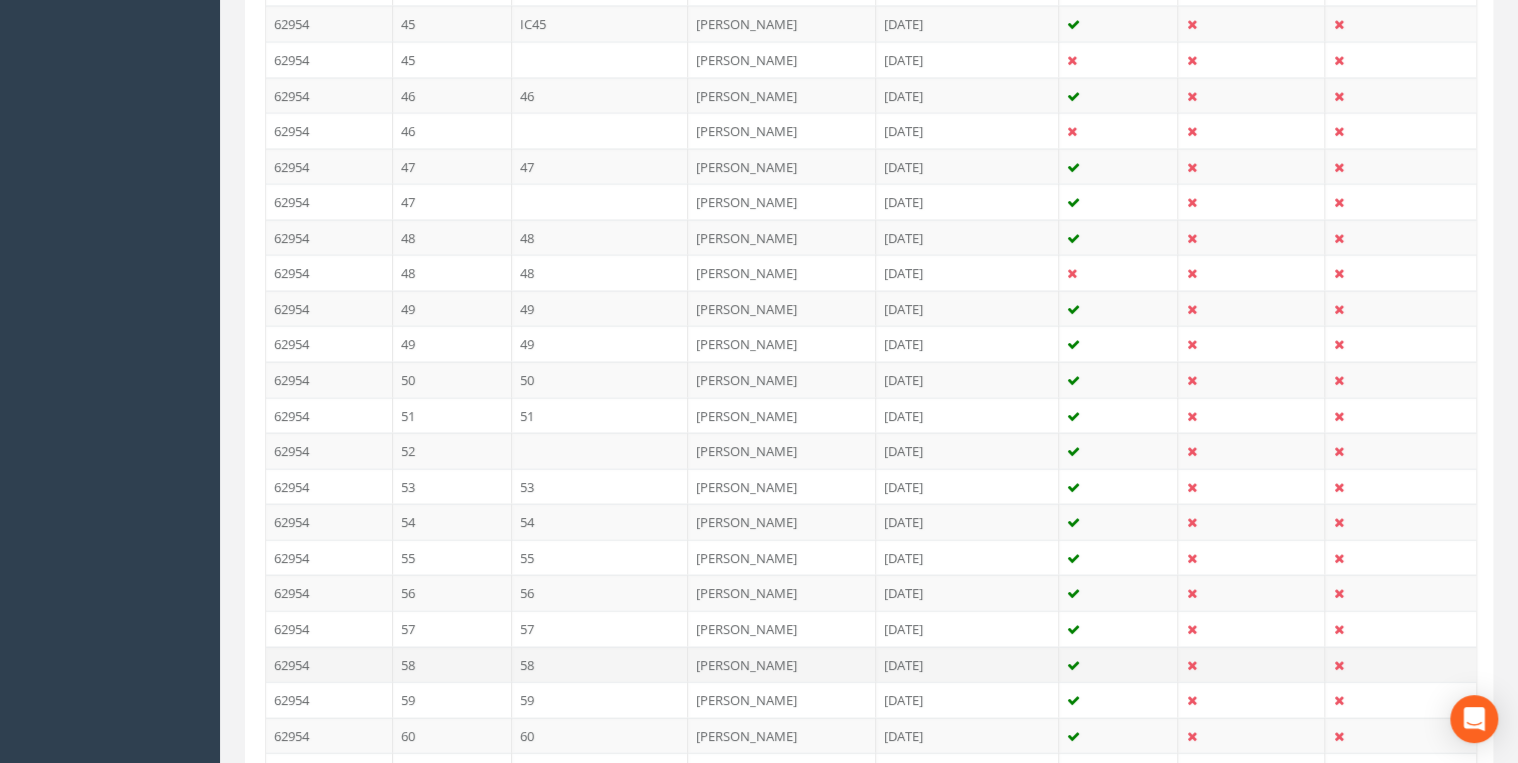 scroll, scrollTop: 2160, scrollLeft: 0, axis: vertical 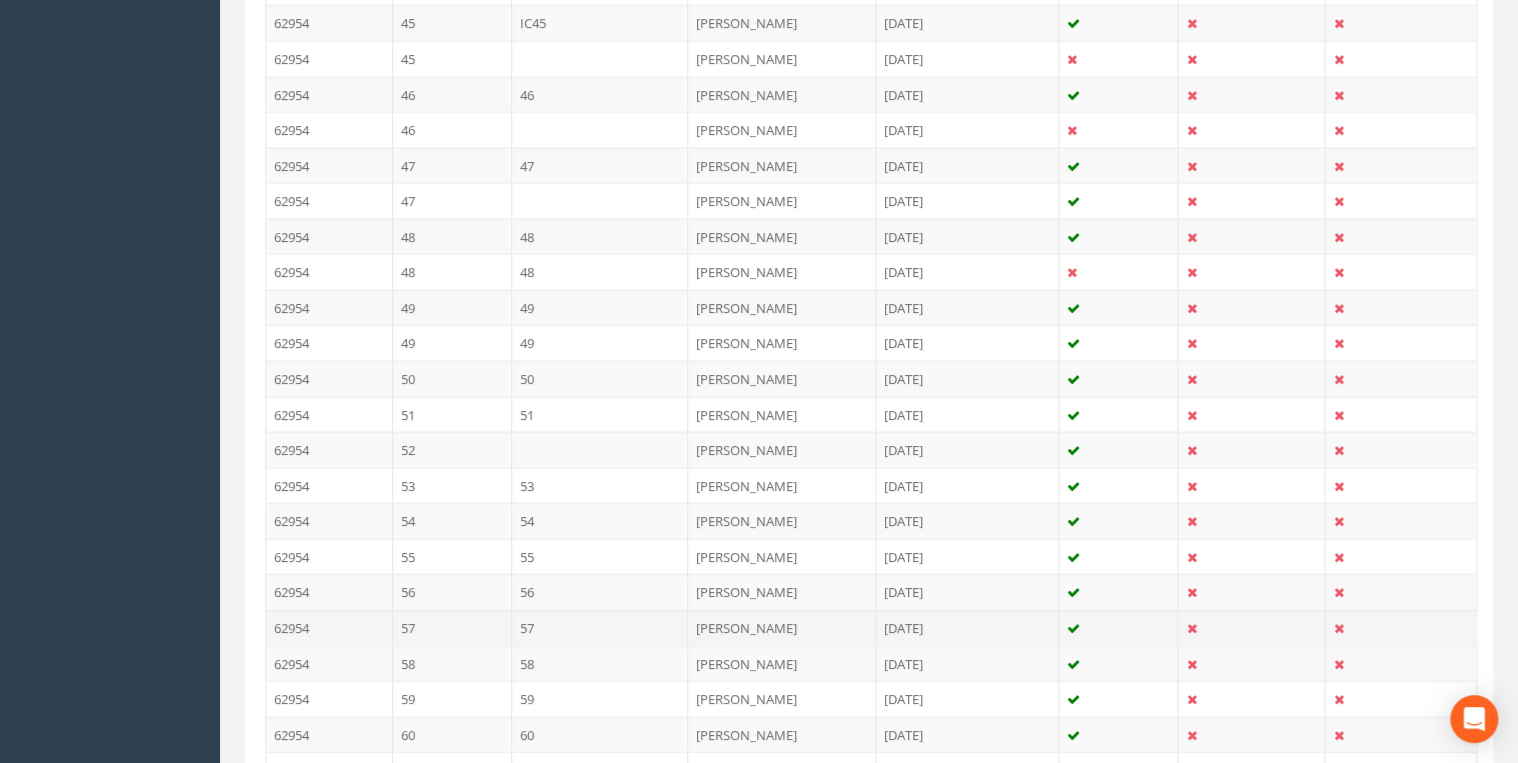 click on "57" at bounding box center [600, 628] 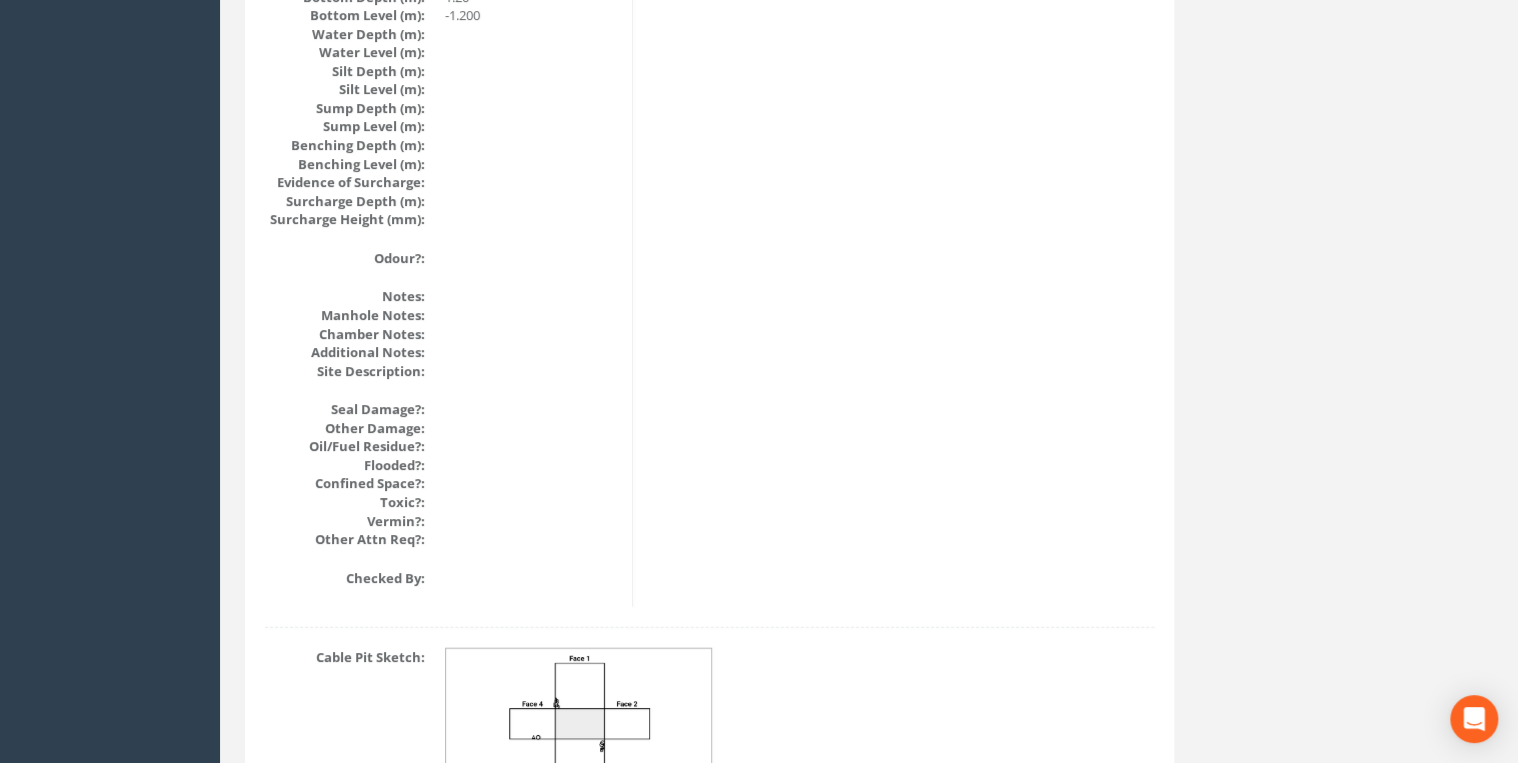 scroll, scrollTop: 0, scrollLeft: 0, axis: both 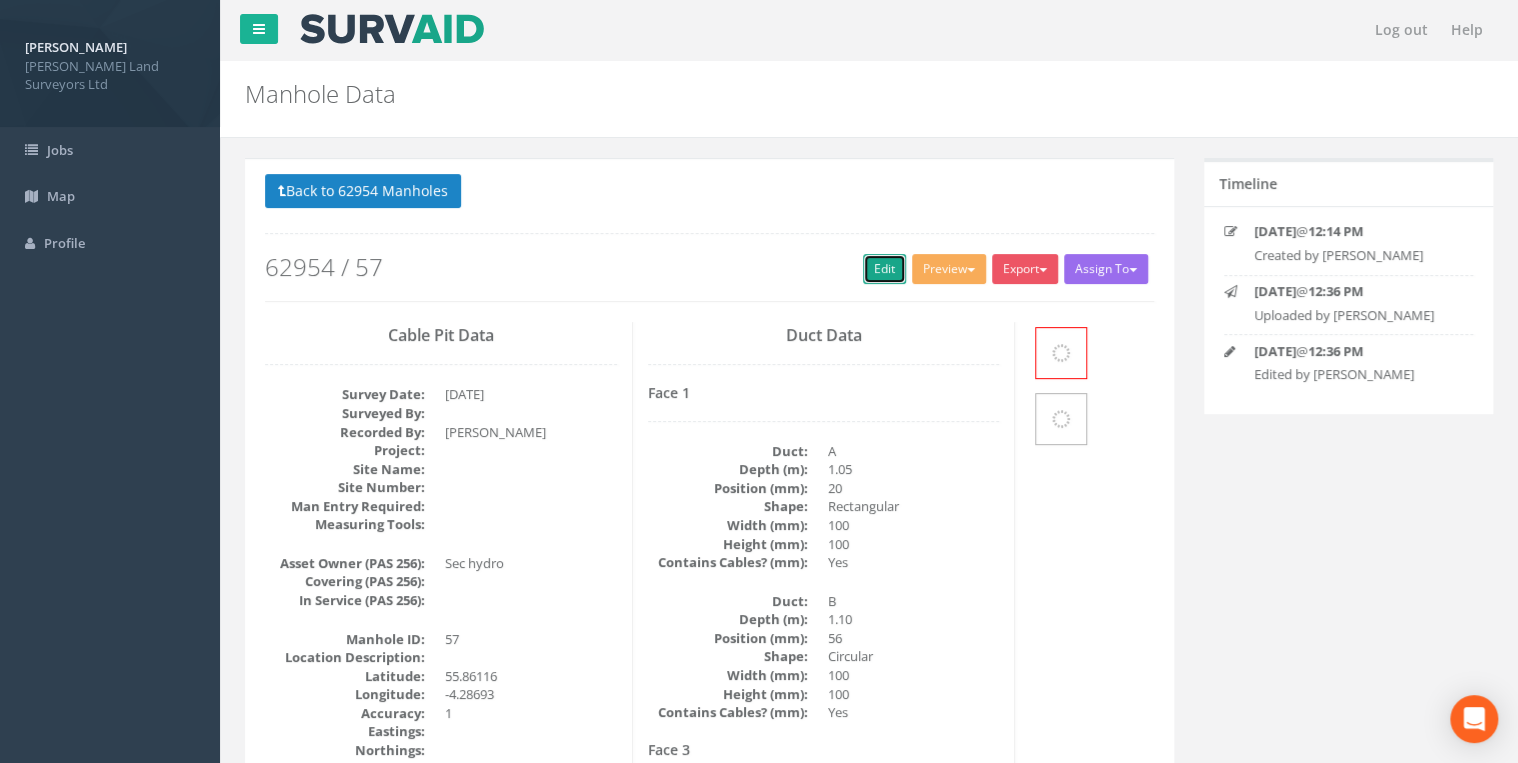 click on "Edit" at bounding box center [884, 269] 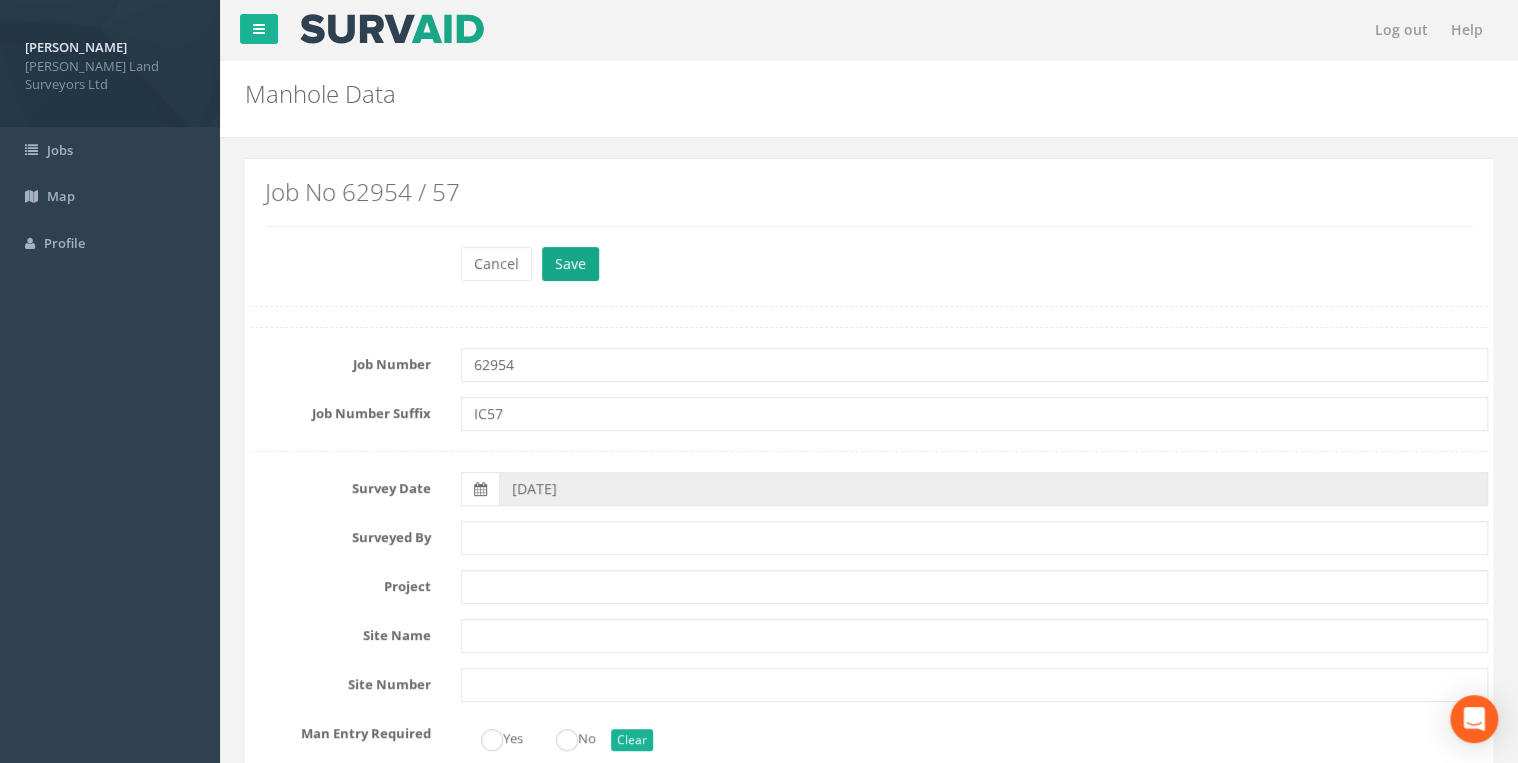type on "IC57" 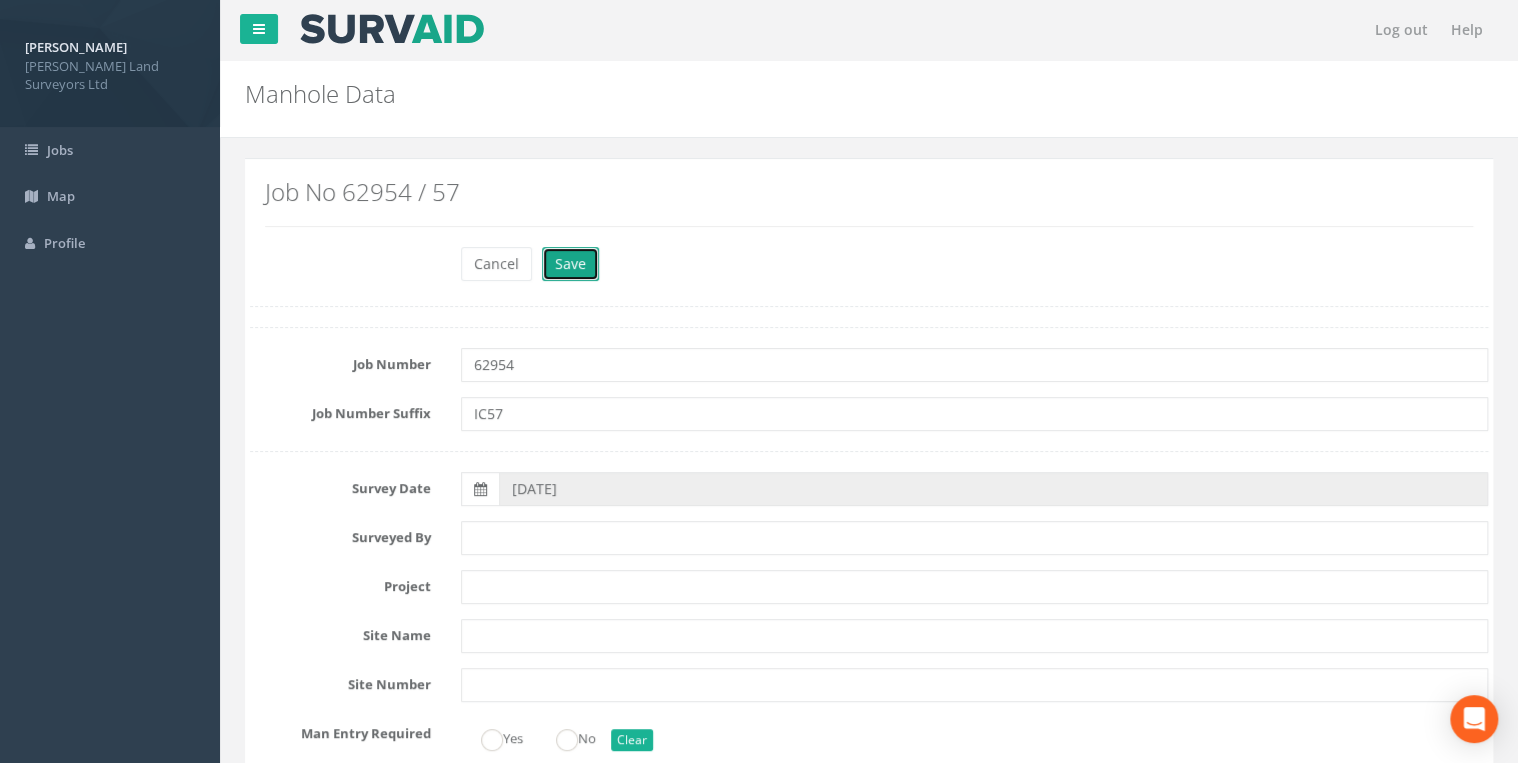 click on "Save" at bounding box center (570, 264) 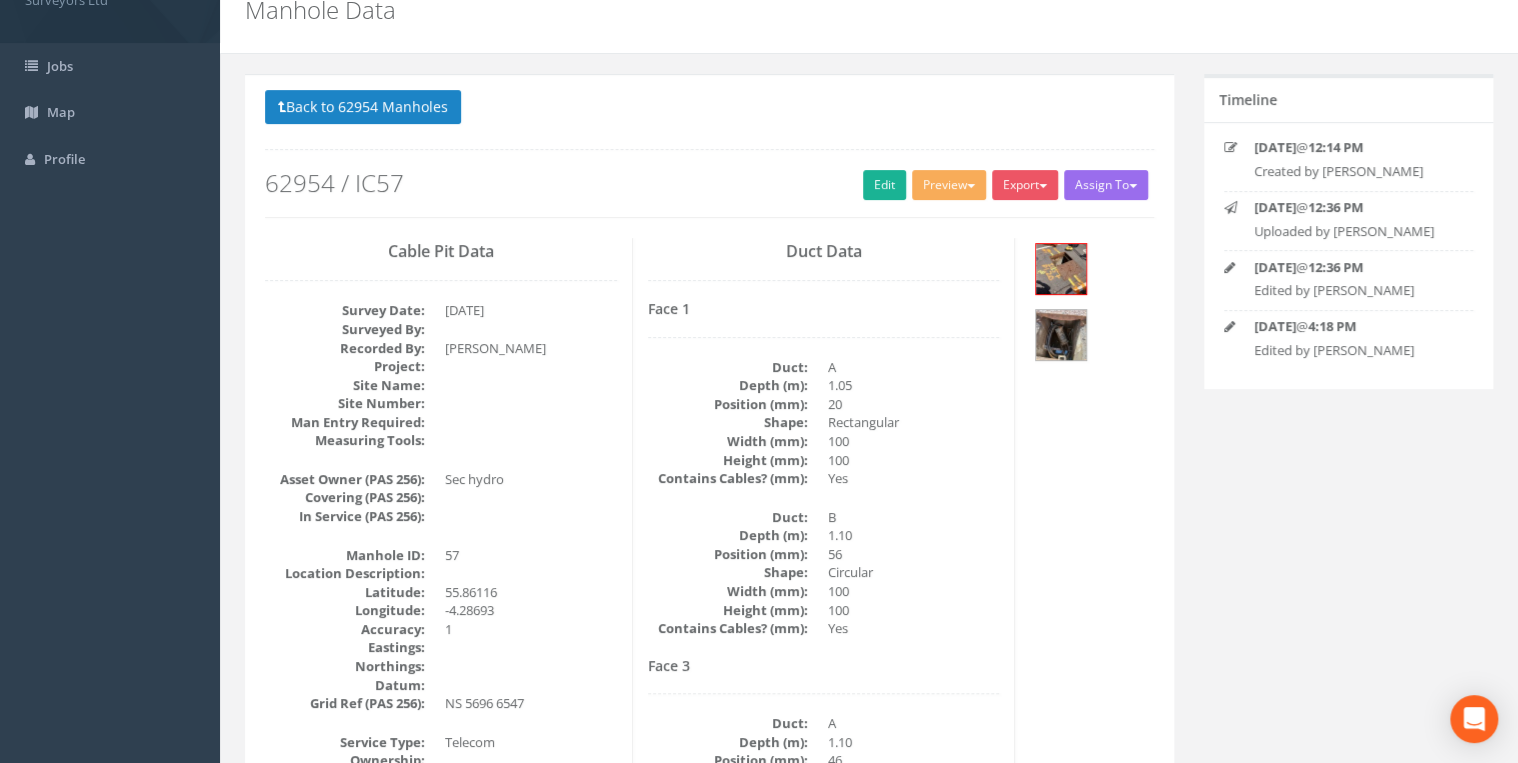 scroll, scrollTop: 80, scrollLeft: 0, axis: vertical 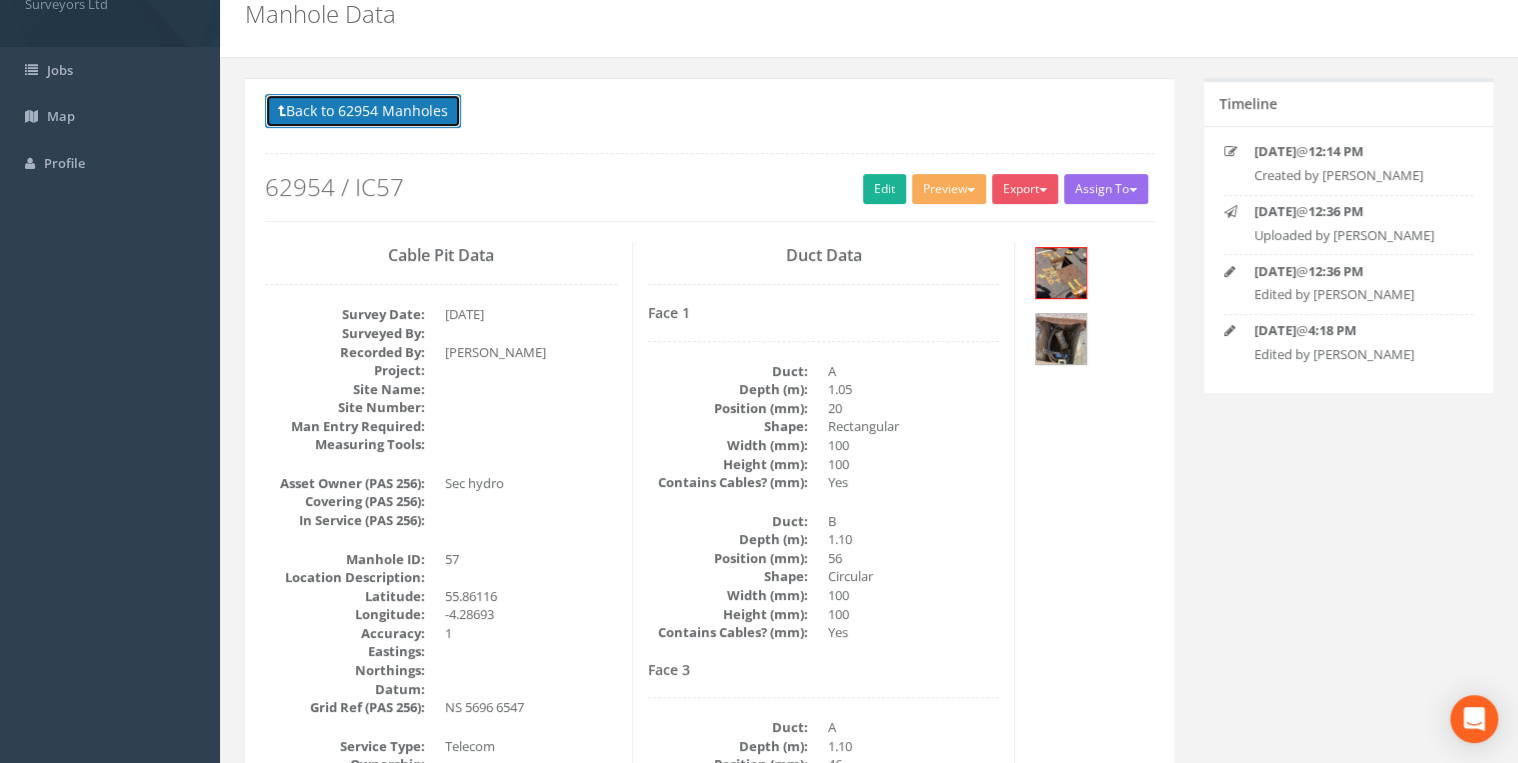 click on "Back to 62954 Manholes" at bounding box center [363, 111] 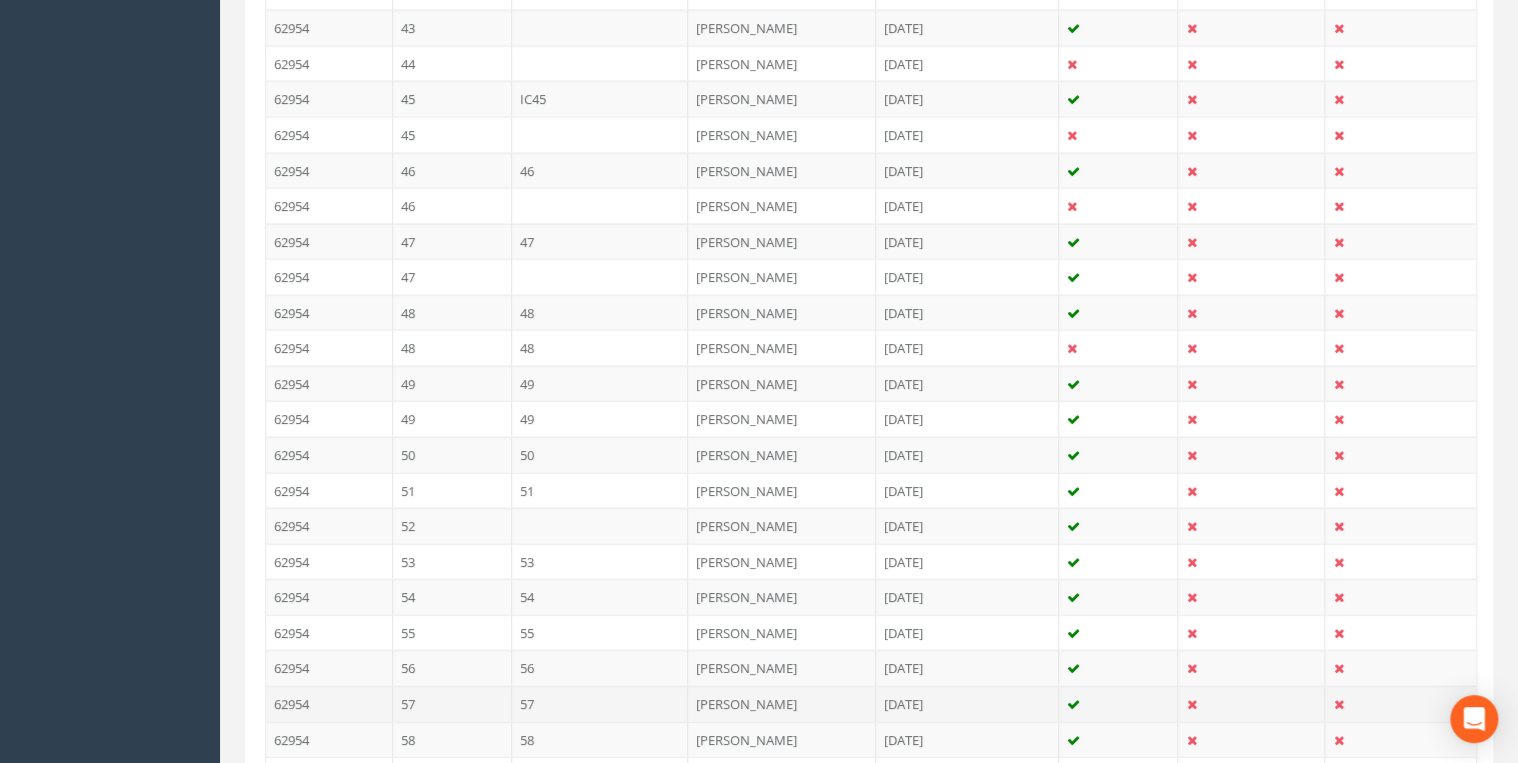 scroll, scrollTop: 2160, scrollLeft: 0, axis: vertical 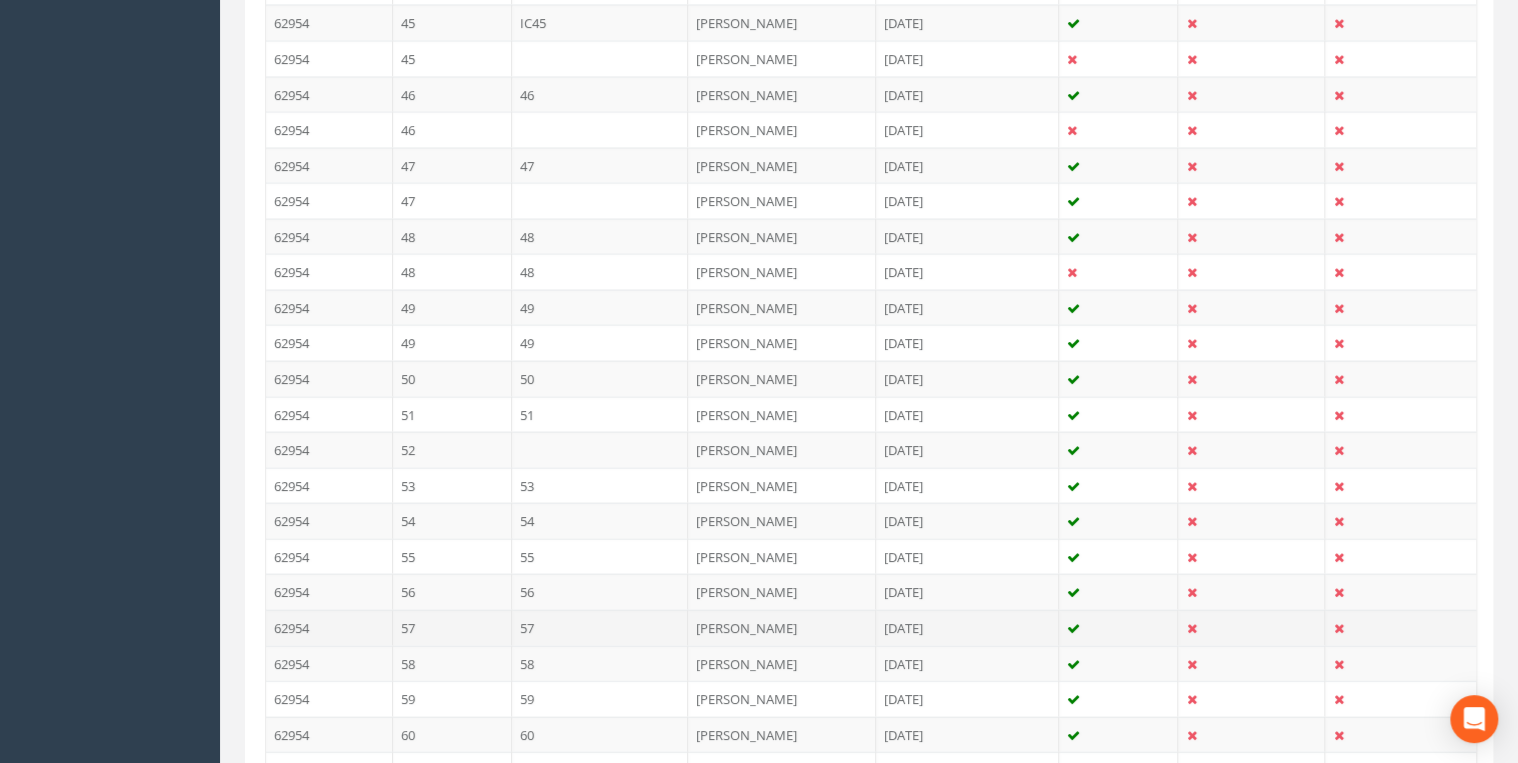 click on "57" at bounding box center (600, 628) 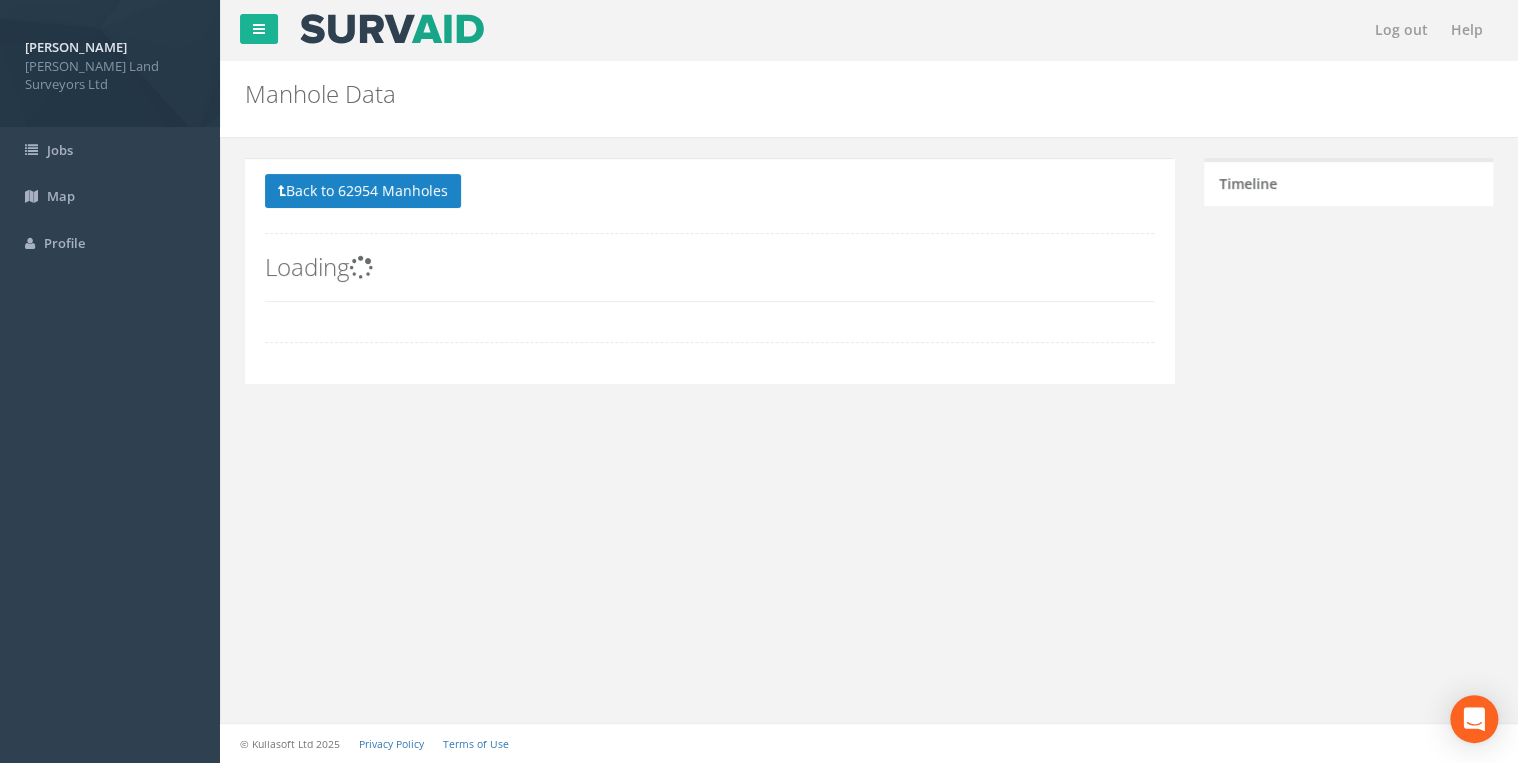 scroll, scrollTop: 0, scrollLeft: 0, axis: both 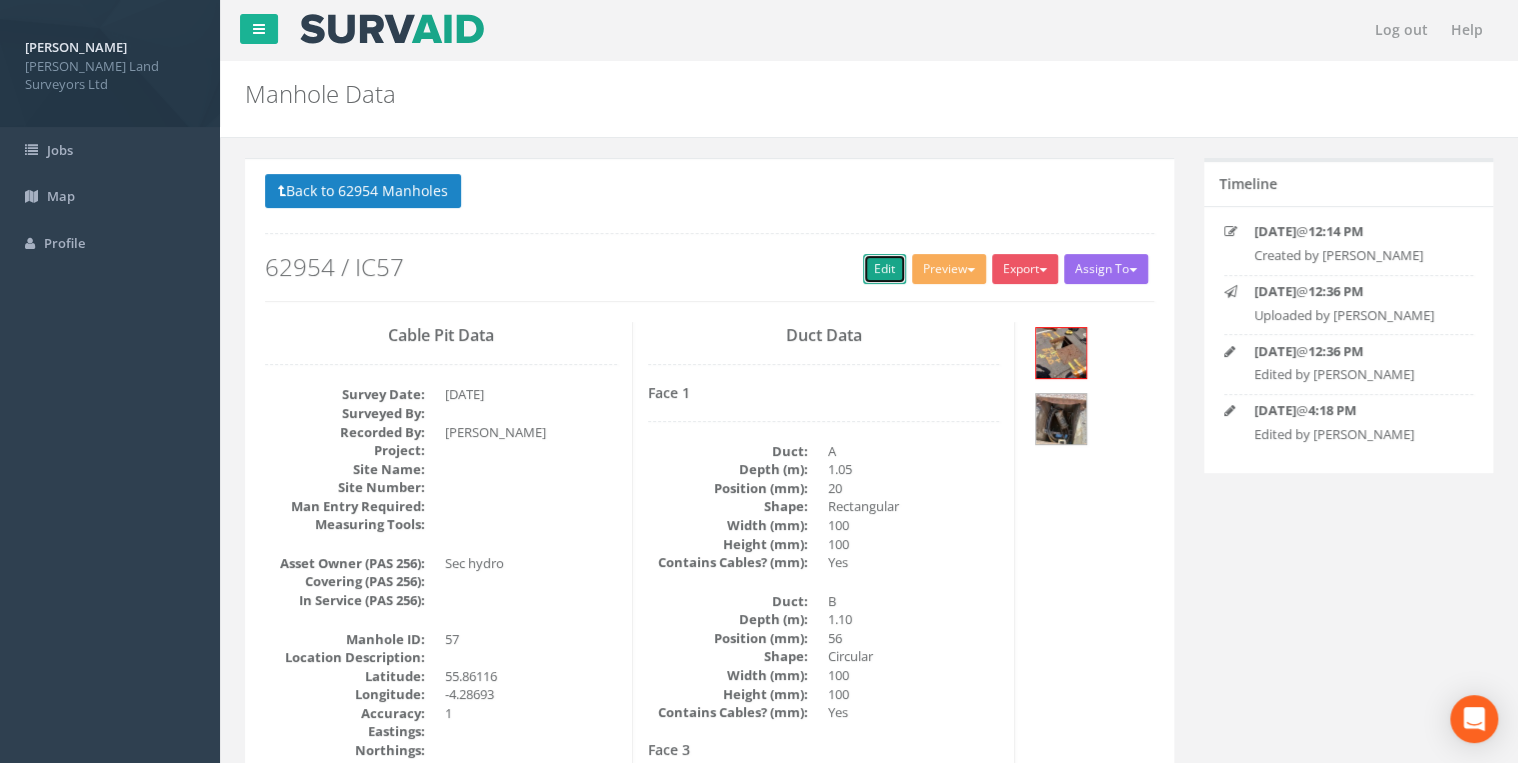 click on "Edit" at bounding box center [884, 269] 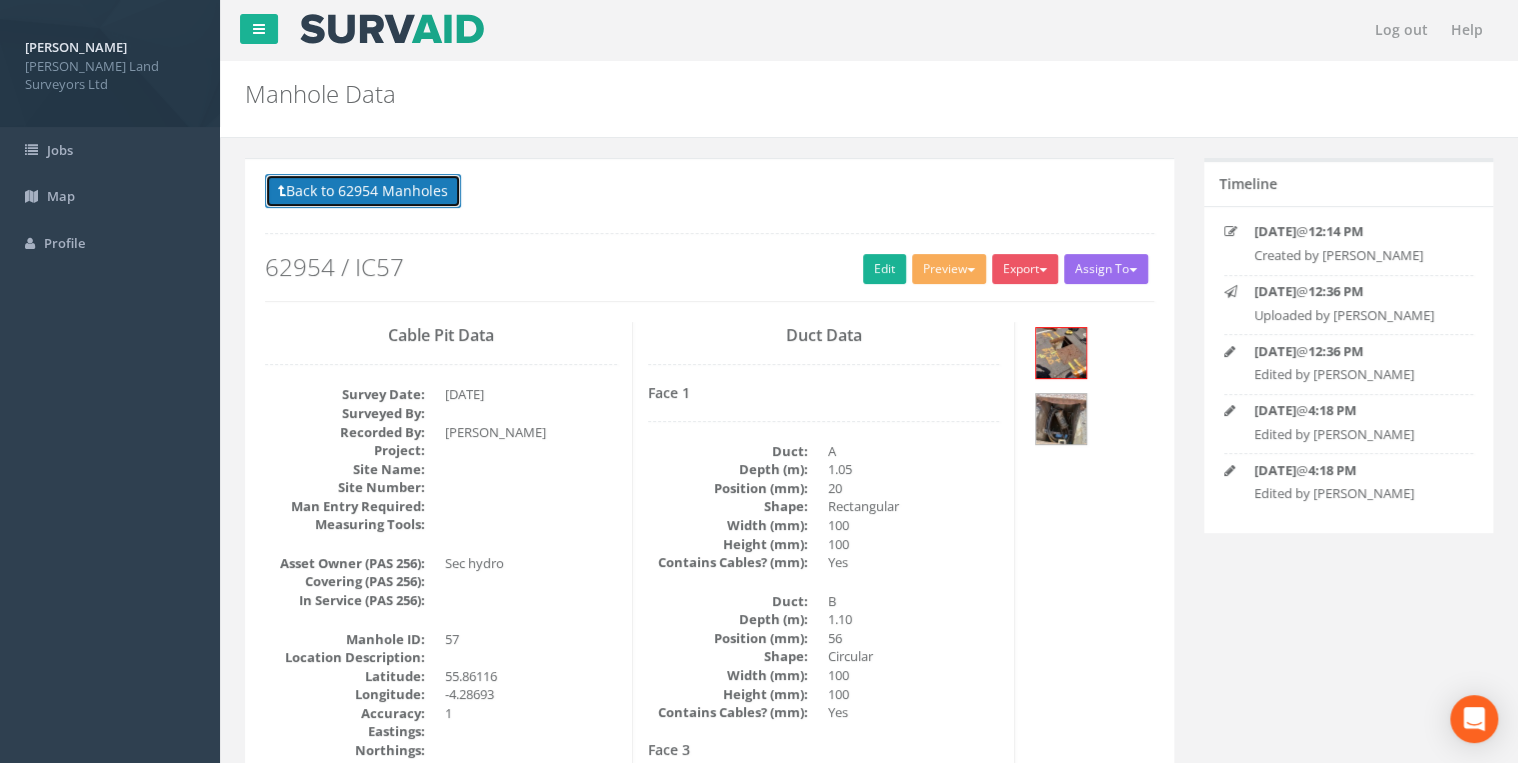click on "Back to 62954 Manholes" at bounding box center (363, 191) 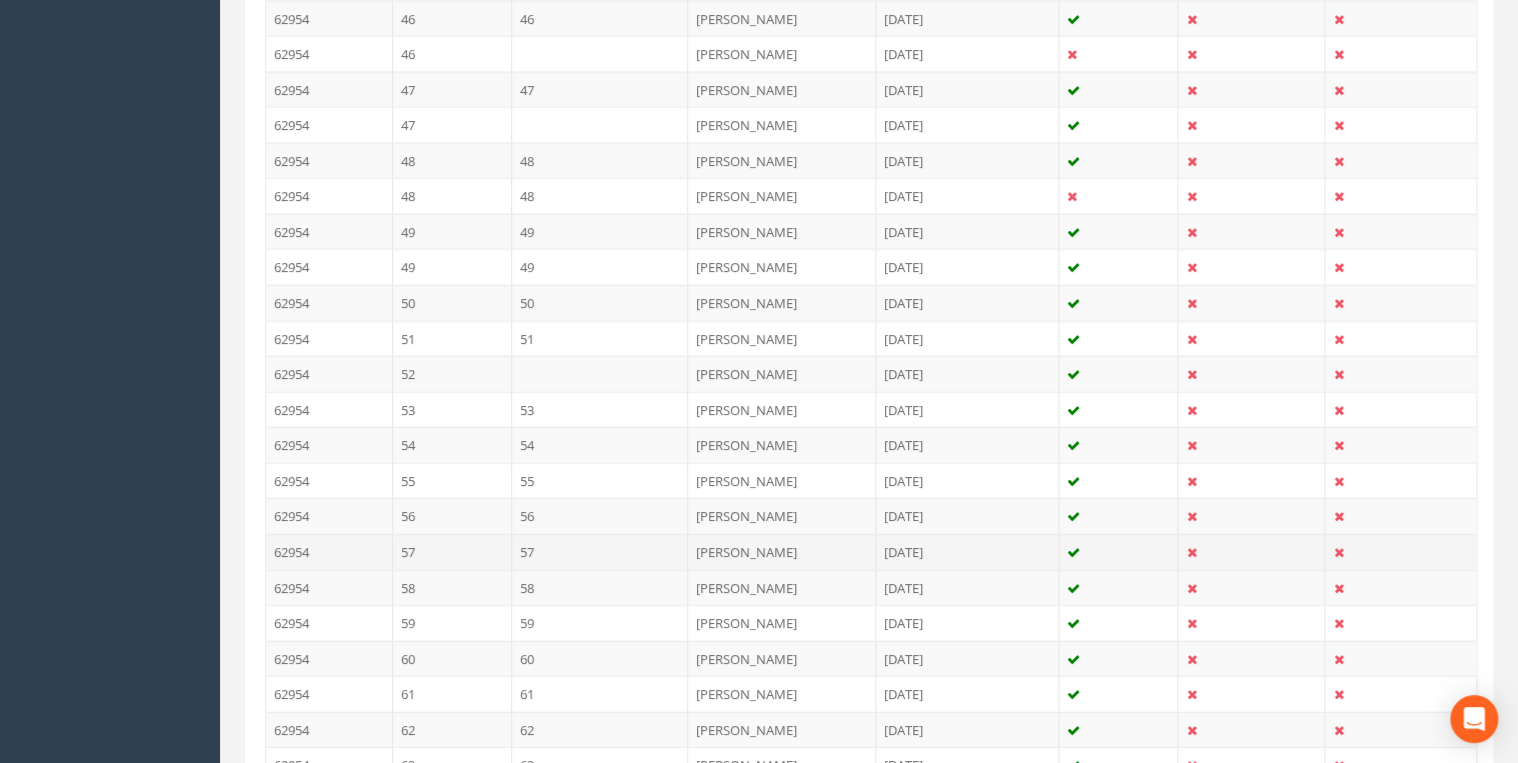 scroll, scrollTop: 2240, scrollLeft: 0, axis: vertical 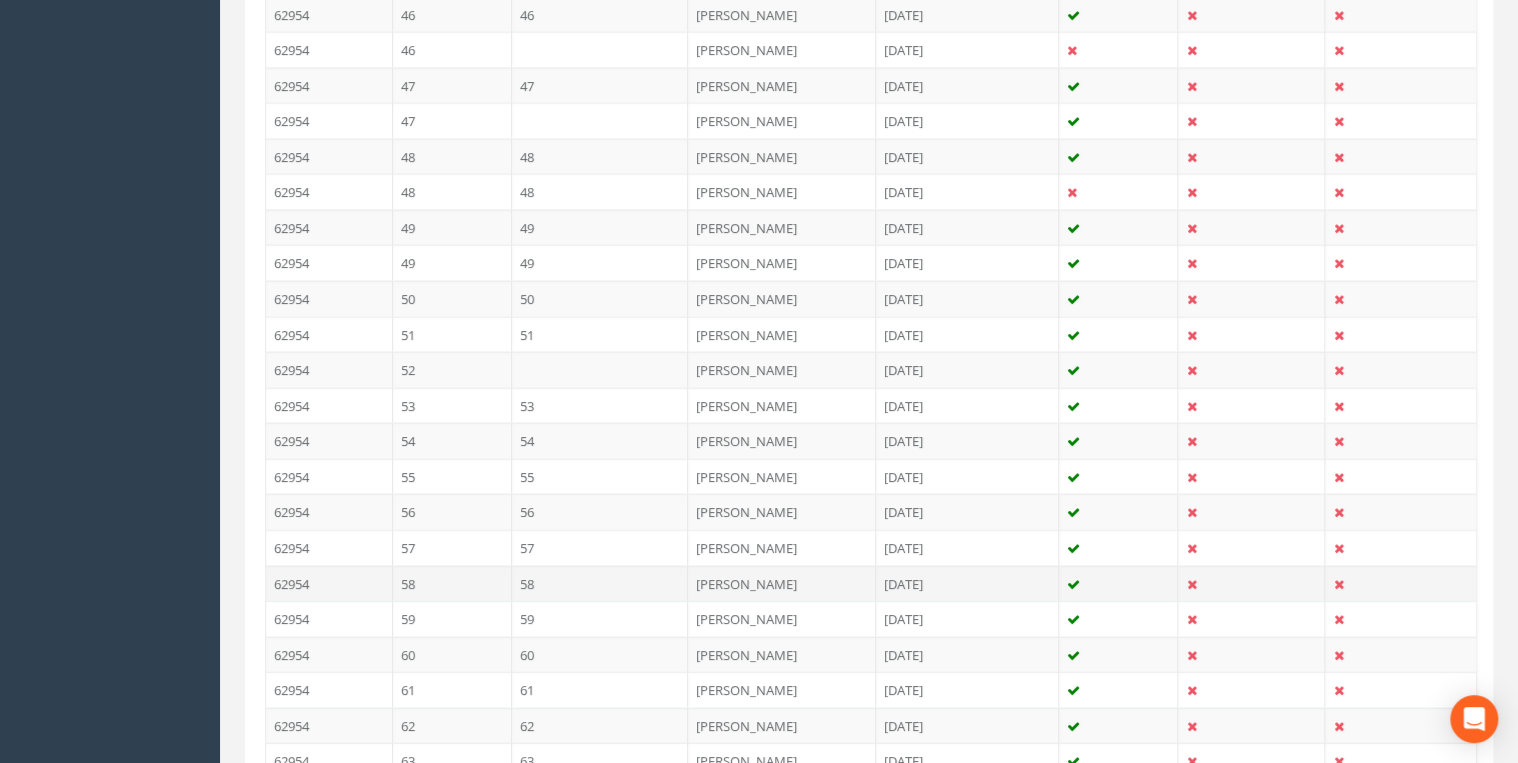 click on "58" at bounding box center [600, 584] 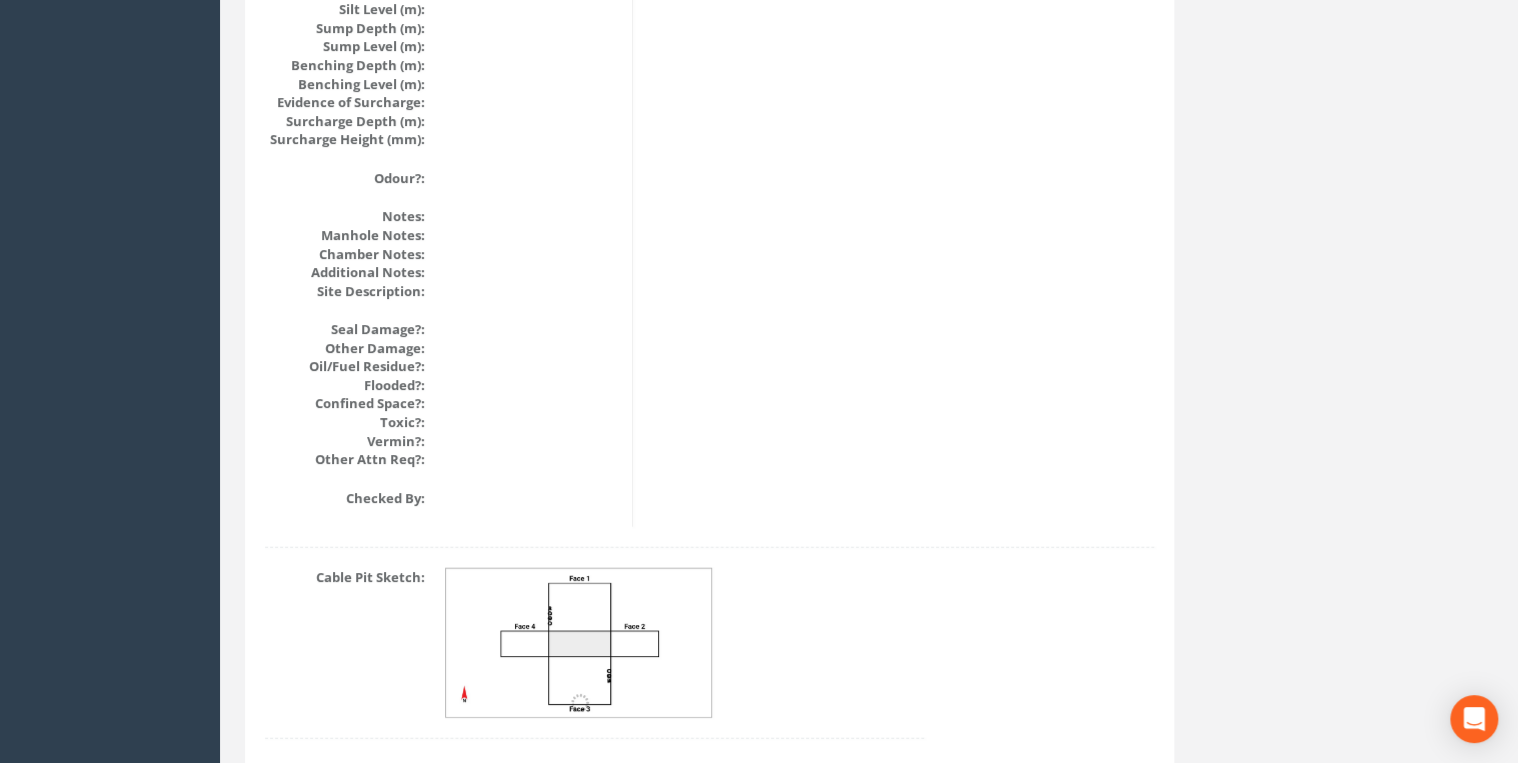 scroll, scrollTop: 0, scrollLeft: 0, axis: both 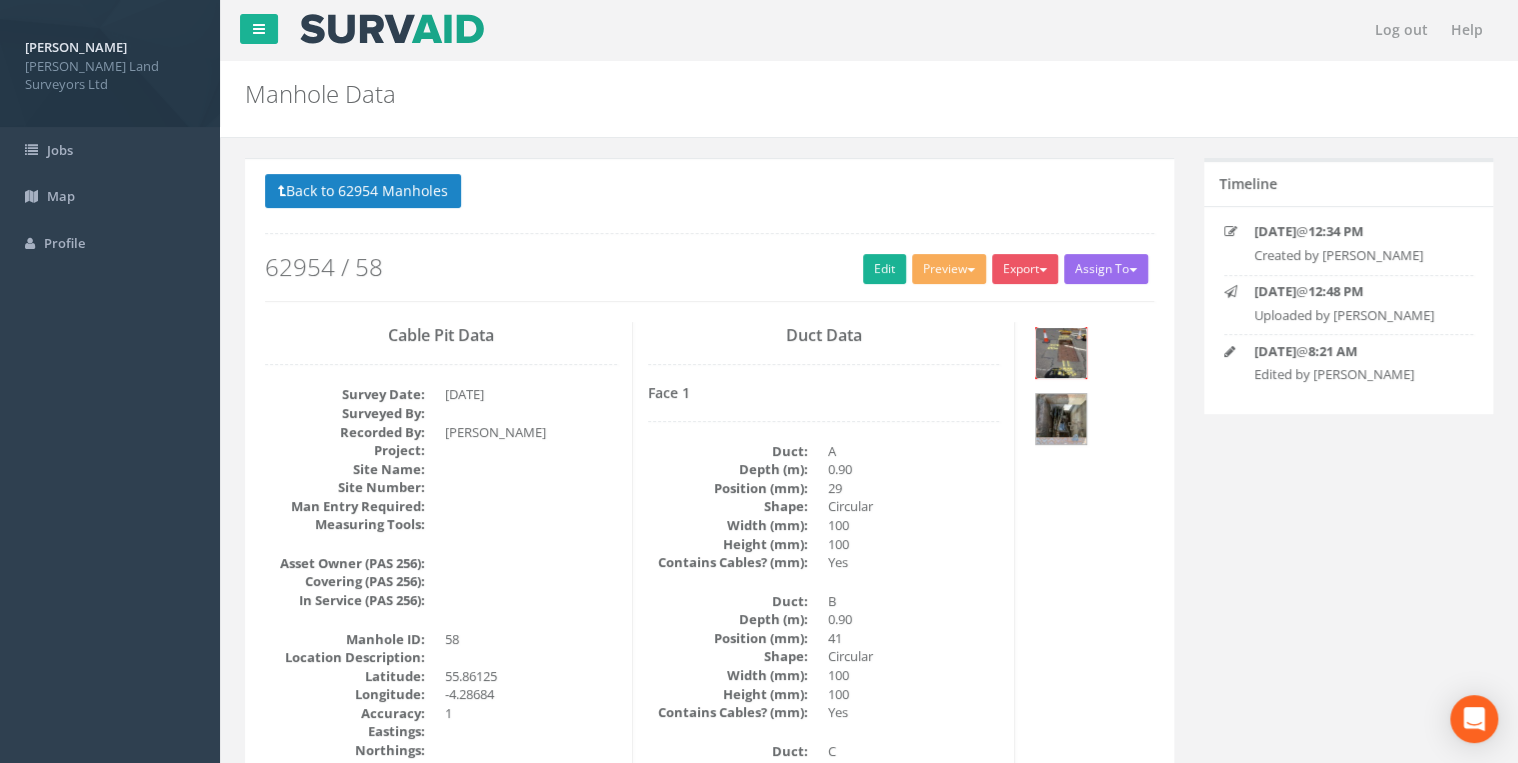 click at bounding box center [1061, 353] 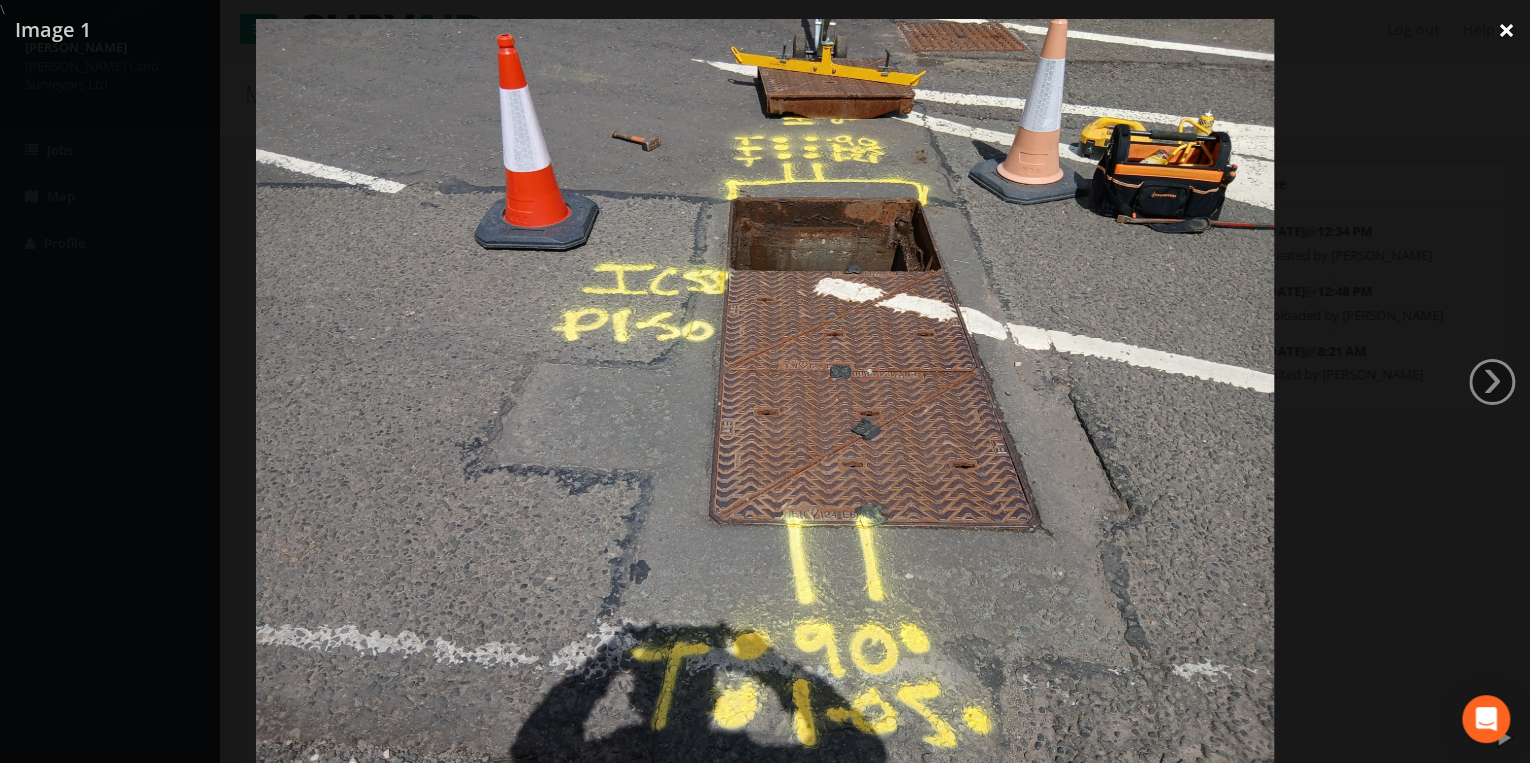 click on "×" at bounding box center (1506, 30) 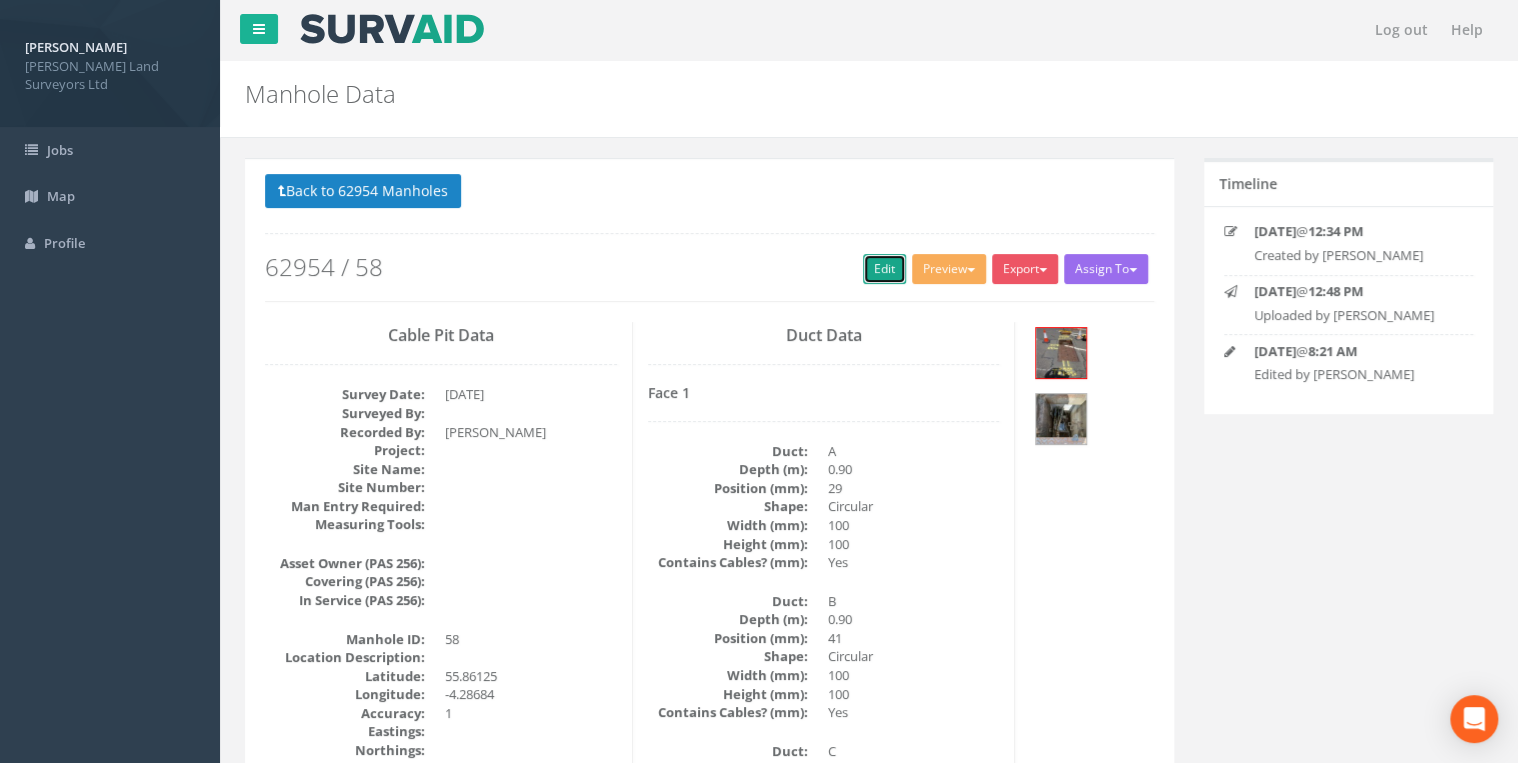 click on "Edit" at bounding box center (884, 269) 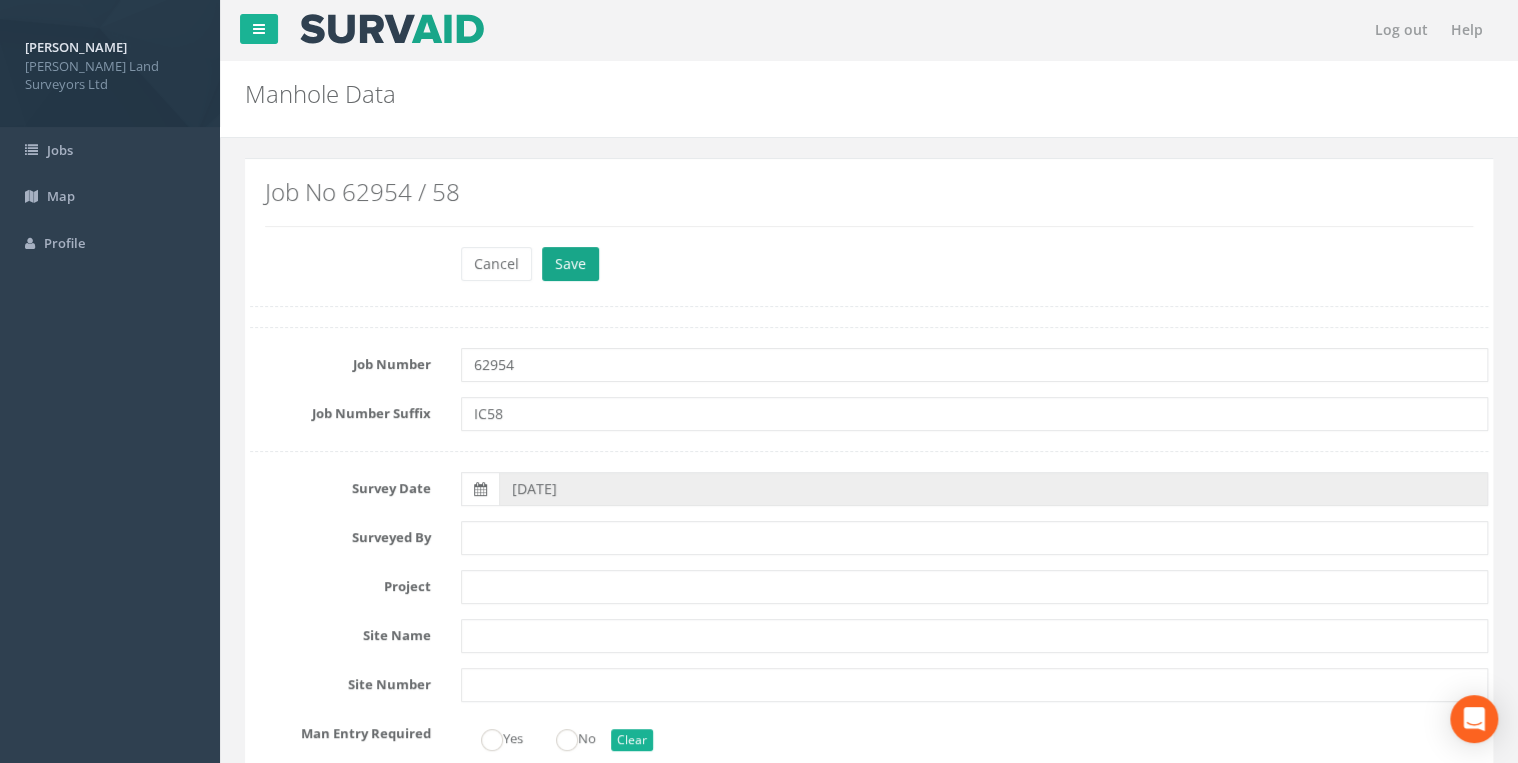 type on "IC58" 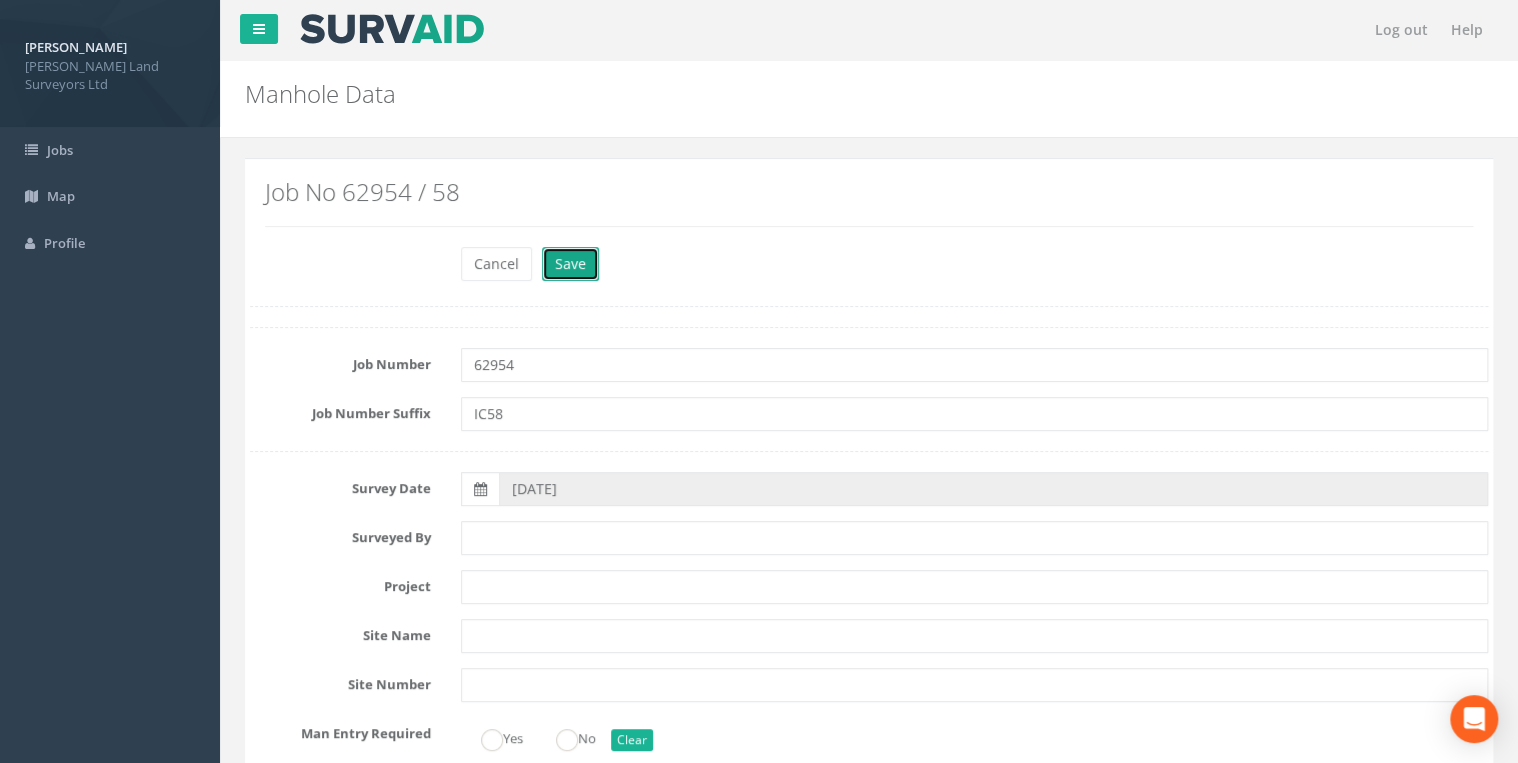 click on "Save" at bounding box center (570, 264) 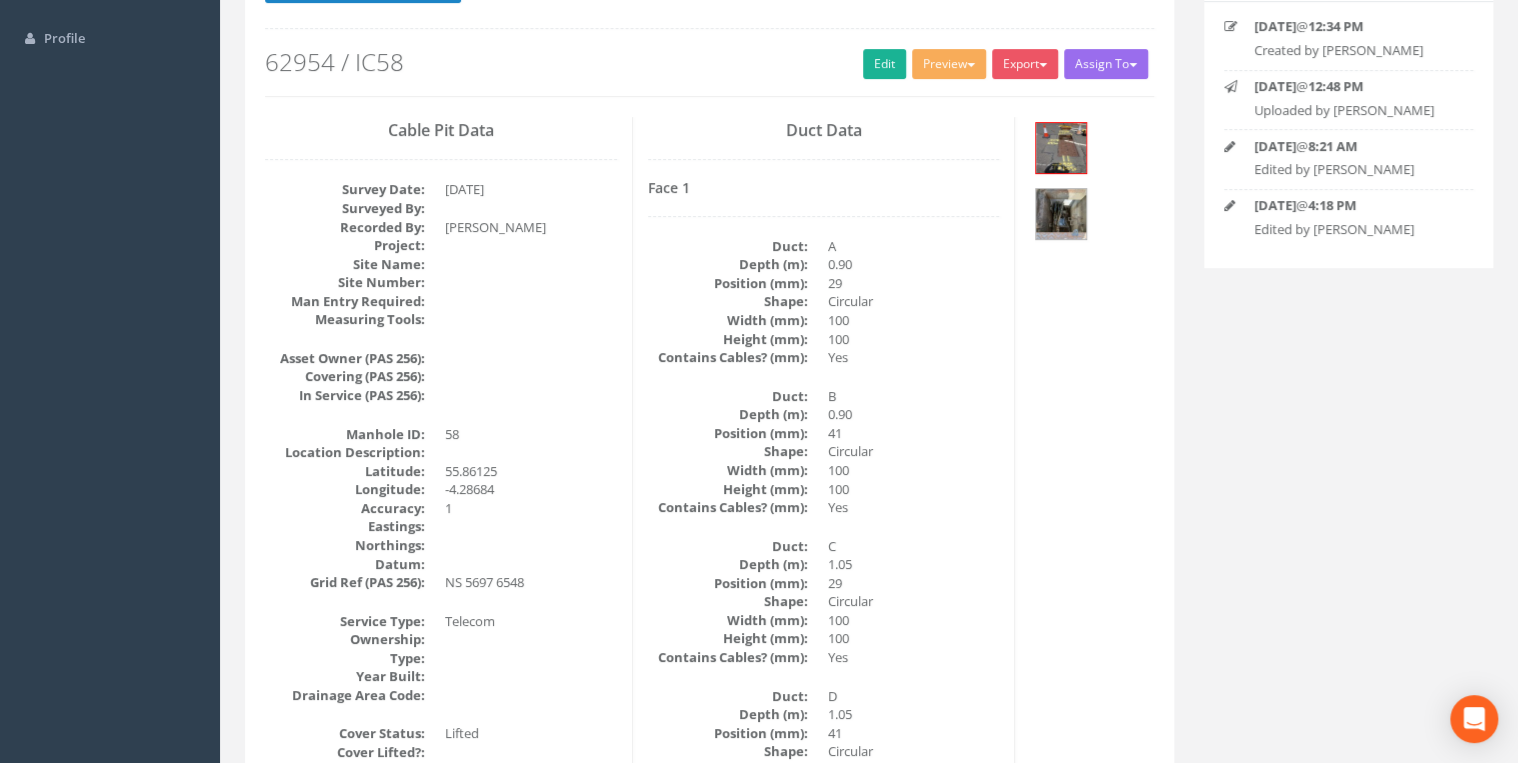 scroll, scrollTop: 0, scrollLeft: 0, axis: both 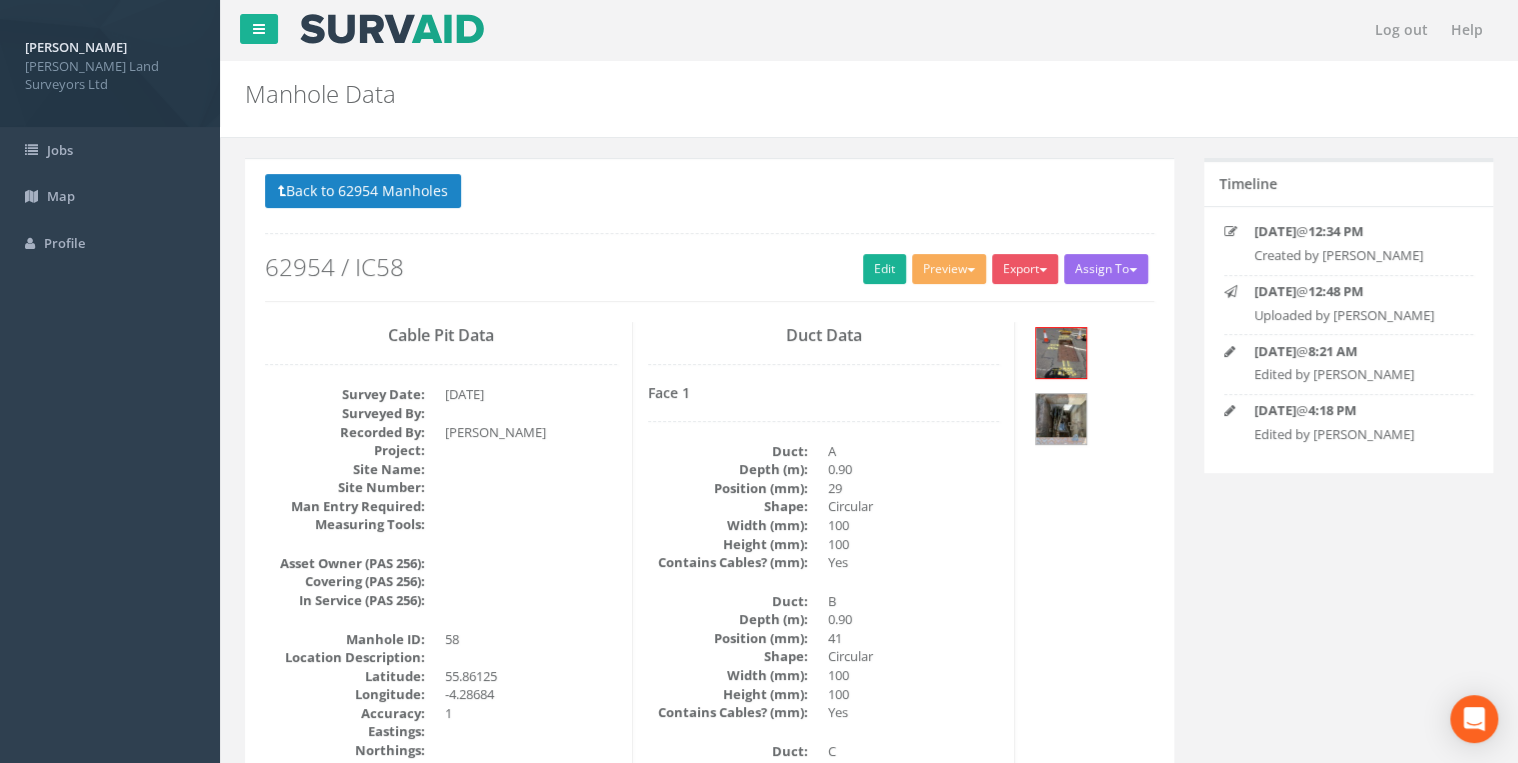 click on "Back to 62954 Manholes       Back to Map" at bounding box center [709, 193] 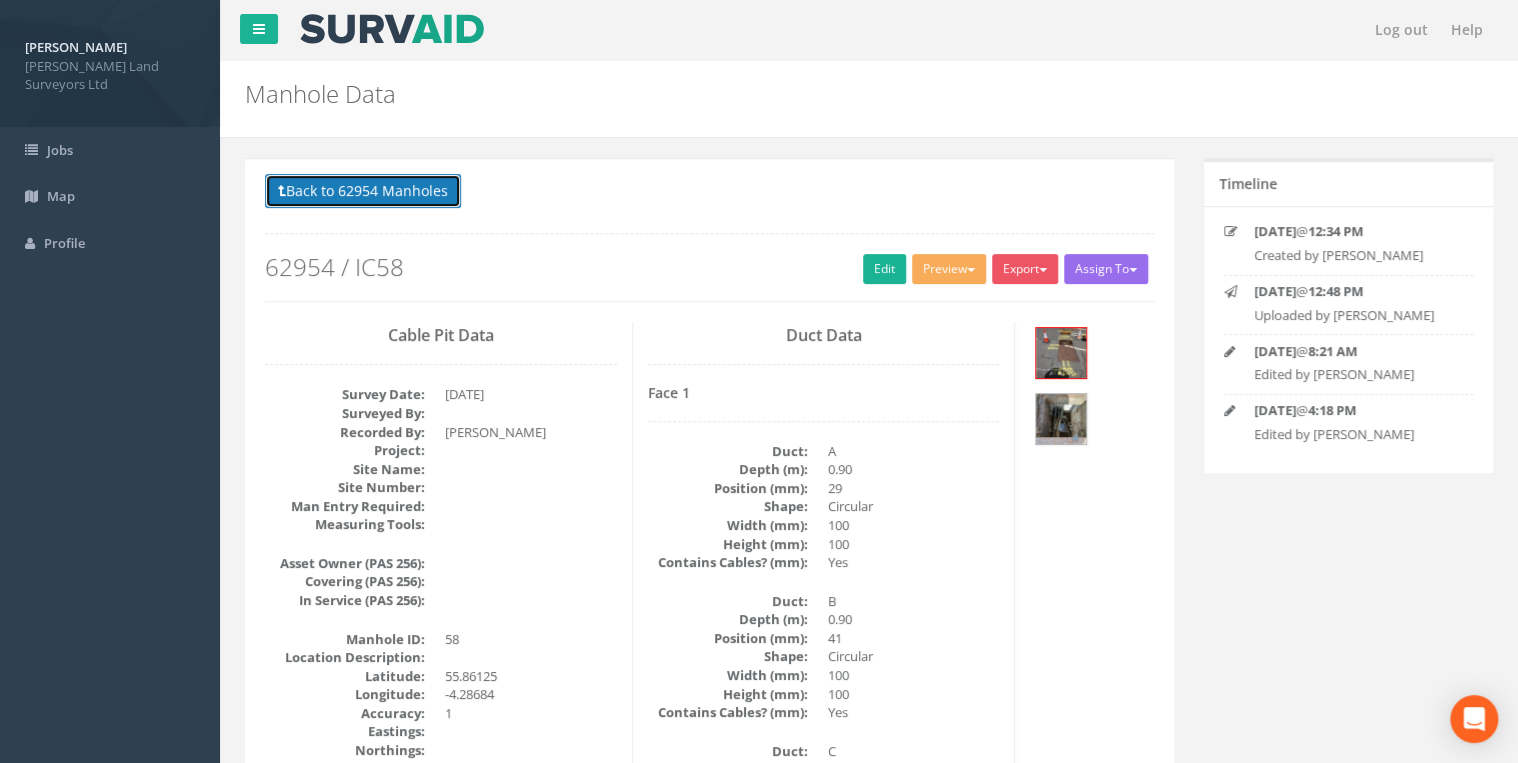 click on "Back to 62954 Manholes" at bounding box center (363, 191) 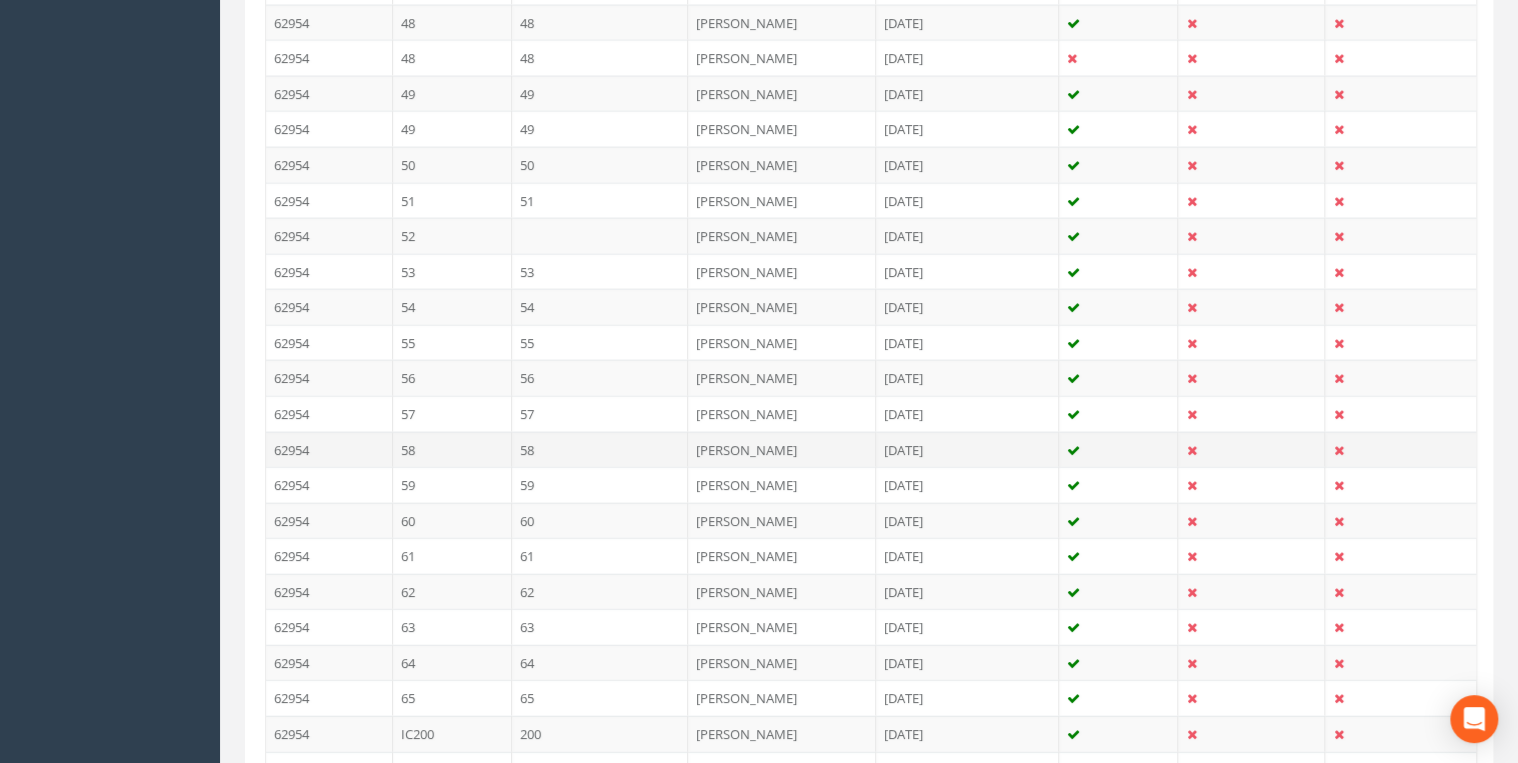 scroll, scrollTop: 2400, scrollLeft: 0, axis: vertical 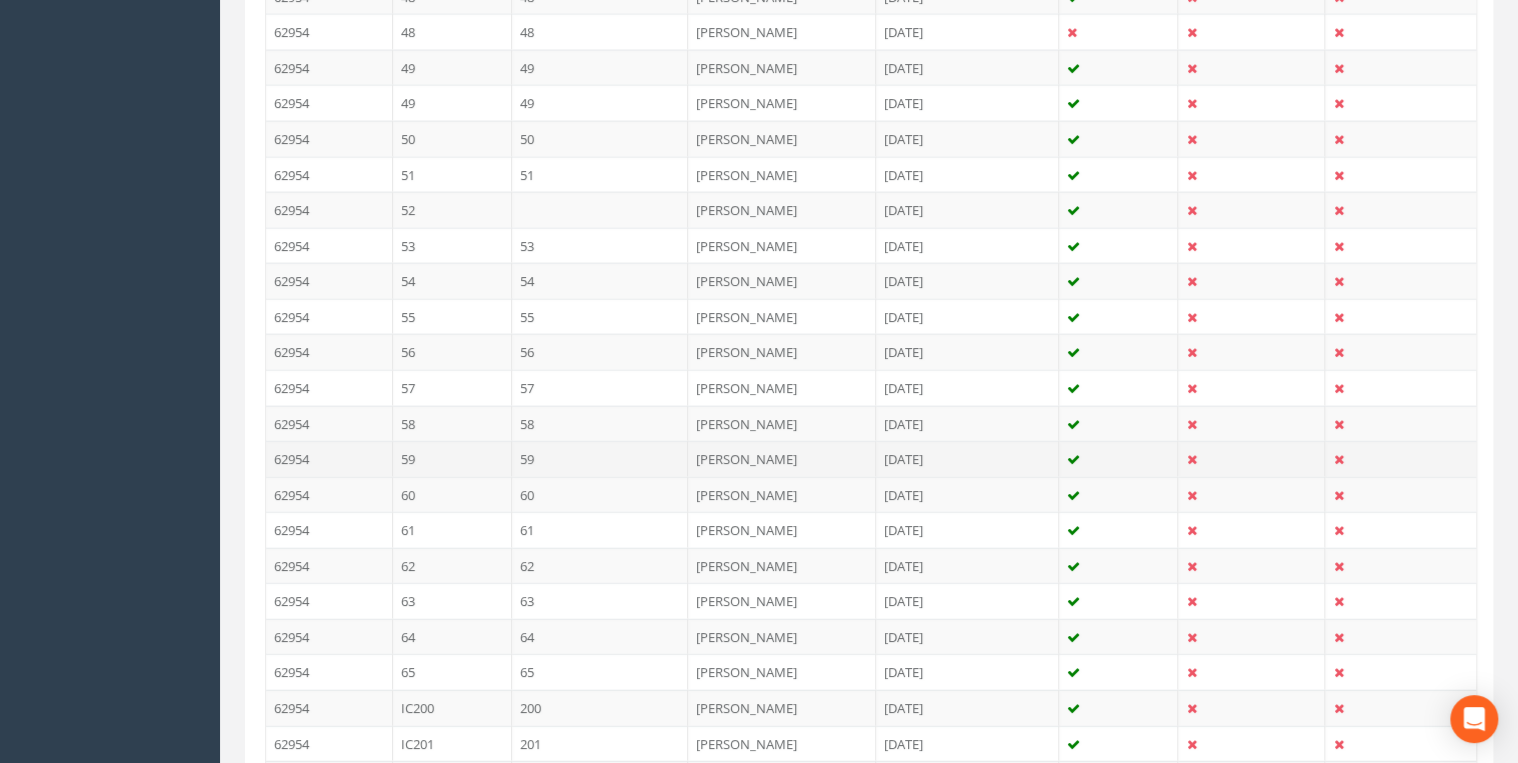 click on "59" at bounding box center [600, 459] 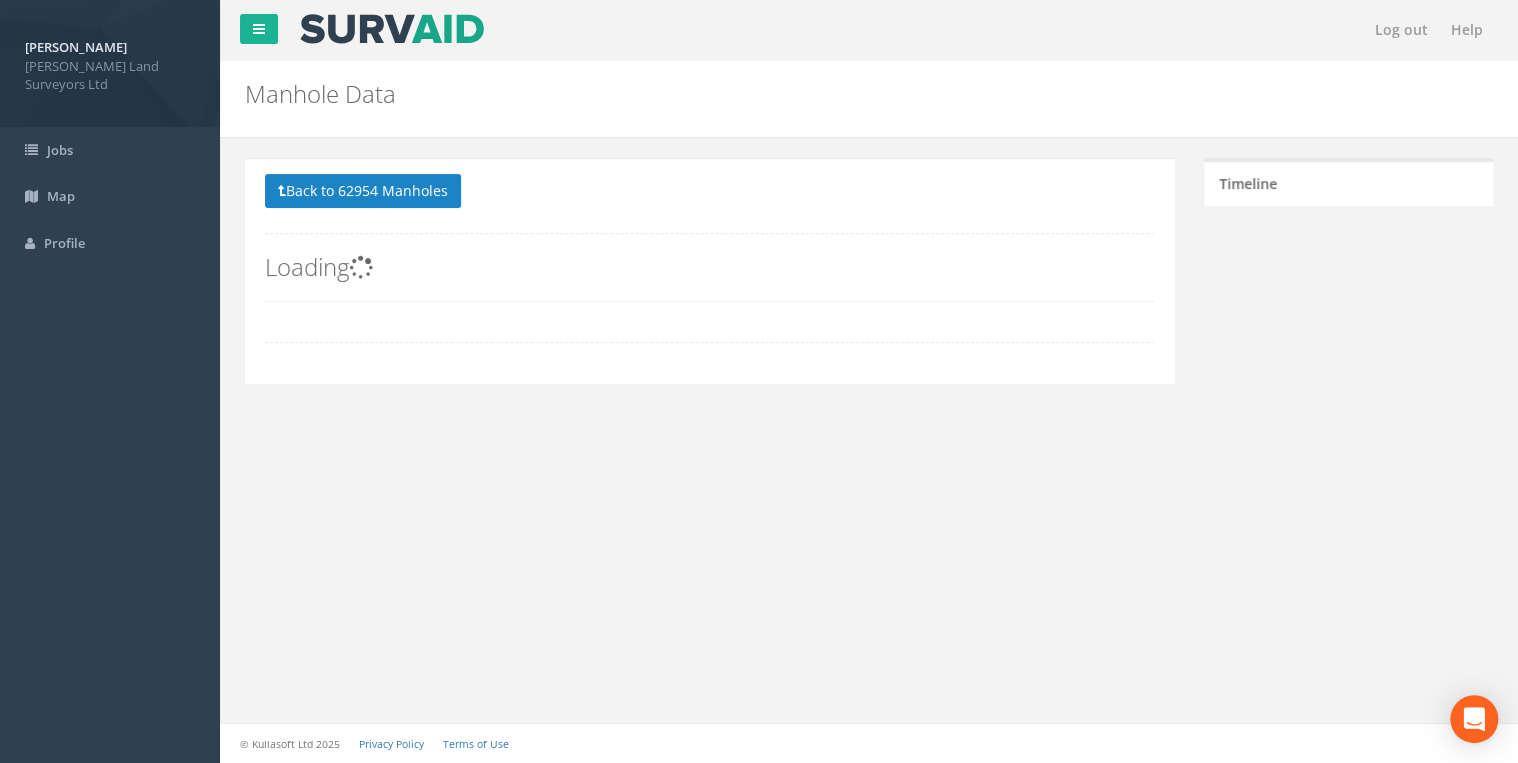 scroll, scrollTop: 0, scrollLeft: 0, axis: both 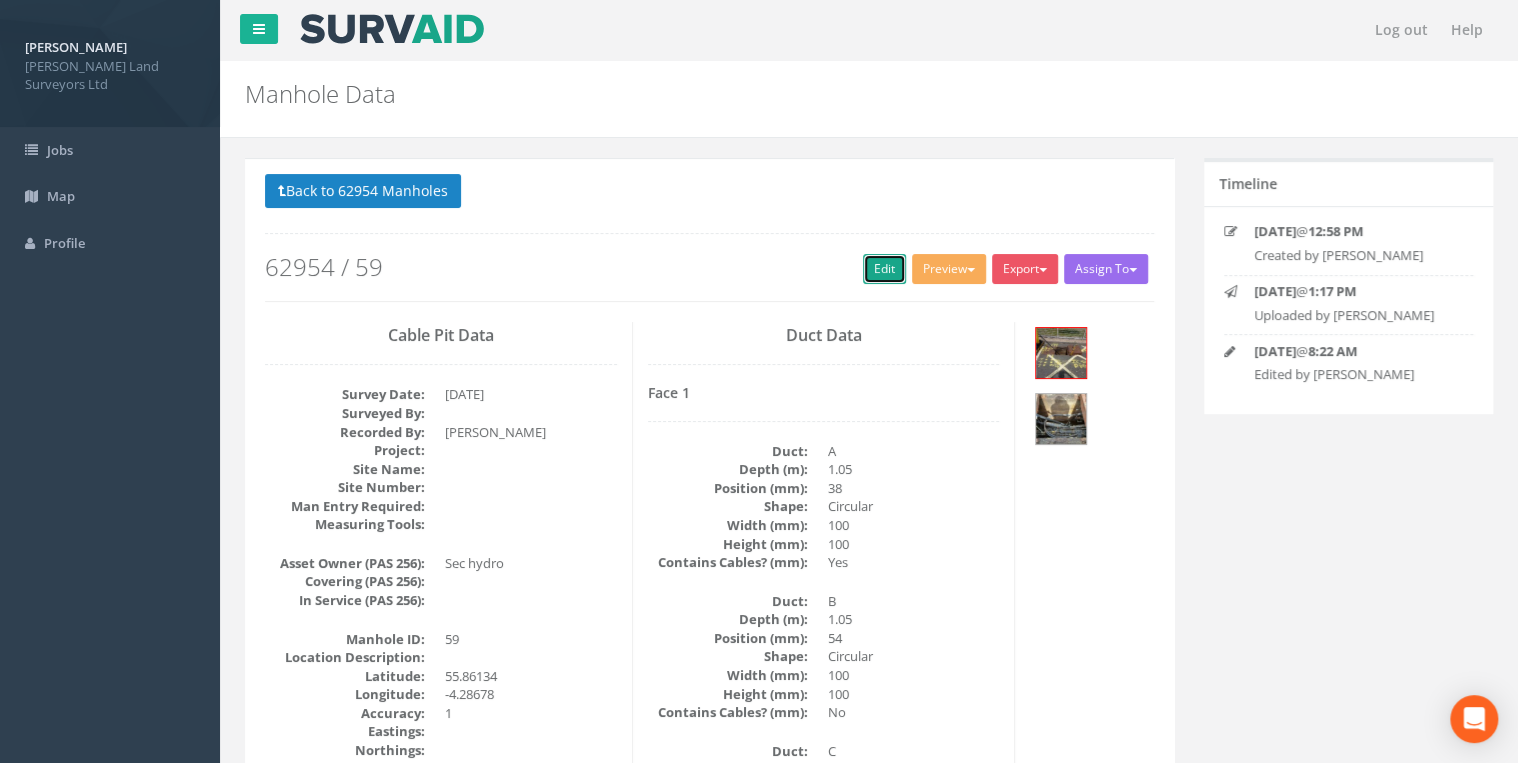 click on "Edit" at bounding box center [884, 269] 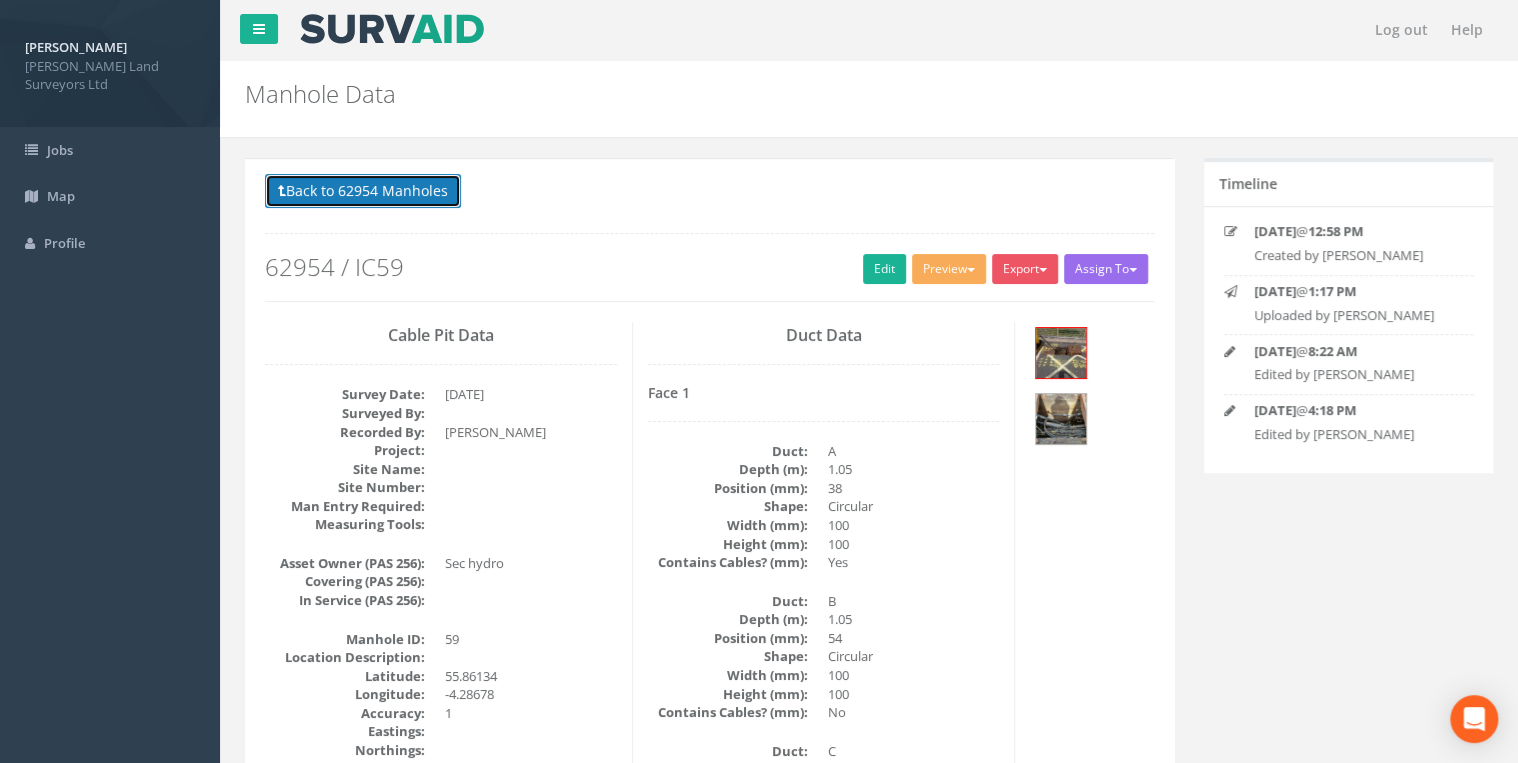 click on "Back to 62954 Manholes" at bounding box center (363, 191) 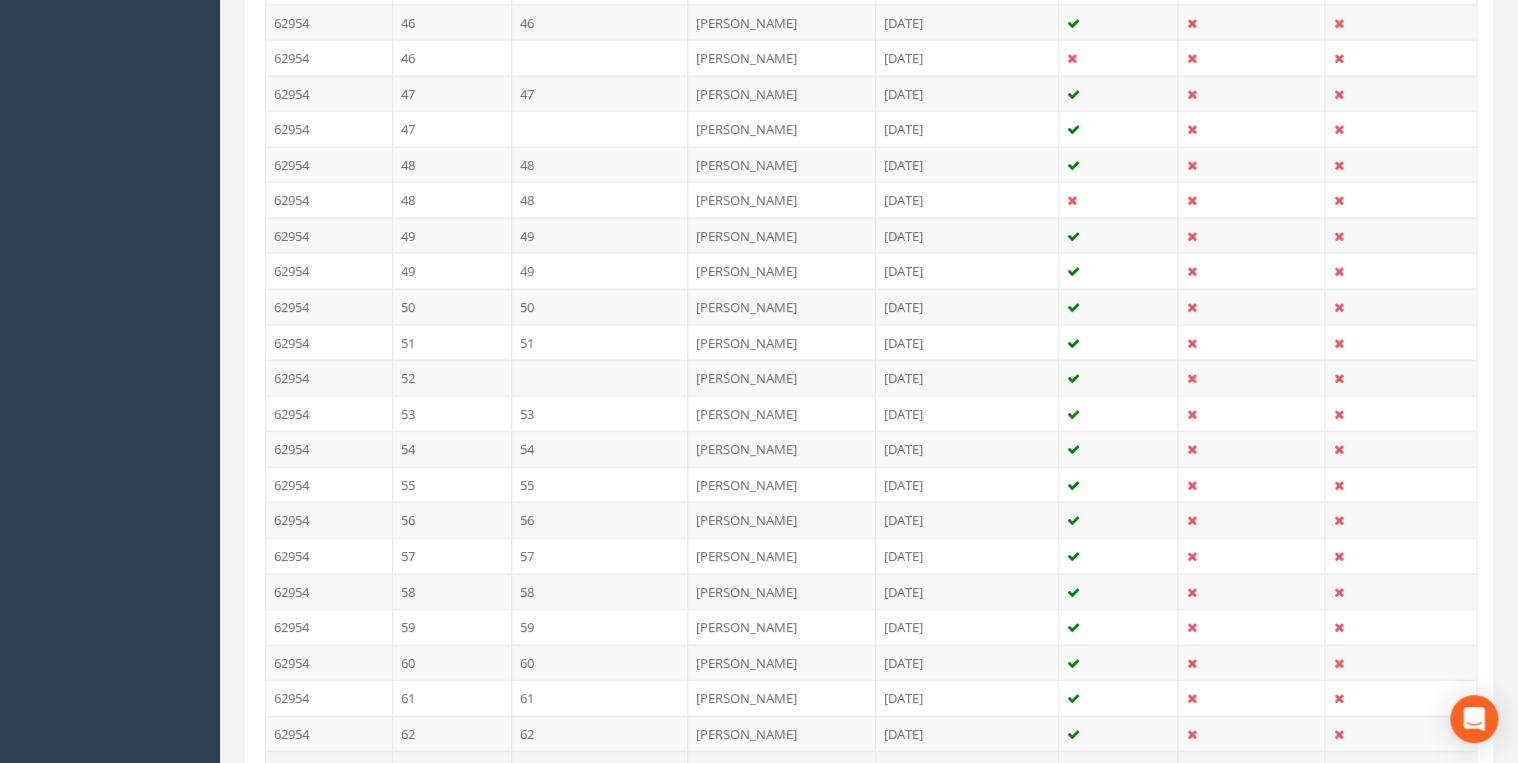 scroll, scrollTop: 2480, scrollLeft: 0, axis: vertical 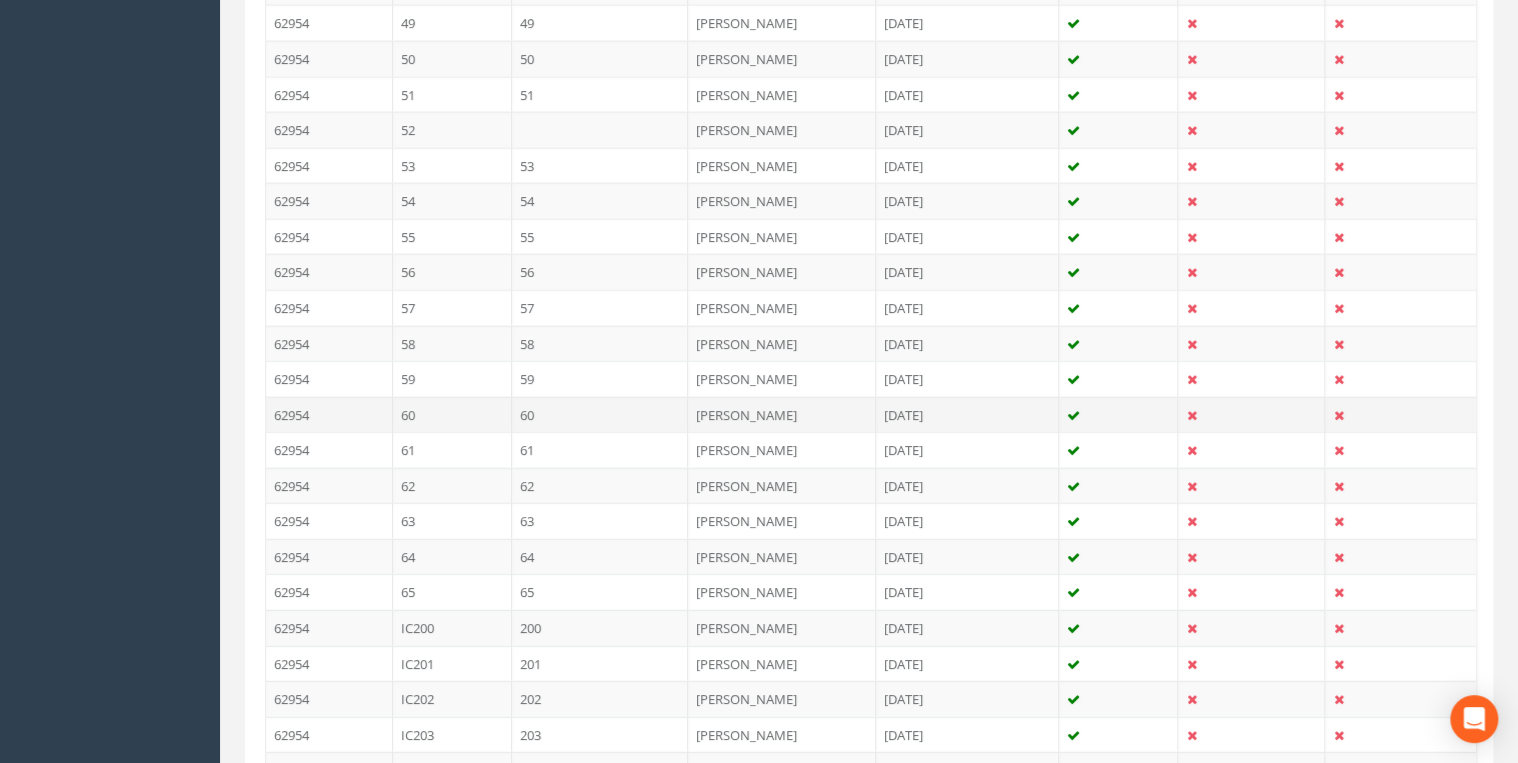 click on "60" at bounding box center (600, 415) 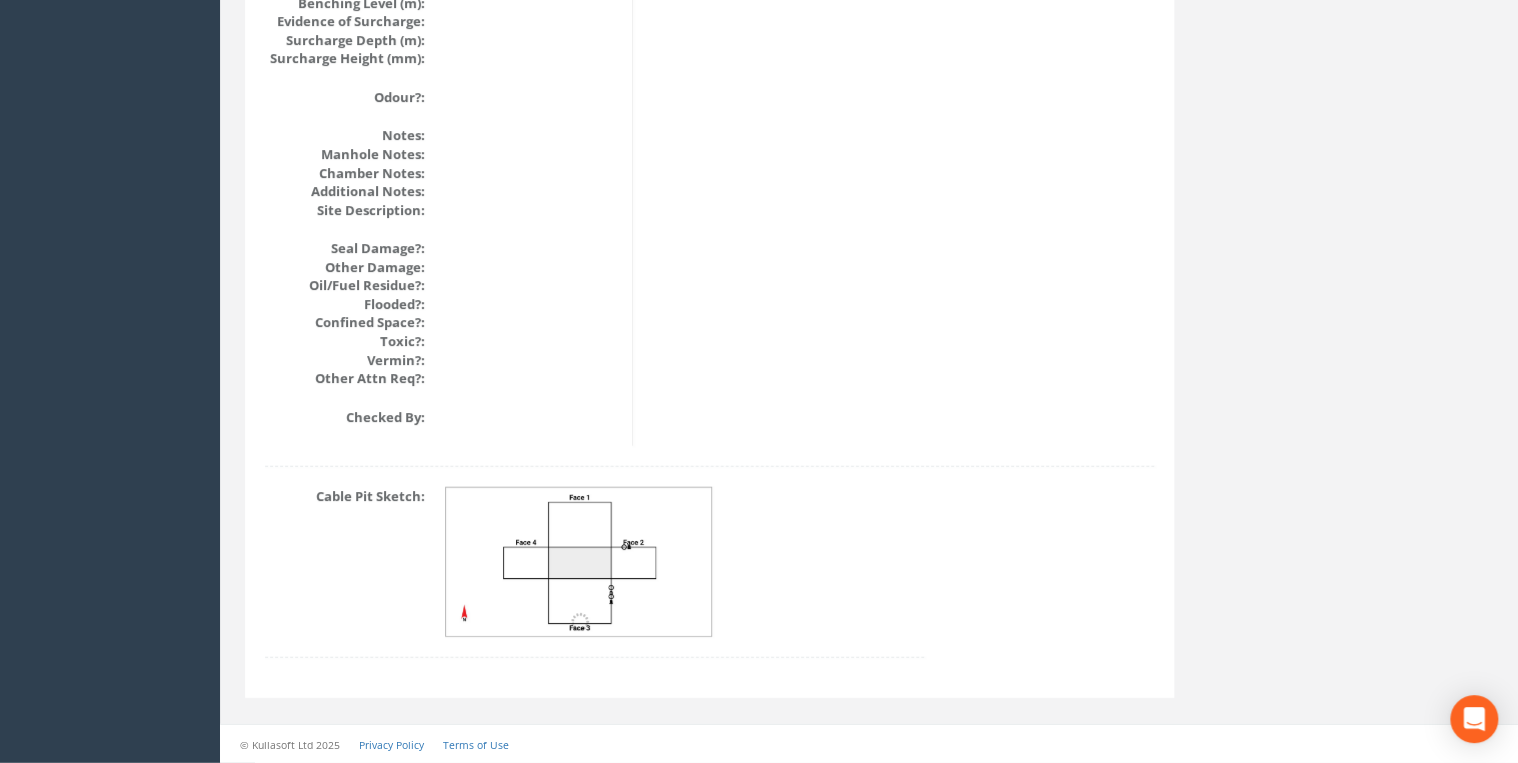 scroll, scrollTop: 0, scrollLeft: 0, axis: both 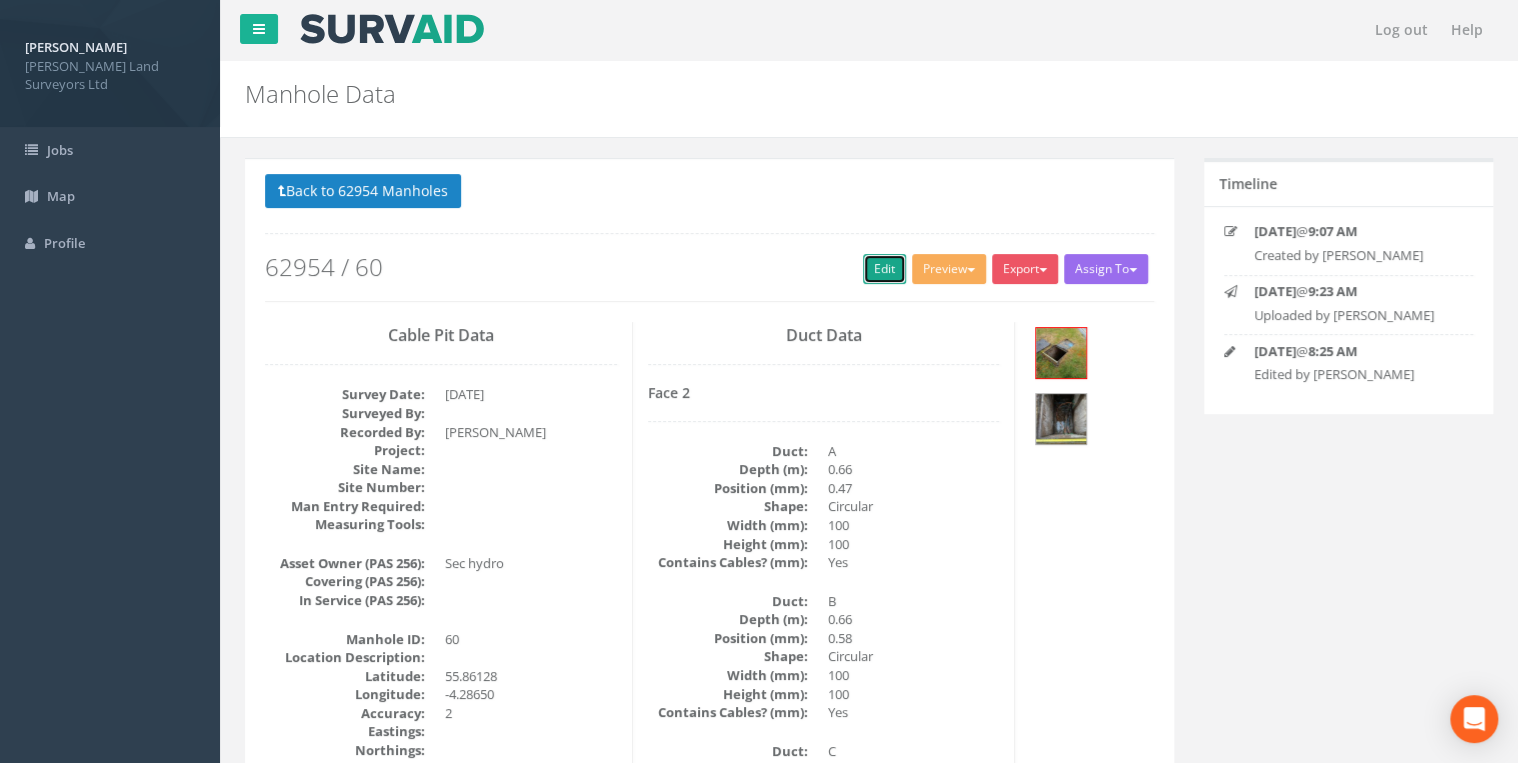 click on "Edit" at bounding box center [884, 269] 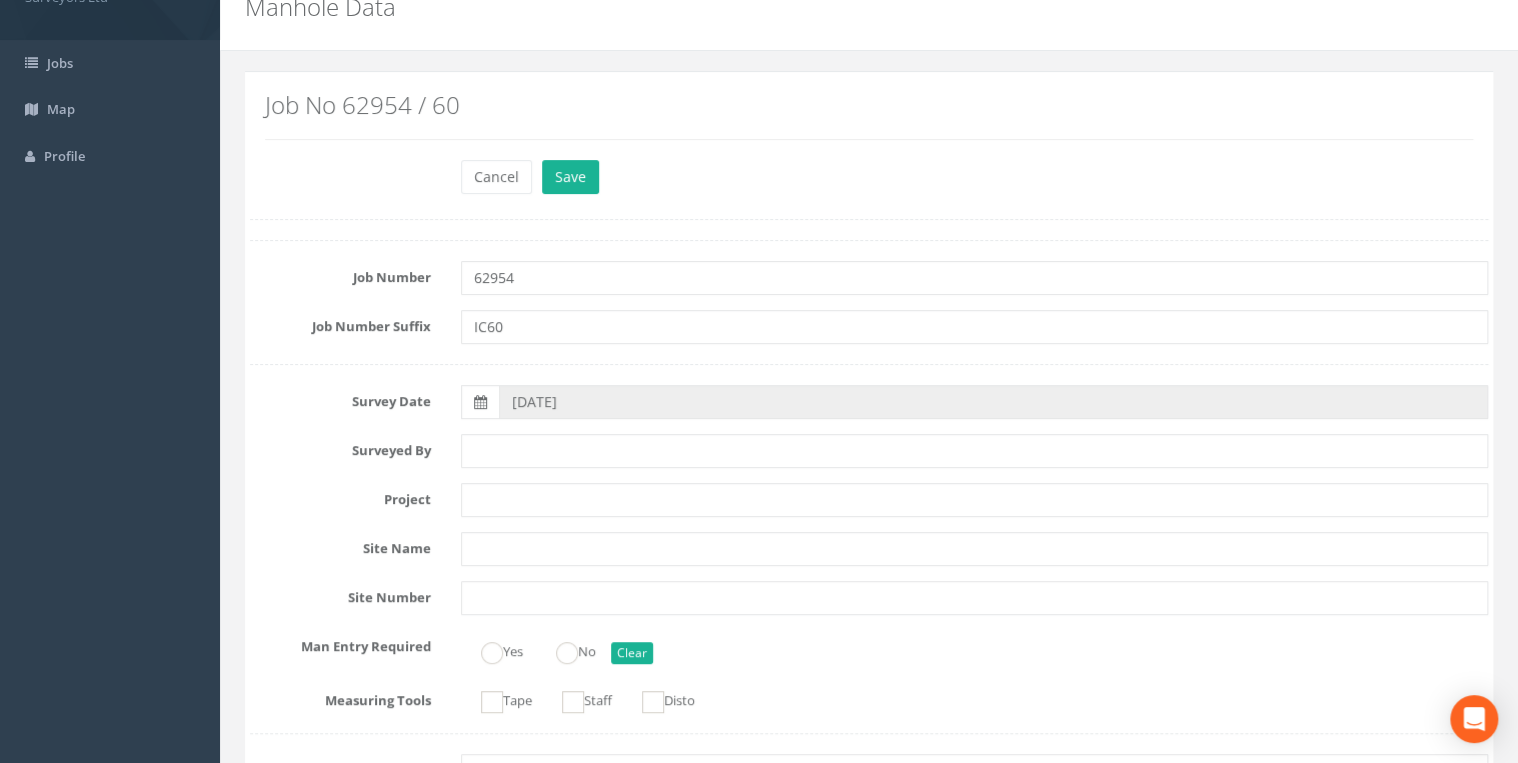 scroll, scrollTop: 0, scrollLeft: 0, axis: both 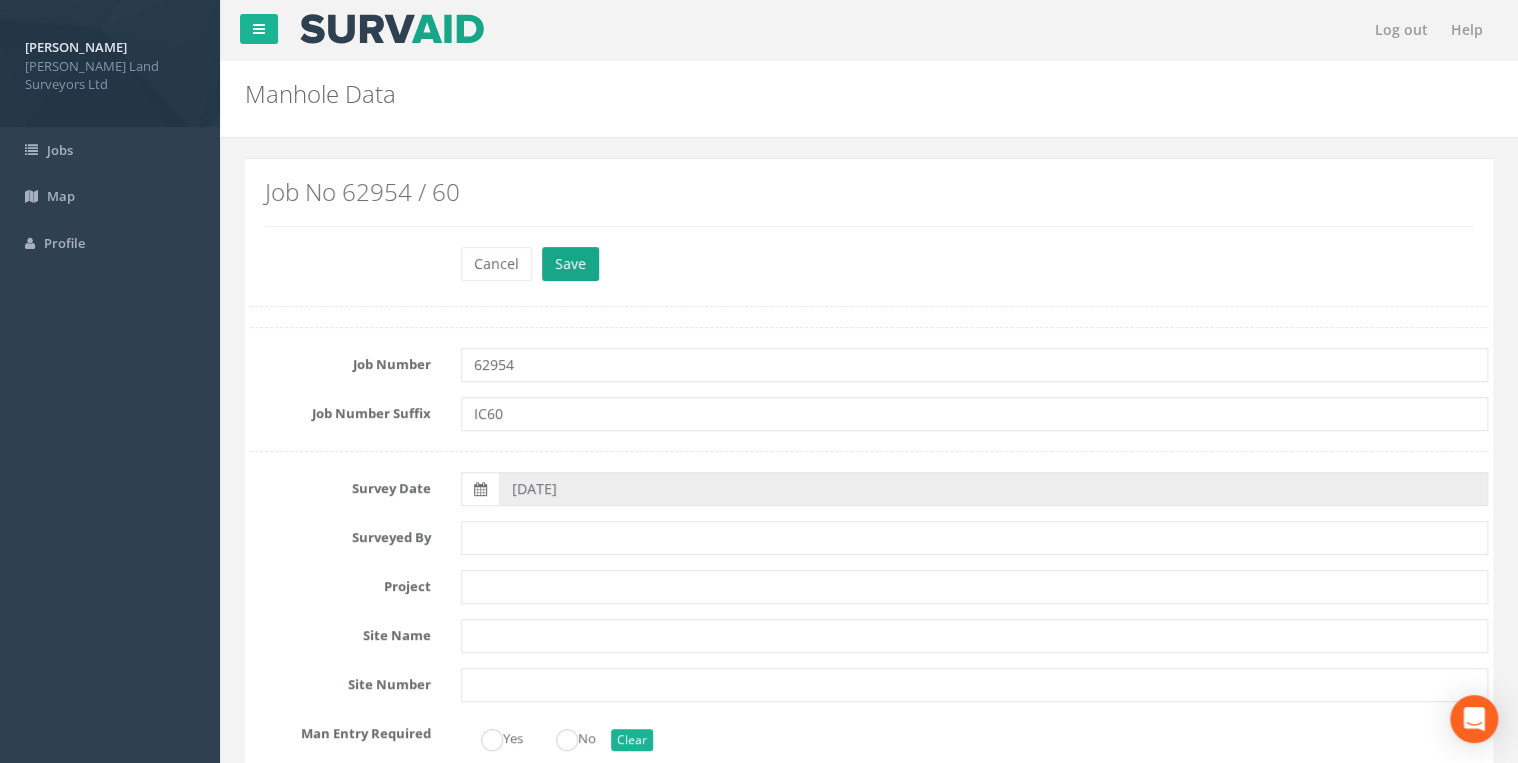type on "IC60" 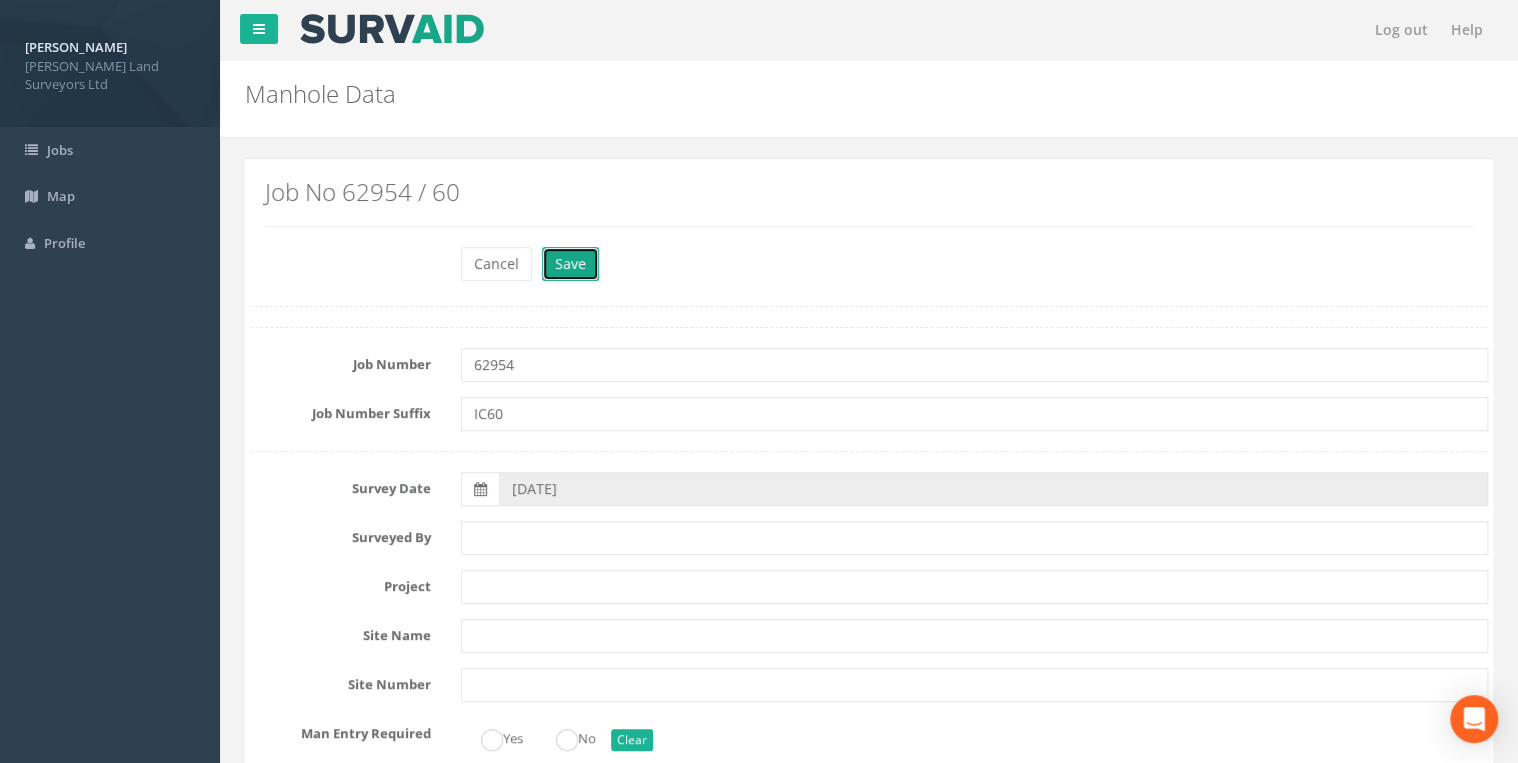 click on "Save" at bounding box center [570, 264] 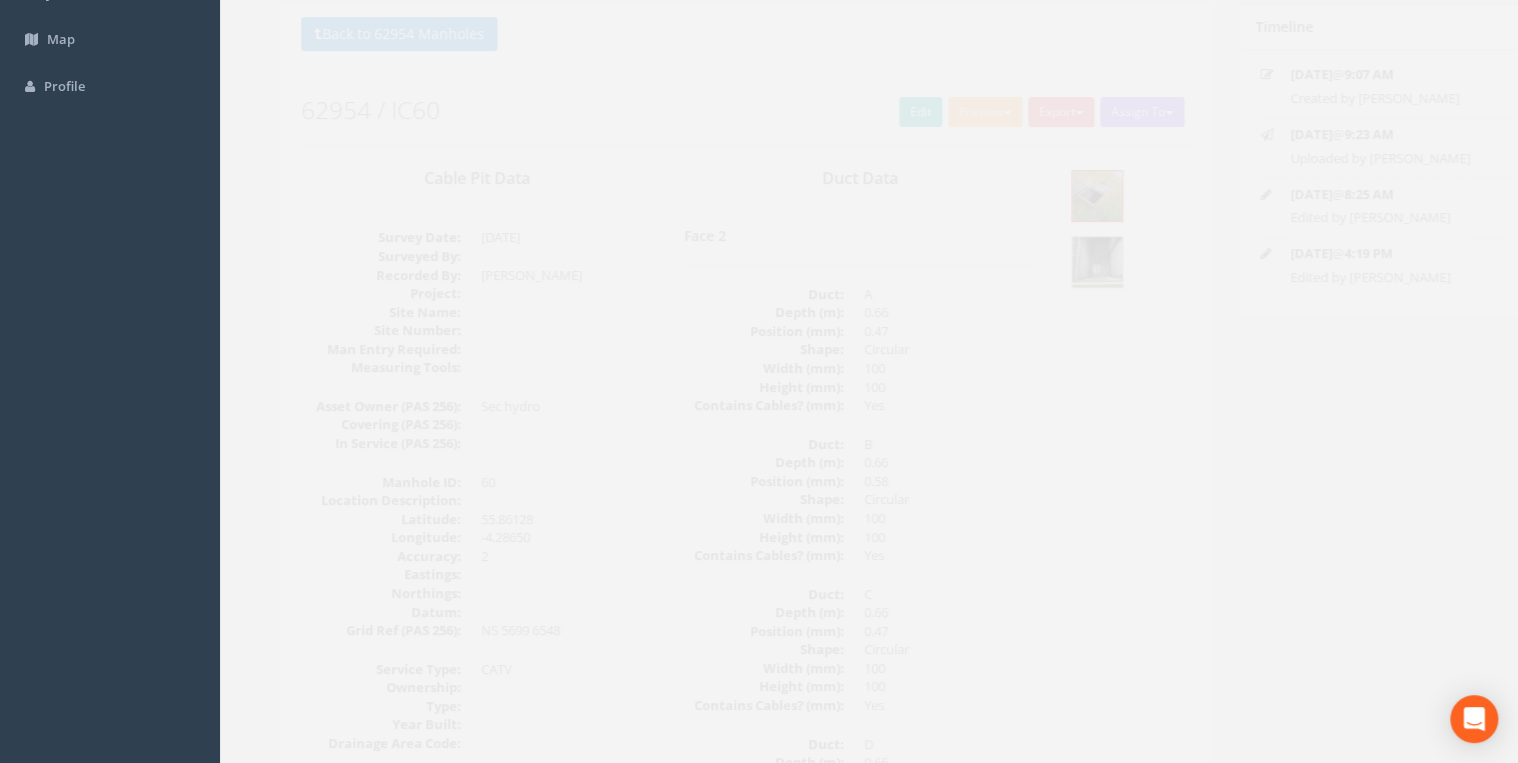 scroll, scrollTop: 0, scrollLeft: 0, axis: both 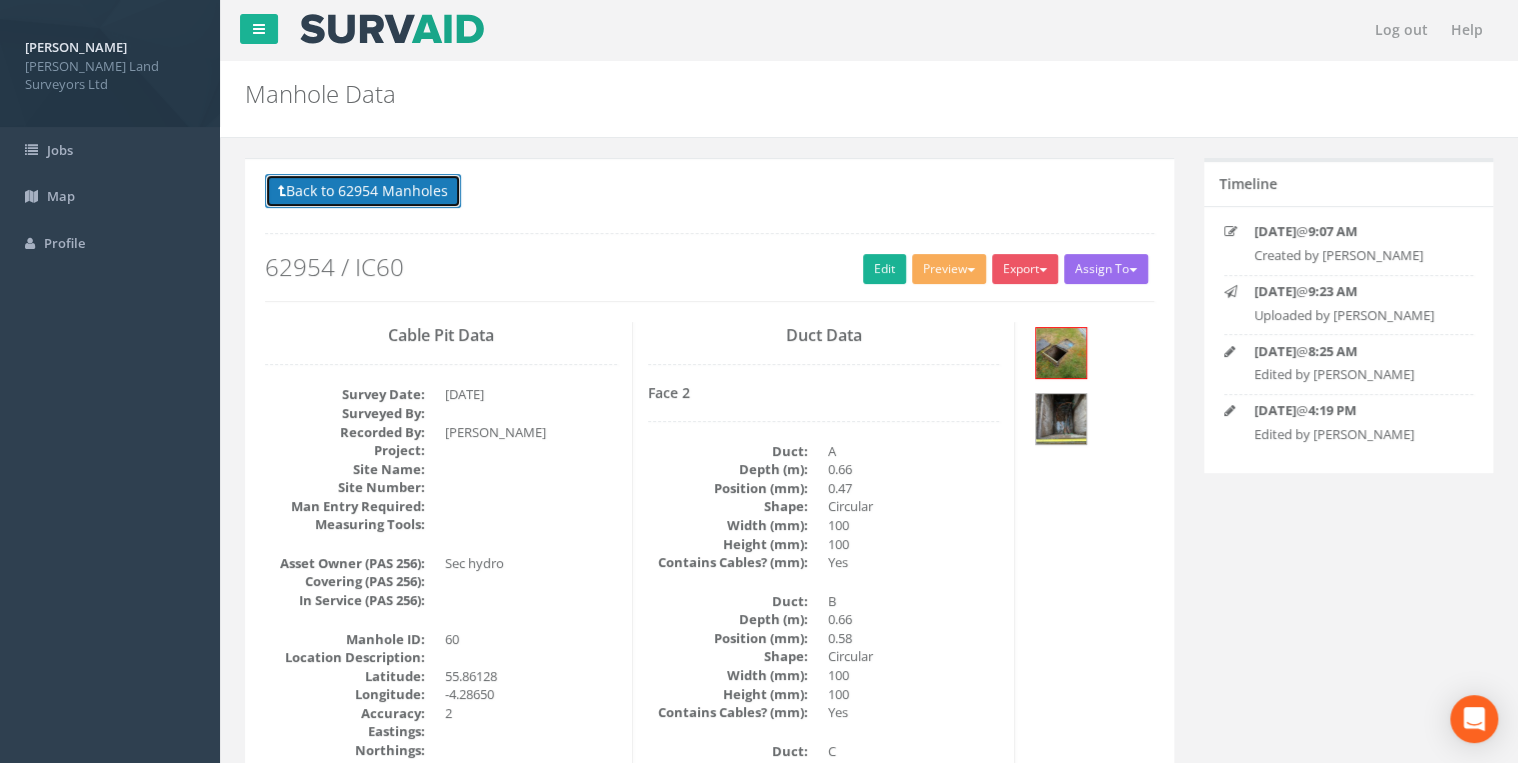 click on "Back to 62954 Manholes" at bounding box center [363, 191] 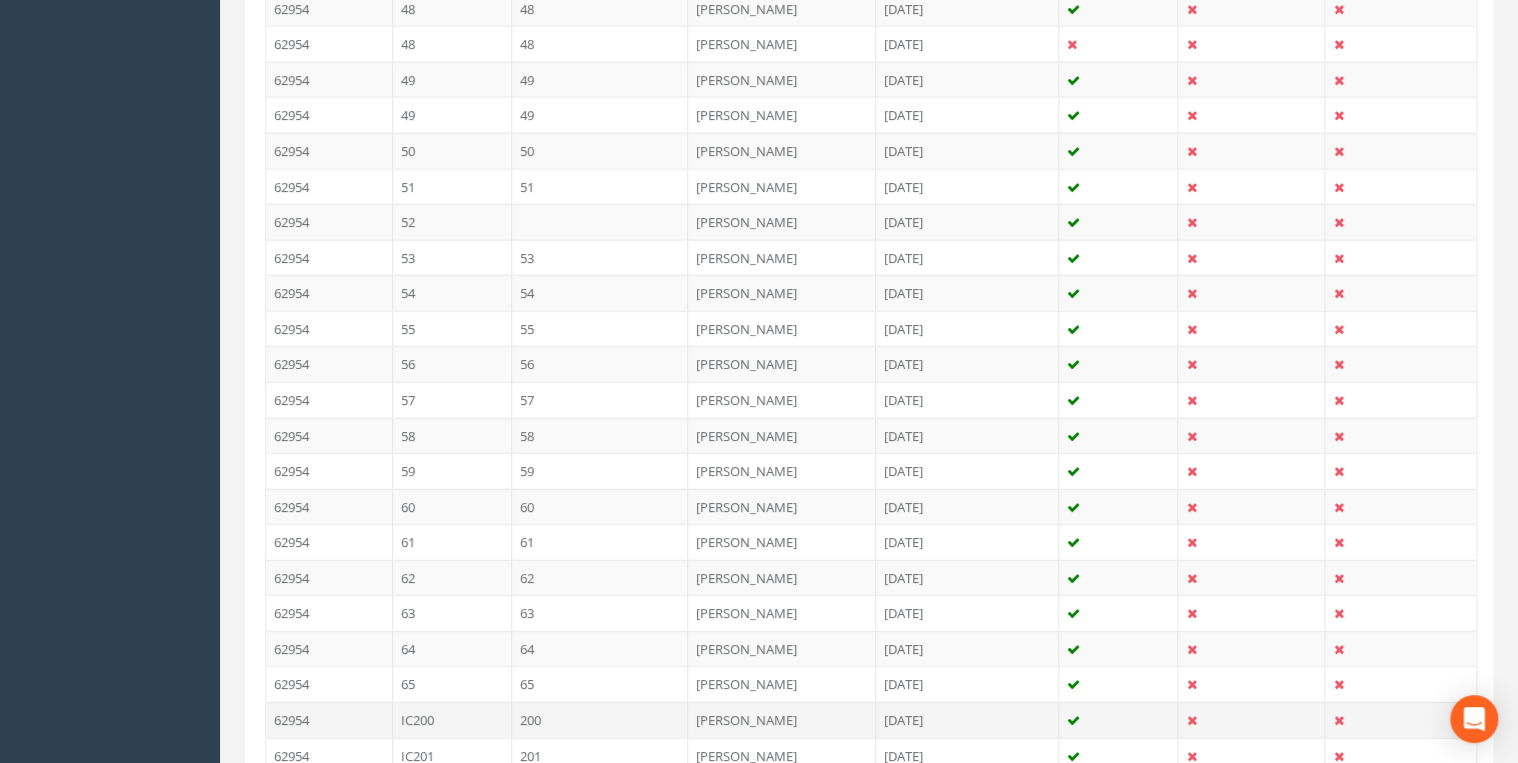 scroll, scrollTop: 2560, scrollLeft: 0, axis: vertical 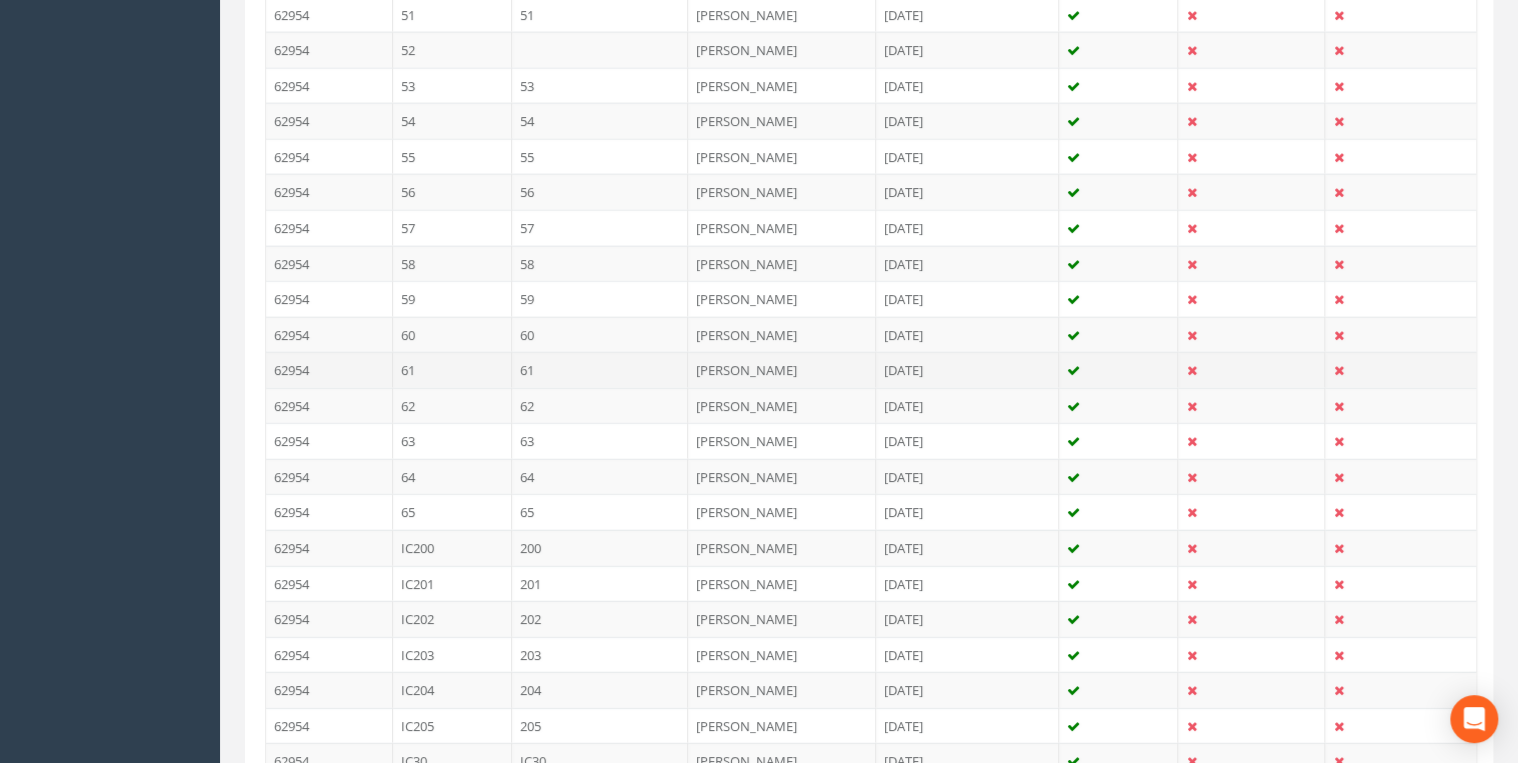 click on "61" at bounding box center [600, 370] 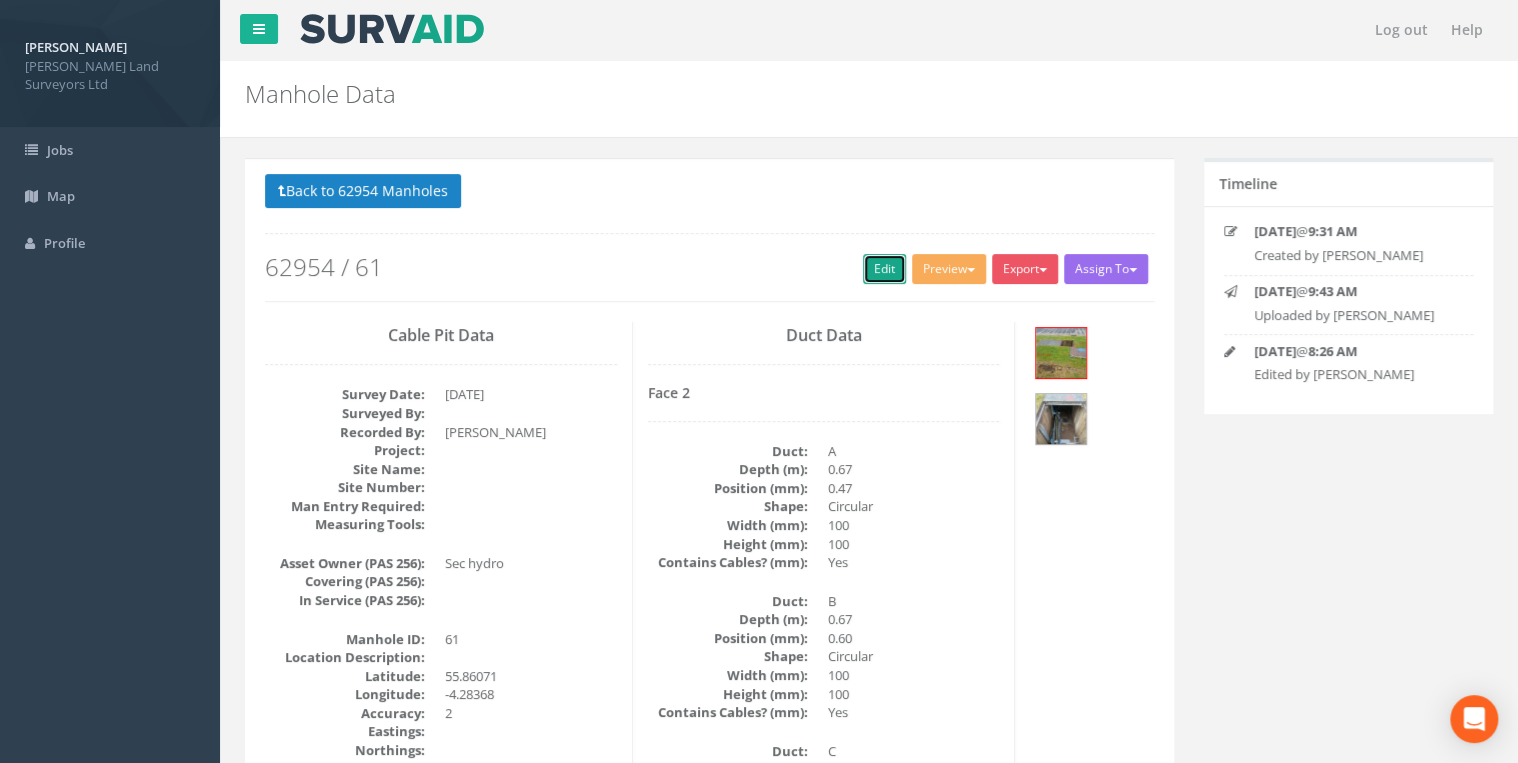 click on "Edit" at bounding box center [884, 269] 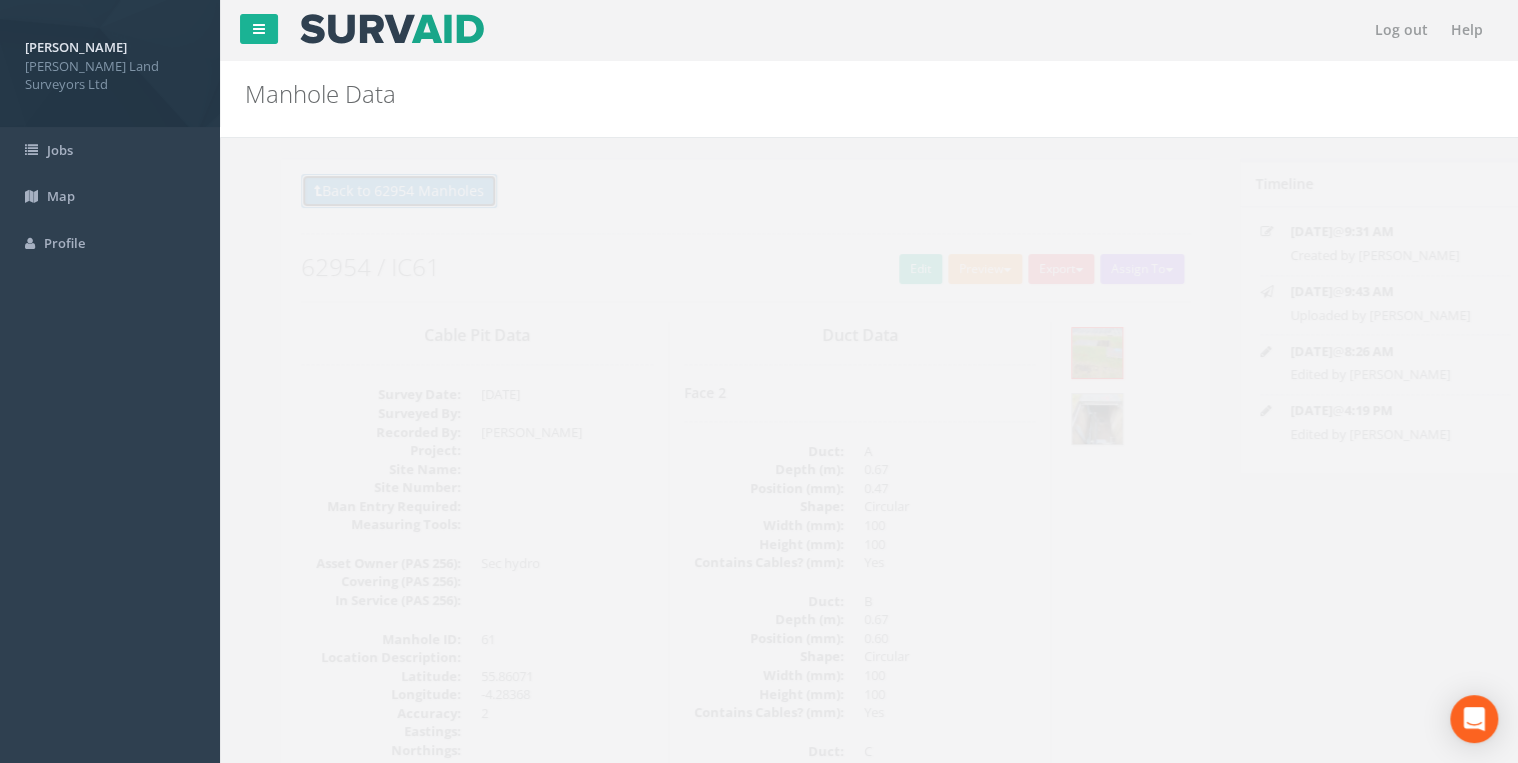 click on "Back to 62954 Manholes" at bounding box center (363, 191) 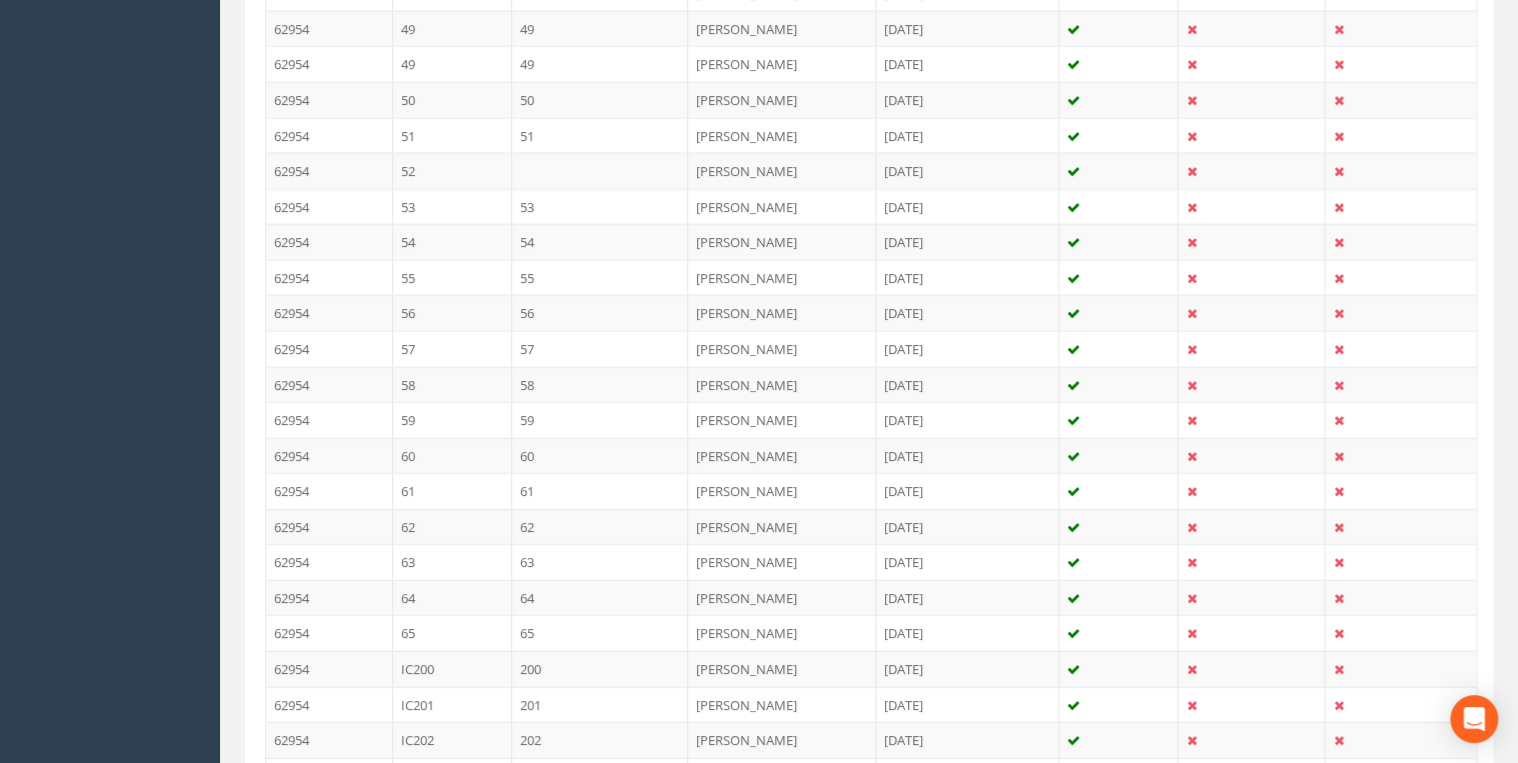 scroll, scrollTop: 2720, scrollLeft: 0, axis: vertical 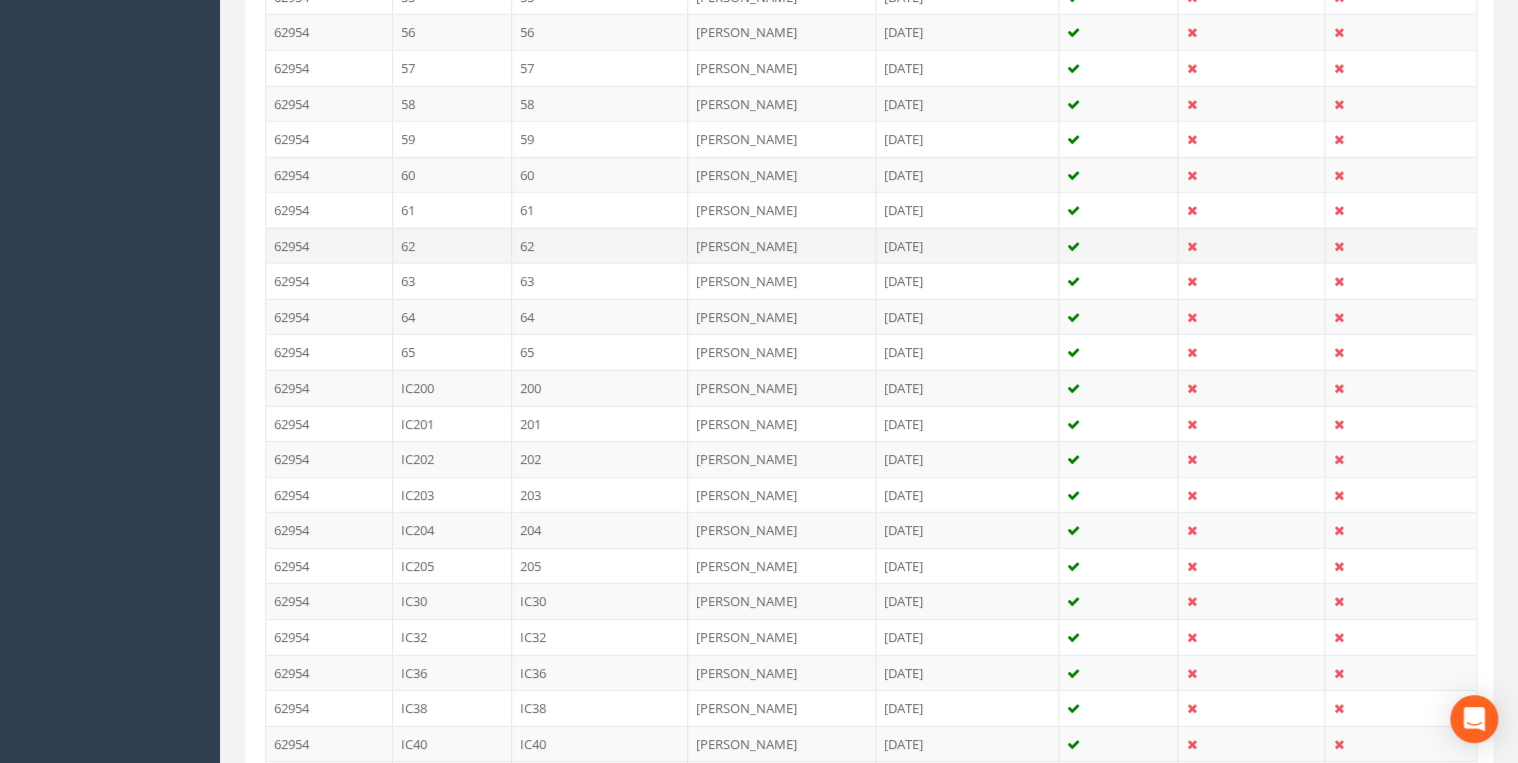 click on "62" at bounding box center [600, 246] 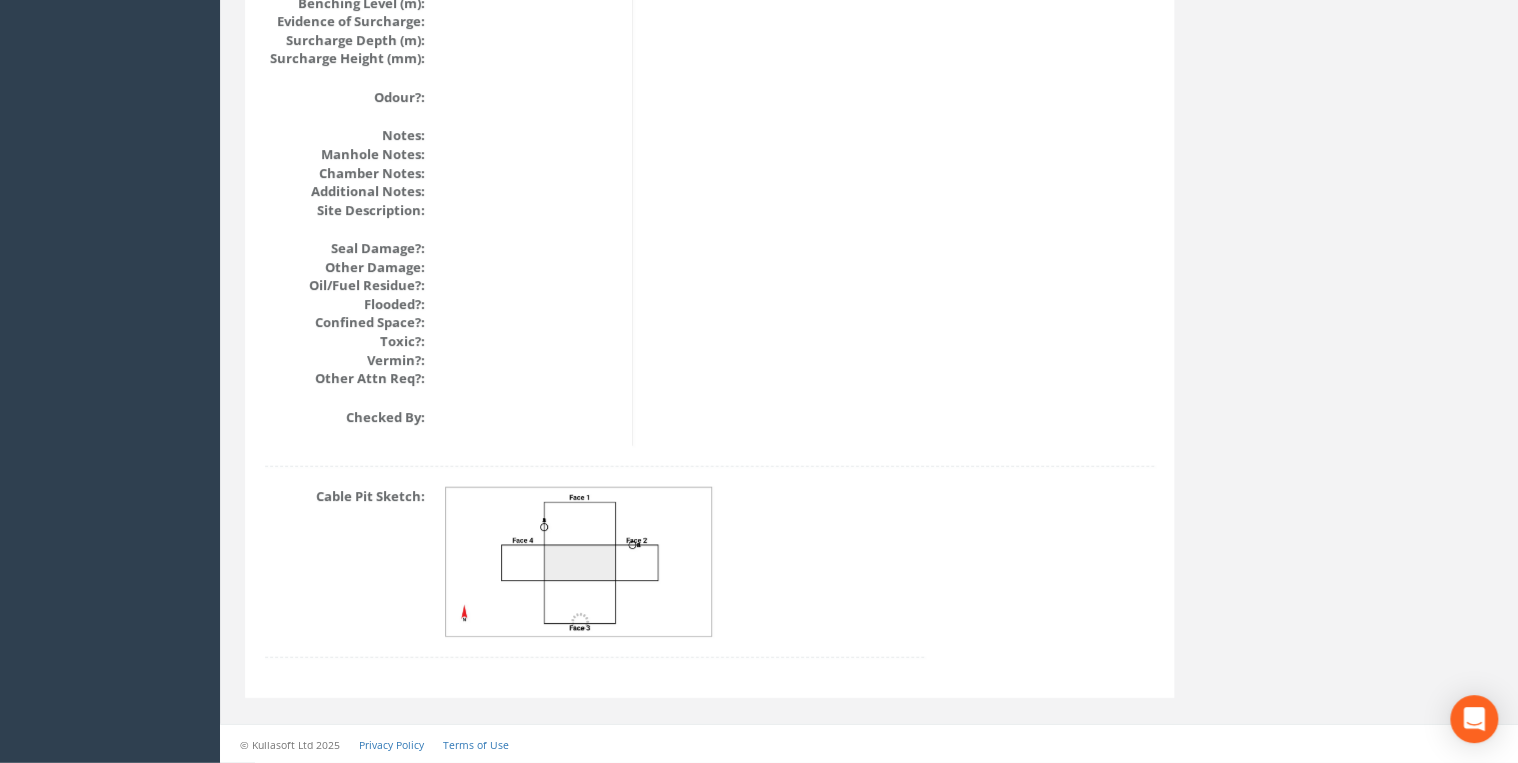 scroll, scrollTop: 0, scrollLeft: 0, axis: both 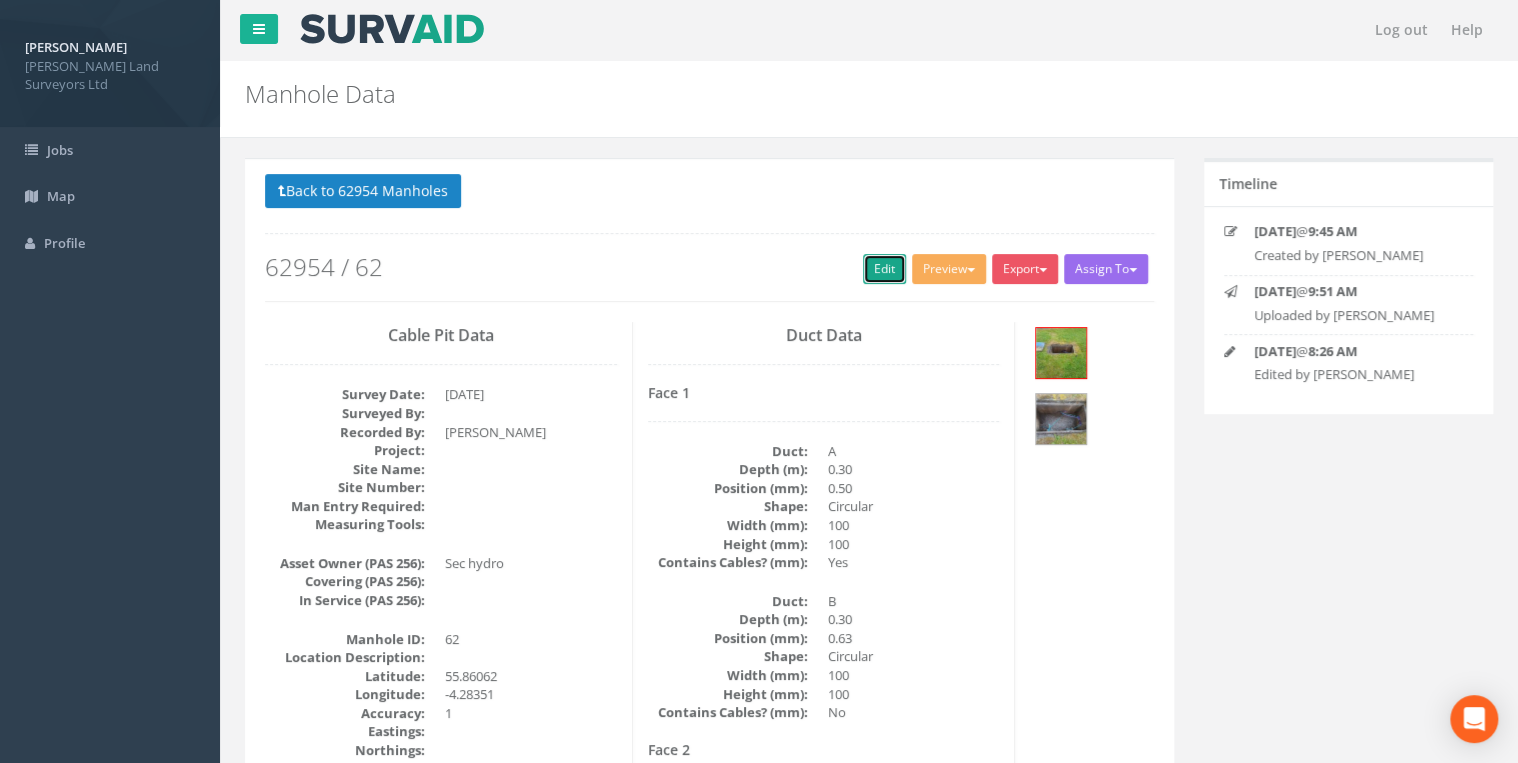 click on "Edit" at bounding box center [884, 269] 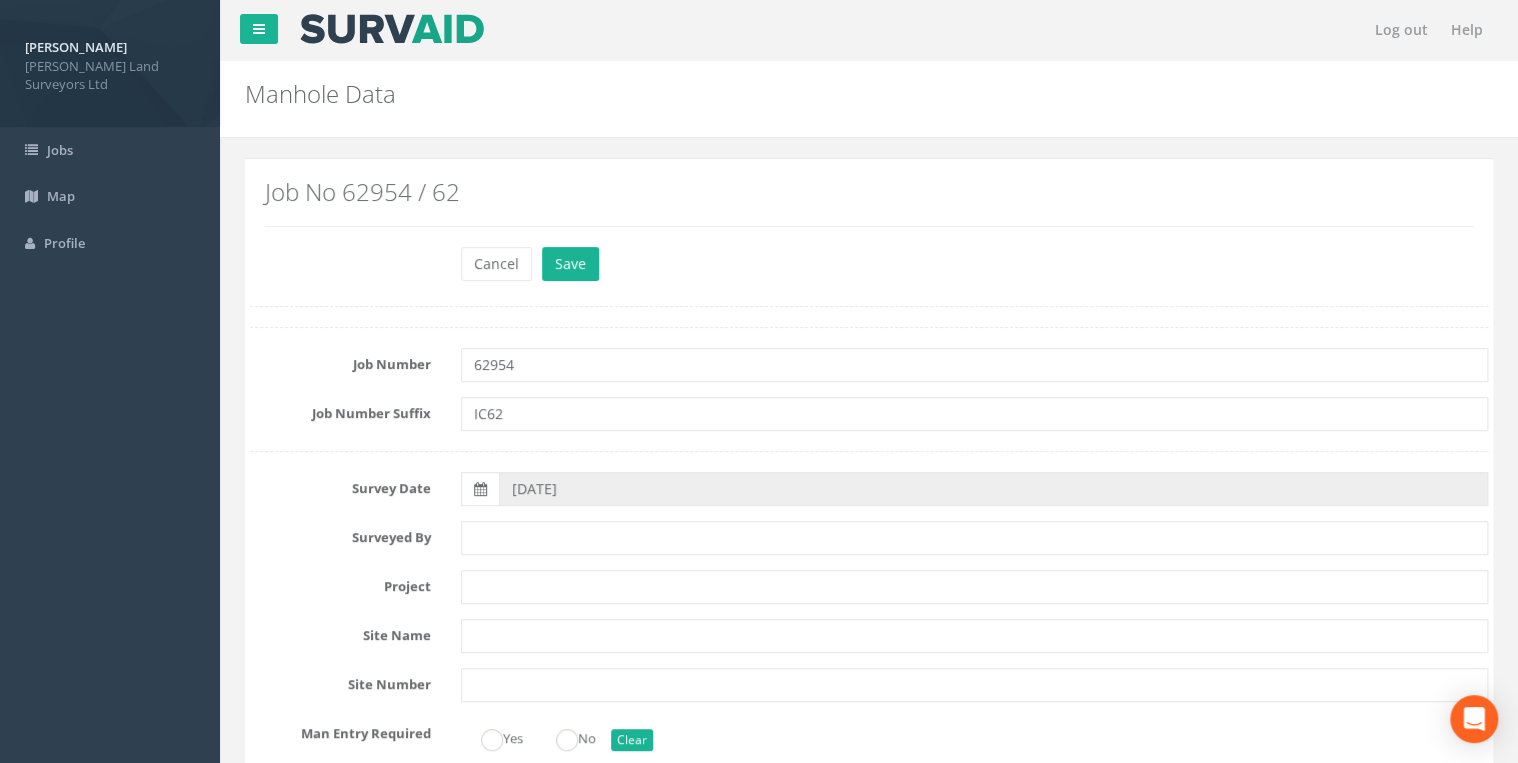 type on "IC62" 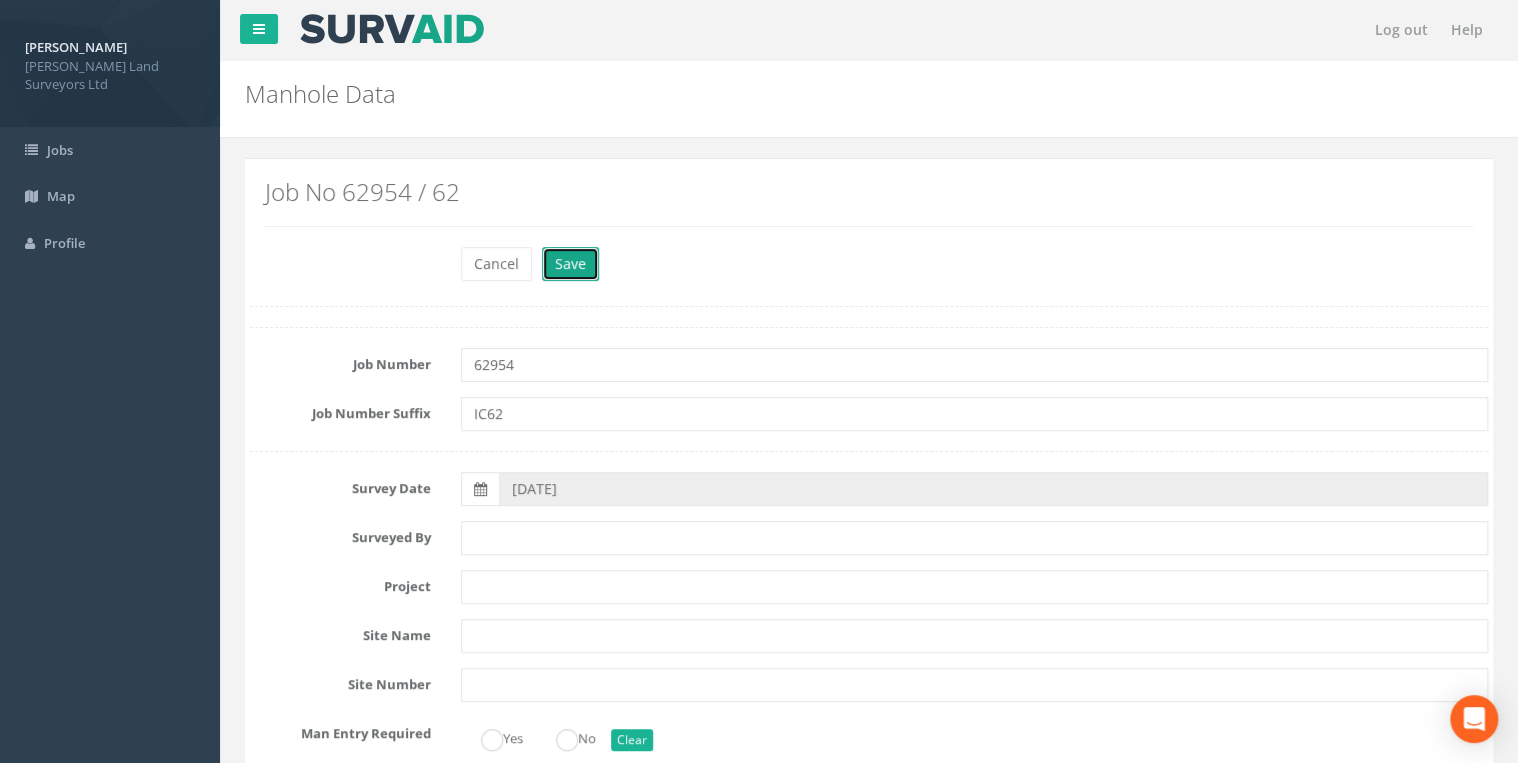 click on "Save" at bounding box center [570, 264] 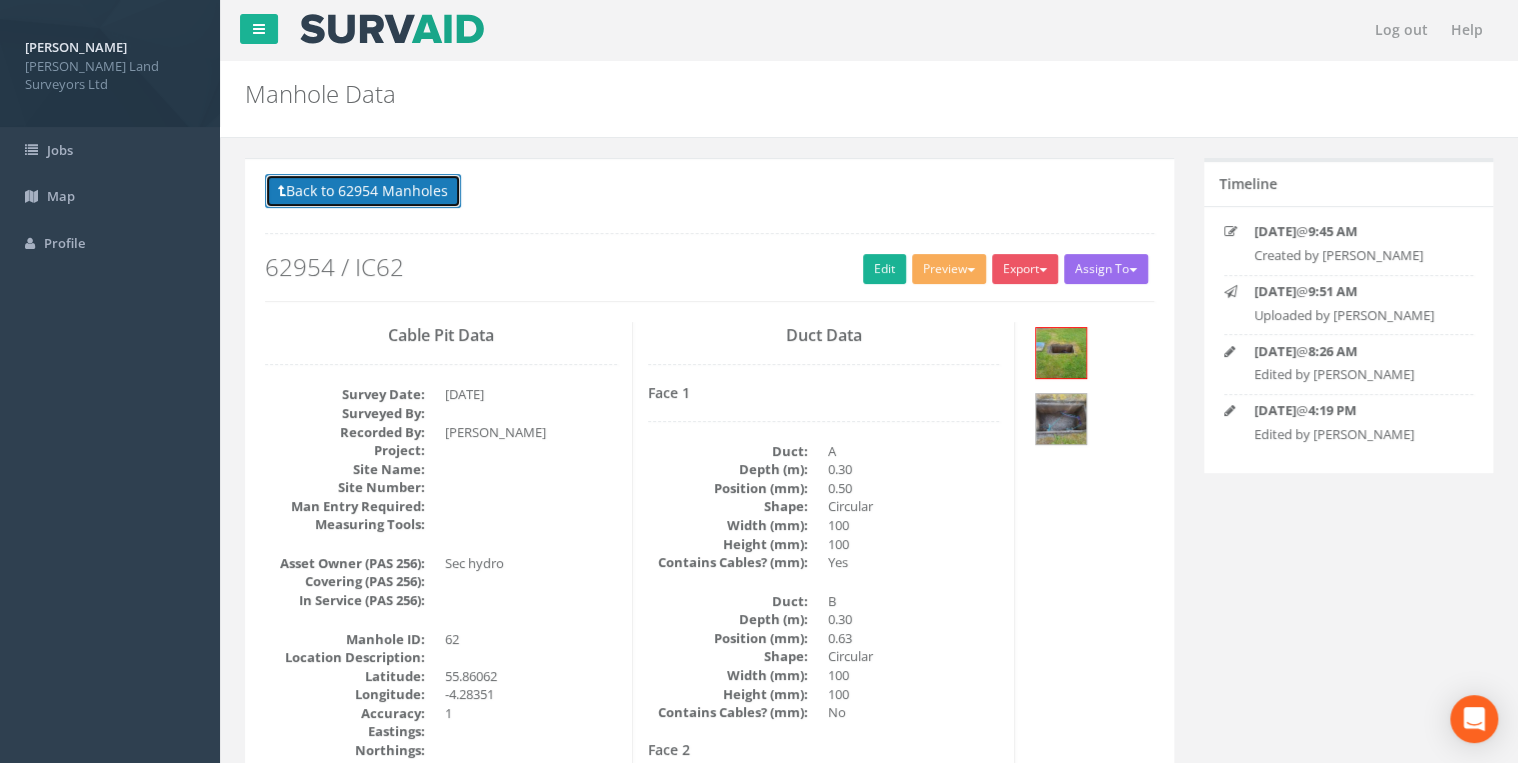 click on "Back to 62954 Manholes" at bounding box center [363, 191] 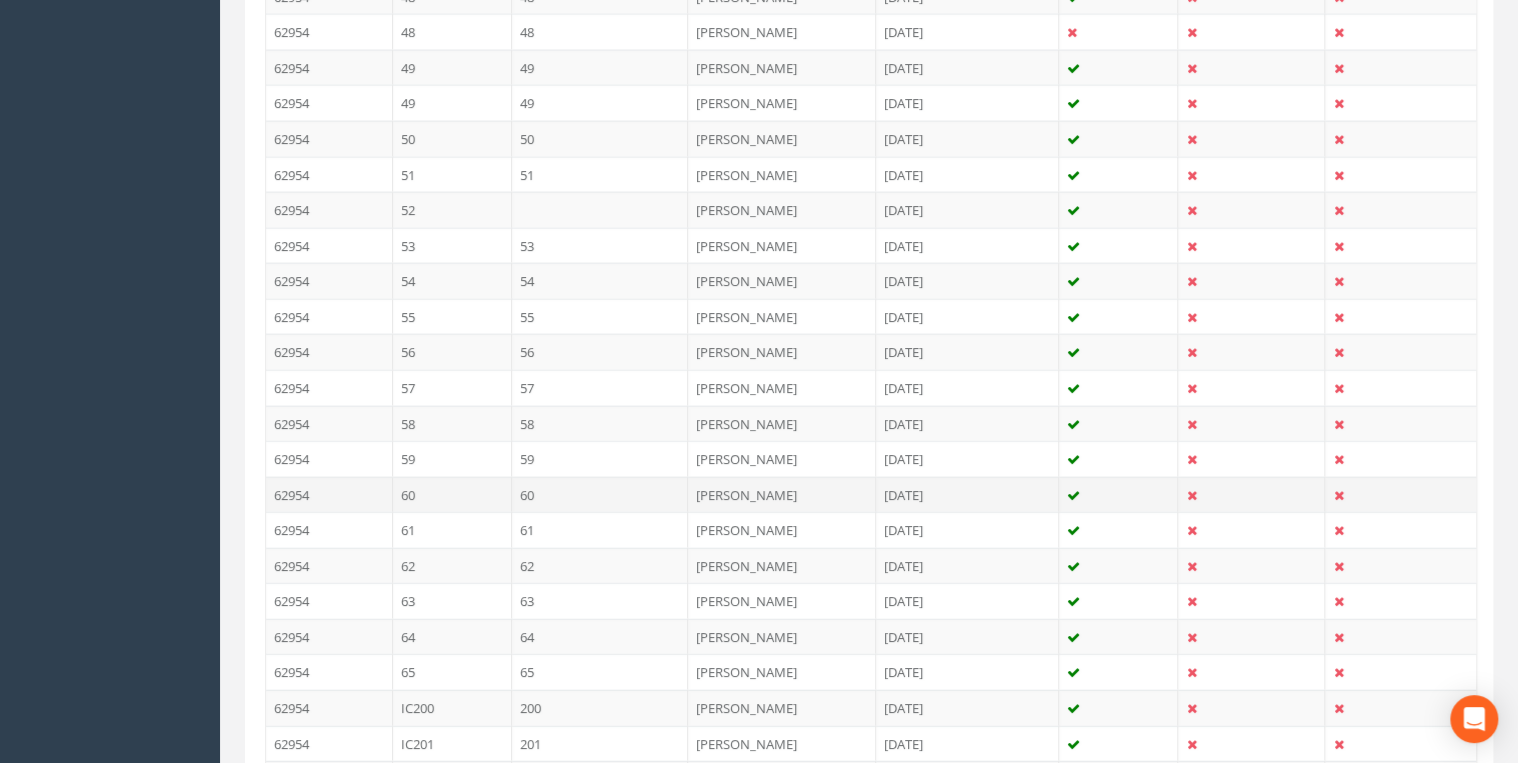 drag, startPoint x: 583, startPoint y: 457, endPoint x: 593, endPoint y: 464, distance: 12.206555 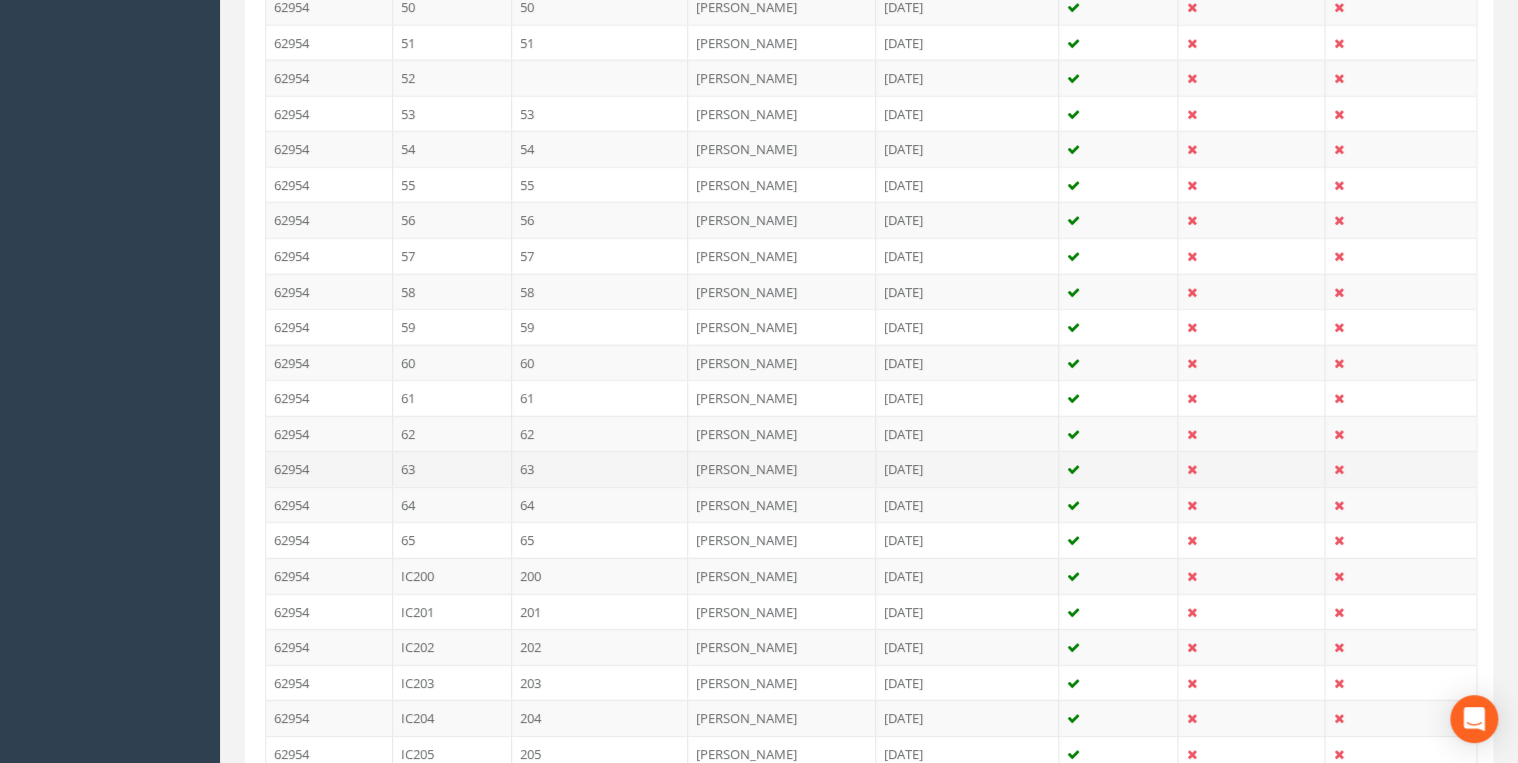 scroll, scrollTop: 2531, scrollLeft: 0, axis: vertical 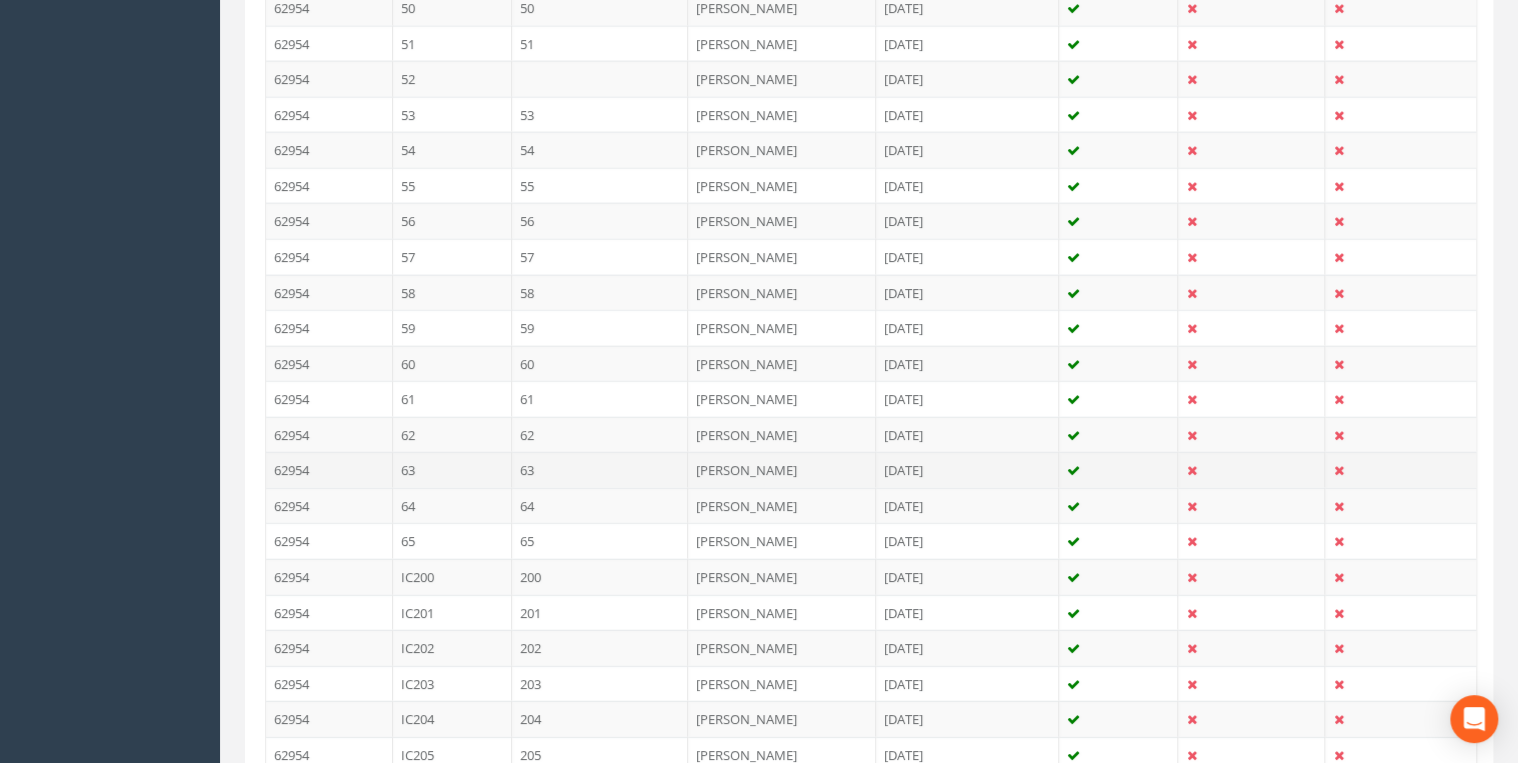 click on "63" at bounding box center (600, 470) 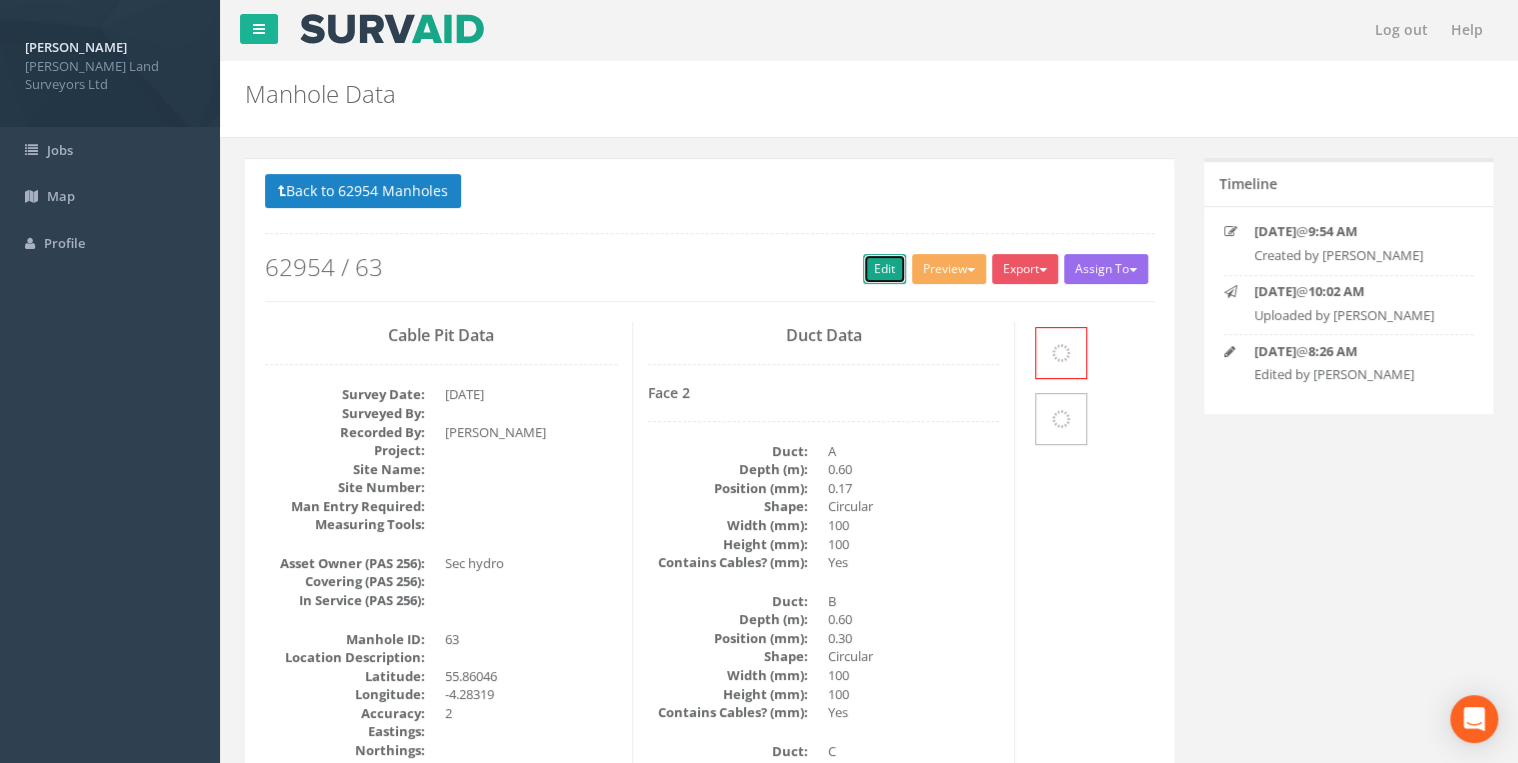 click on "Edit" at bounding box center [884, 269] 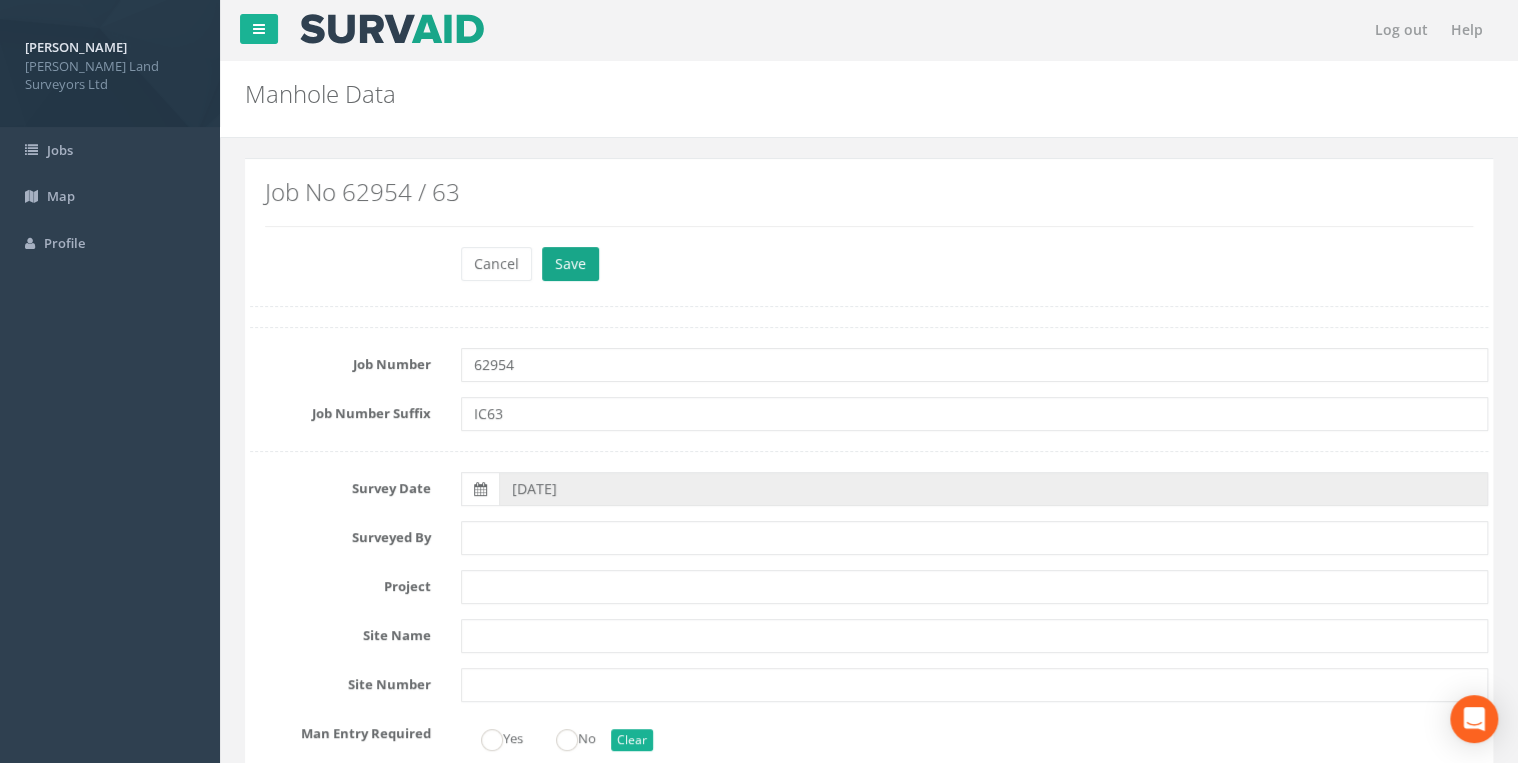 type on "IC63" 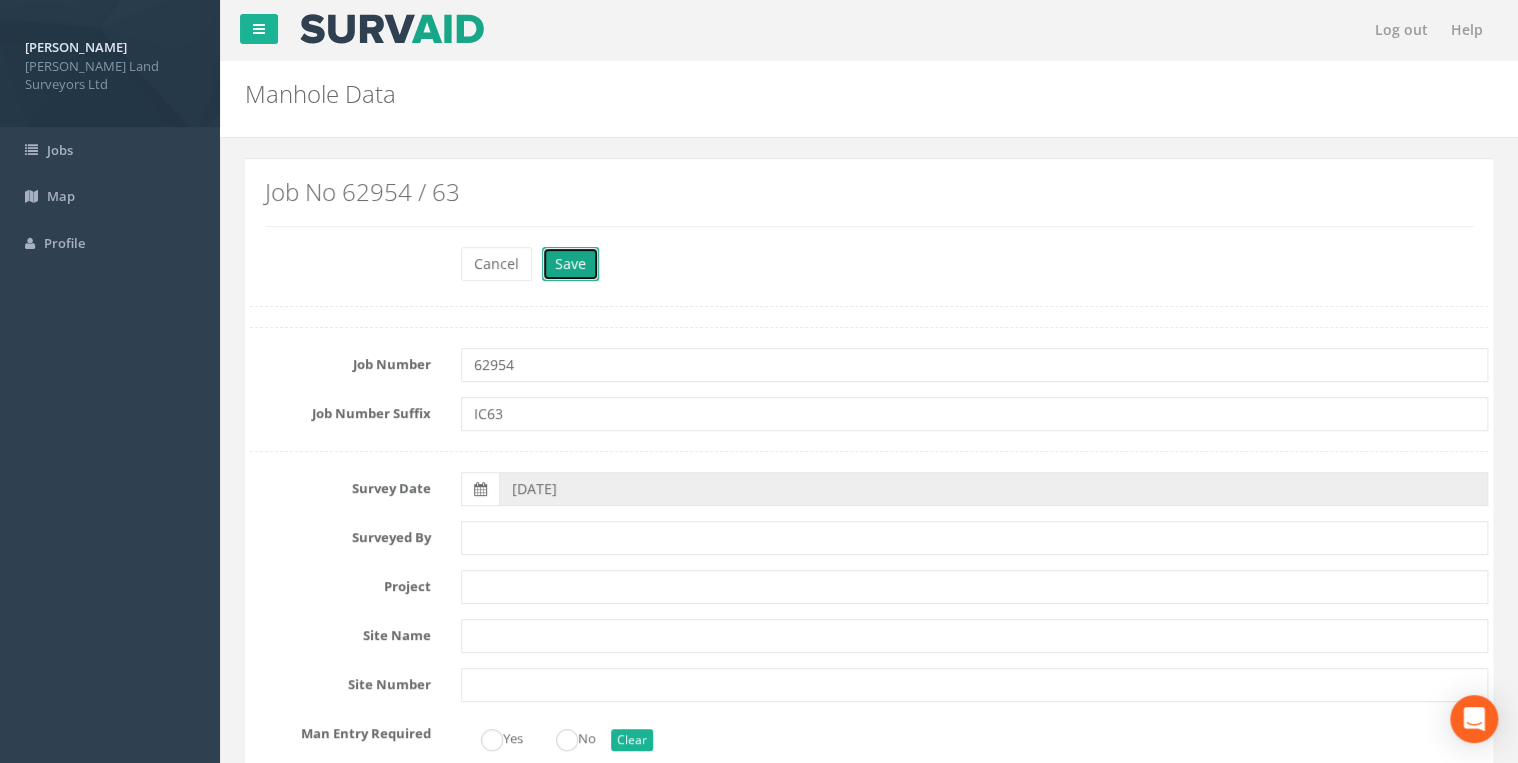 click on "Save" at bounding box center [570, 264] 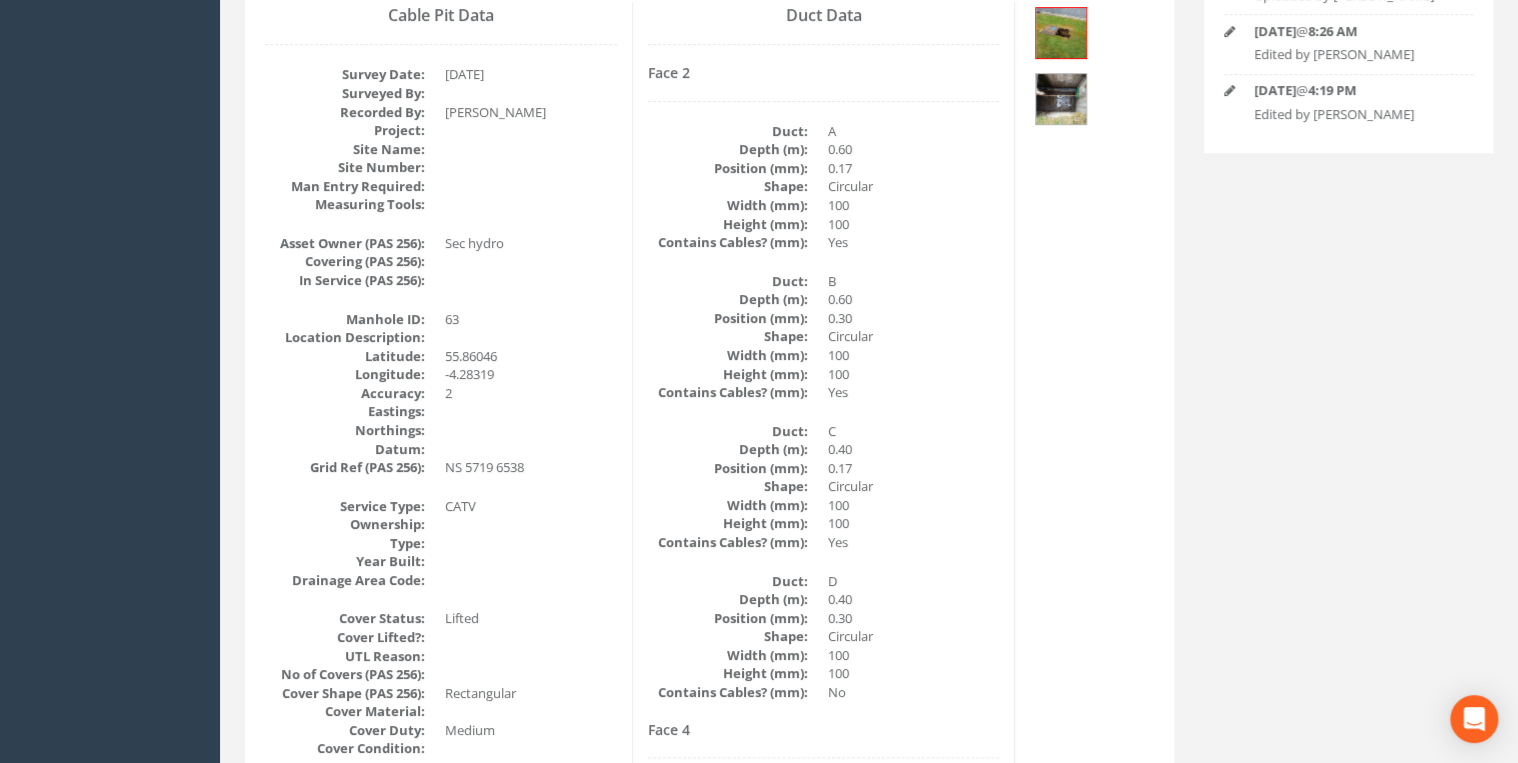 scroll, scrollTop: 80, scrollLeft: 0, axis: vertical 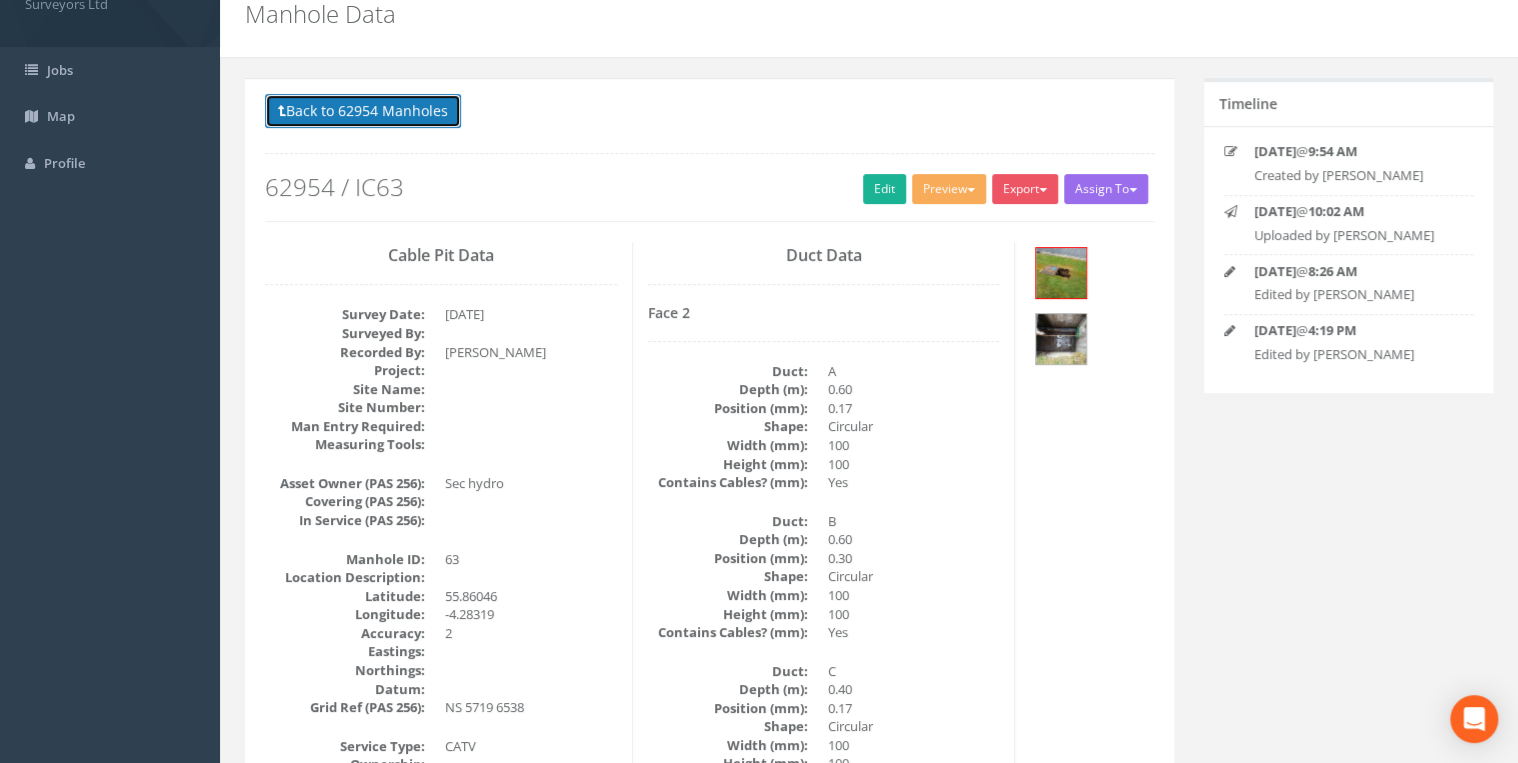 click on "Back to 62954 Manholes" at bounding box center [363, 111] 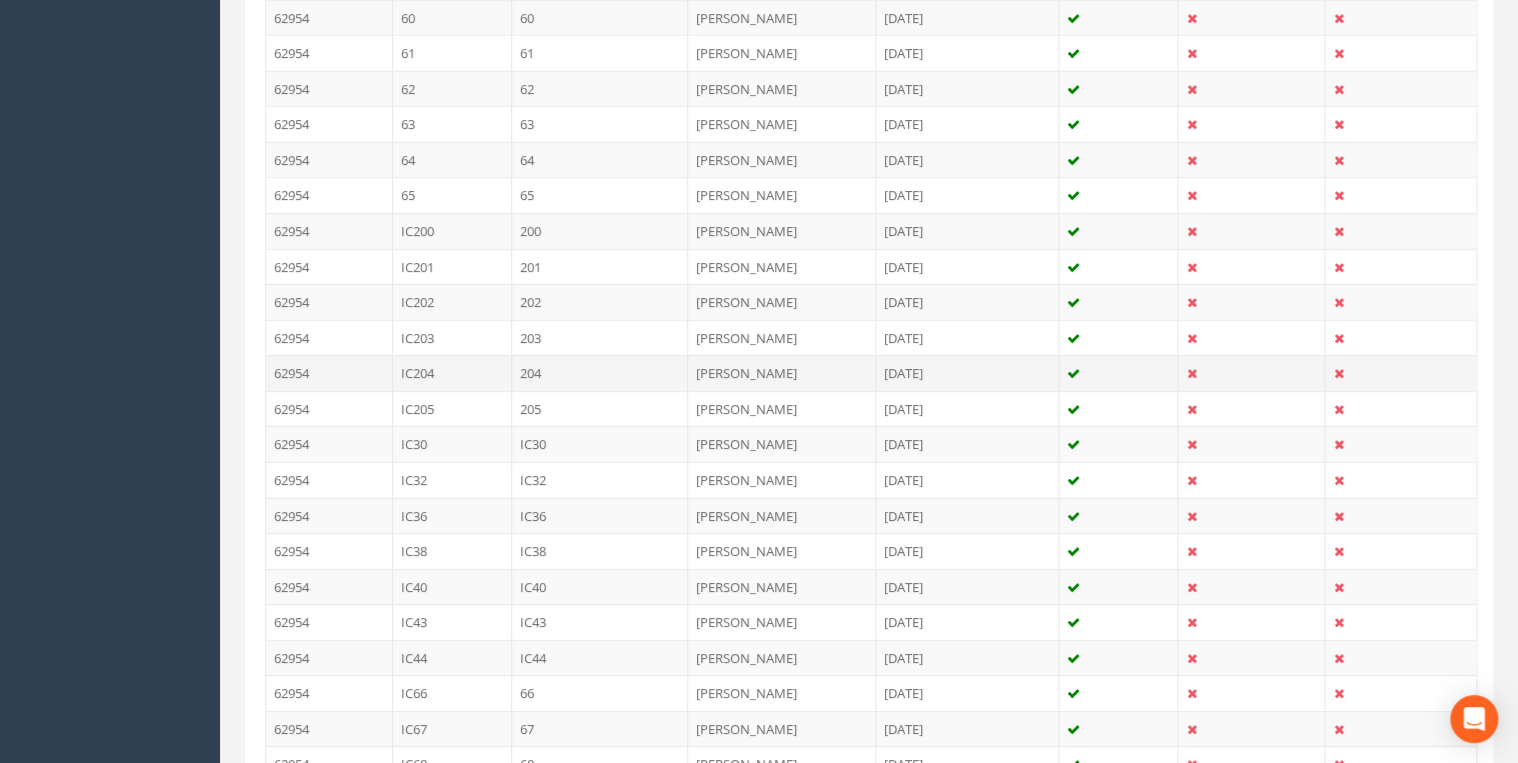scroll, scrollTop: 2800, scrollLeft: 0, axis: vertical 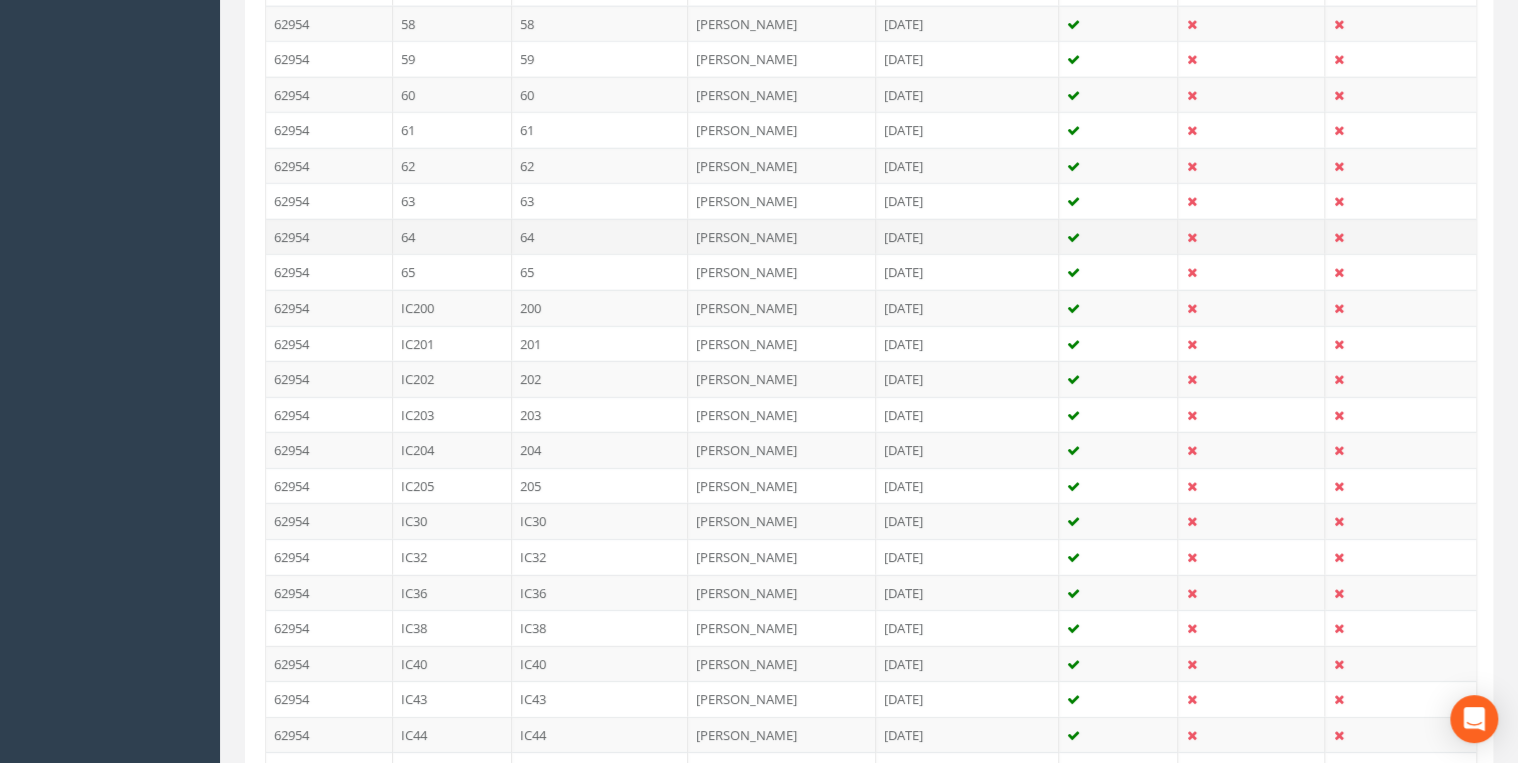 click on "64" at bounding box center (600, 237) 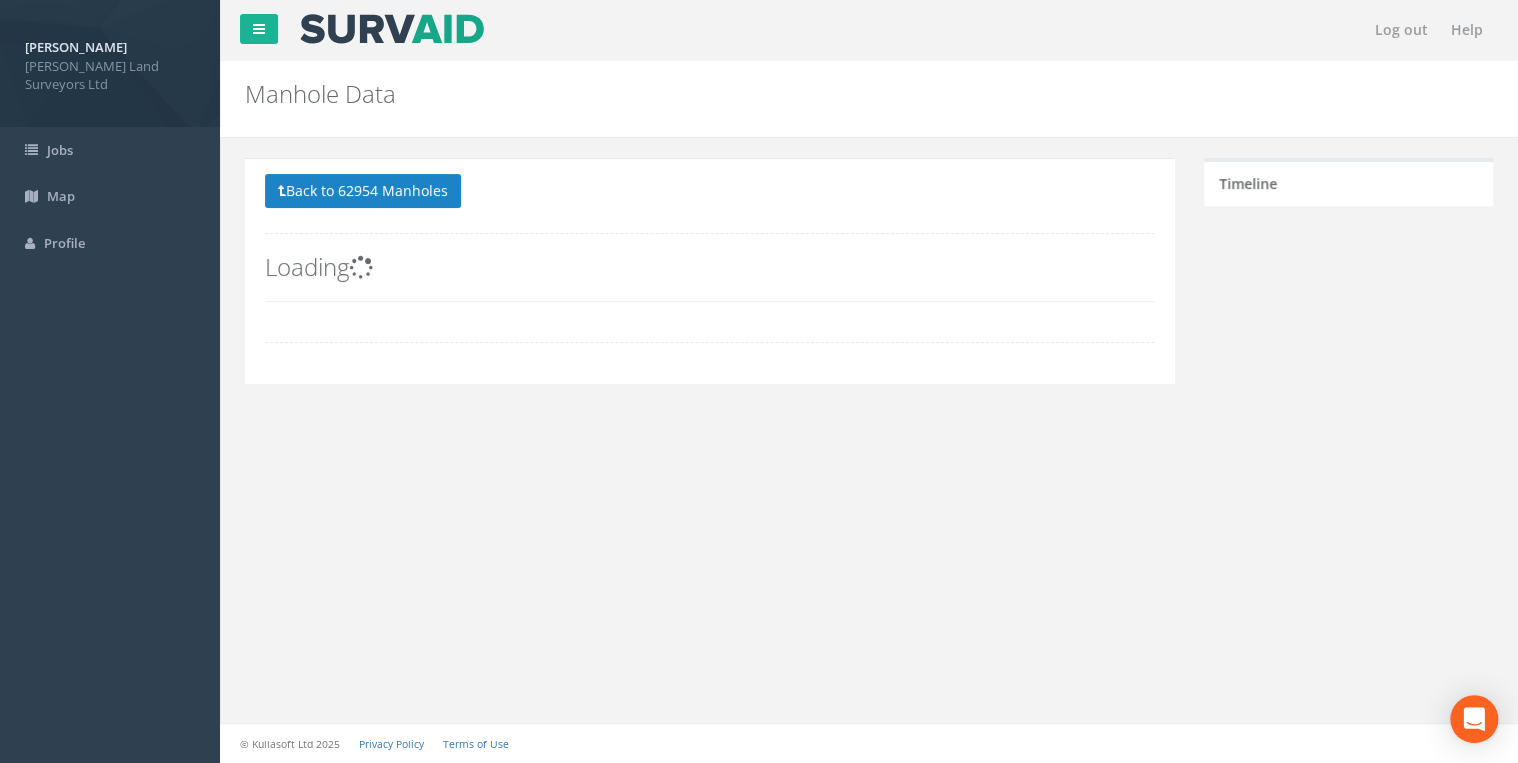 scroll, scrollTop: 0, scrollLeft: 0, axis: both 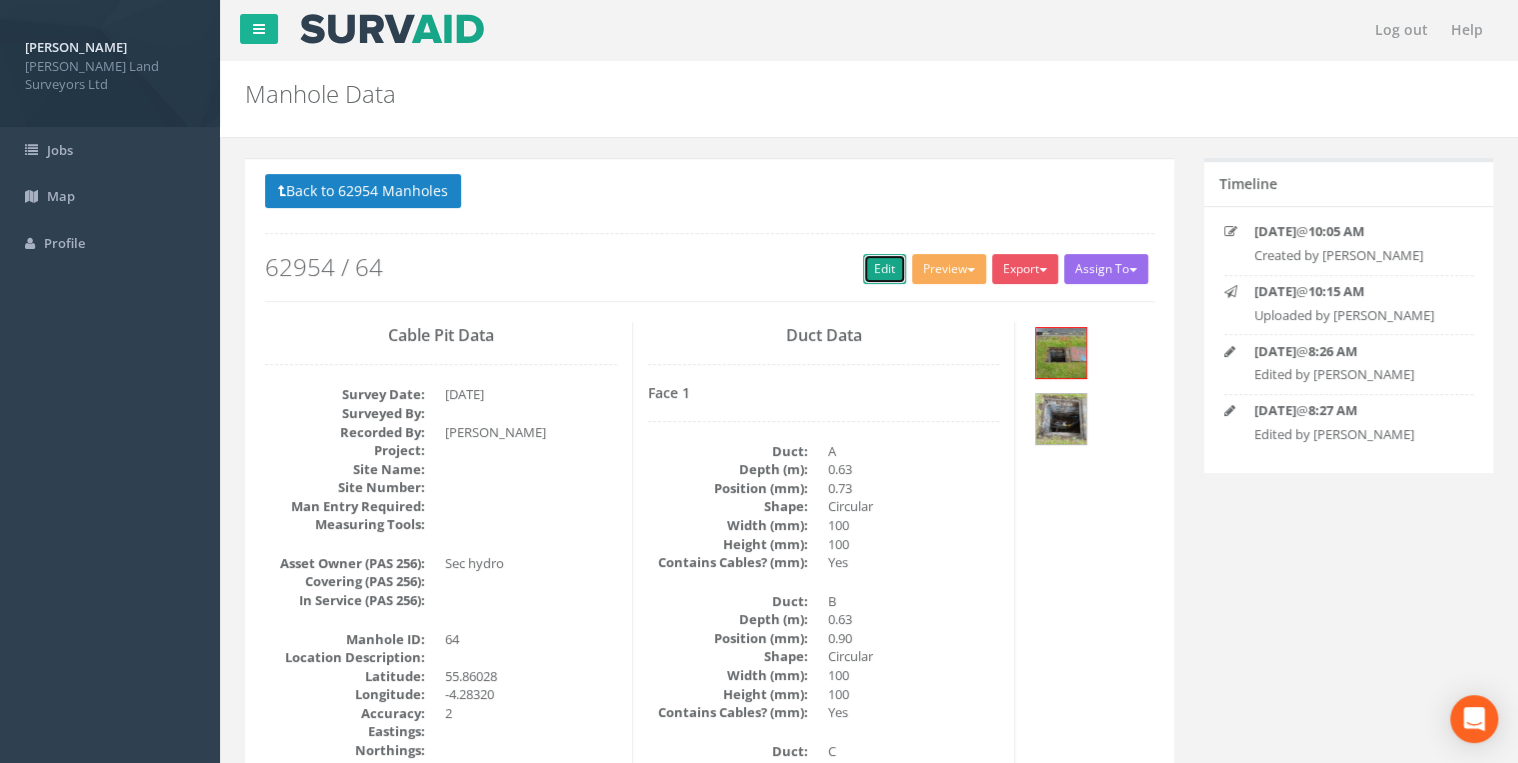 click on "Edit" at bounding box center (884, 269) 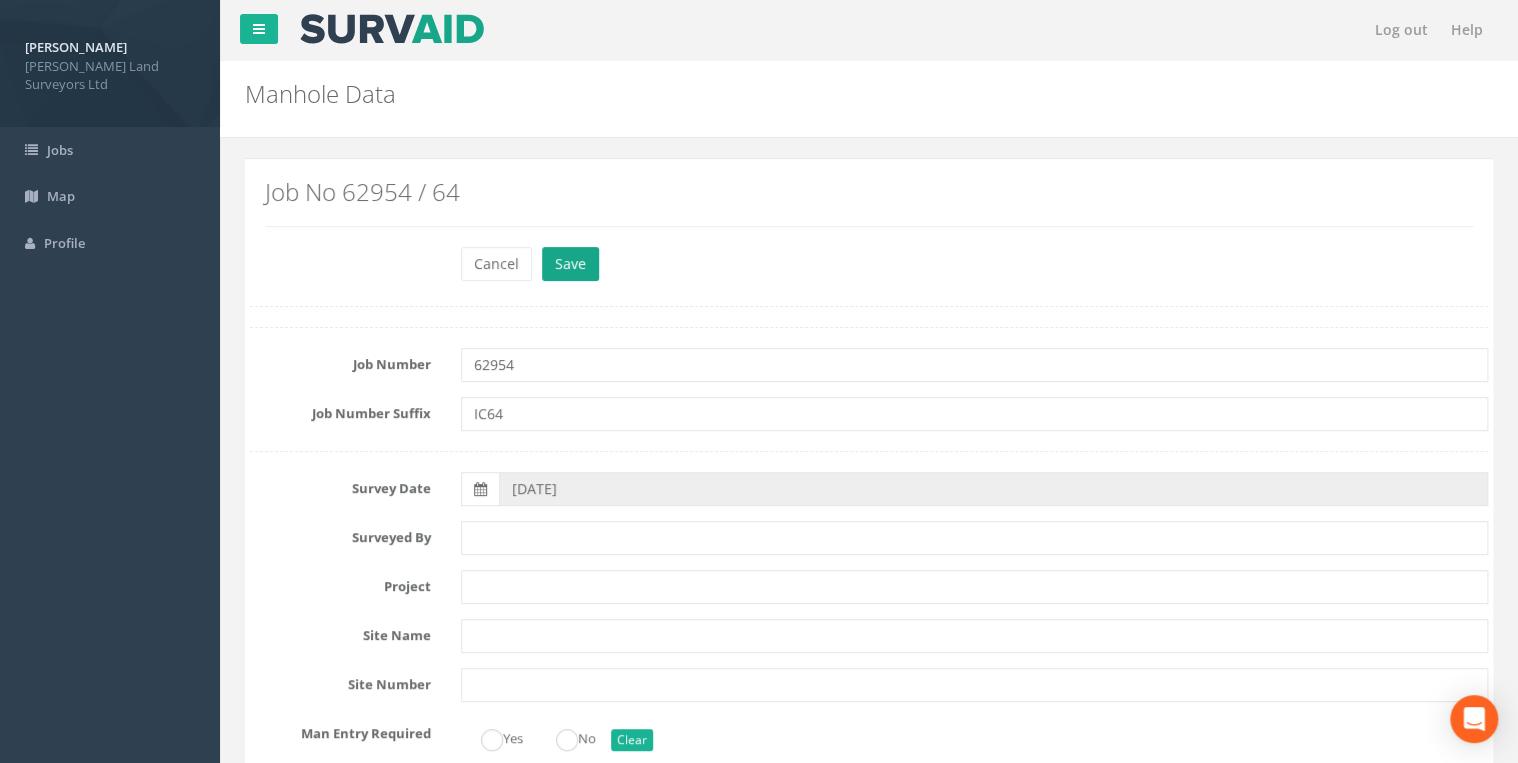 type on "IC64" 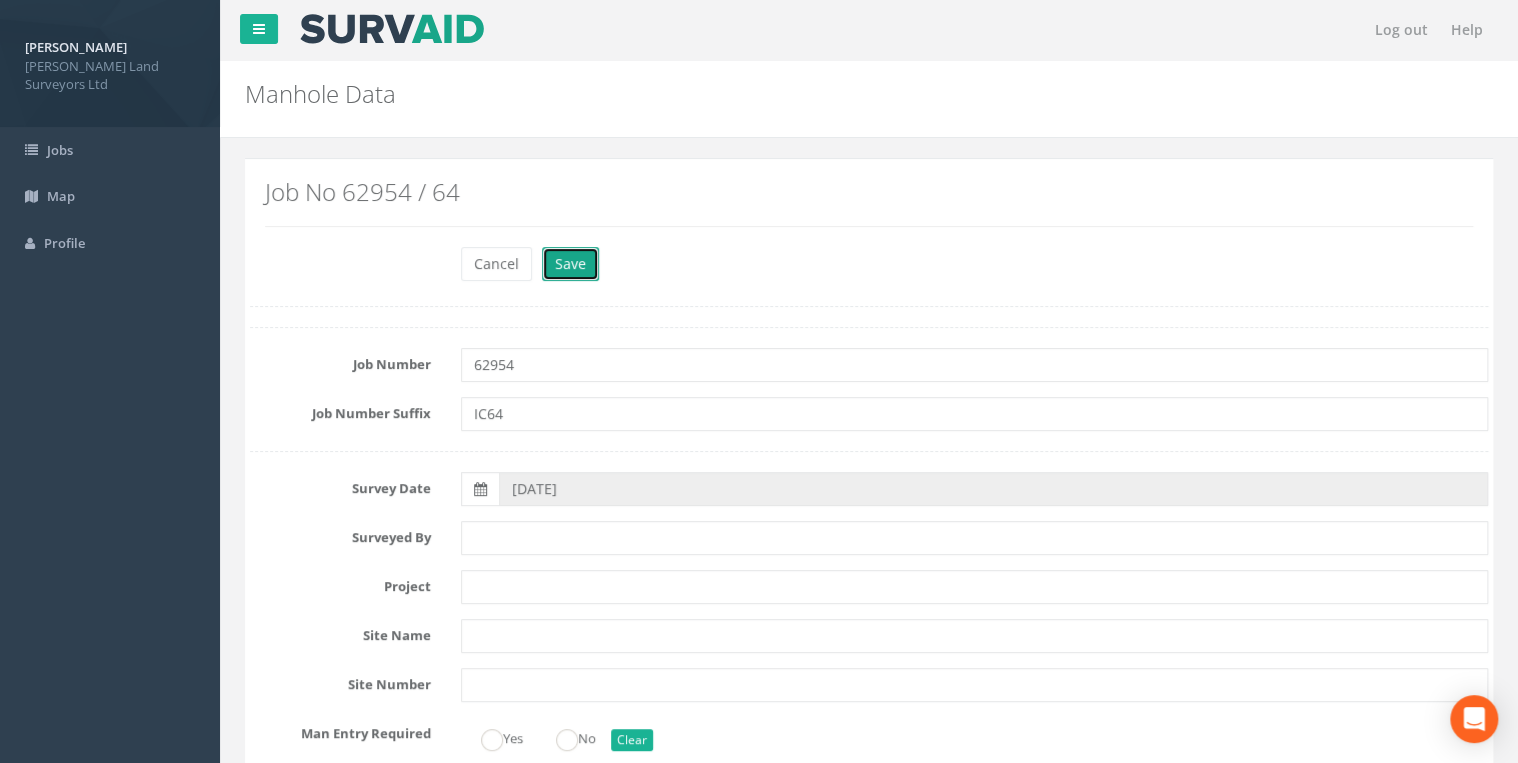 click on "Save" at bounding box center [570, 264] 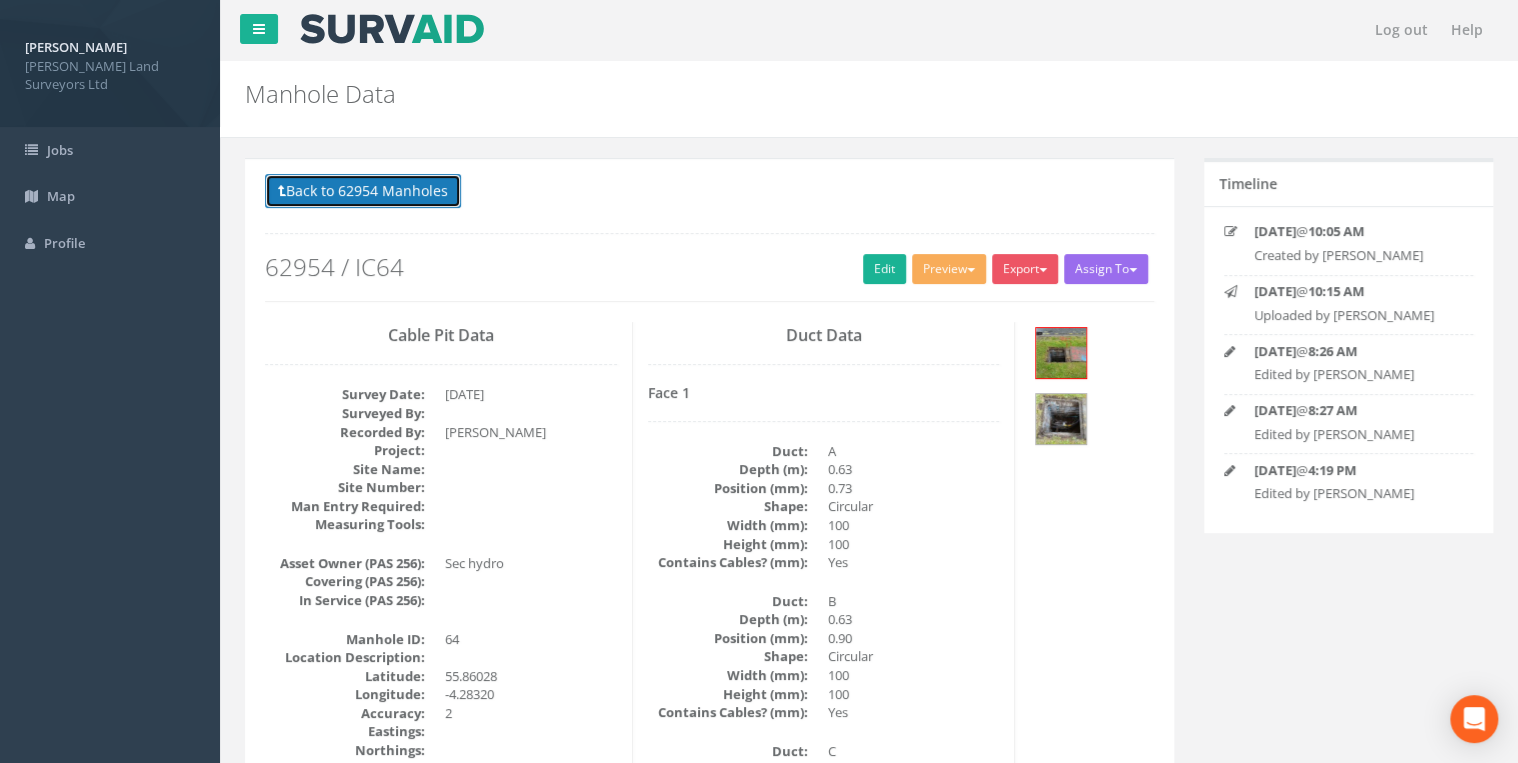 click on "Back to 62954 Manholes" at bounding box center (363, 191) 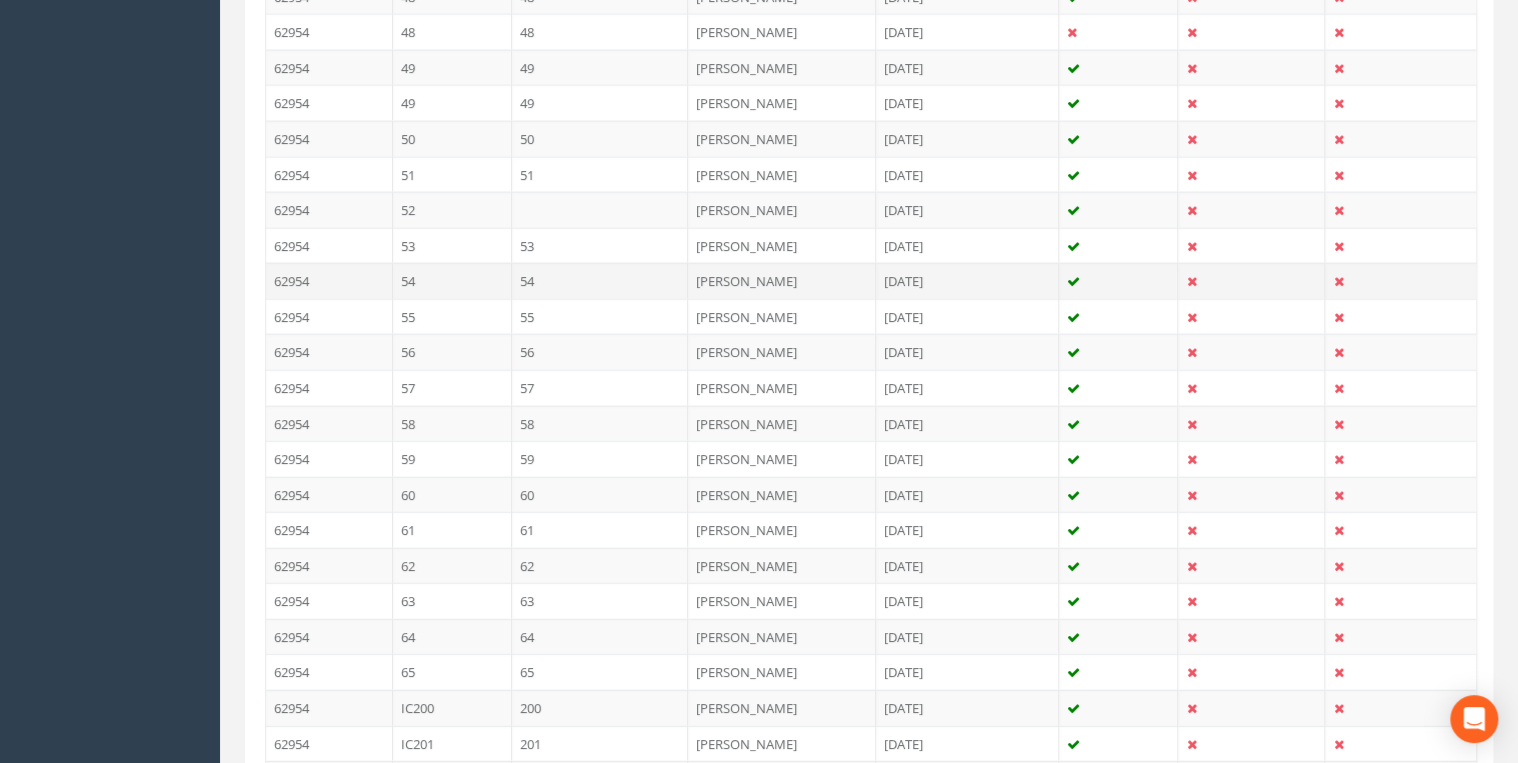 scroll, scrollTop: 2480, scrollLeft: 0, axis: vertical 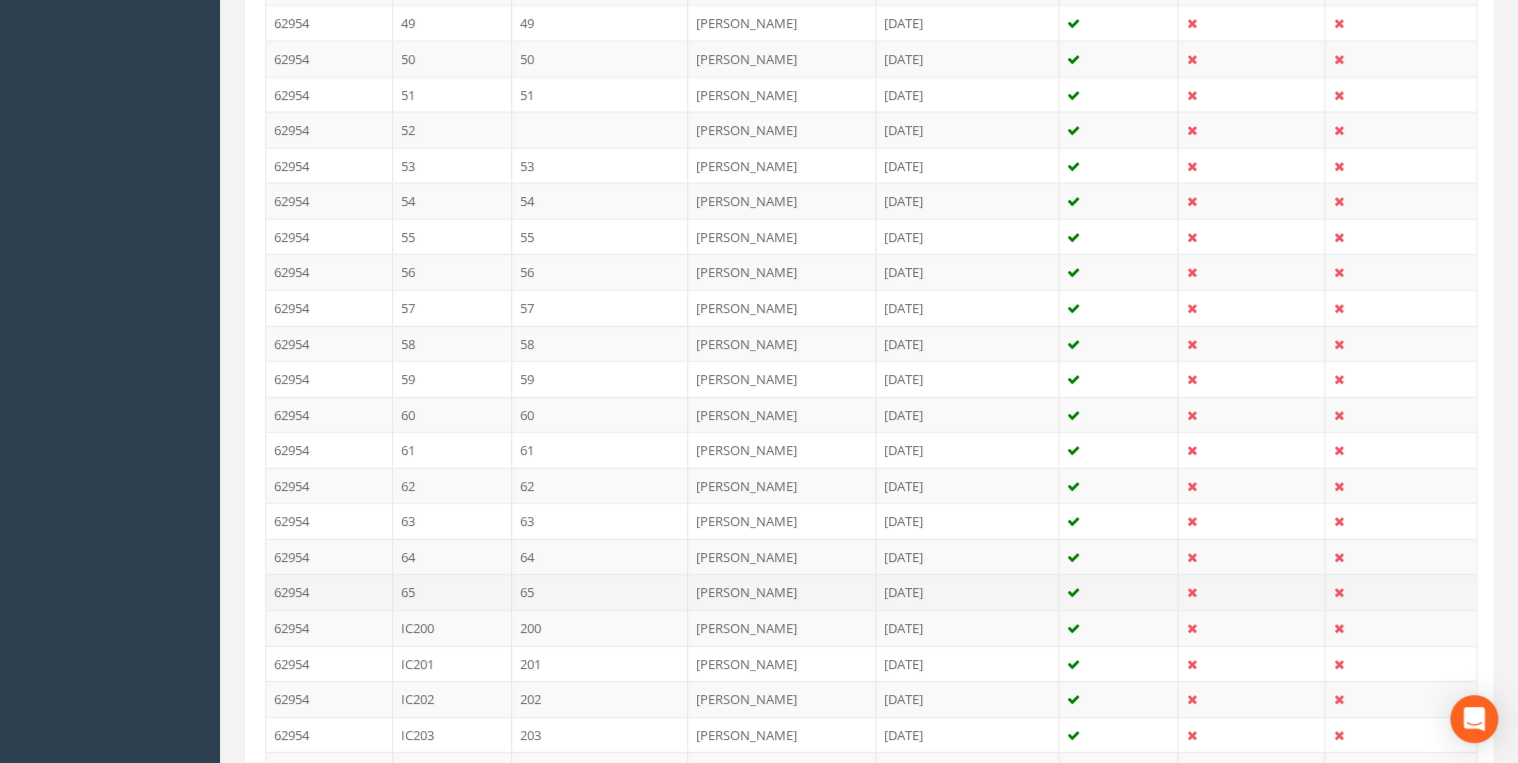 click on "65" at bounding box center [600, 592] 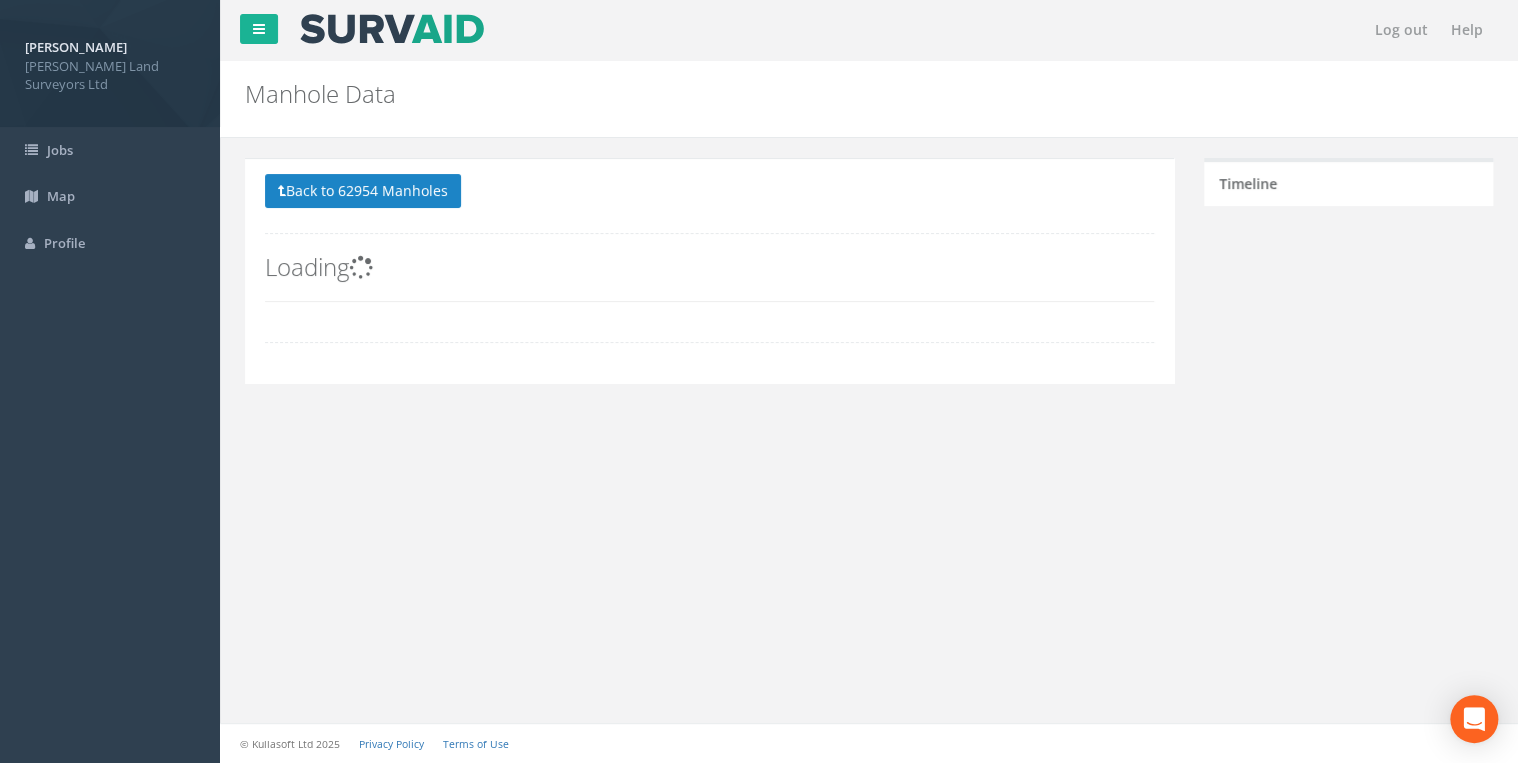 scroll, scrollTop: 0, scrollLeft: 0, axis: both 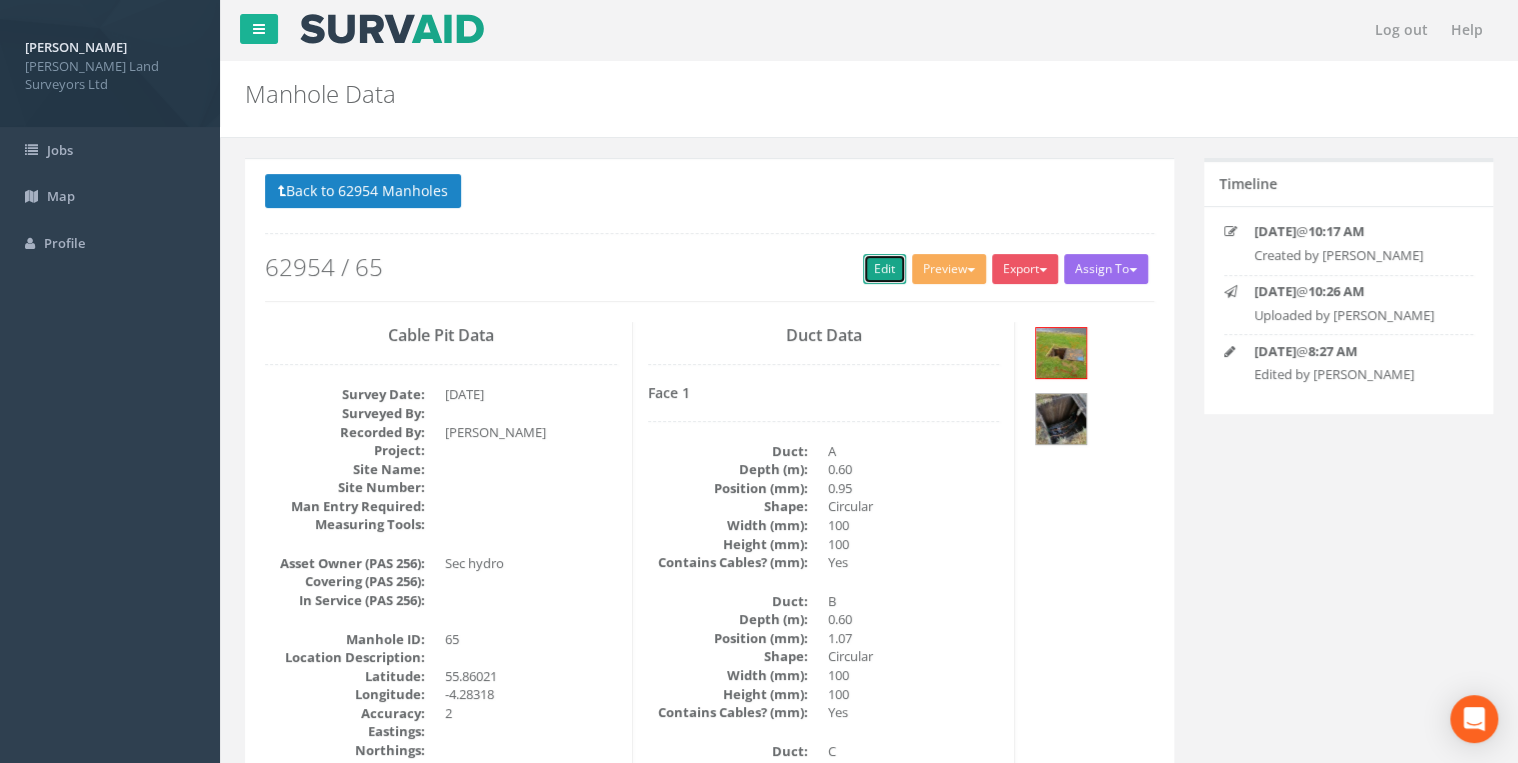click on "Edit" at bounding box center [884, 269] 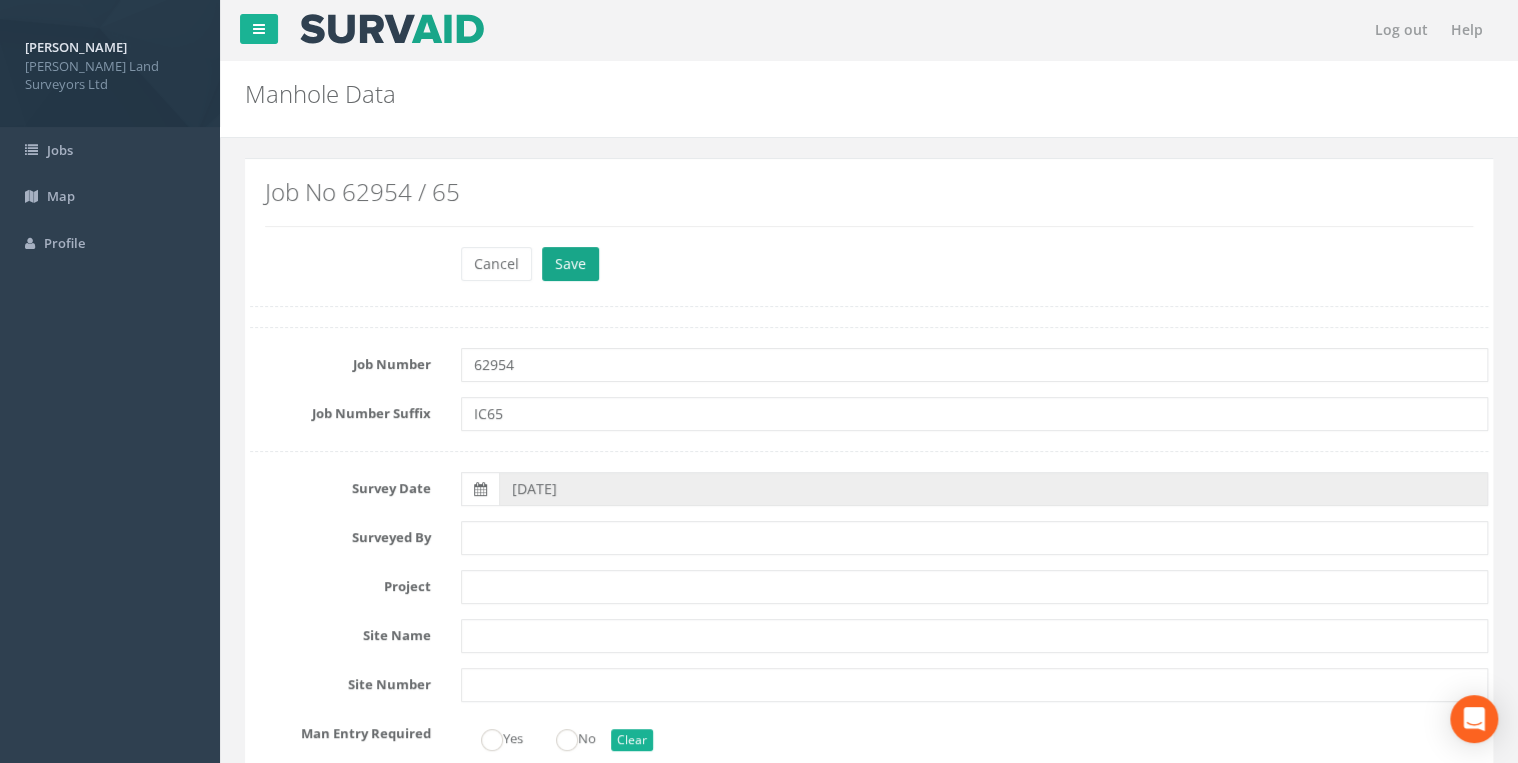 type on "IC65" 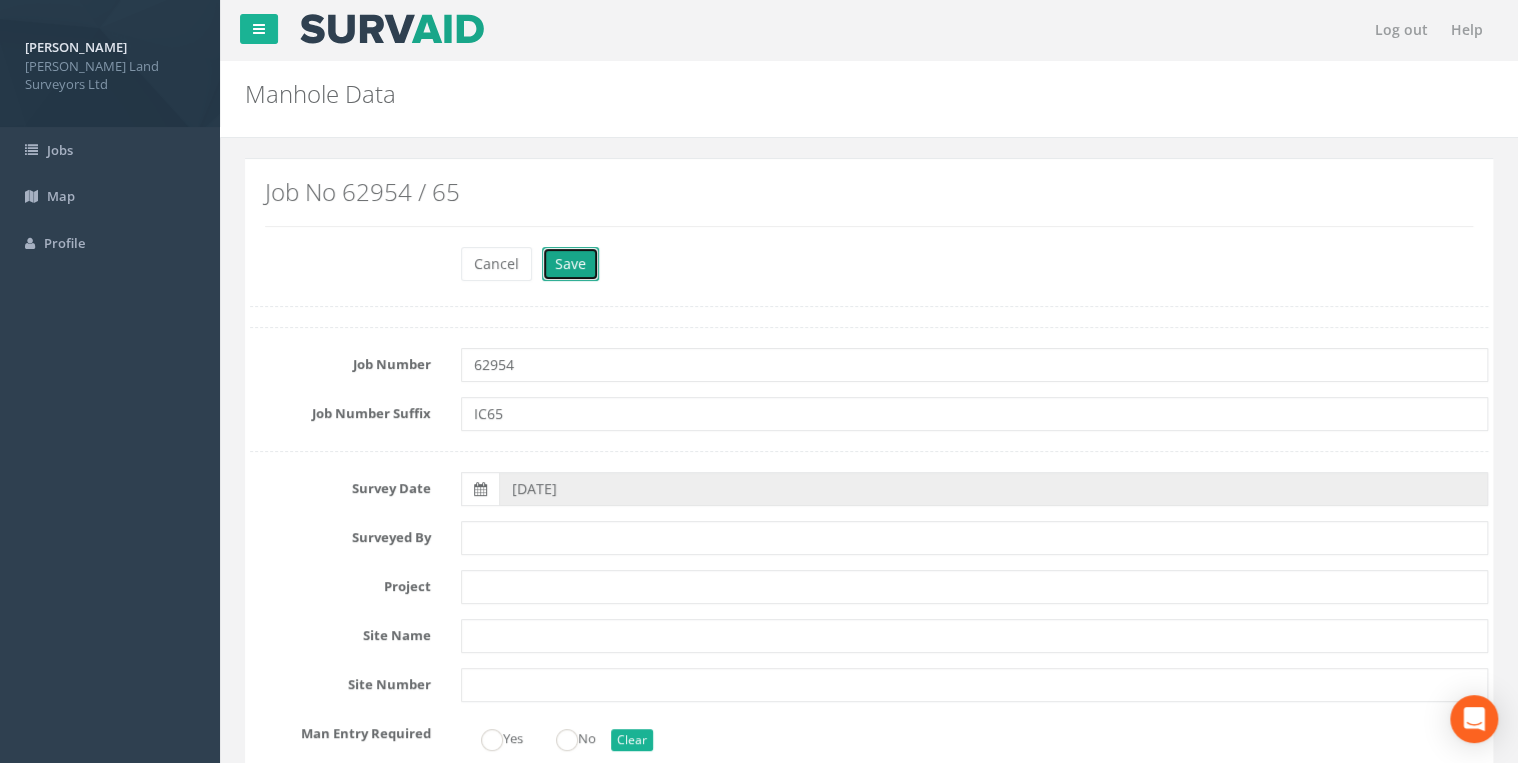 click on "Save" at bounding box center (570, 264) 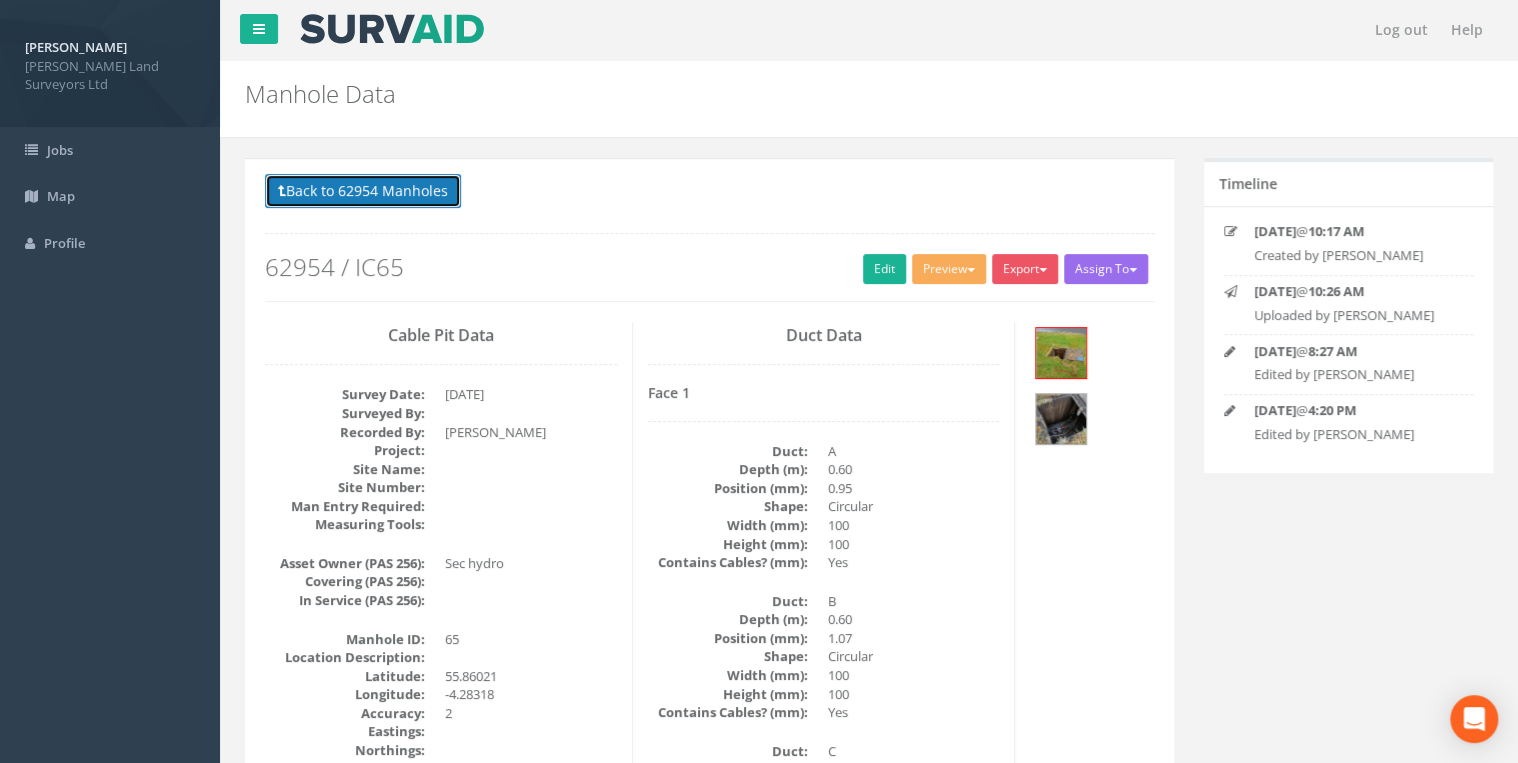 click on "Back to 62954 Manholes" at bounding box center [363, 191] 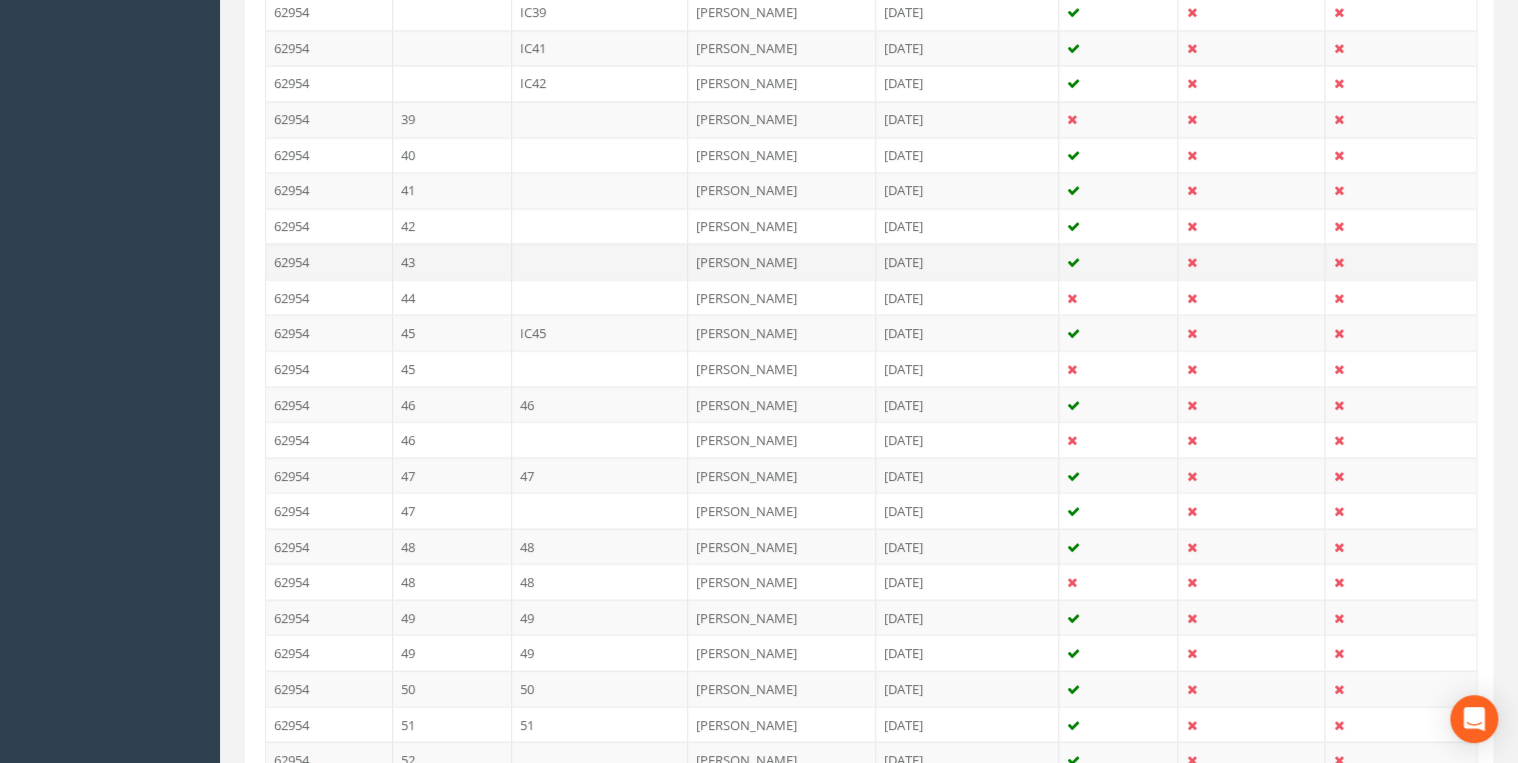 scroll, scrollTop: 1840, scrollLeft: 0, axis: vertical 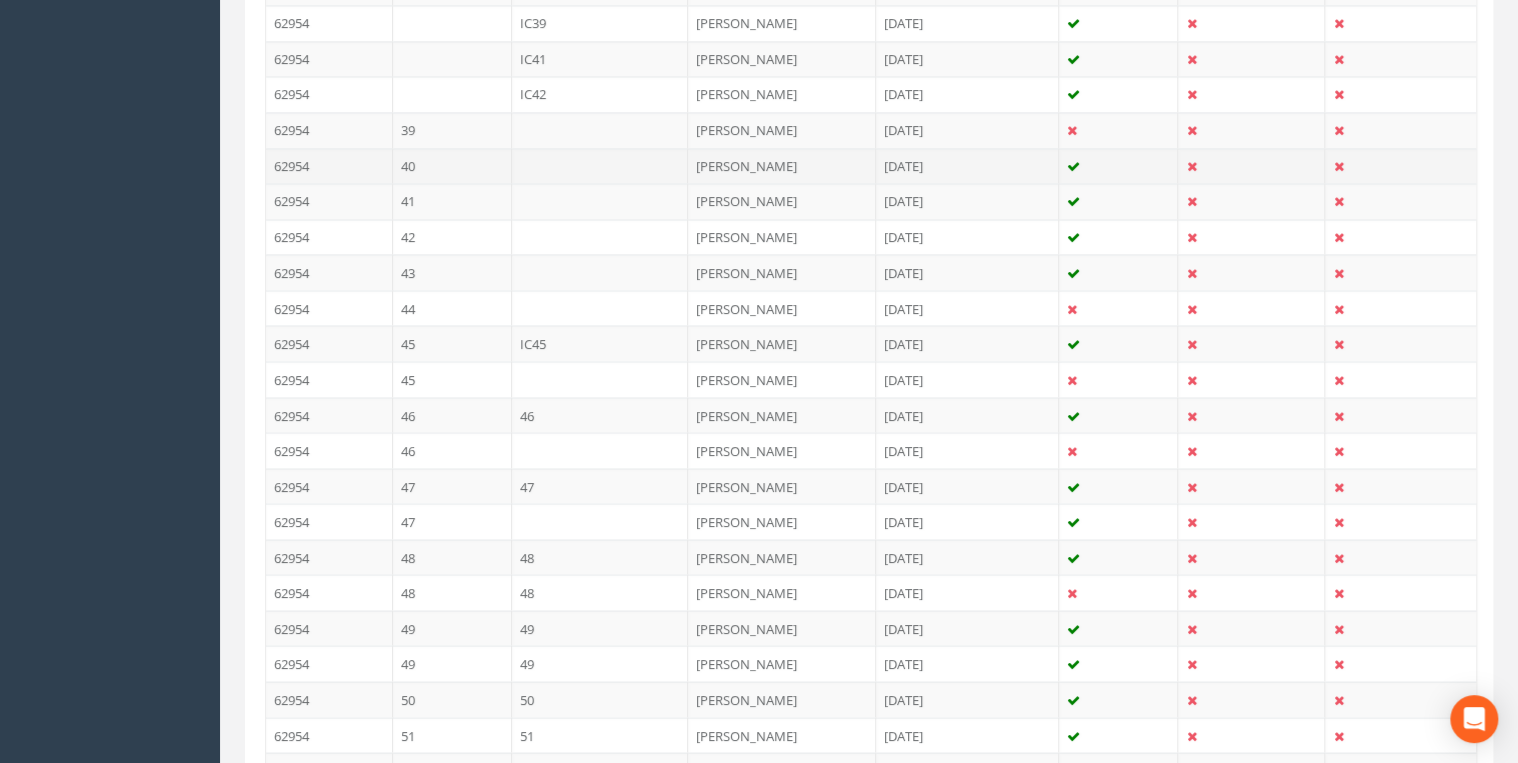 click on "40" at bounding box center (452, 166) 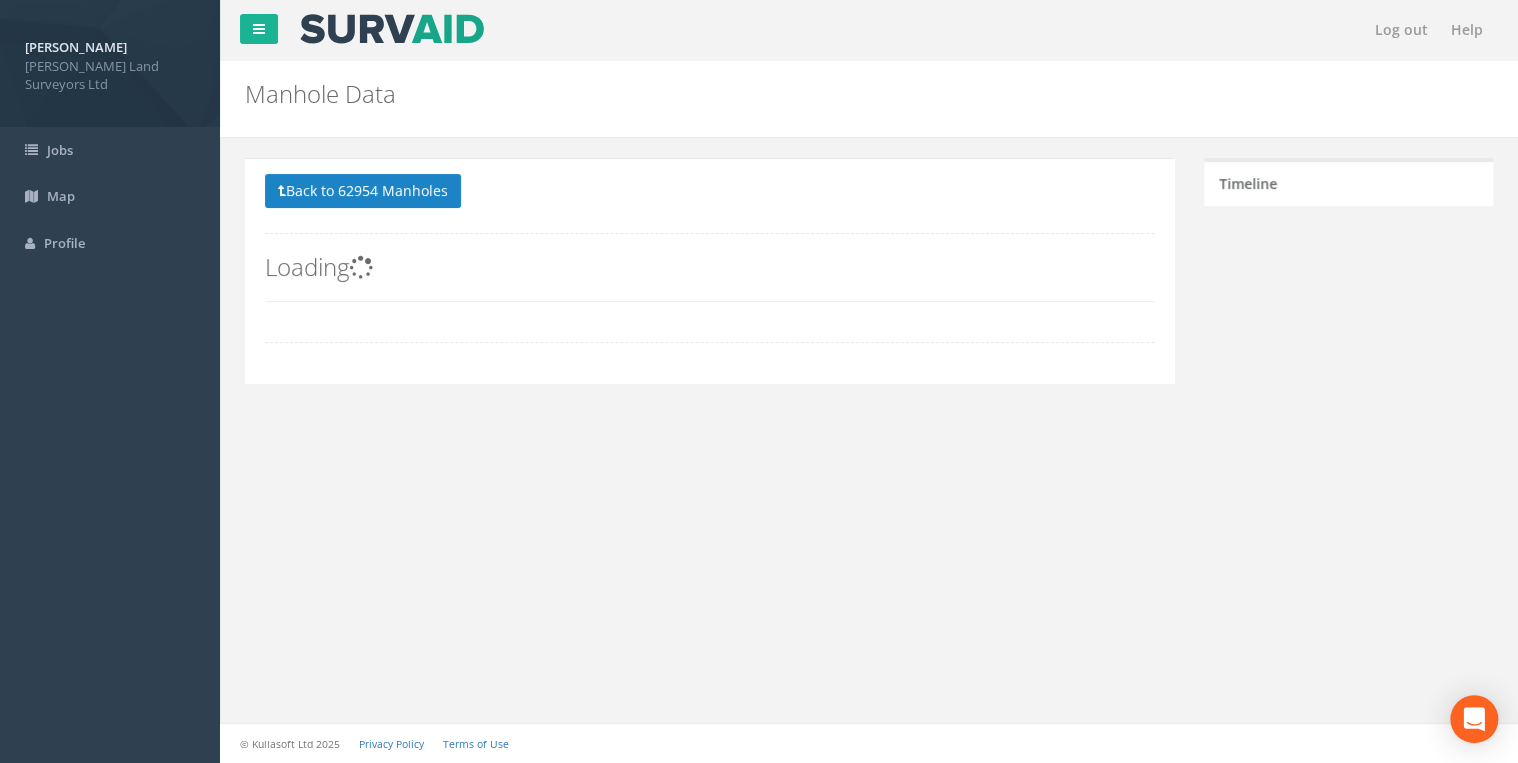 scroll, scrollTop: 0, scrollLeft: 0, axis: both 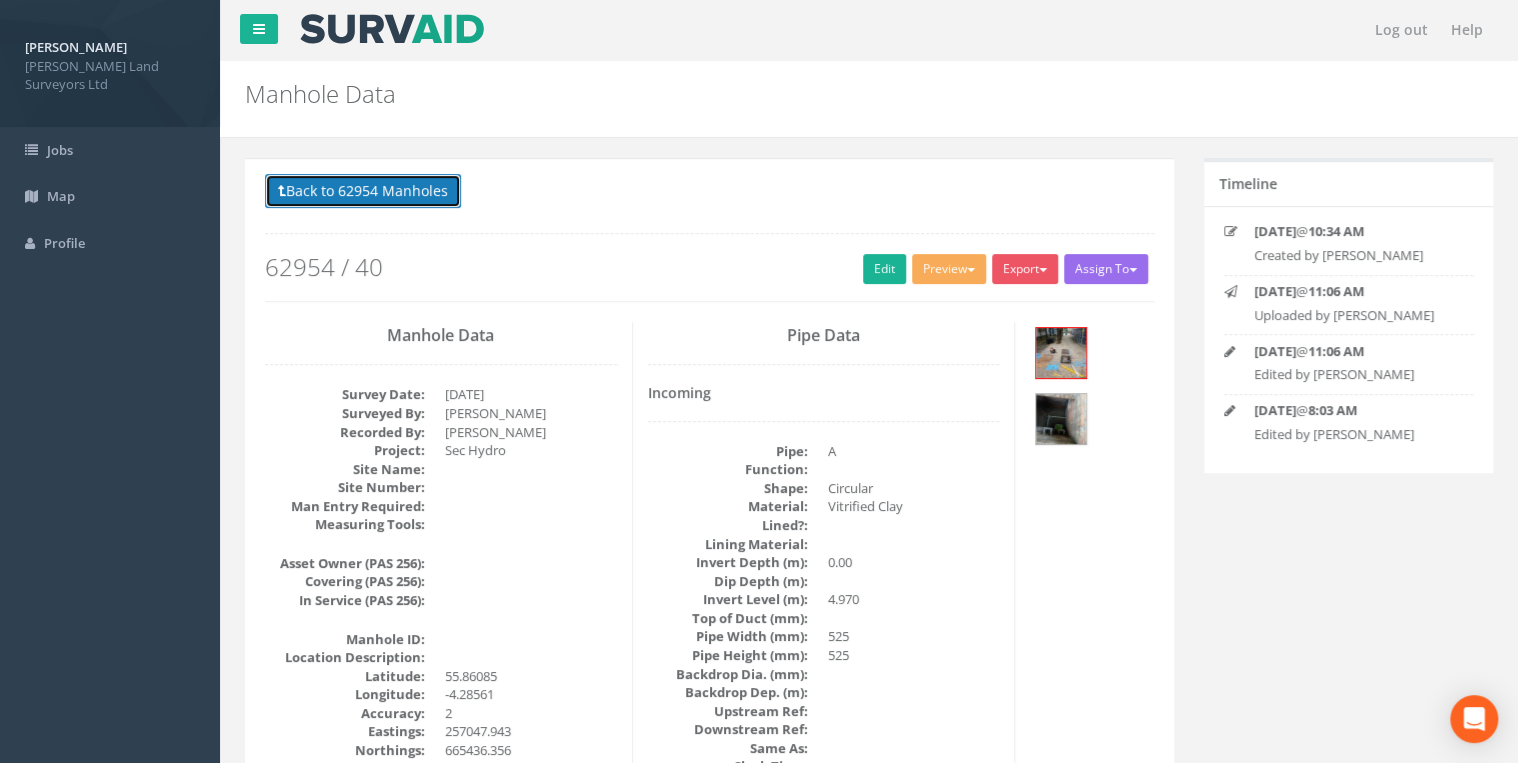 click on "Back to 62954 Manholes" at bounding box center (363, 191) 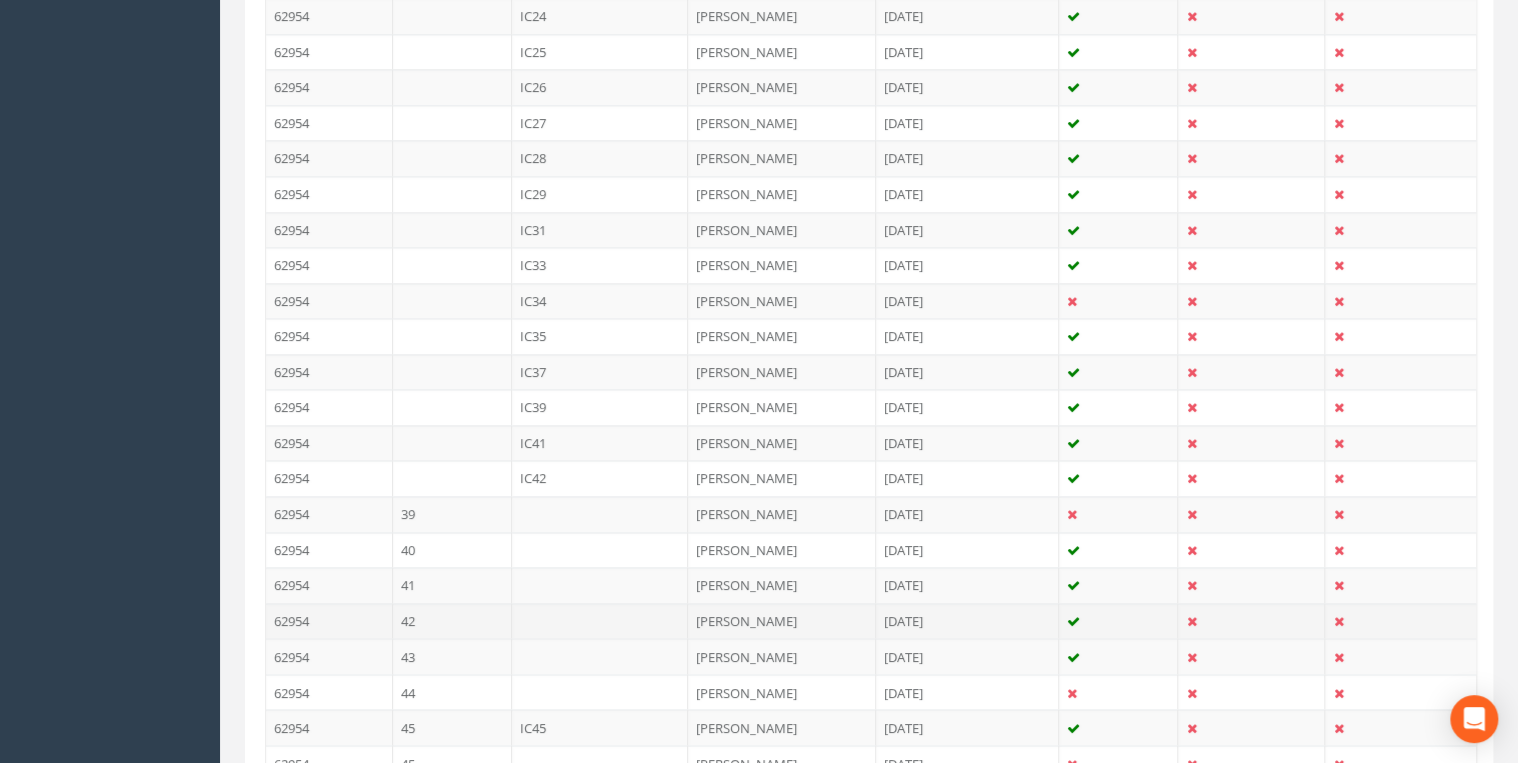 scroll, scrollTop: 1600, scrollLeft: 0, axis: vertical 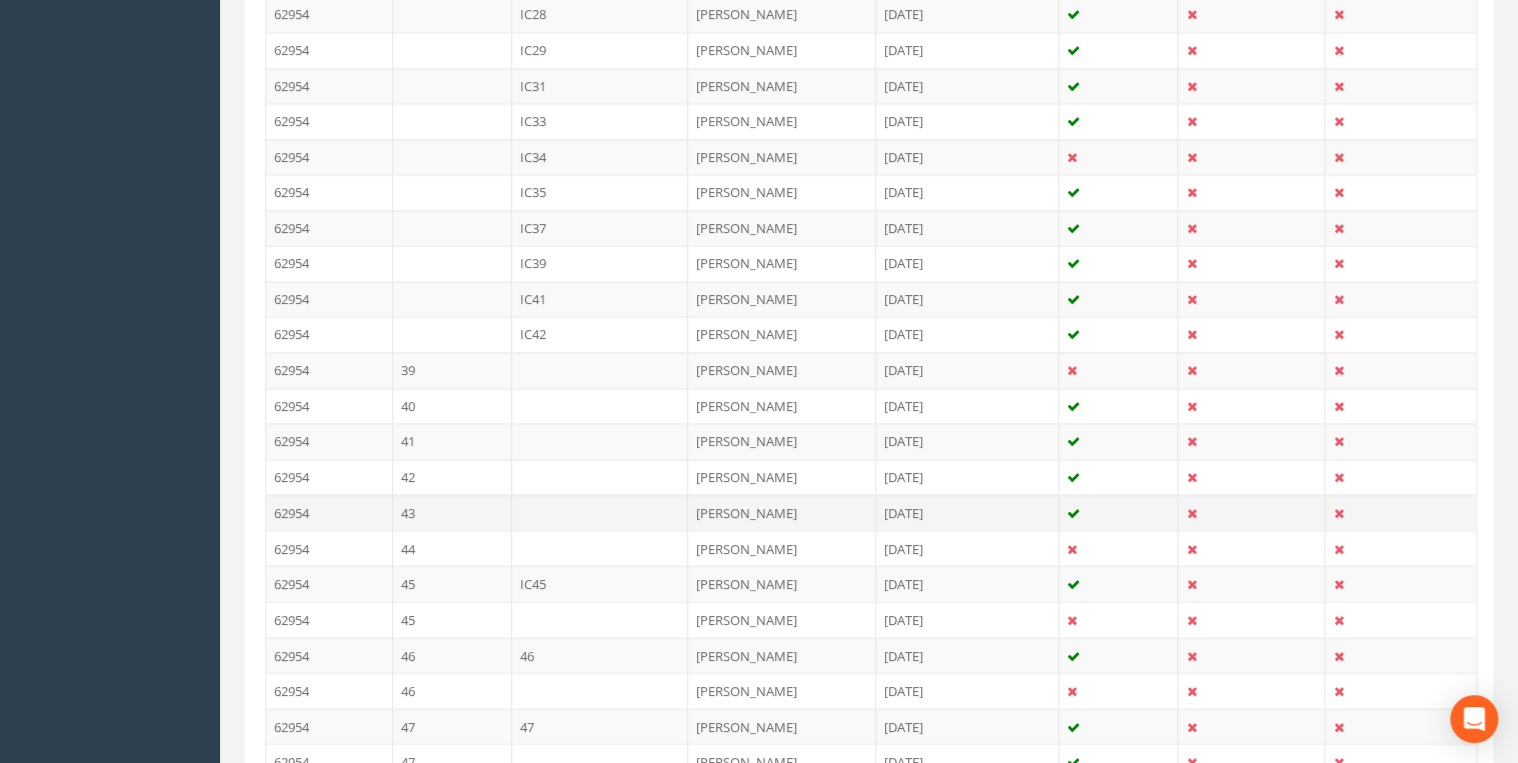 click on "43" at bounding box center (452, 512) 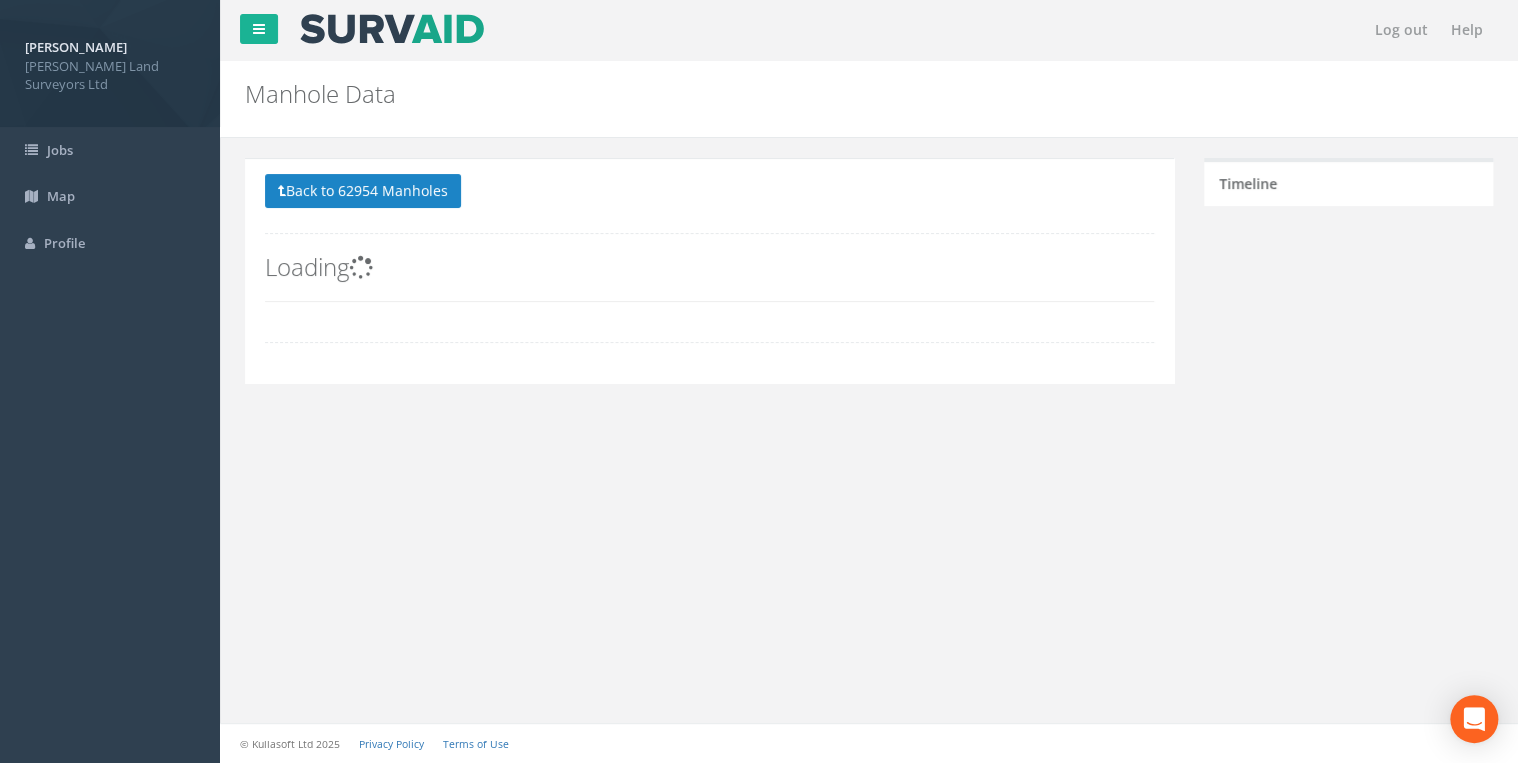 scroll, scrollTop: 0, scrollLeft: 0, axis: both 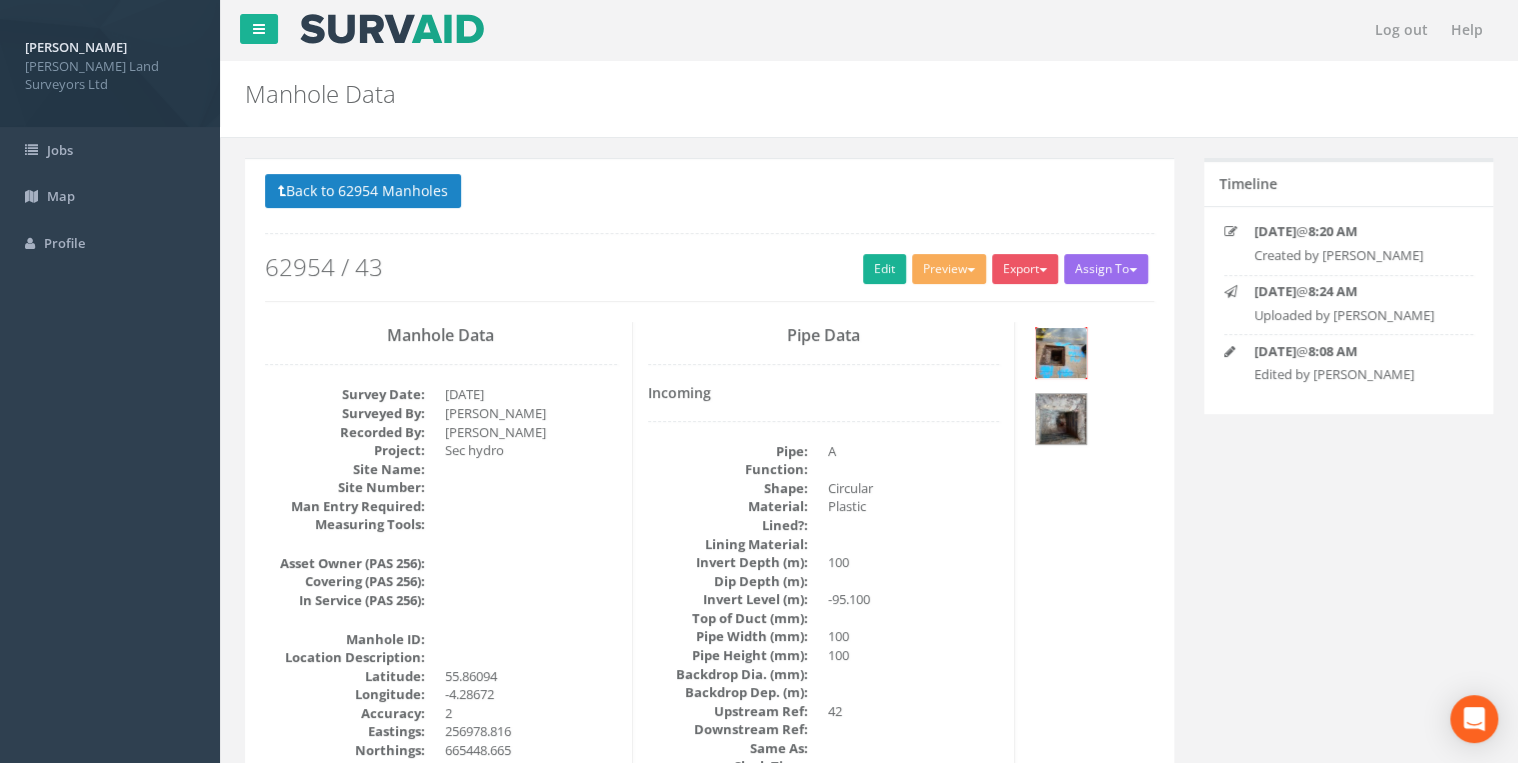 click at bounding box center [1061, 353] 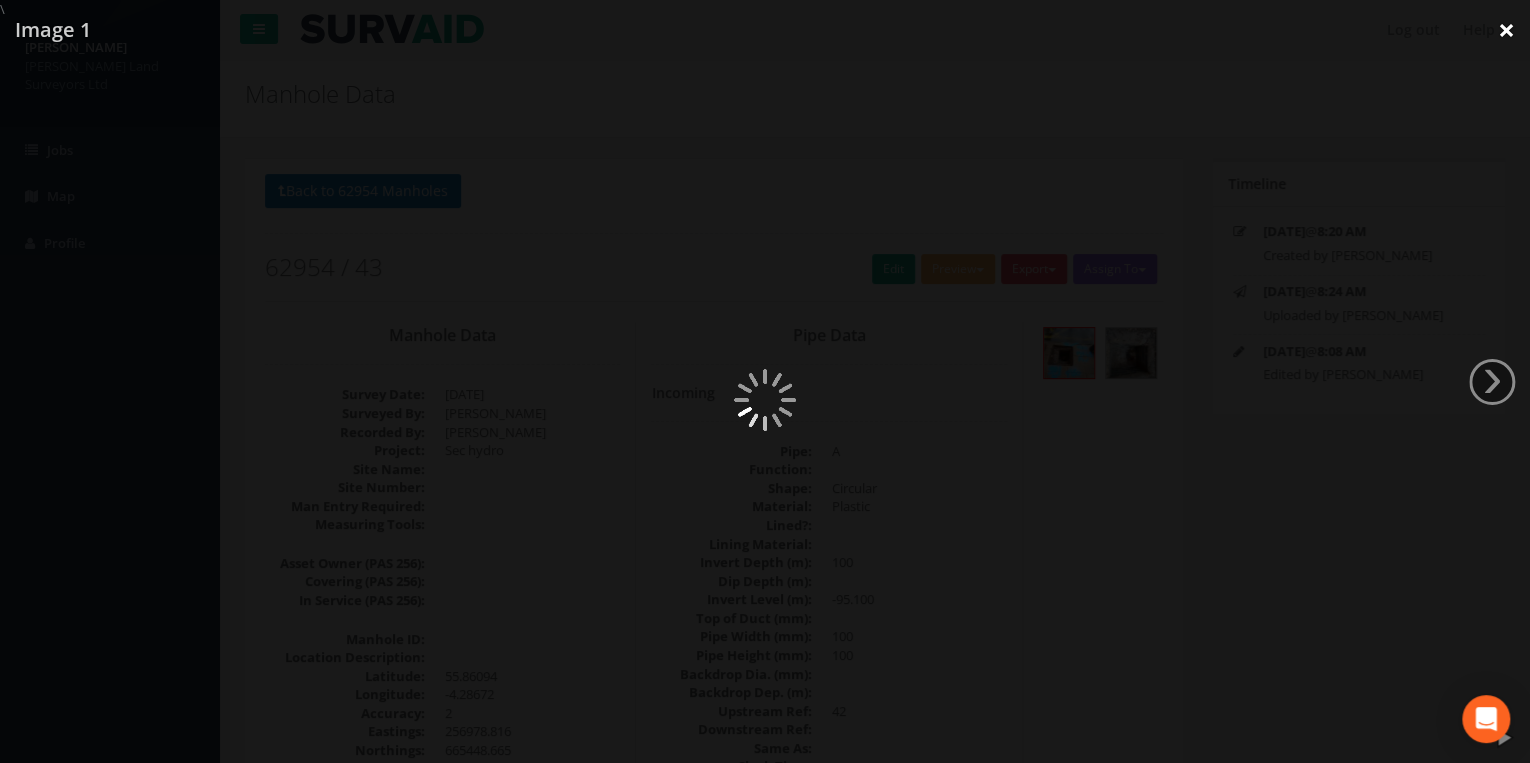 click on "×" at bounding box center [1506, 30] 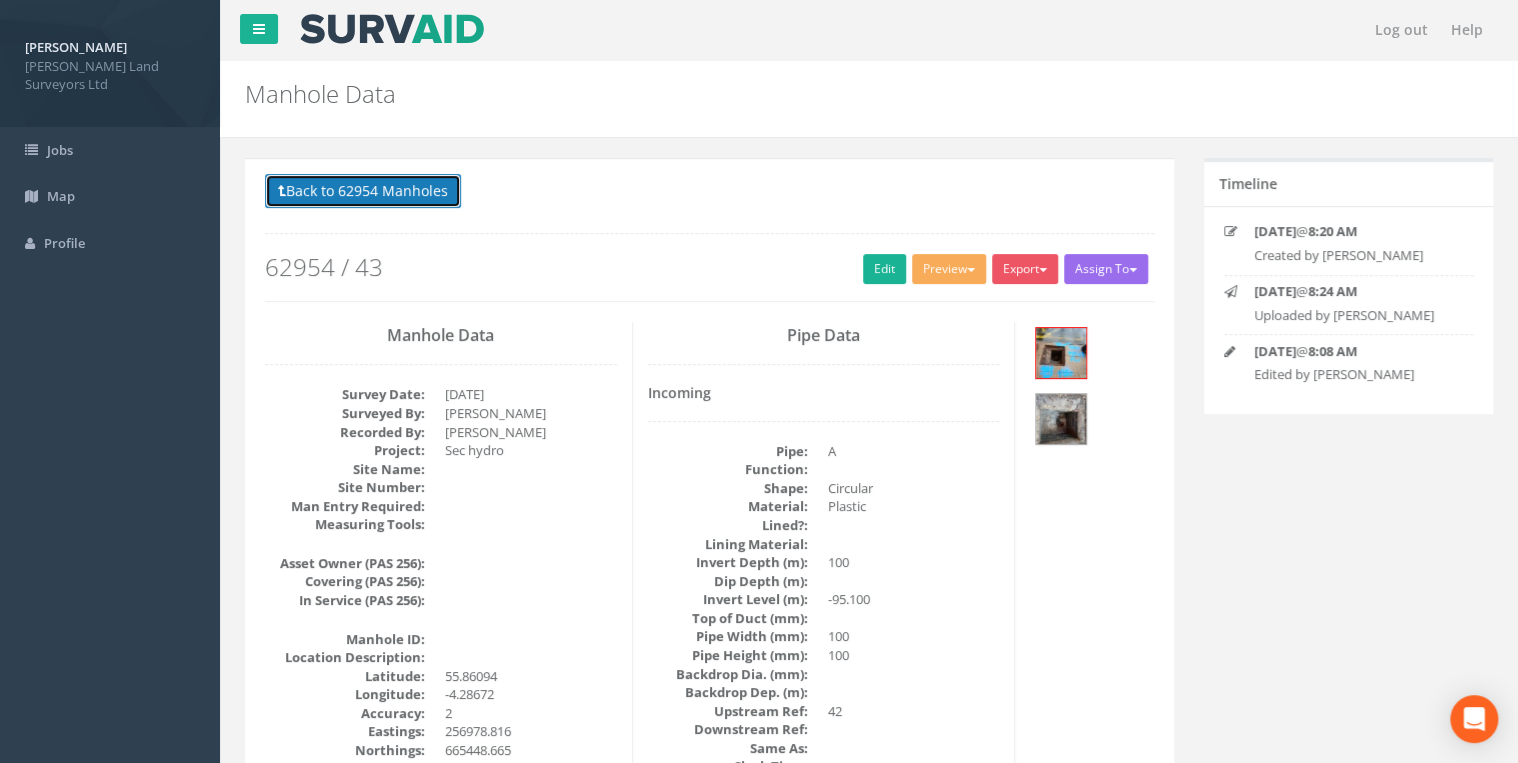 click on "Back to 62954 Manholes" at bounding box center [363, 191] 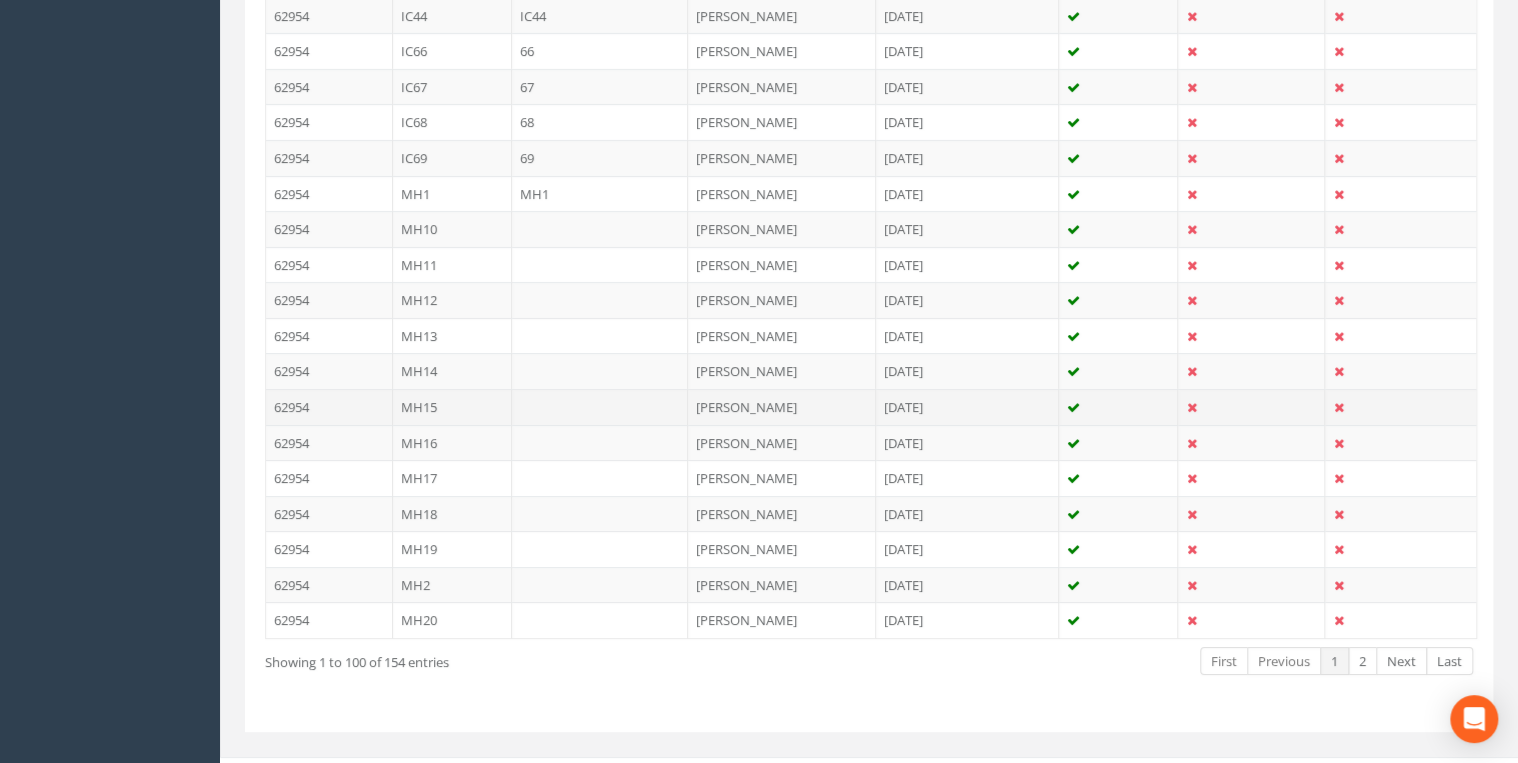 scroll, scrollTop: 3520, scrollLeft: 0, axis: vertical 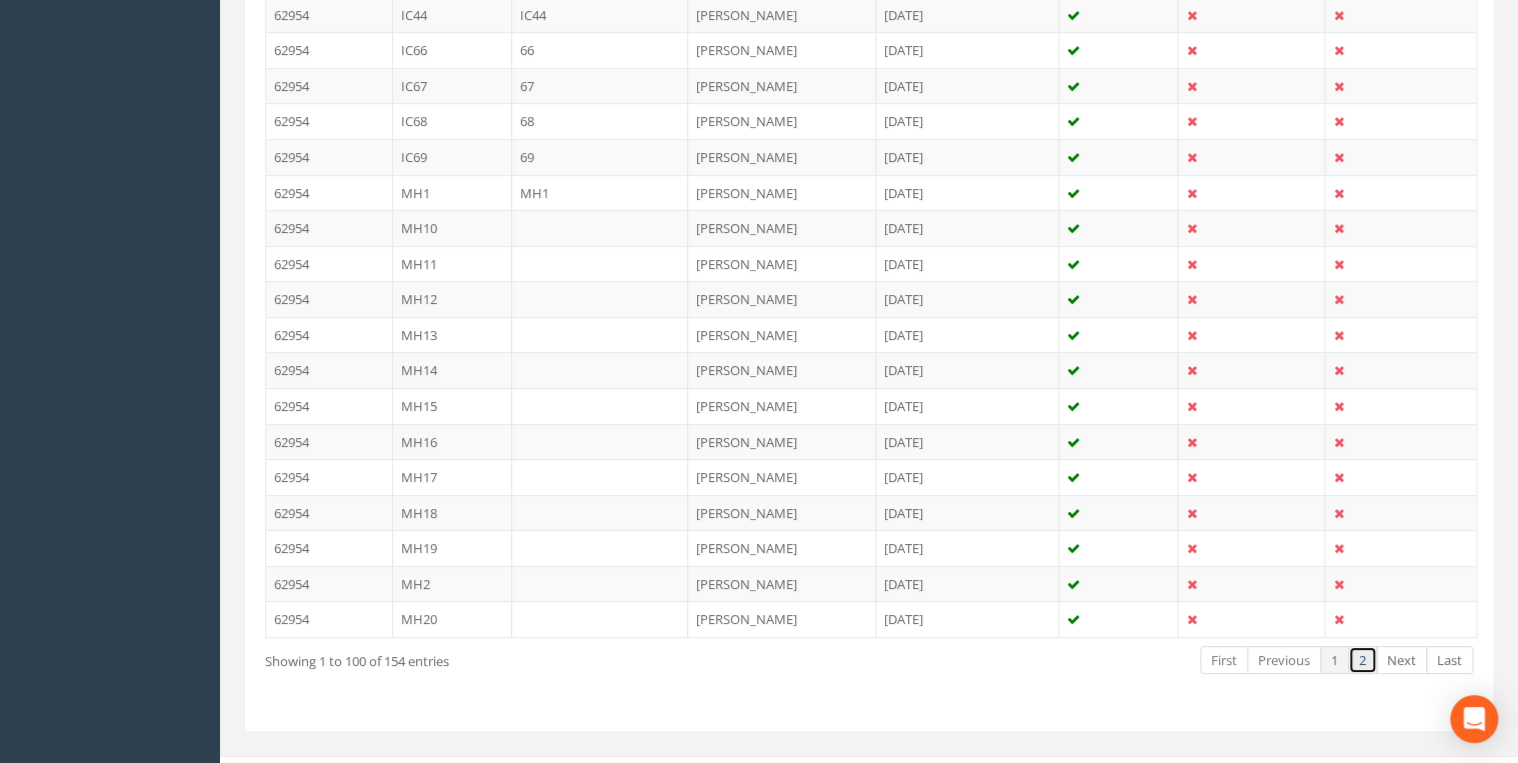 click on "2" at bounding box center [1362, 660] 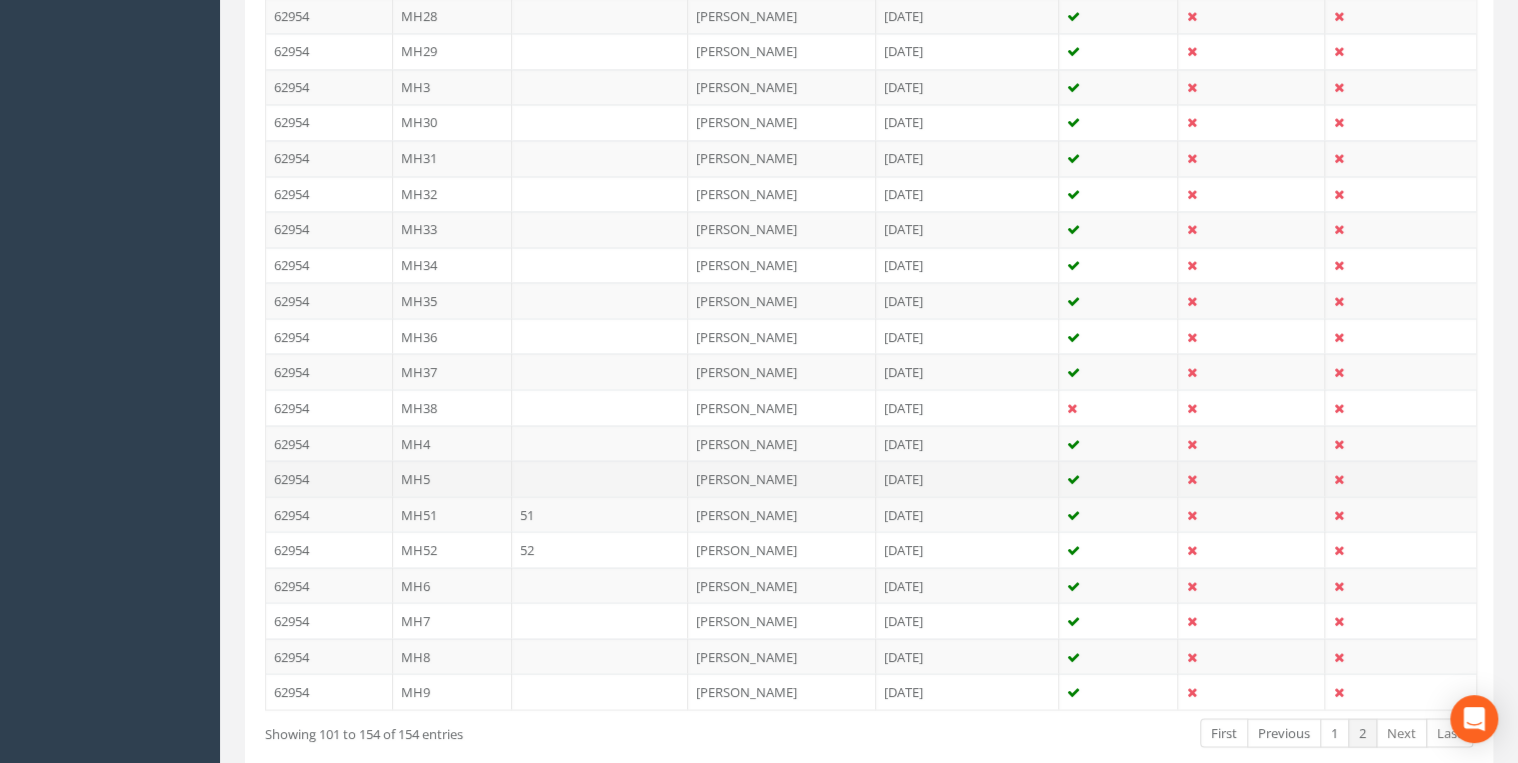 scroll, scrollTop: 1903, scrollLeft: 0, axis: vertical 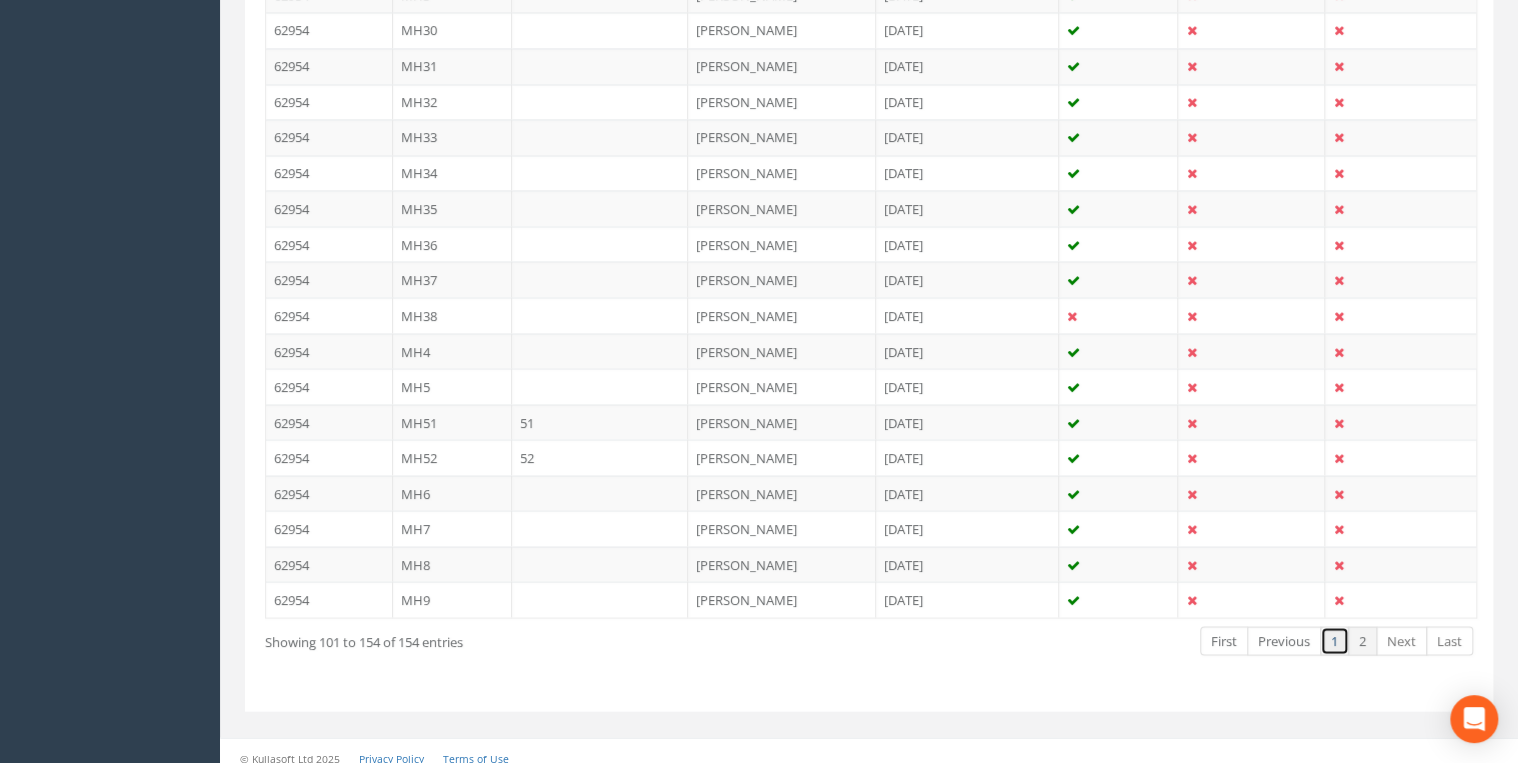 click on "1" at bounding box center (1334, 641) 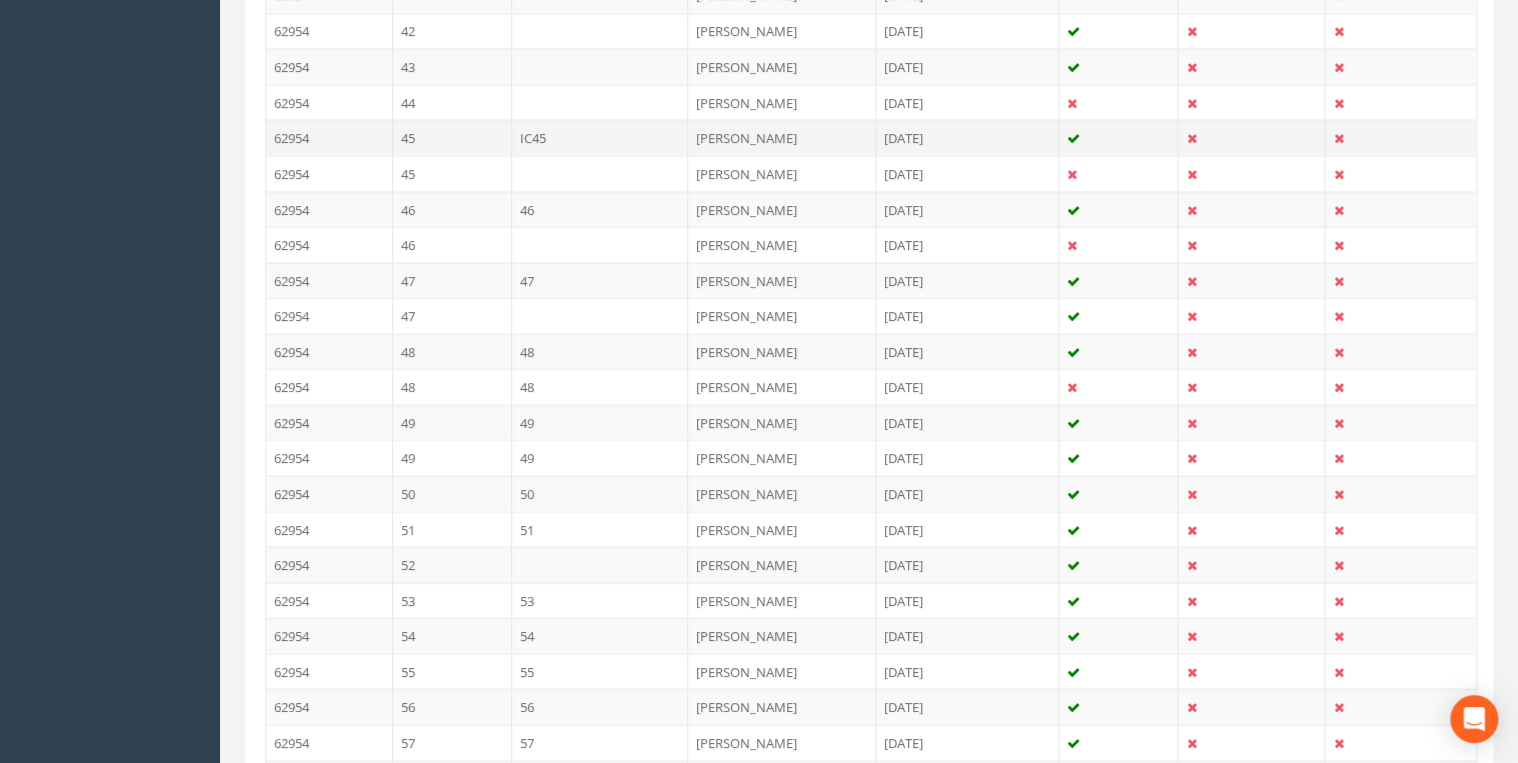 scroll, scrollTop: 1929, scrollLeft: 0, axis: vertical 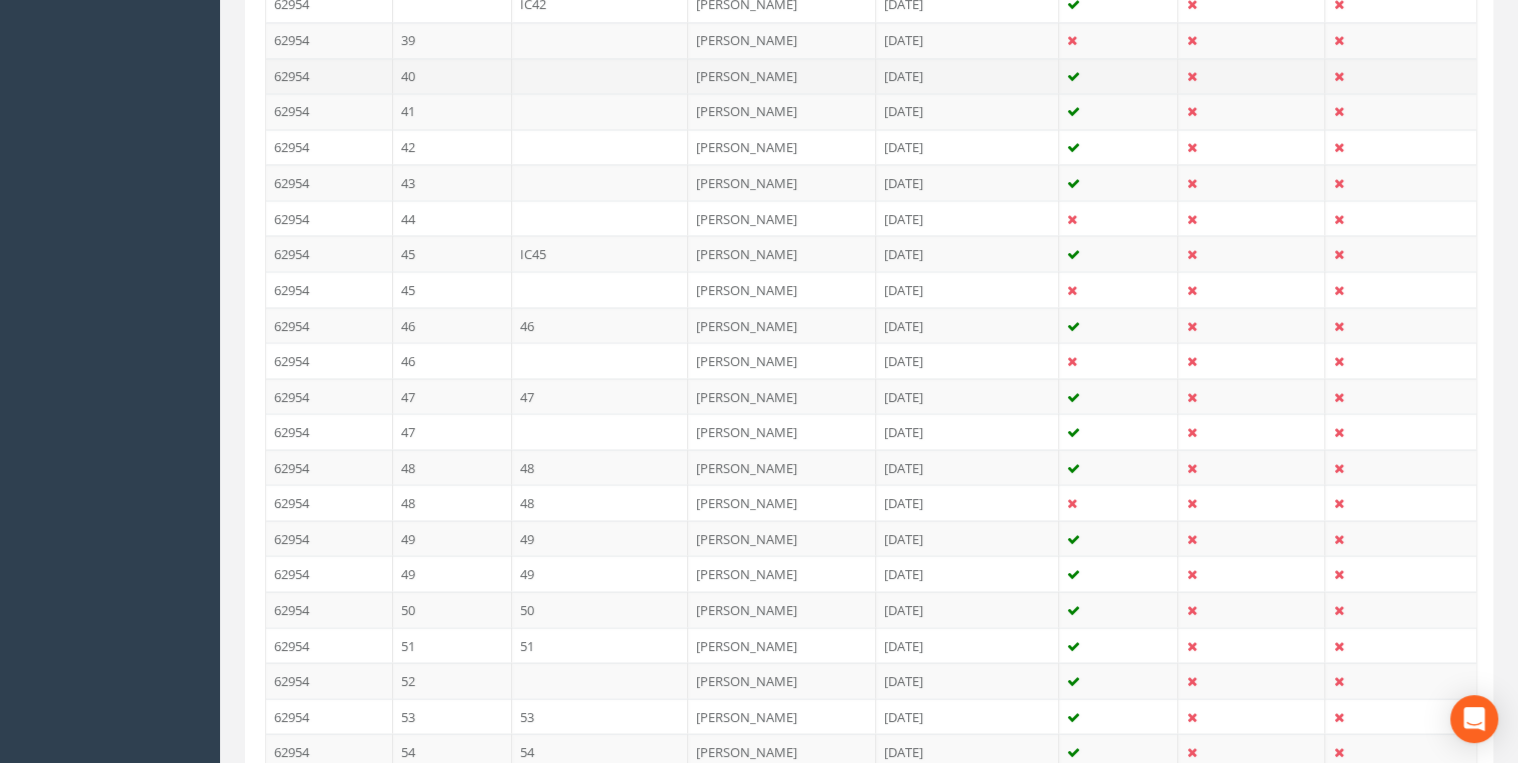 click on "40" at bounding box center [452, 77] 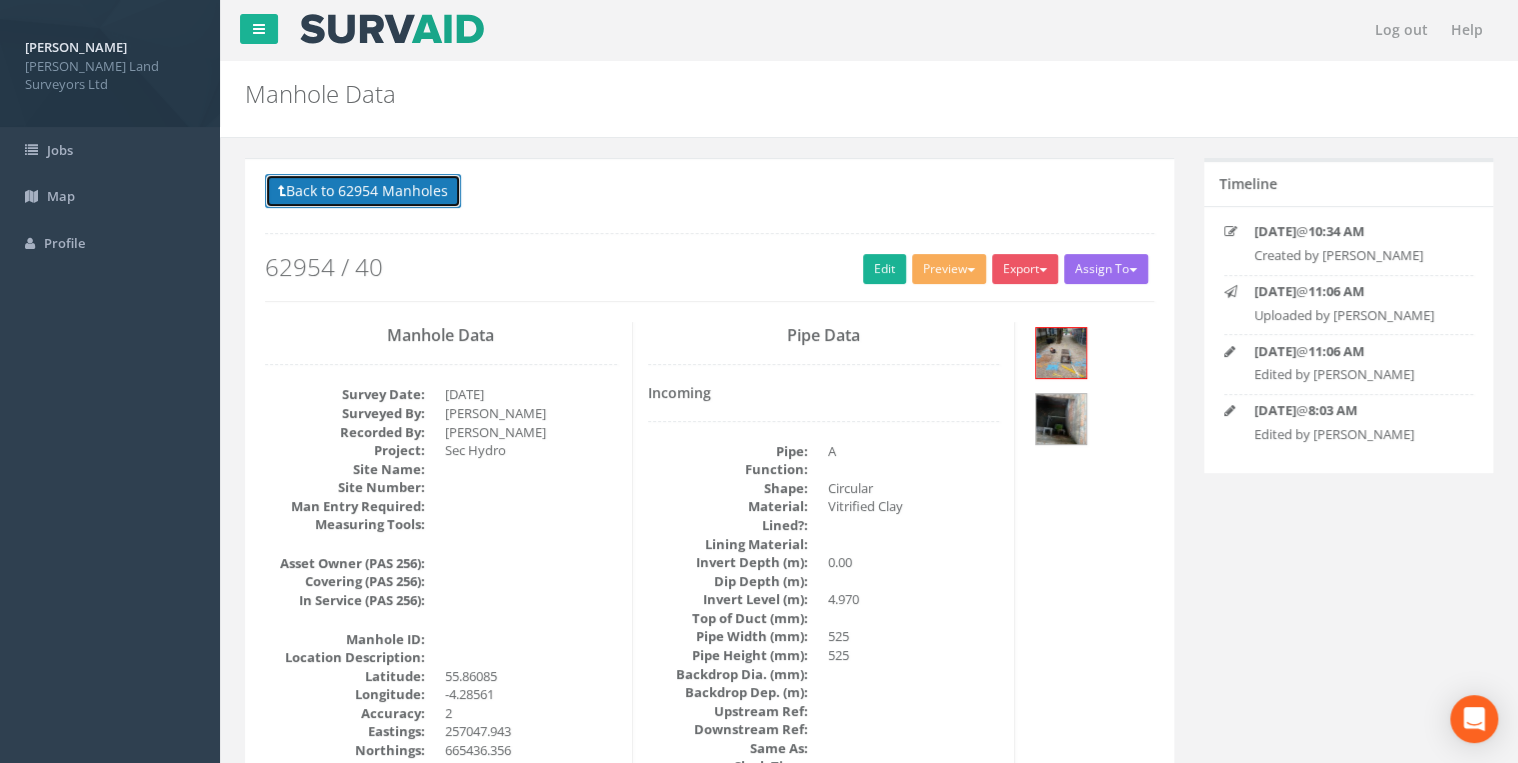click on "Back to 62954 Manholes" at bounding box center (363, 191) 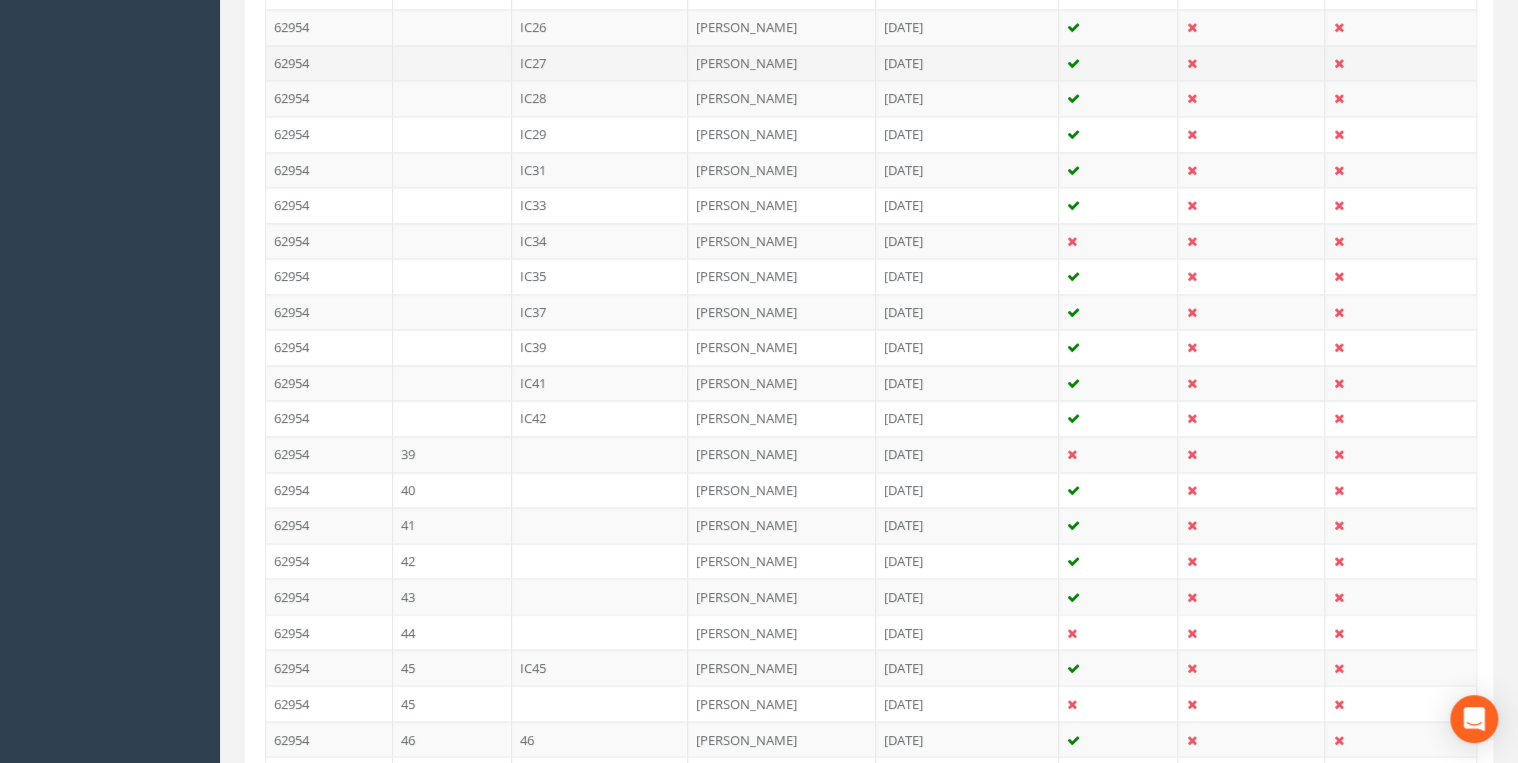 scroll, scrollTop: 1520, scrollLeft: 0, axis: vertical 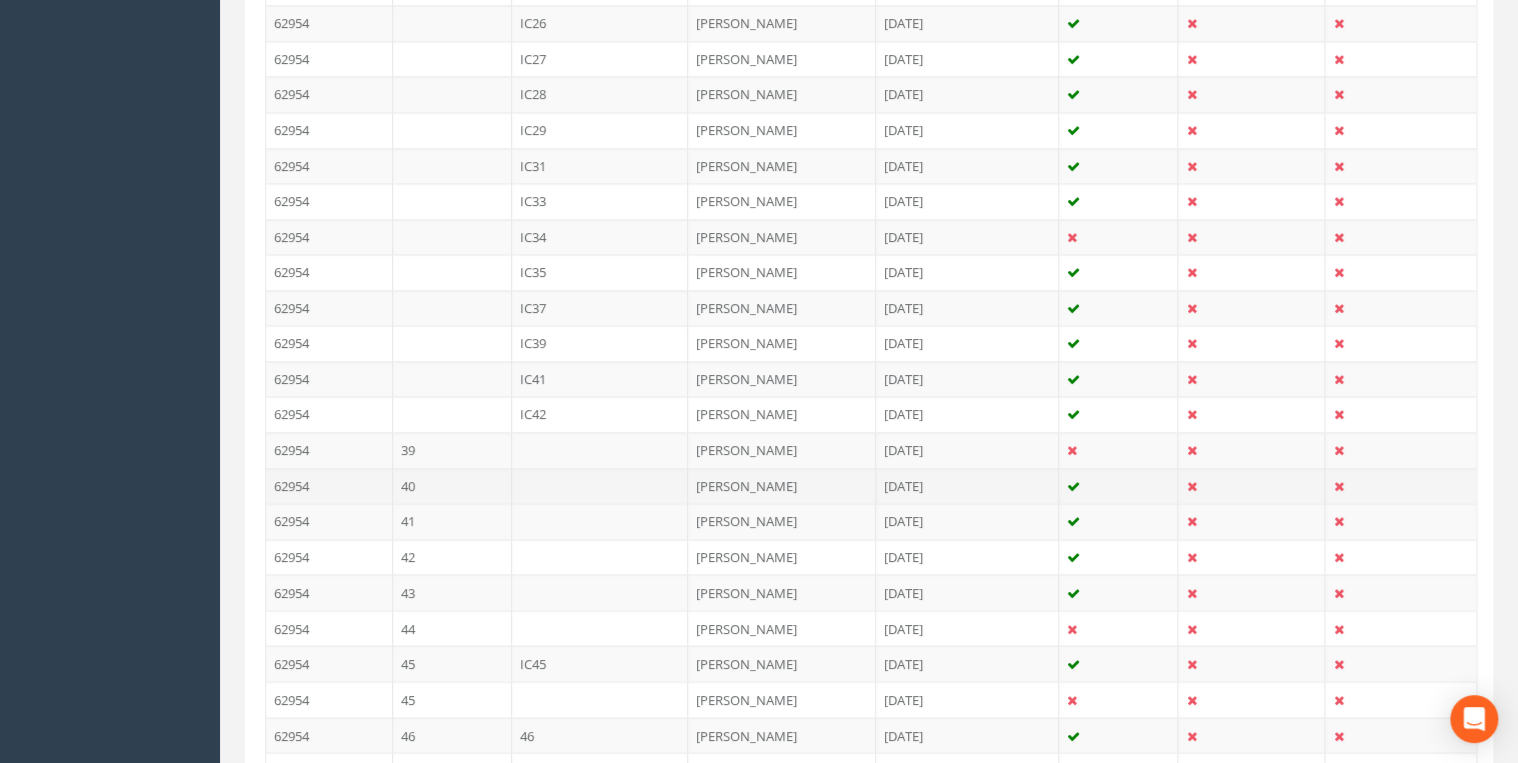 click on "[PERSON_NAME]" at bounding box center (782, 486) 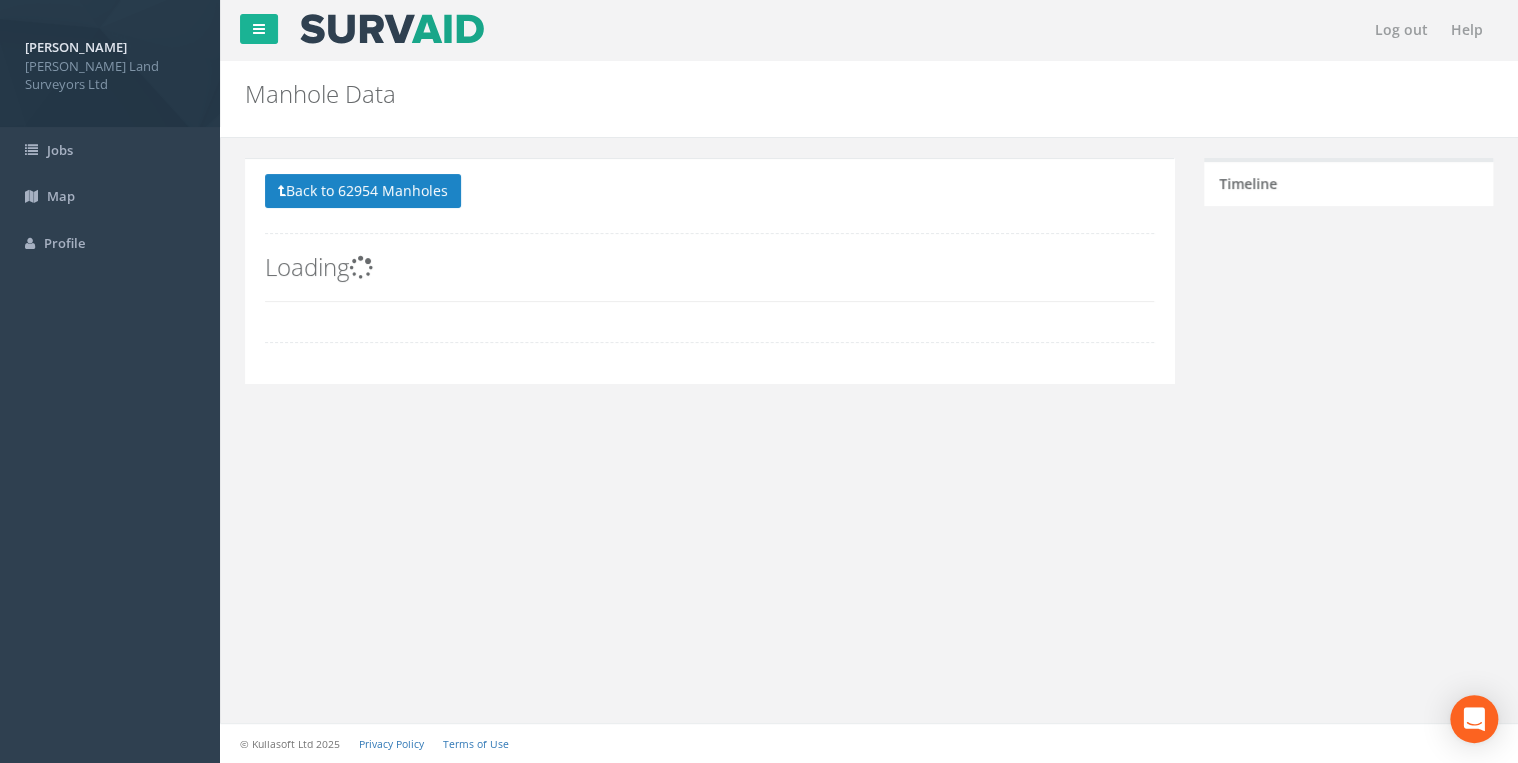 scroll, scrollTop: 0, scrollLeft: 0, axis: both 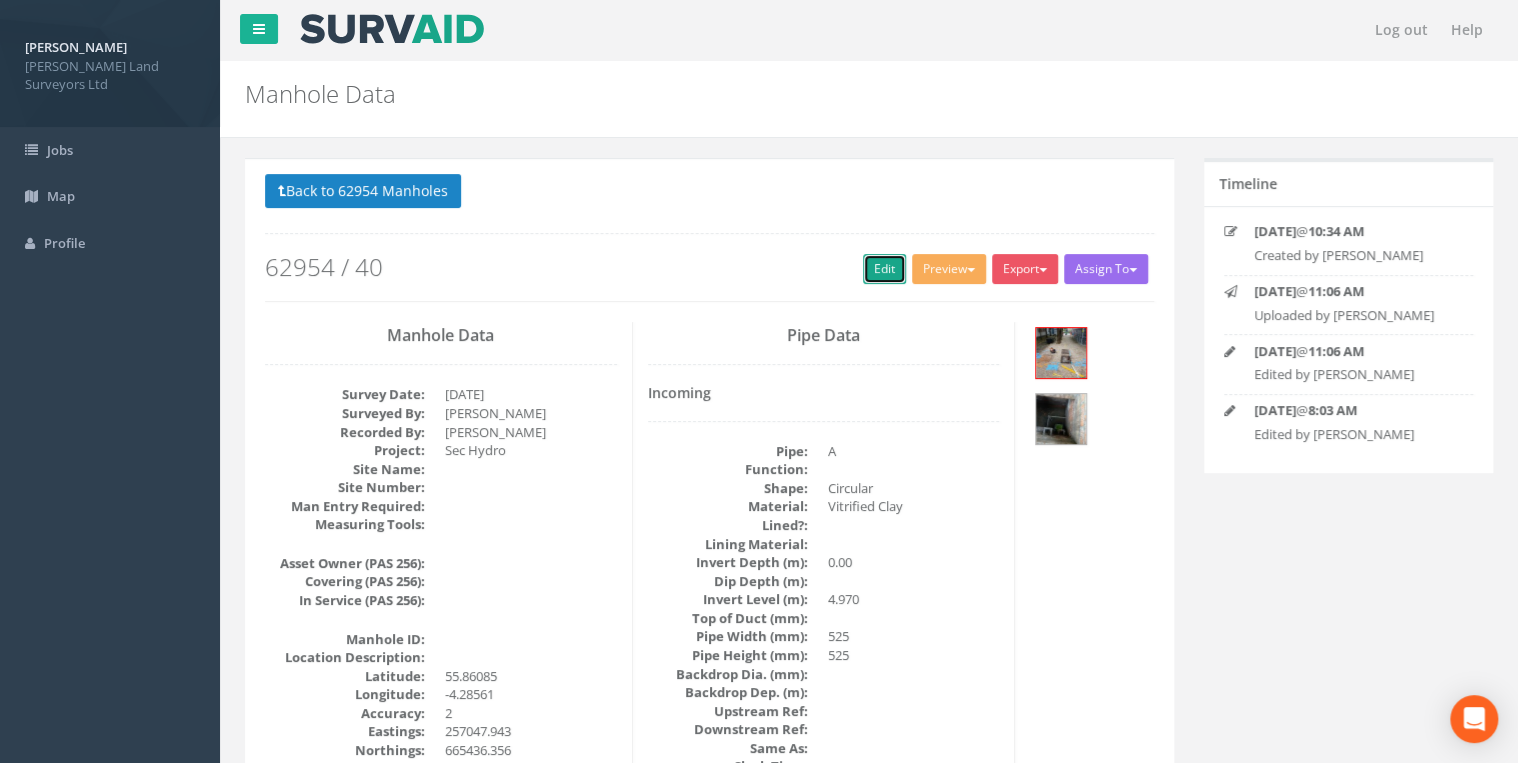 click on "Edit" at bounding box center [884, 269] 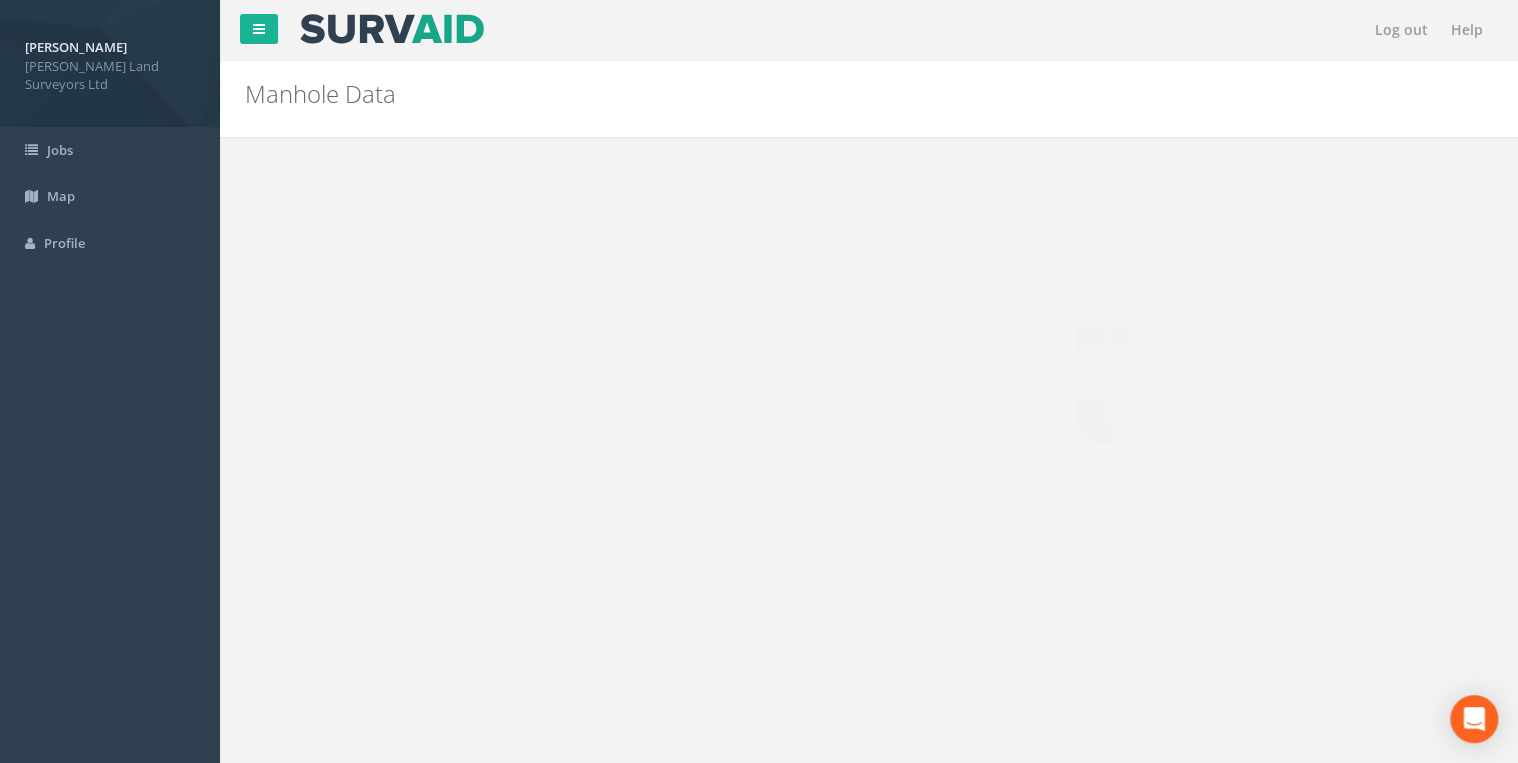 click on "Edit" at bounding box center [884, 269] 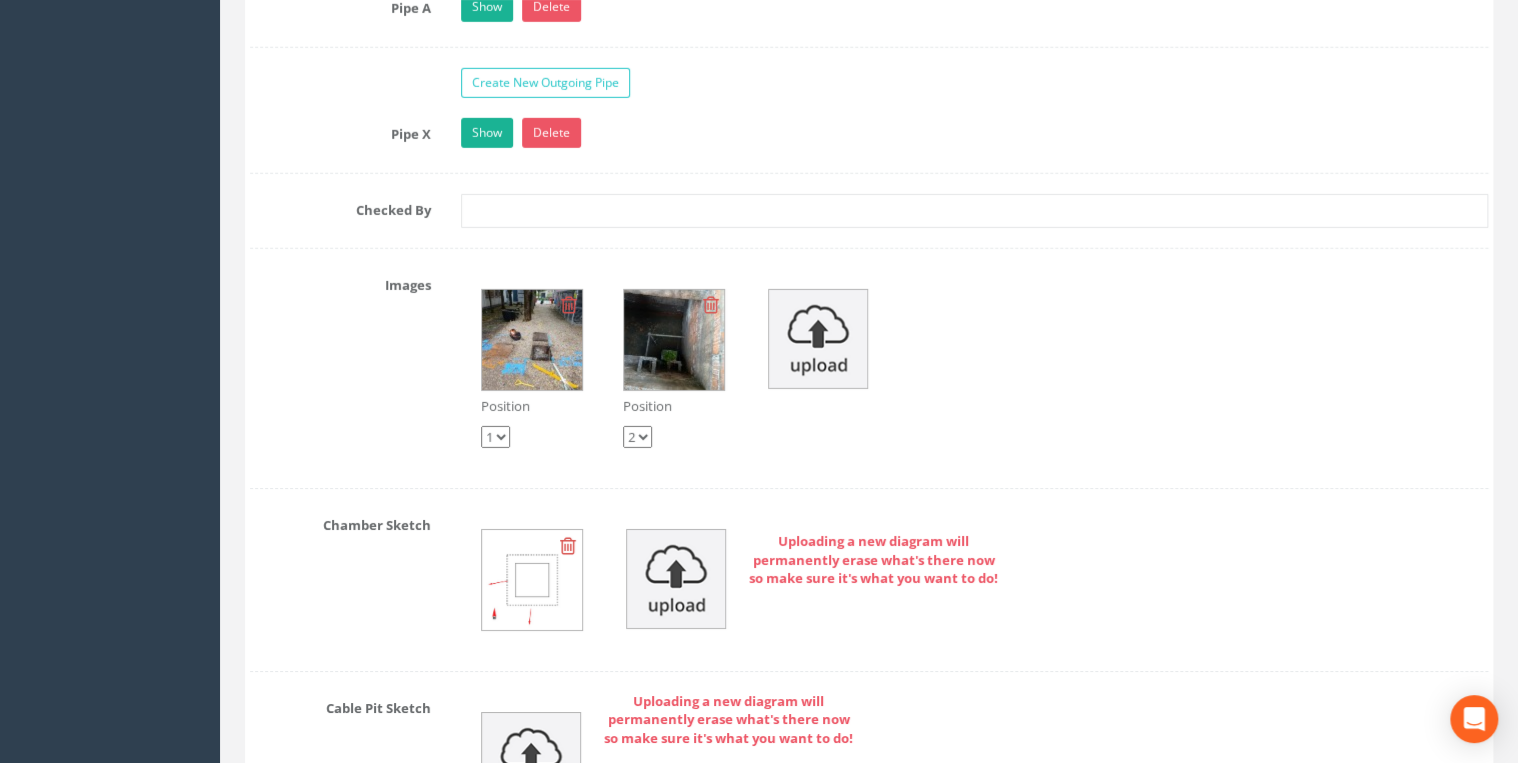 scroll, scrollTop: 2960, scrollLeft: 0, axis: vertical 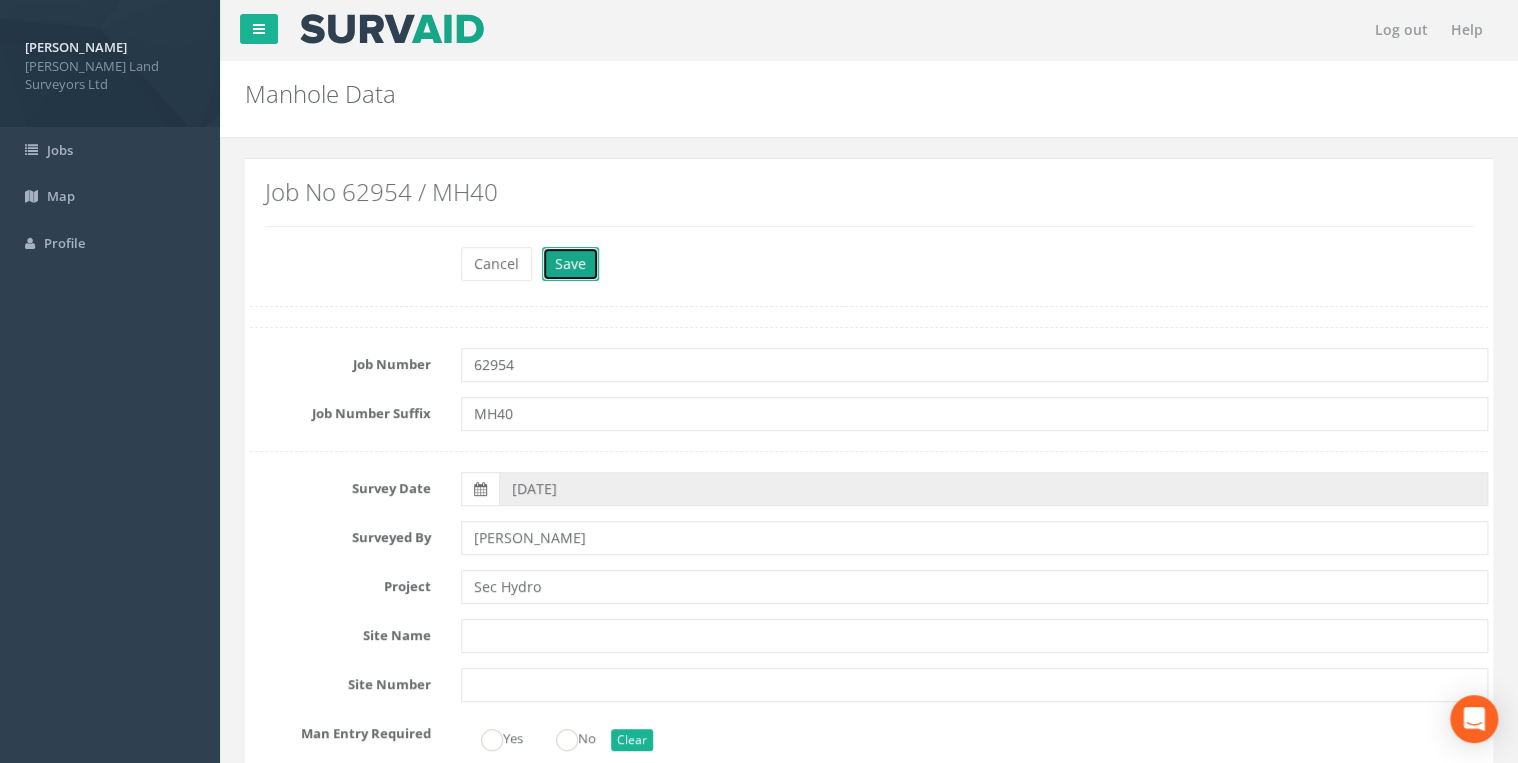 click on "Save" at bounding box center [570, 264] 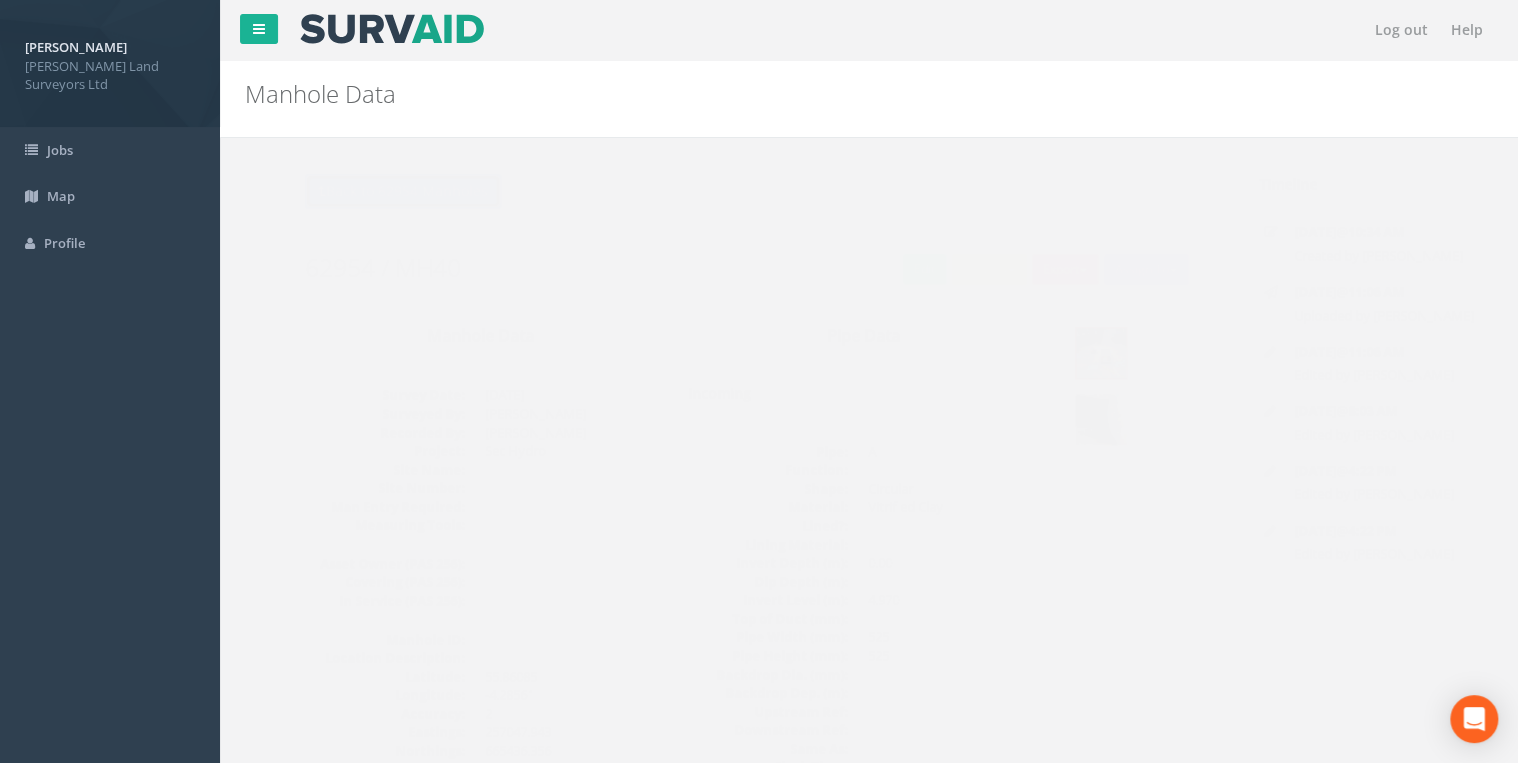 click on "Back to 62954 Manholes" at bounding box center [363, 191] 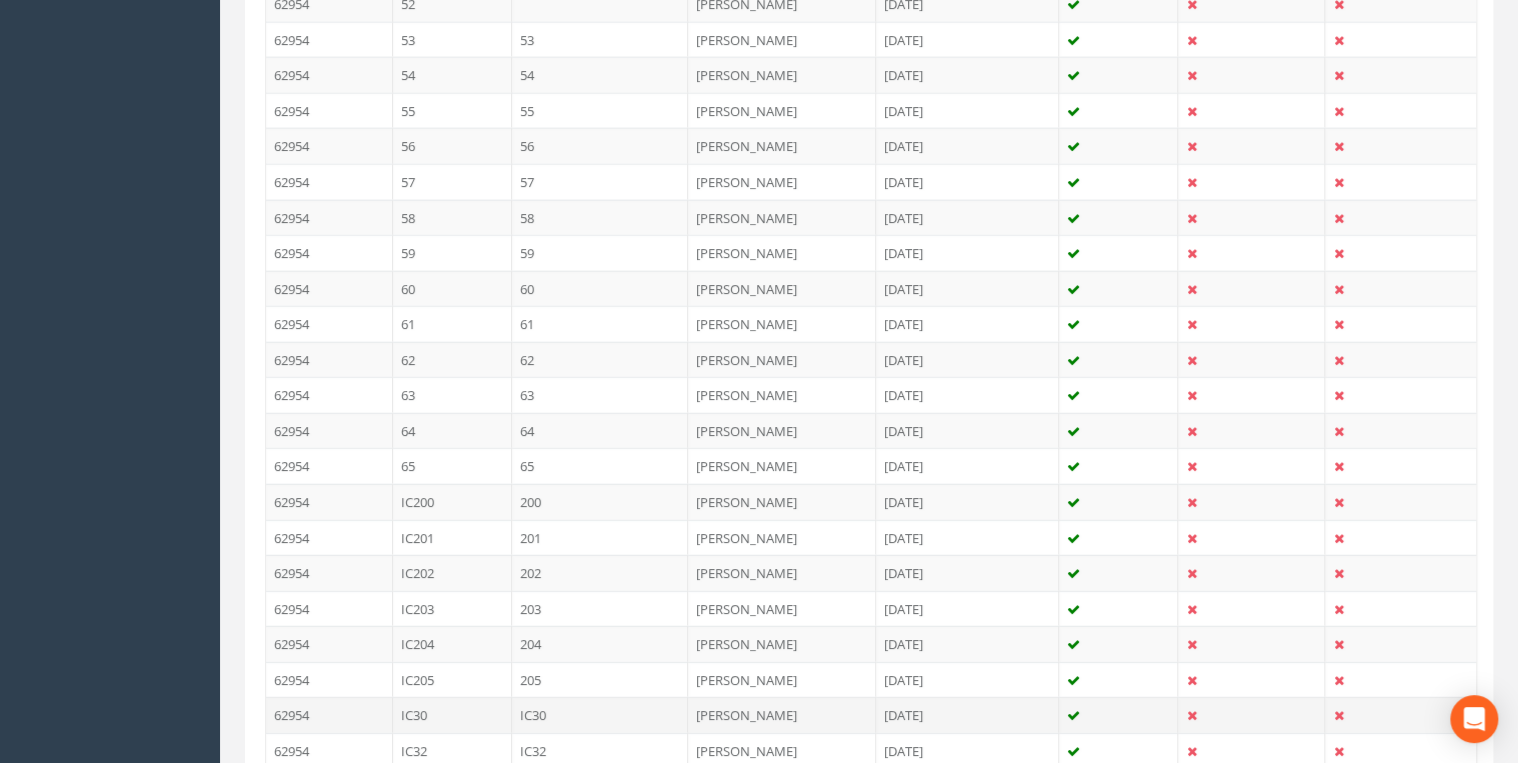 scroll, scrollTop: 2729, scrollLeft: 0, axis: vertical 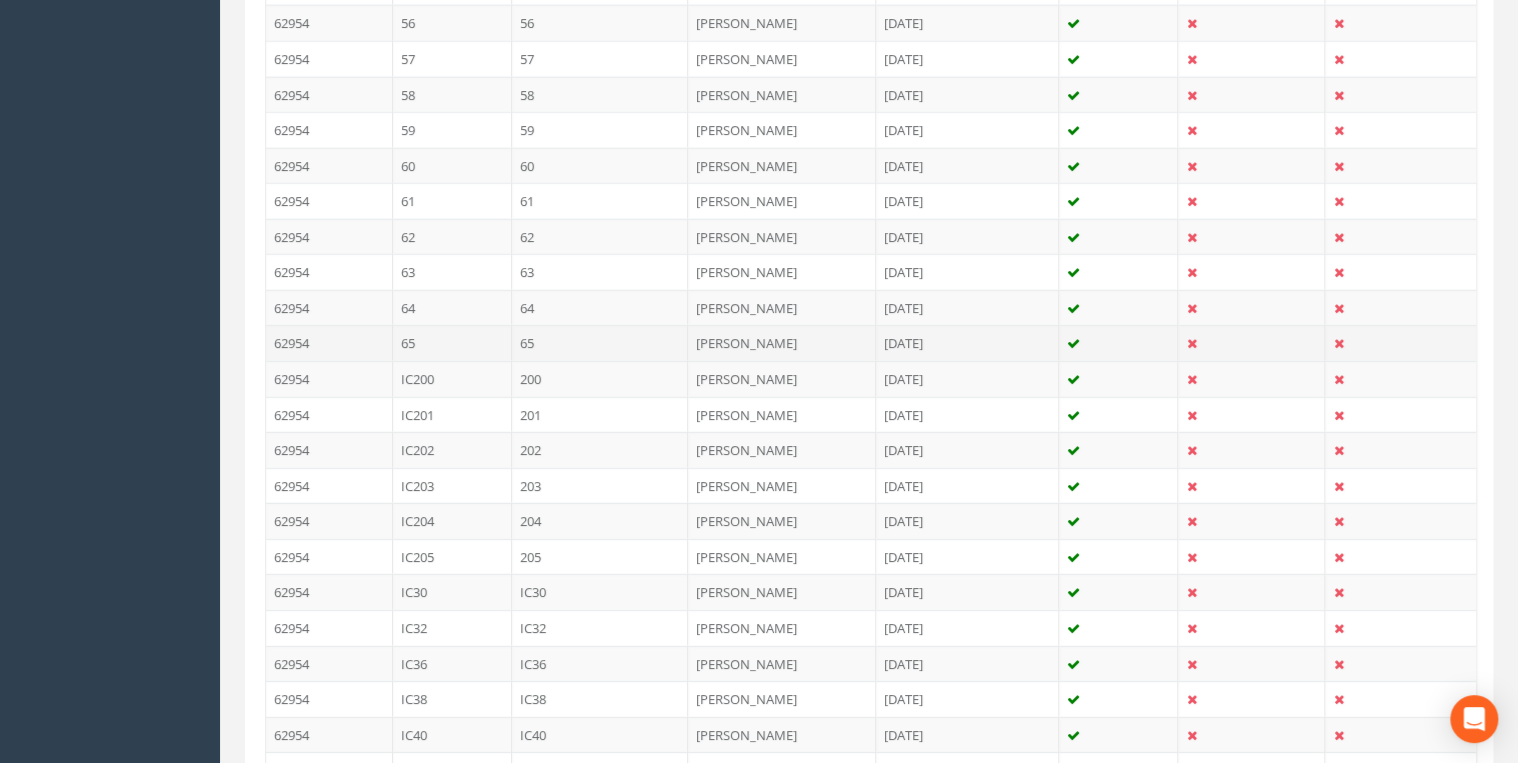 click on "65" at bounding box center (600, 343) 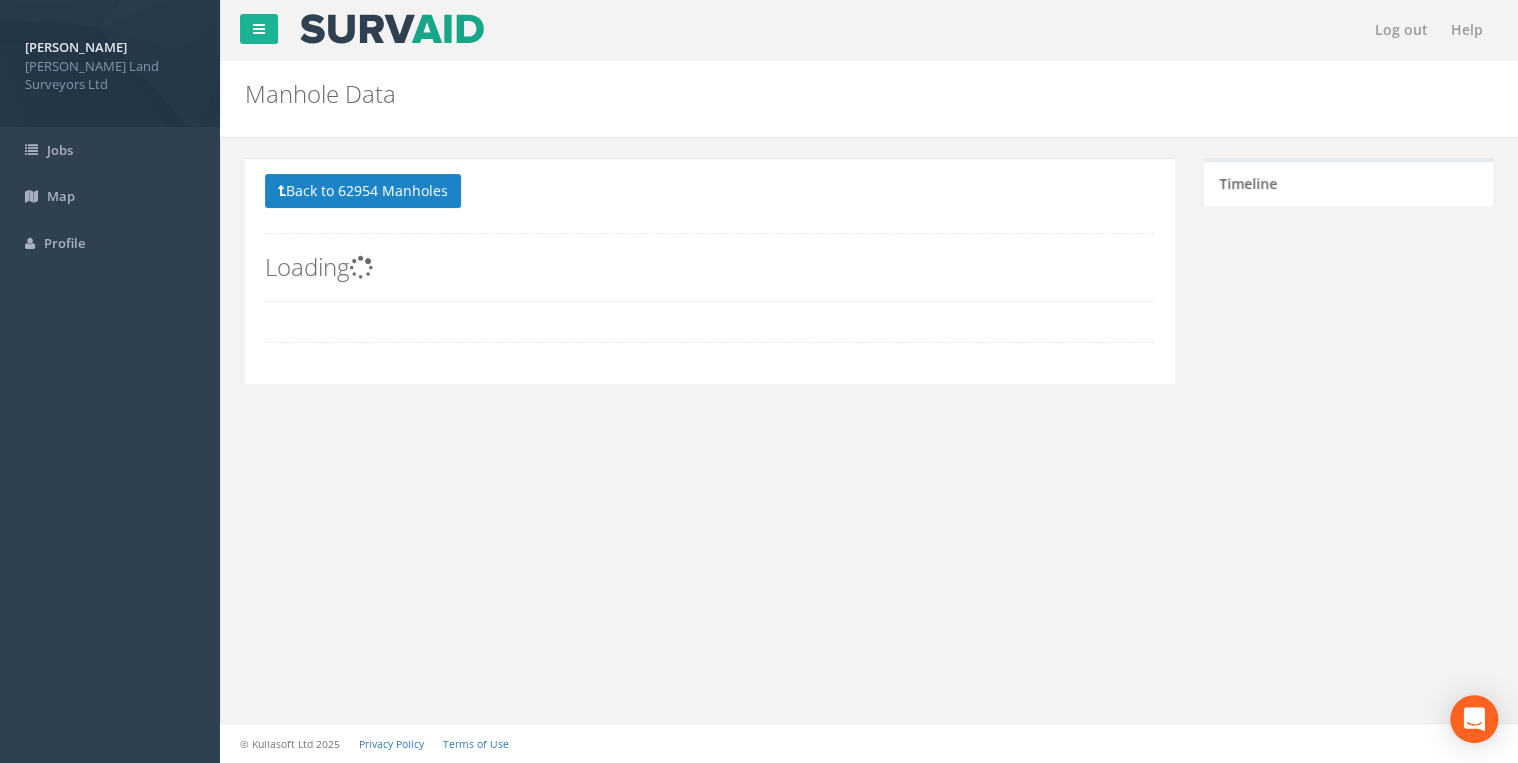 scroll, scrollTop: 0, scrollLeft: 0, axis: both 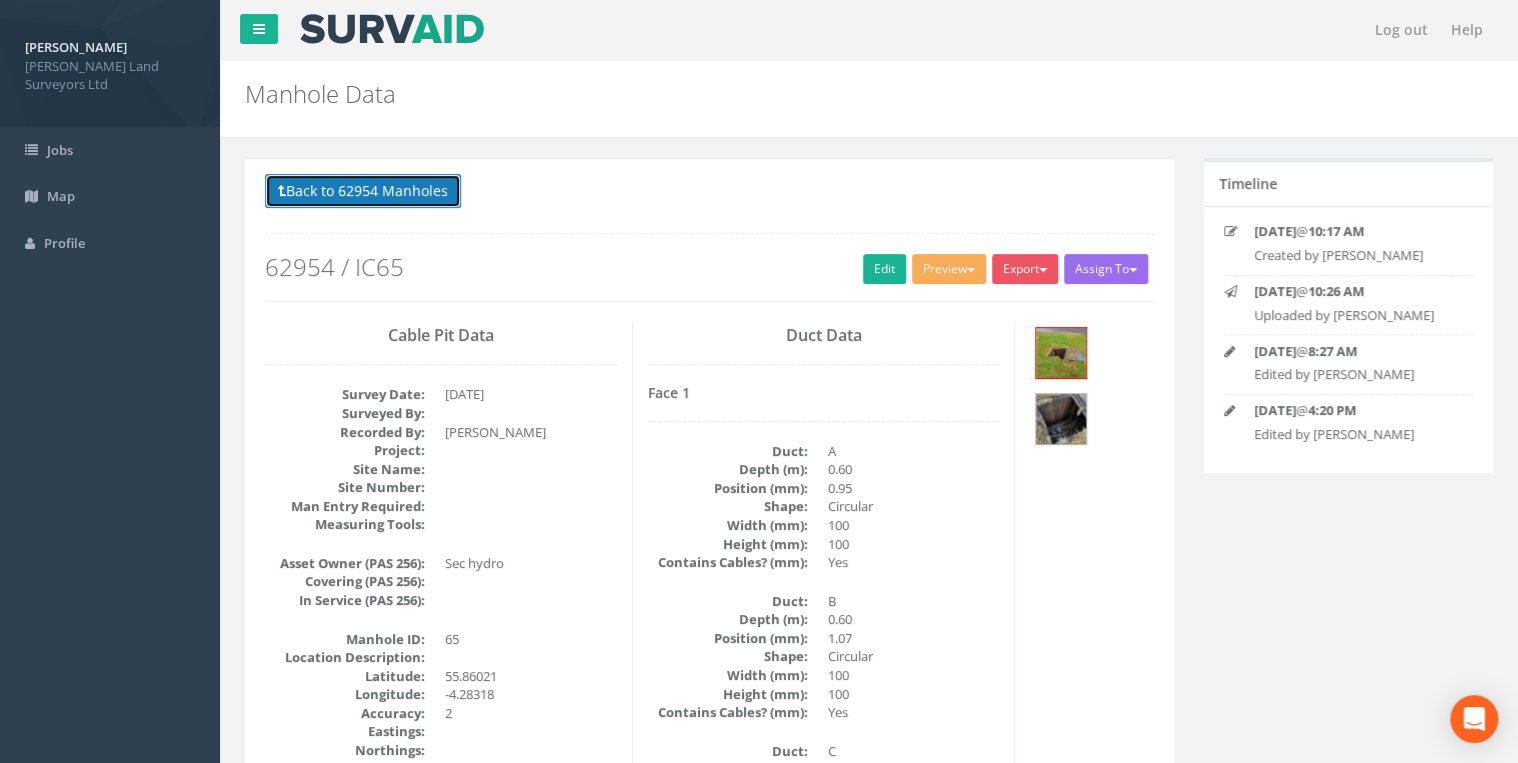 click on "Back to 62954 Manholes" at bounding box center [363, 191] 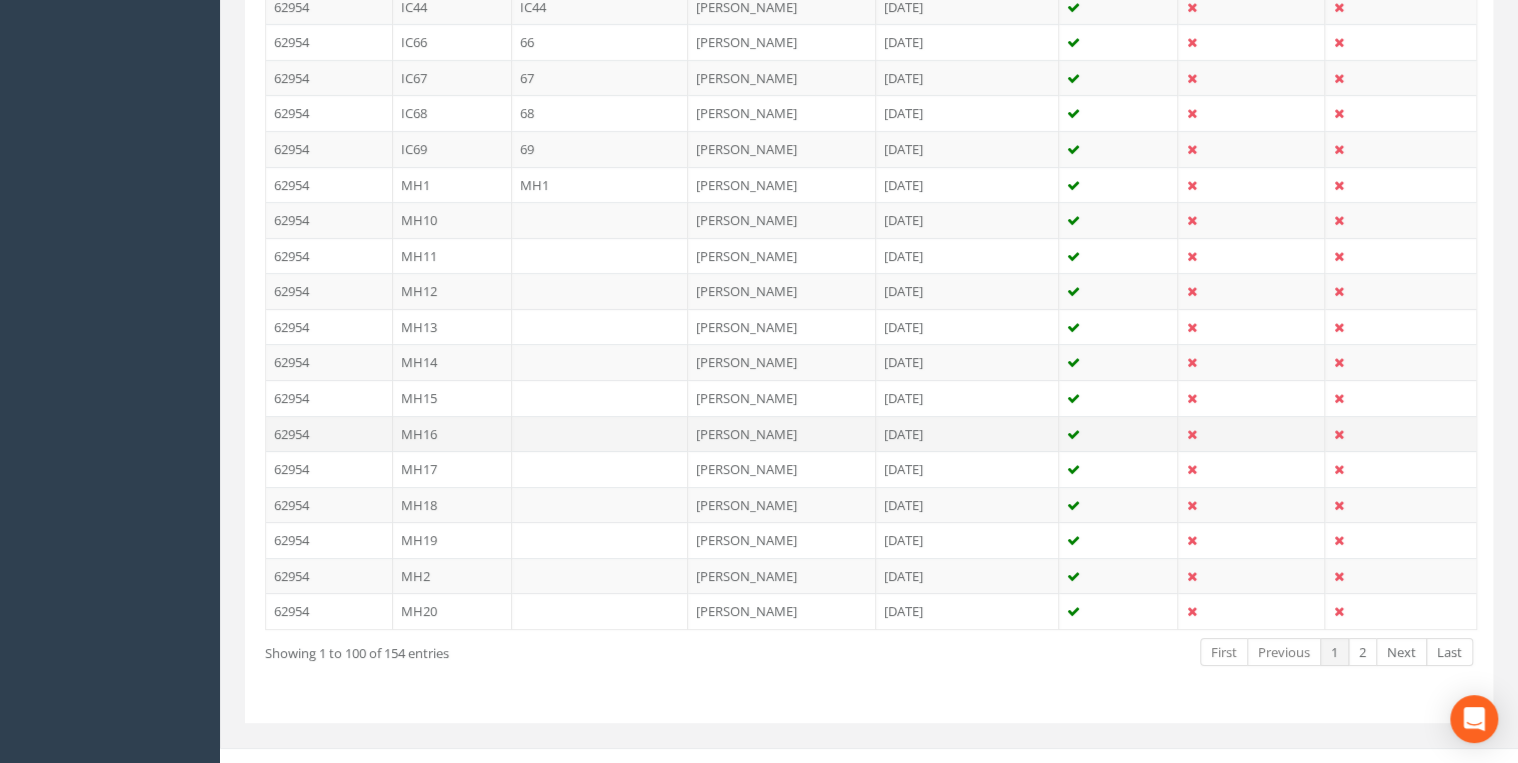 scroll, scrollTop: 3529, scrollLeft: 0, axis: vertical 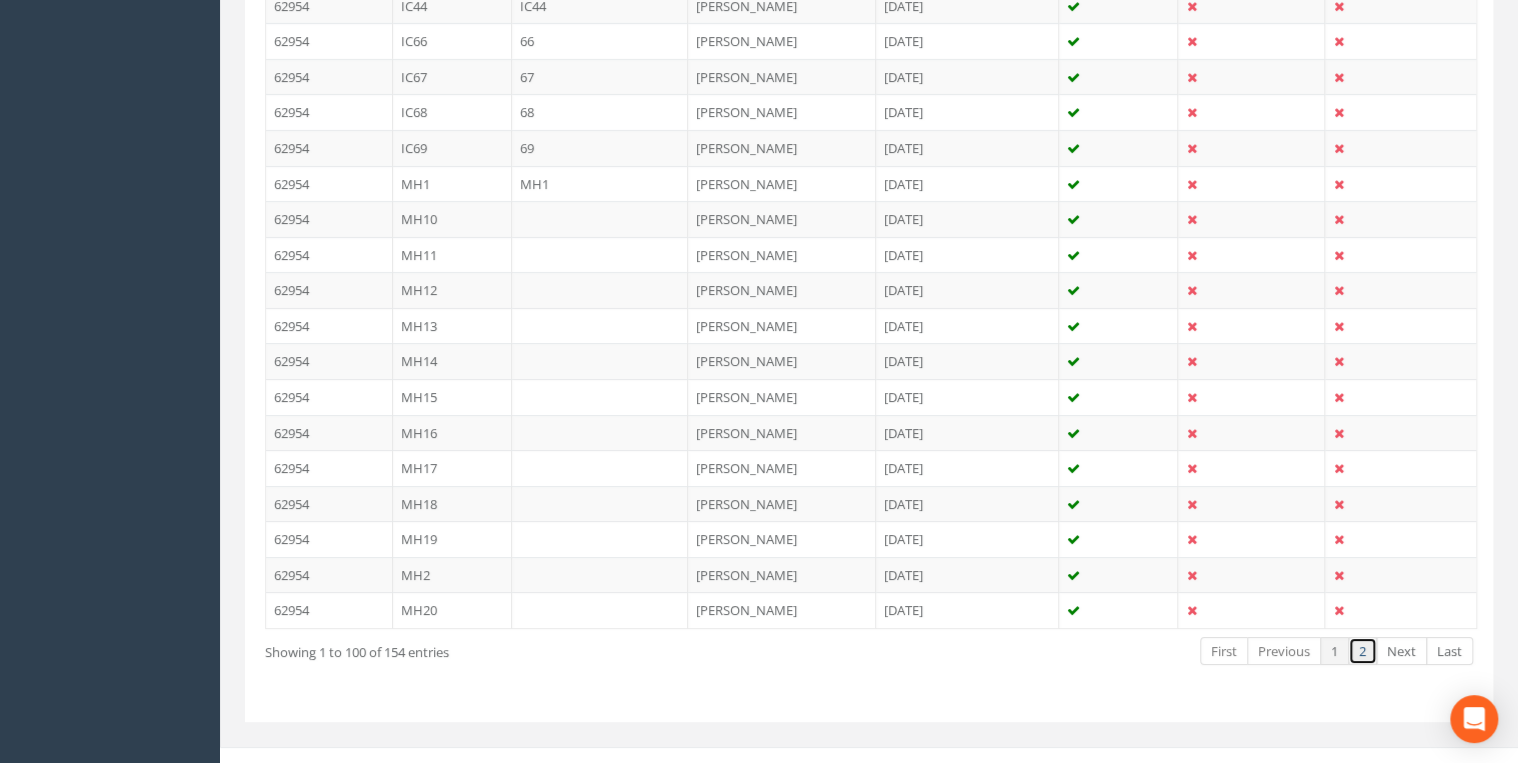 click on "2" at bounding box center [1362, 651] 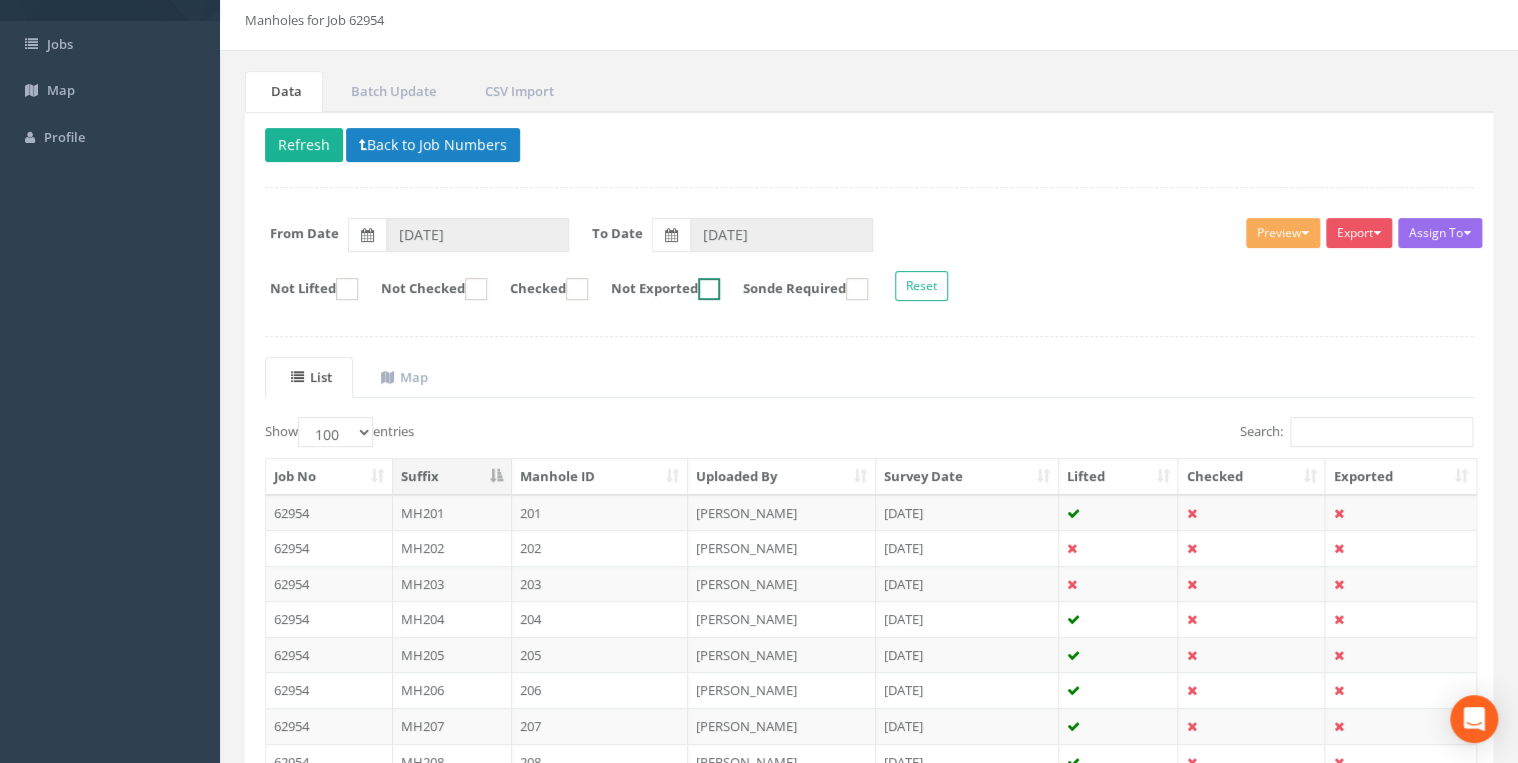 scroll, scrollTop: 0, scrollLeft: 0, axis: both 